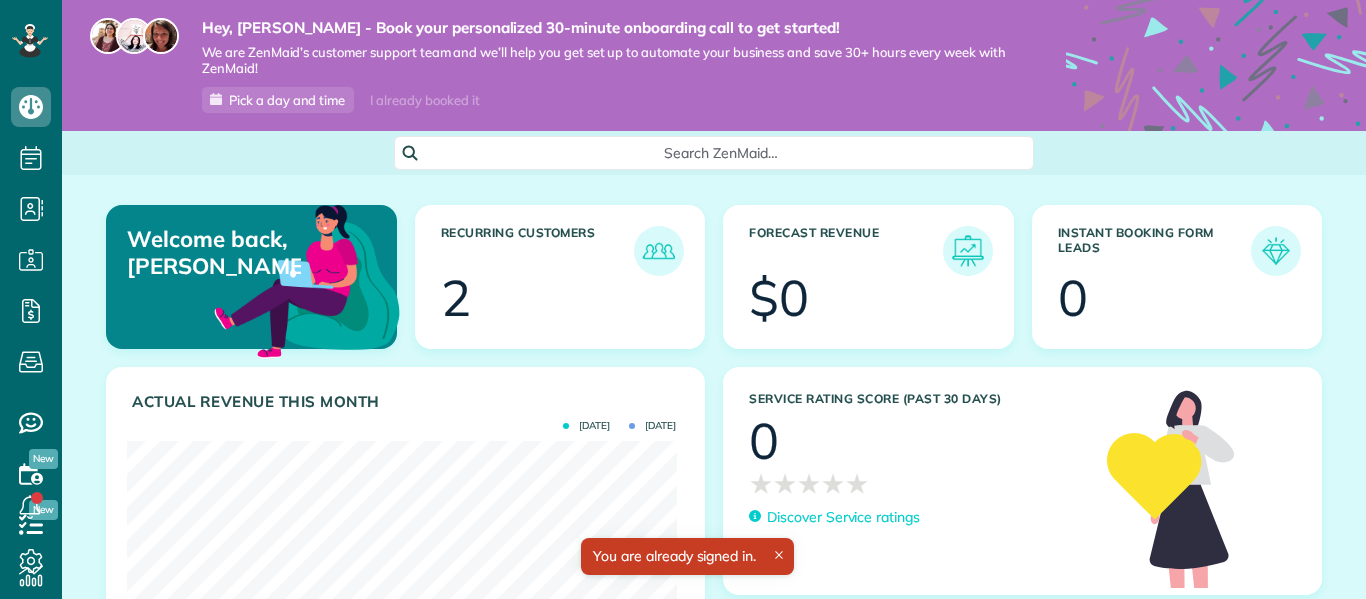 scroll, scrollTop: 0, scrollLeft: 0, axis: both 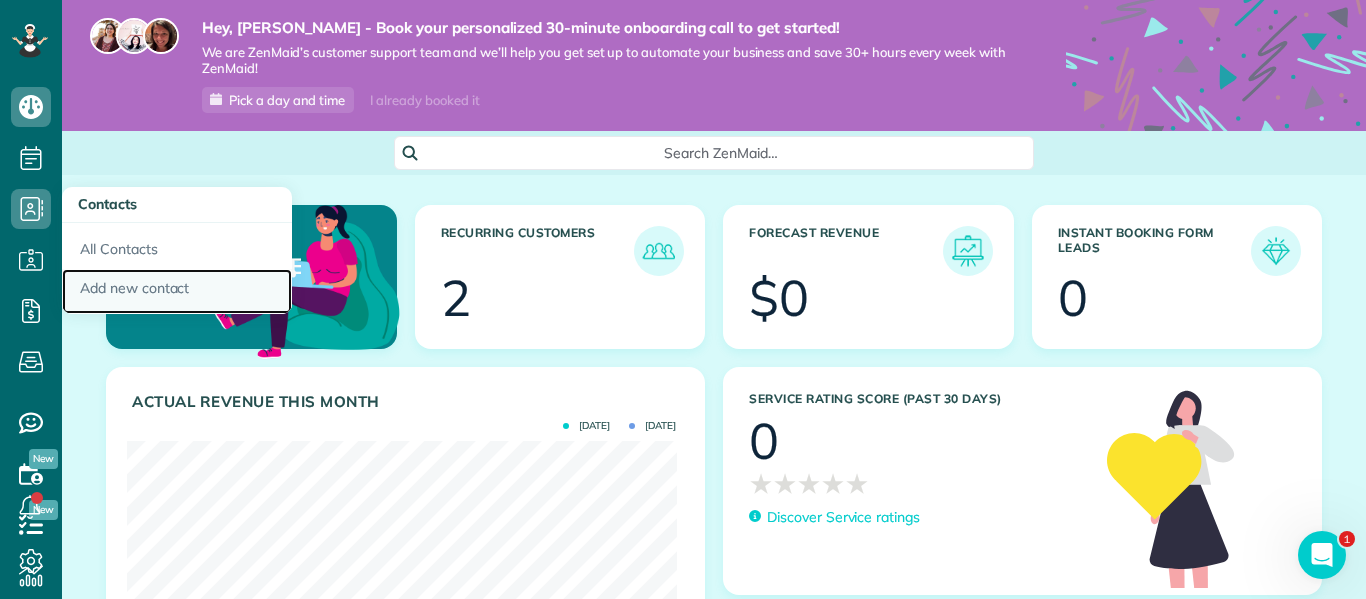 click on "Add new contact" at bounding box center [177, 292] 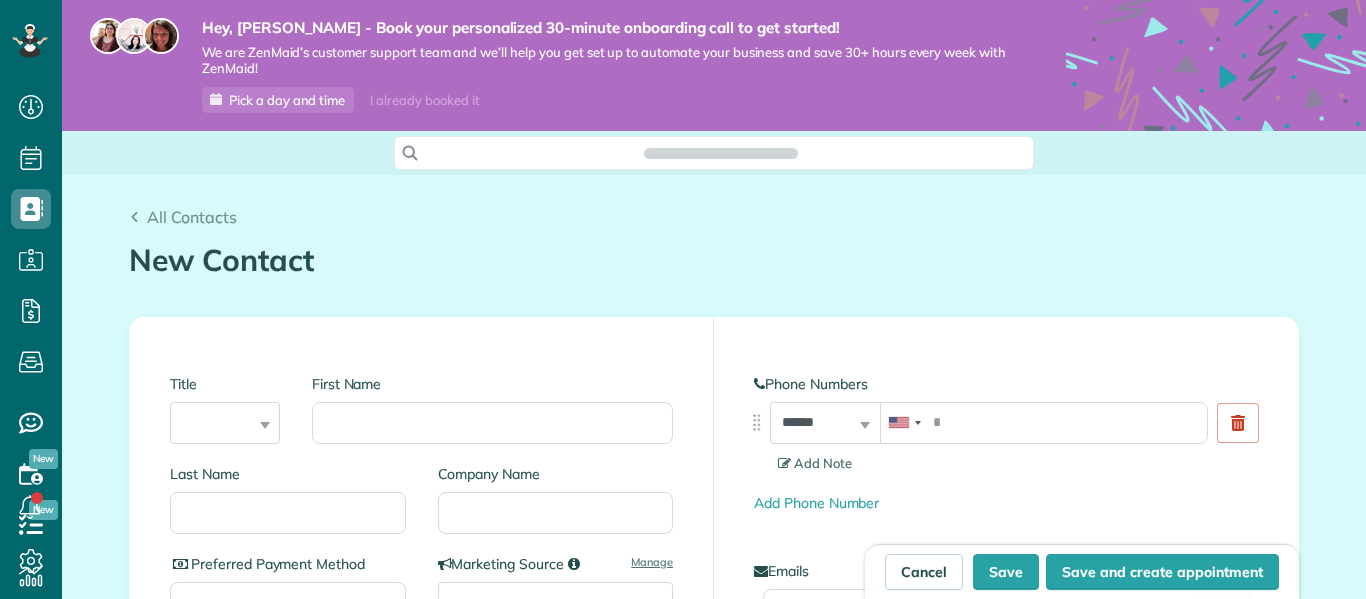scroll, scrollTop: 0, scrollLeft: 0, axis: both 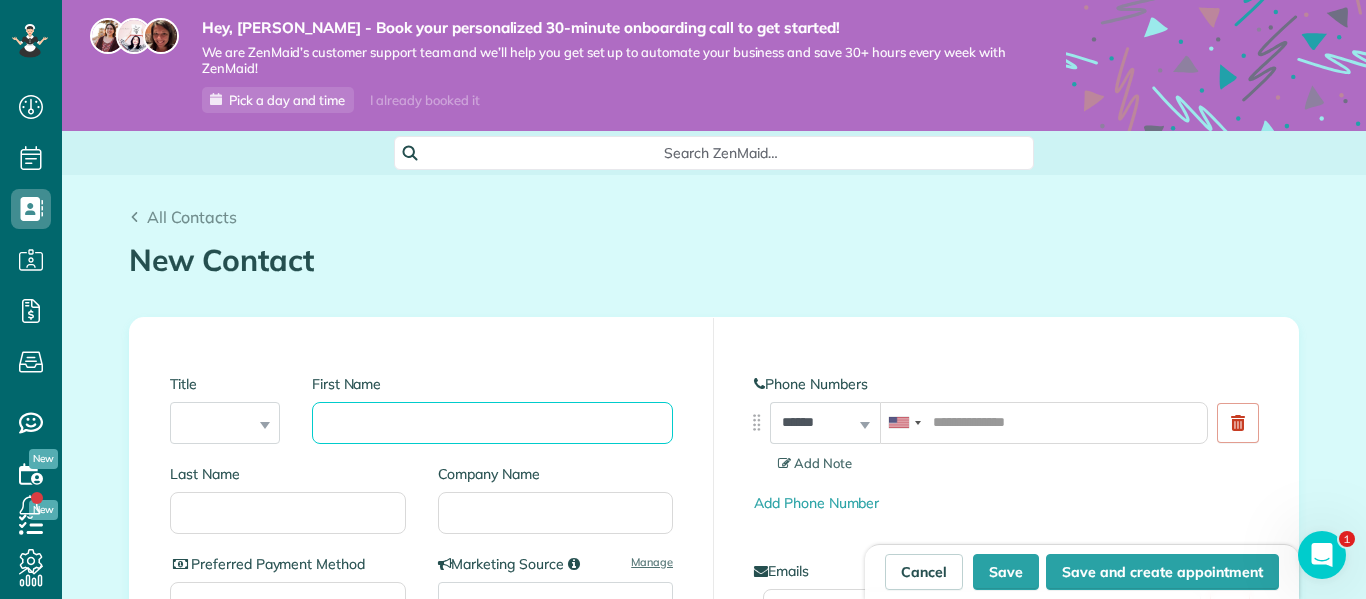 click on "First Name" at bounding box center (492, 423) 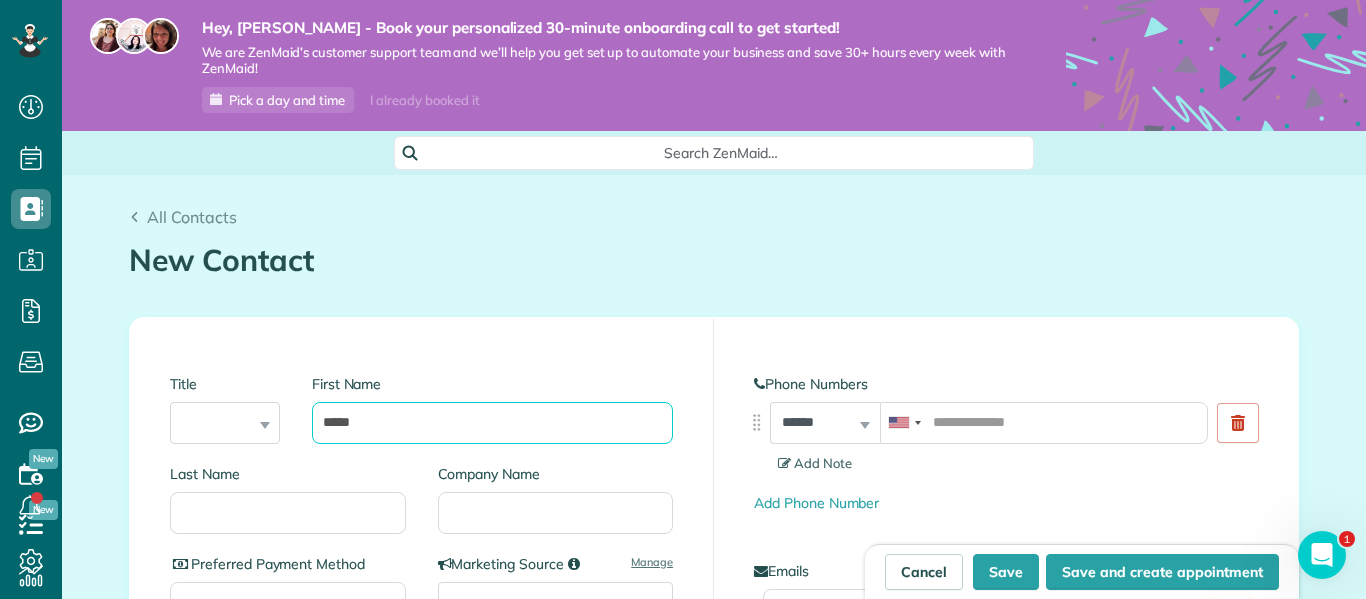 type on "*****" 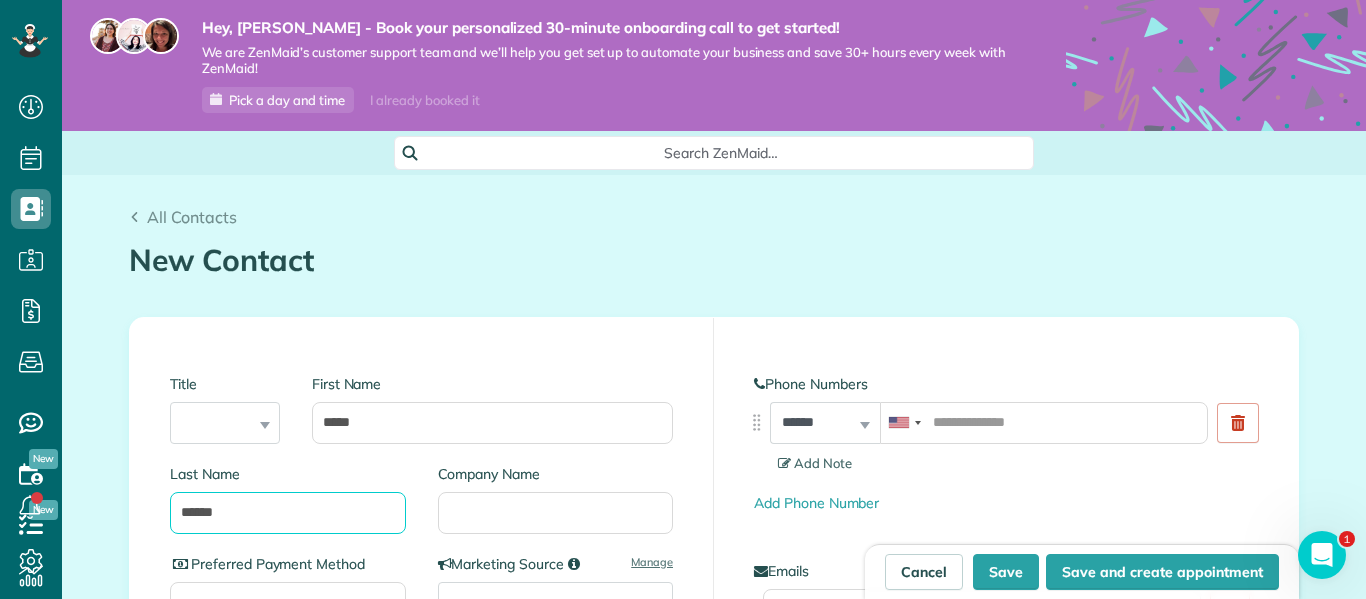 type on "******" 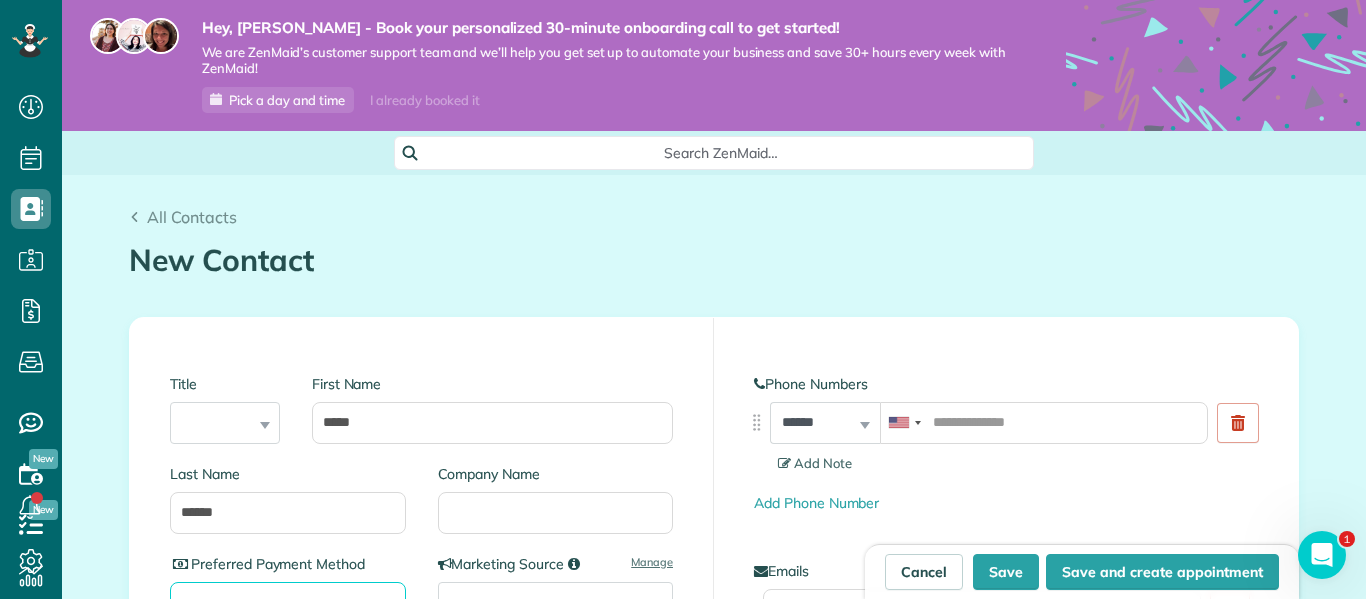 scroll, scrollTop: 25, scrollLeft: 0, axis: vertical 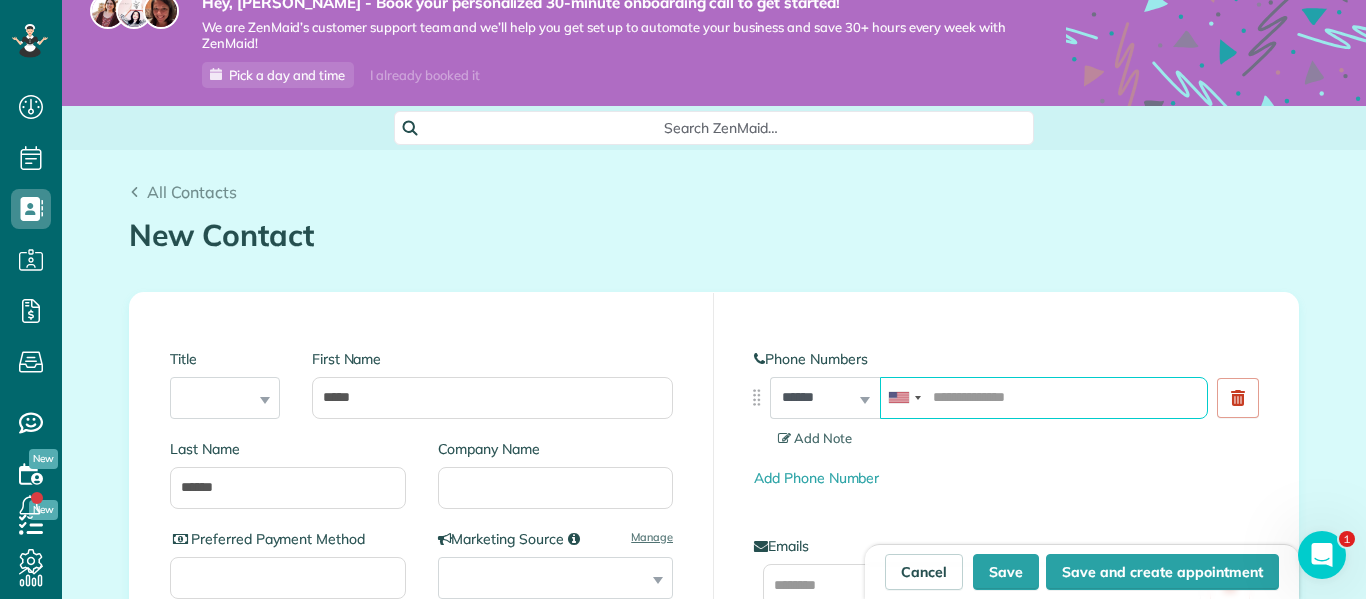 click at bounding box center [1044, 398] 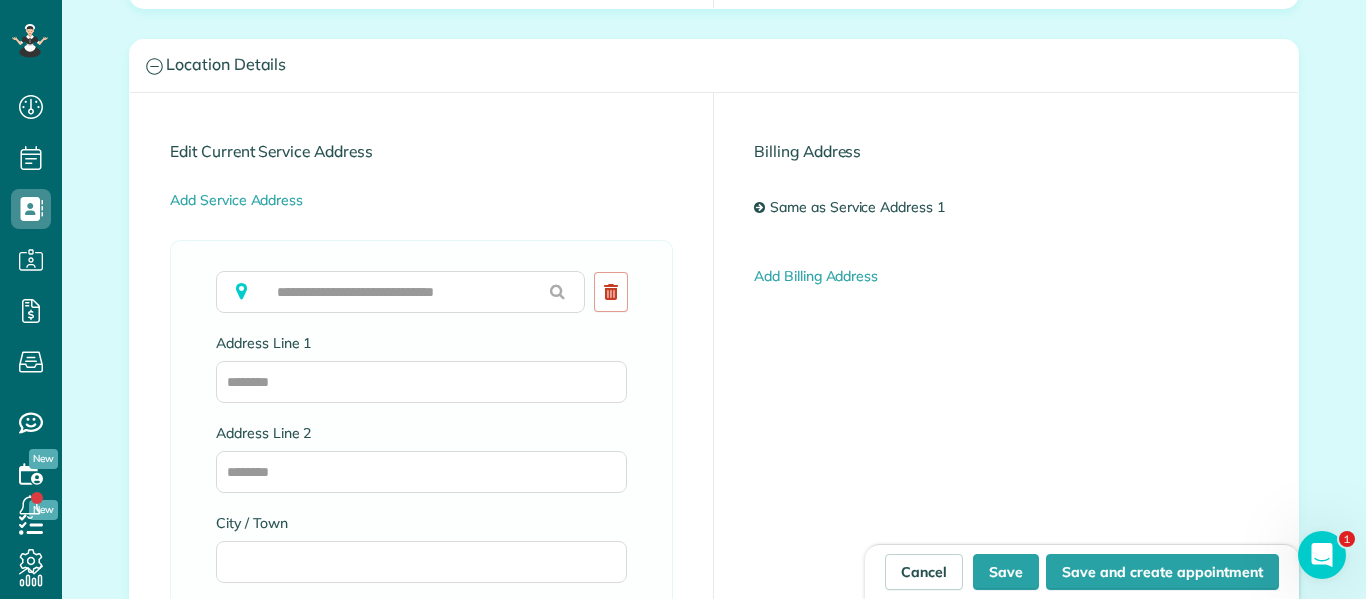 scroll, scrollTop: 1009, scrollLeft: 0, axis: vertical 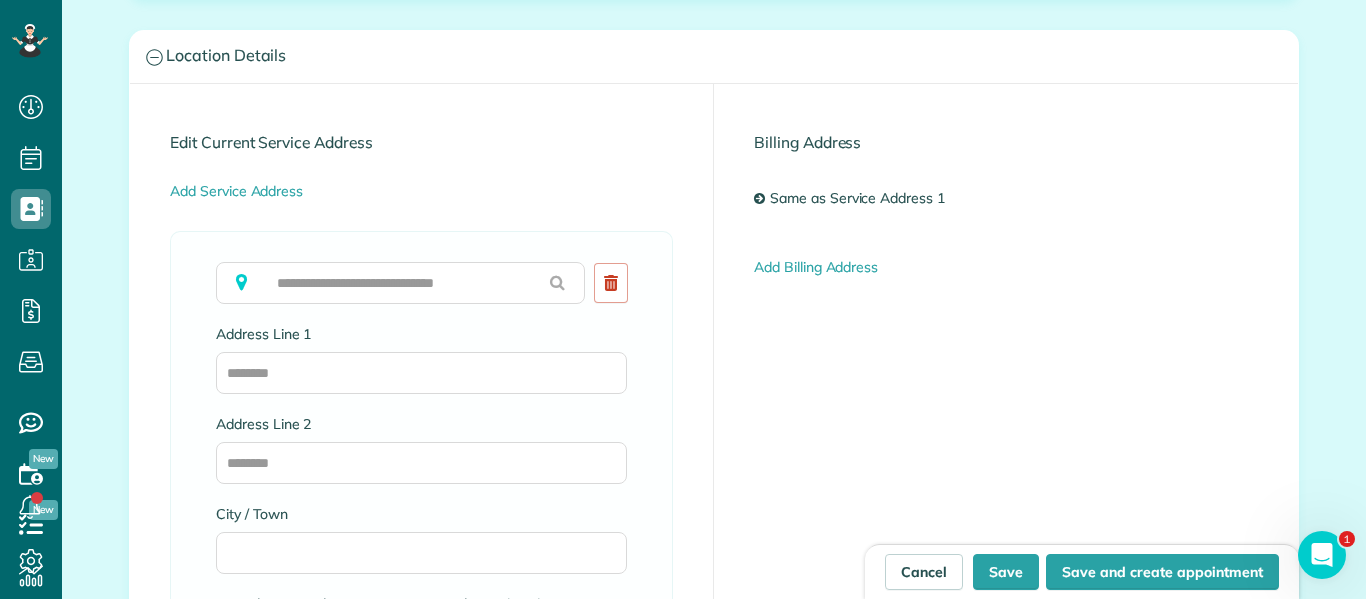 type on "**********" 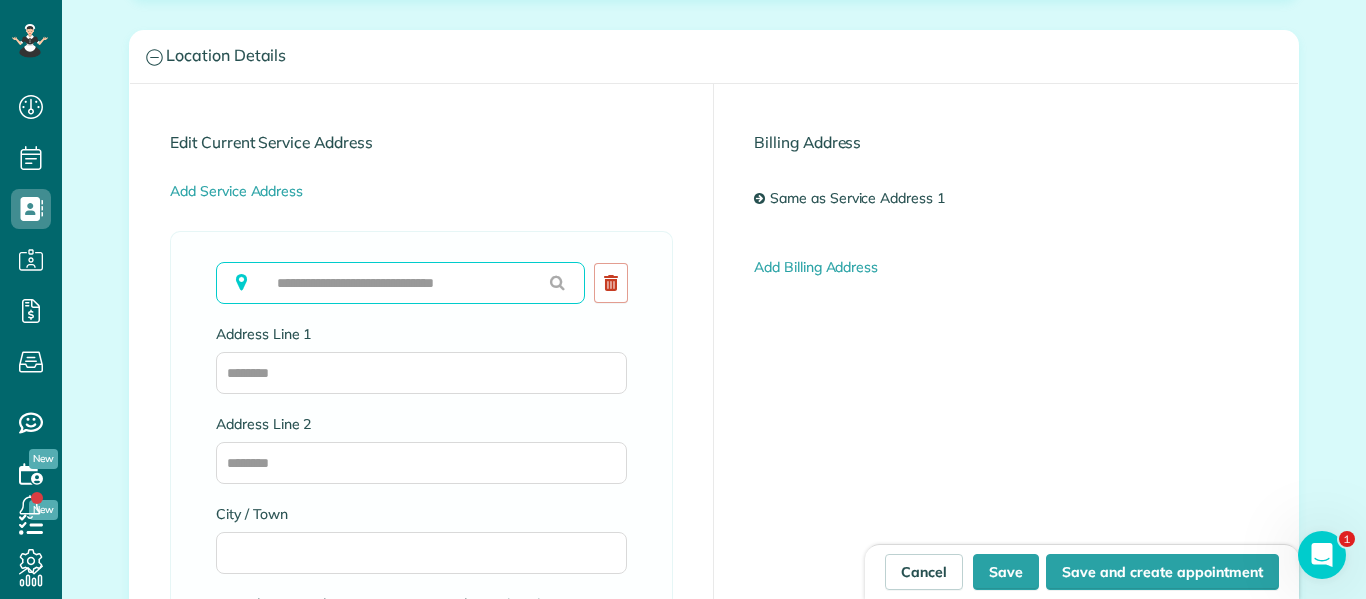 click at bounding box center (400, 283) 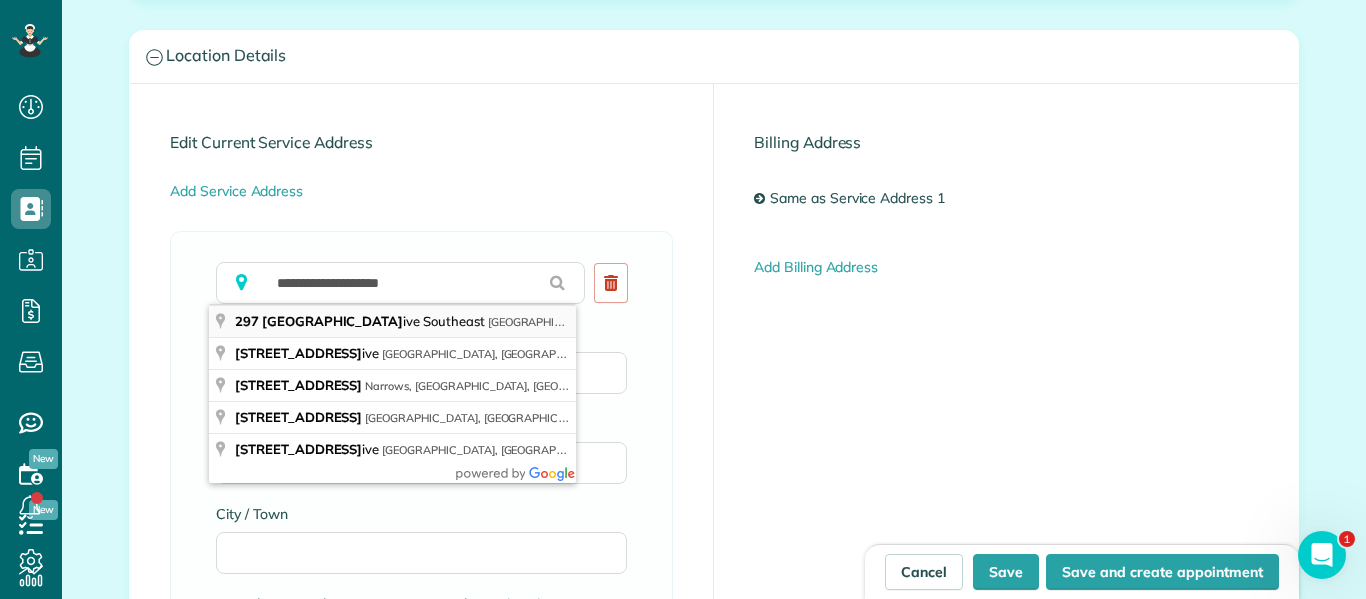 type on "**********" 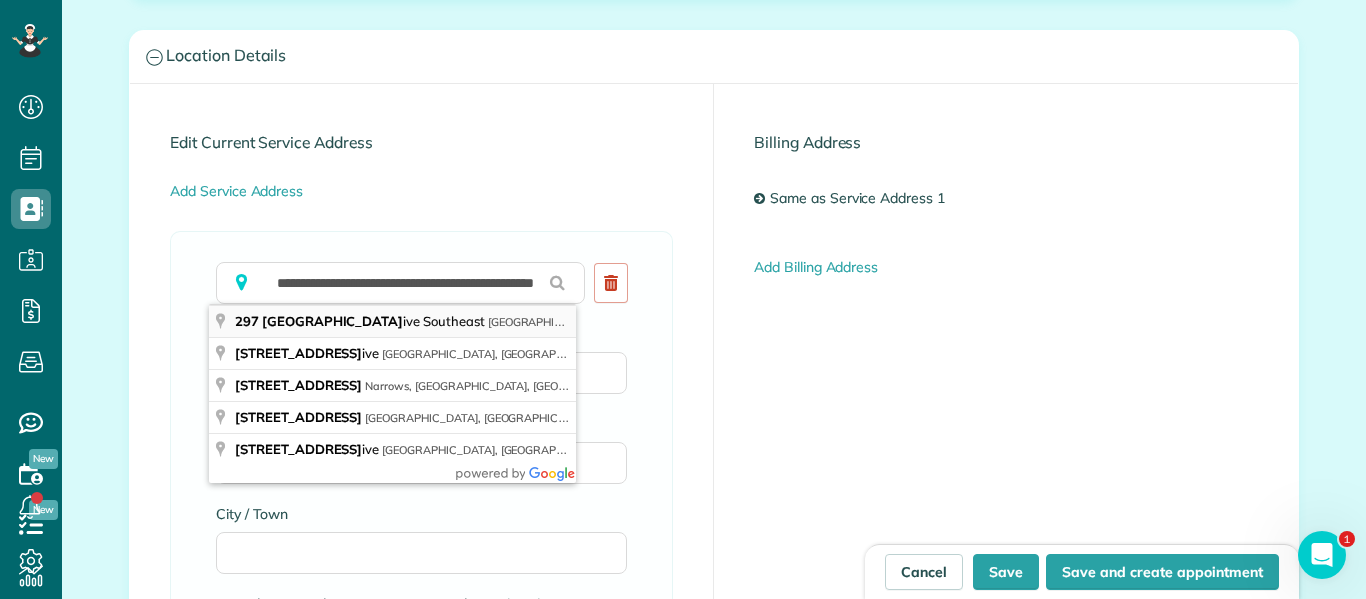 type on "**********" 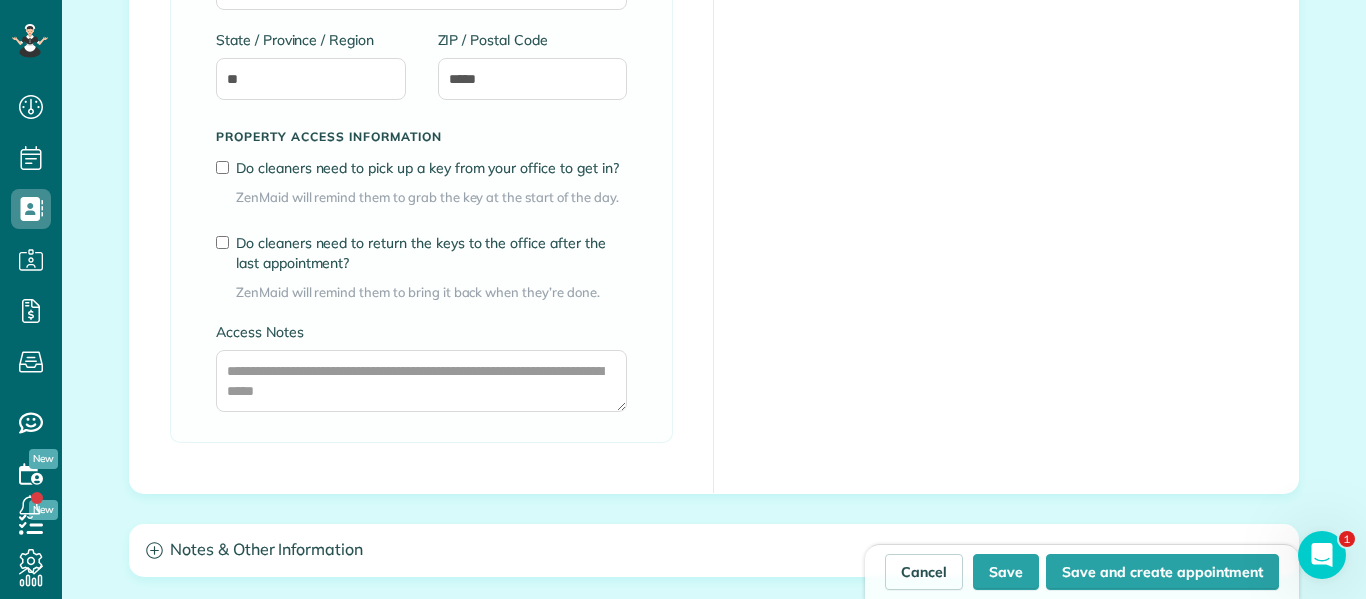 scroll, scrollTop: 1587, scrollLeft: 0, axis: vertical 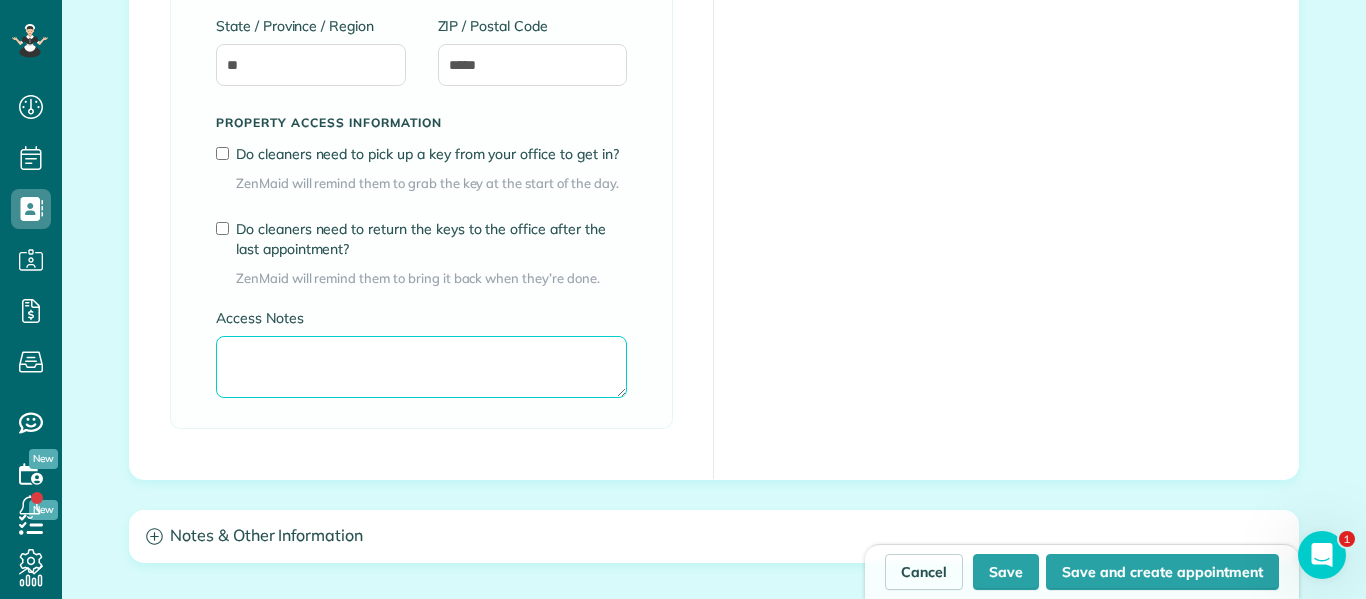 click on "Access Notes" at bounding box center (421, 367) 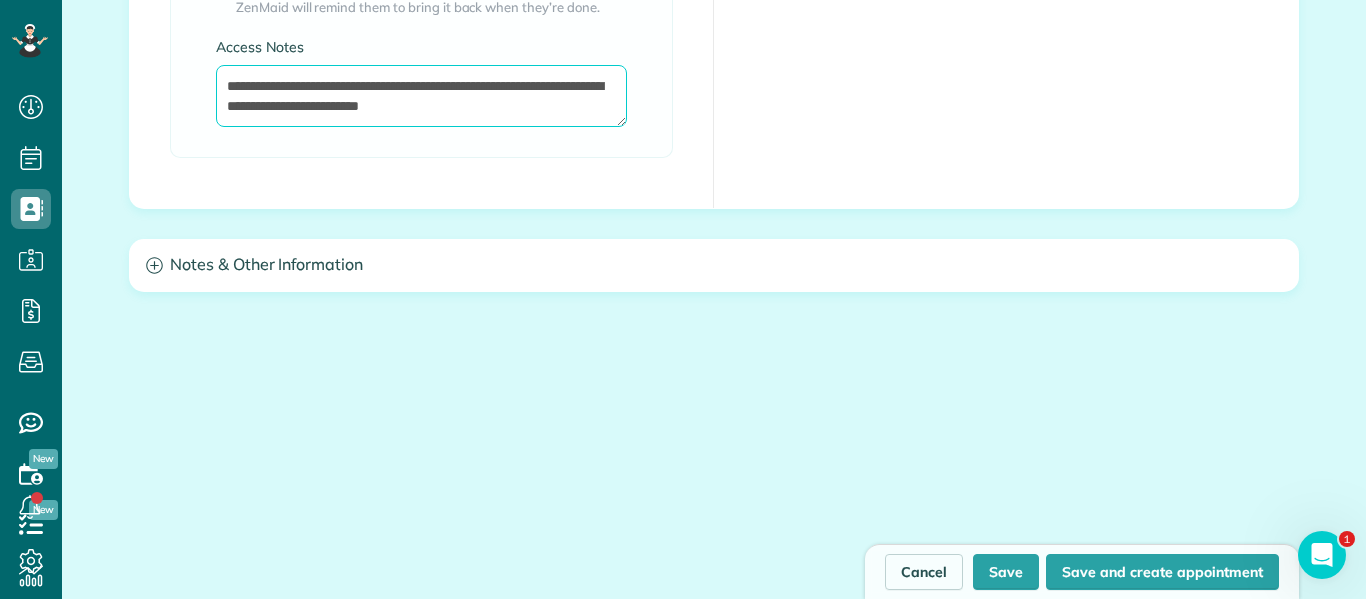 scroll, scrollTop: 1862, scrollLeft: 0, axis: vertical 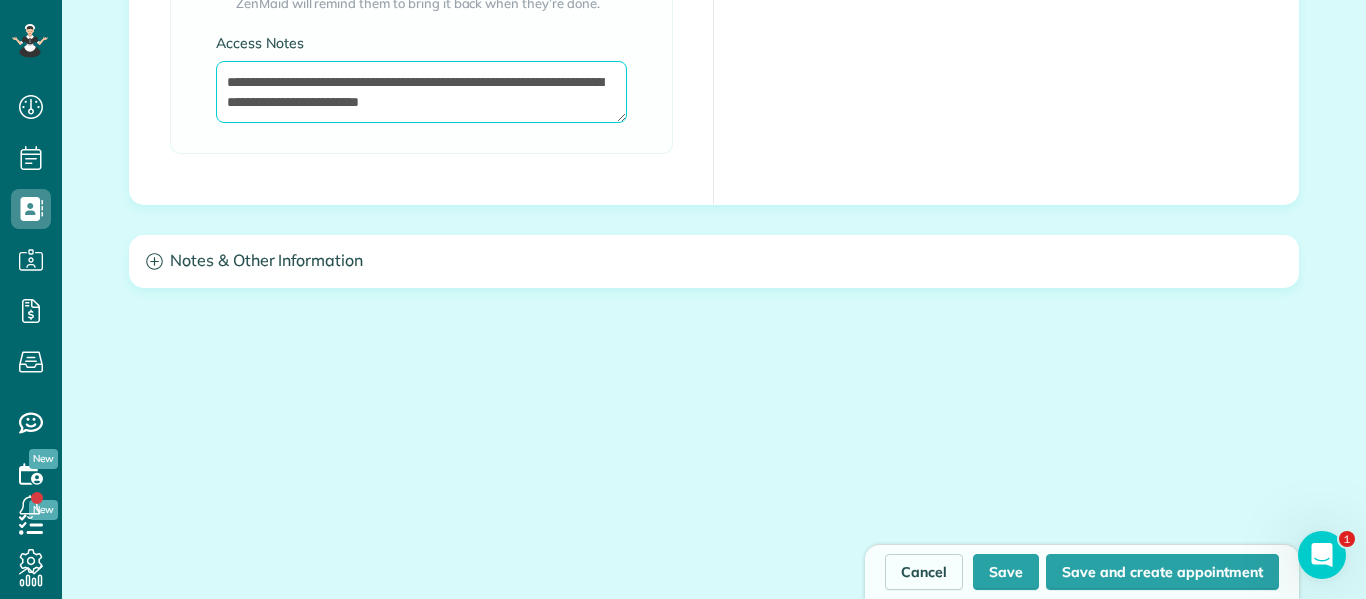 type on "**********" 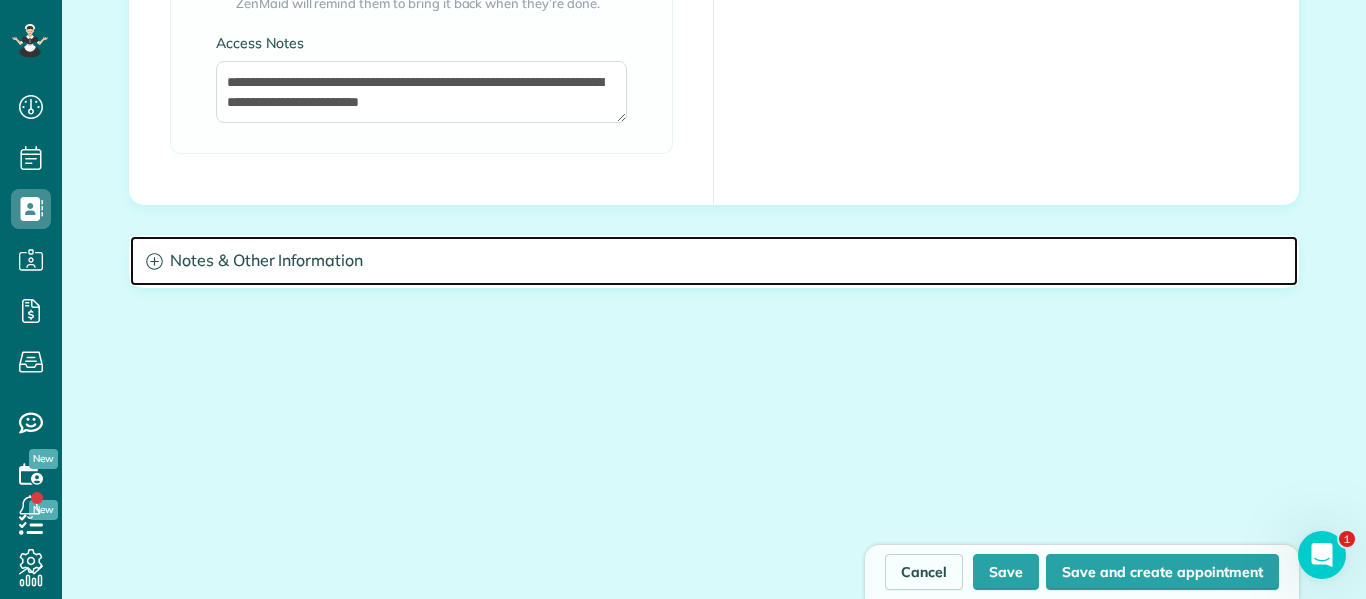 click 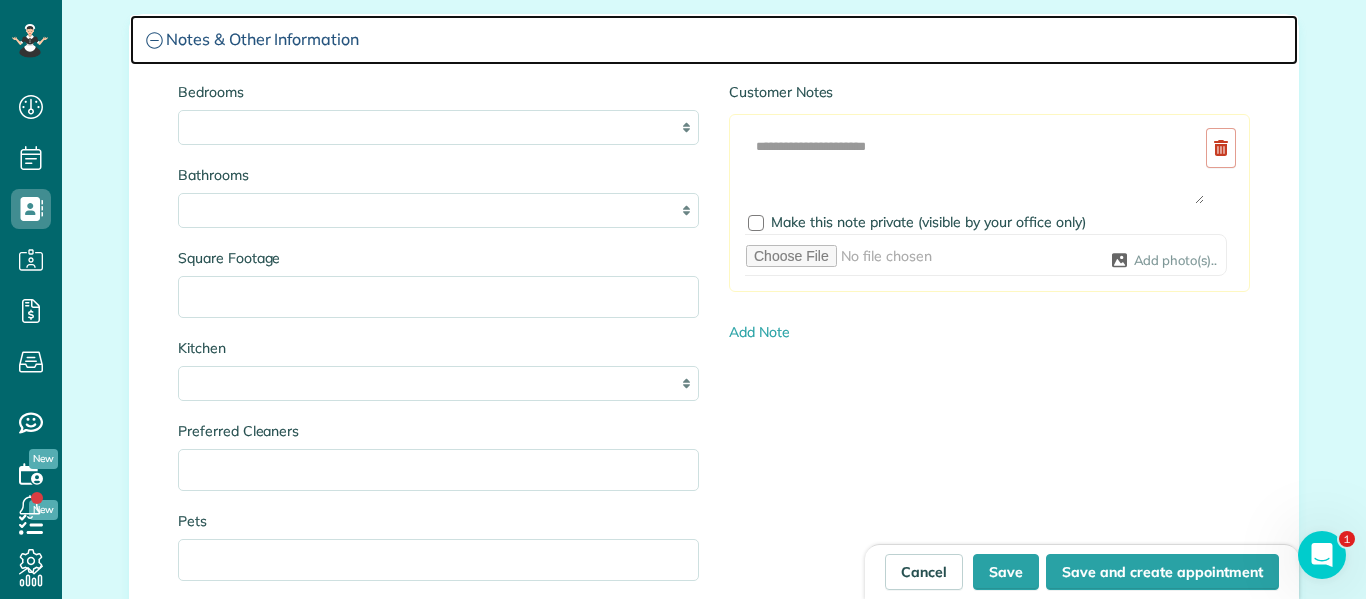scroll, scrollTop: 2162, scrollLeft: 0, axis: vertical 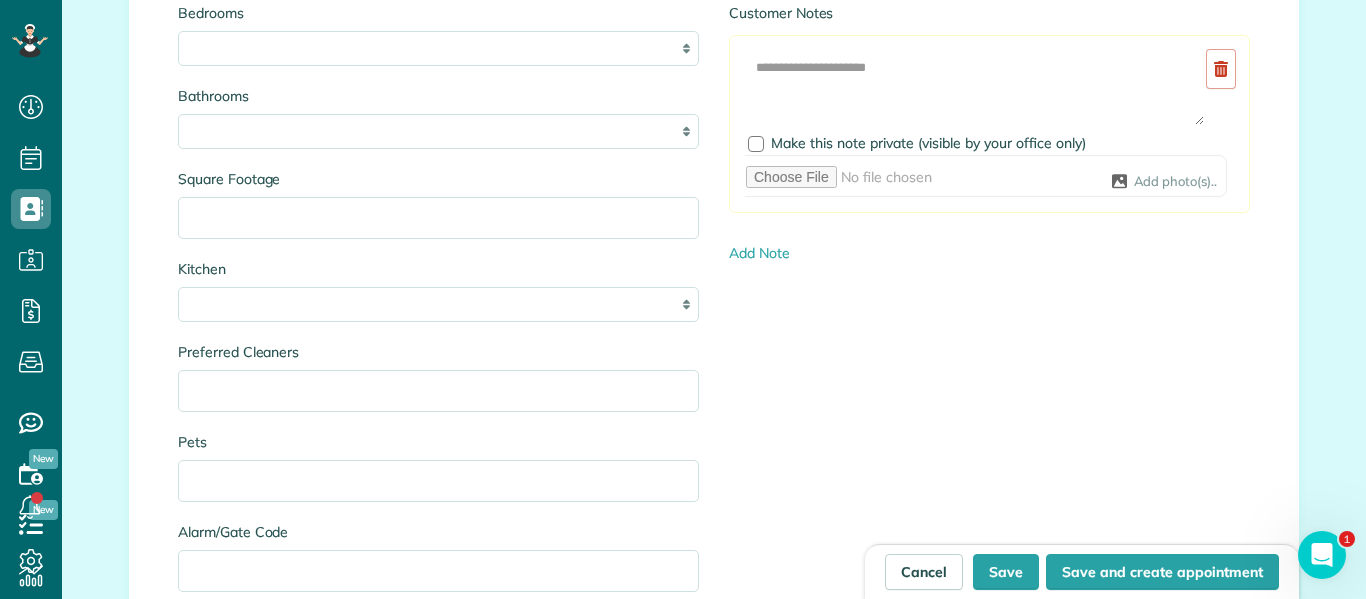 click on "Add Image
Make this note private (visible by your office only)
Add photo(s).." at bounding box center [991, 128] 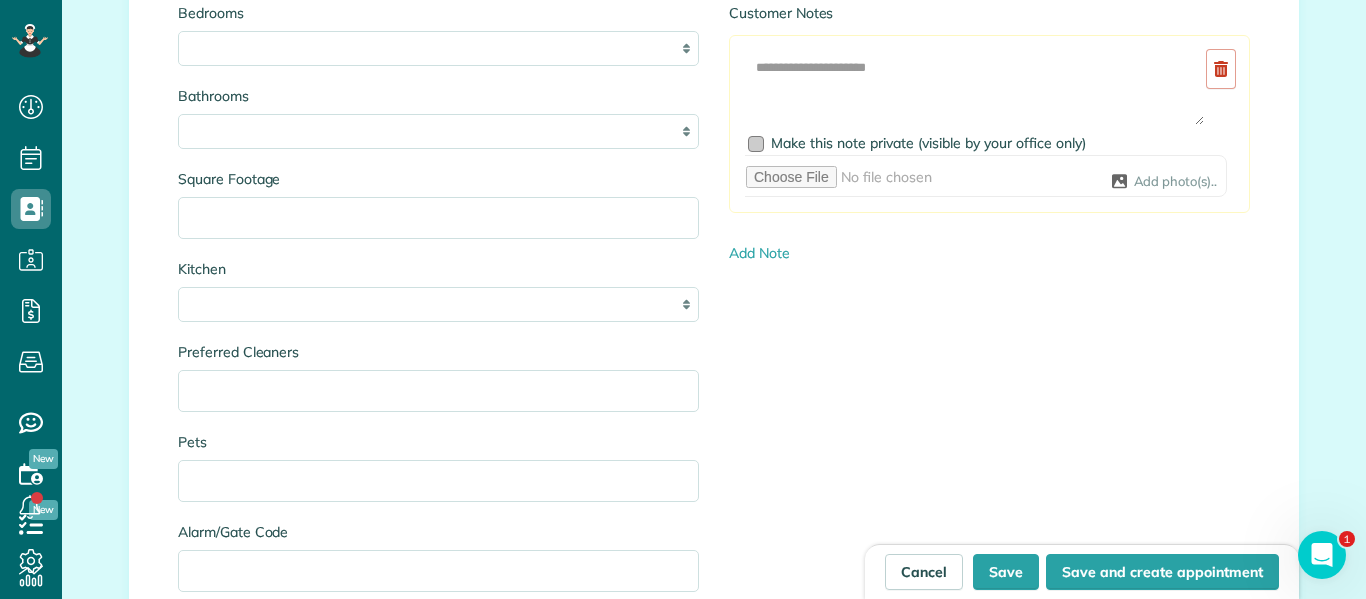 click at bounding box center (756, 144) 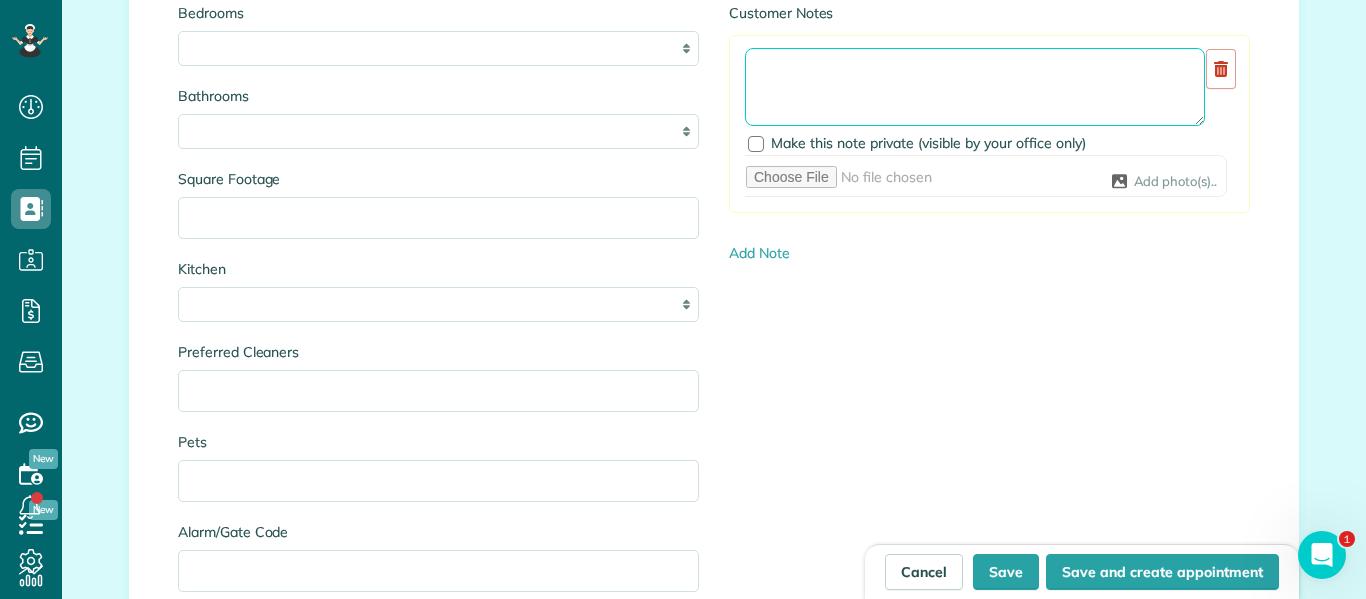 click at bounding box center [975, 87] 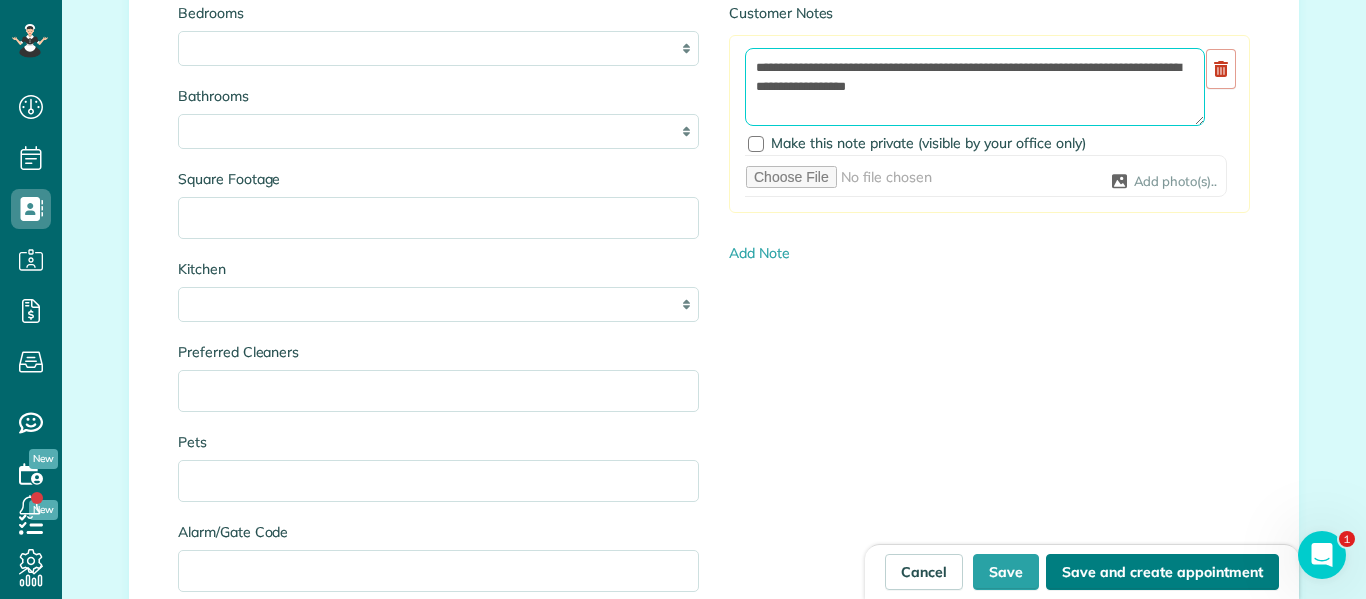 type on "**********" 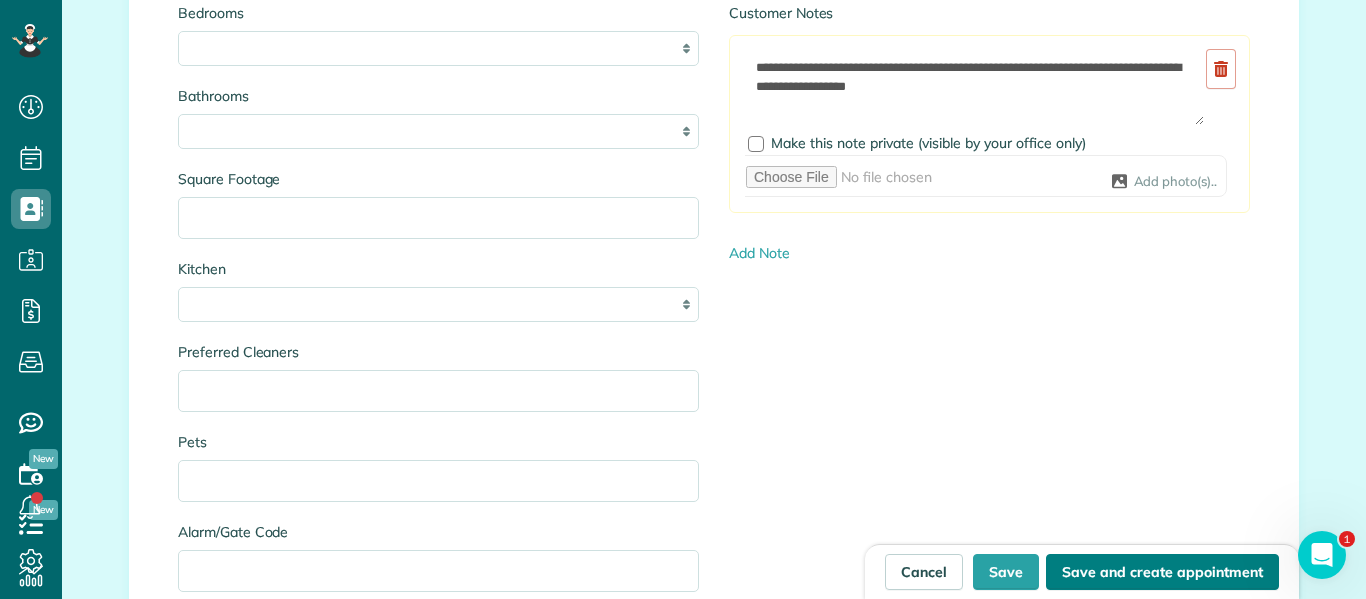 click on "Save and create appointment" at bounding box center [1162, 572] 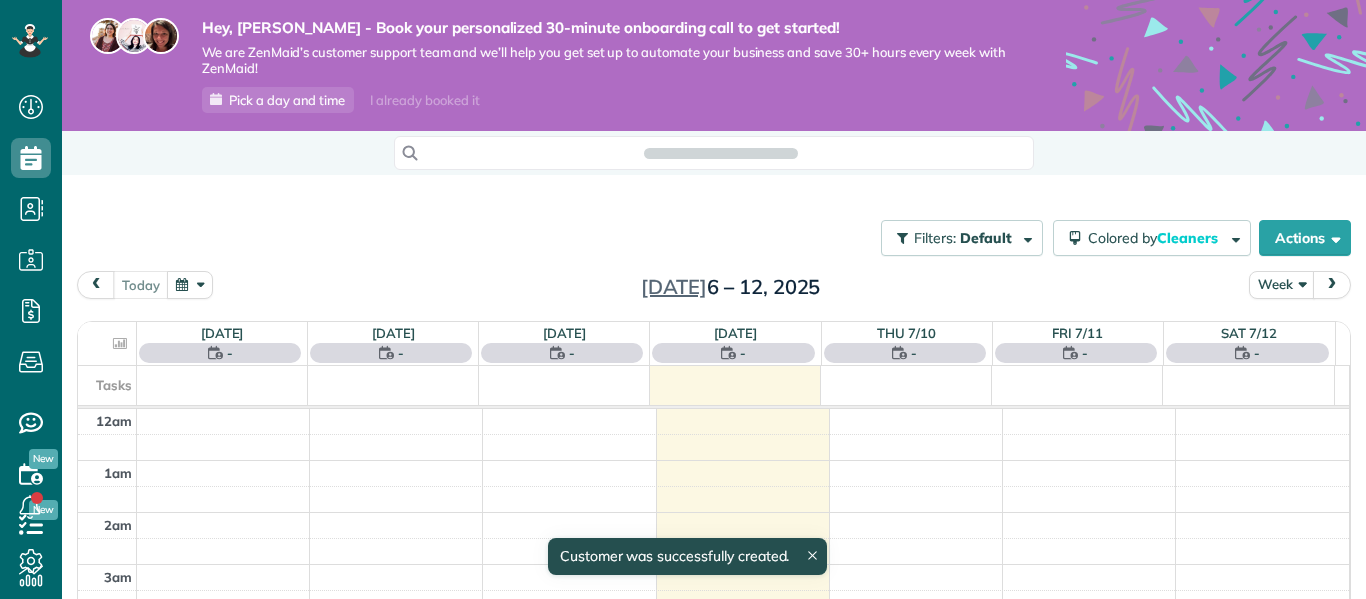 scroll, scrollTop: 0, scrollLeft: 0, axis: both 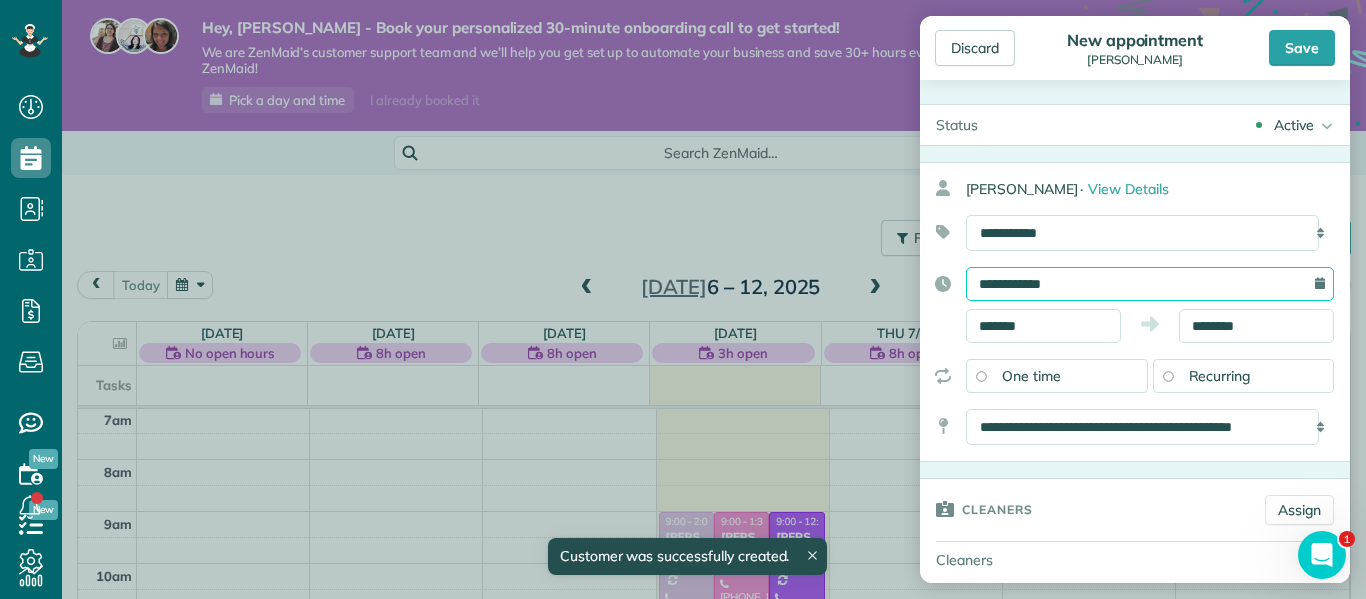 click on "**********" at bounding box center (1150, 284) 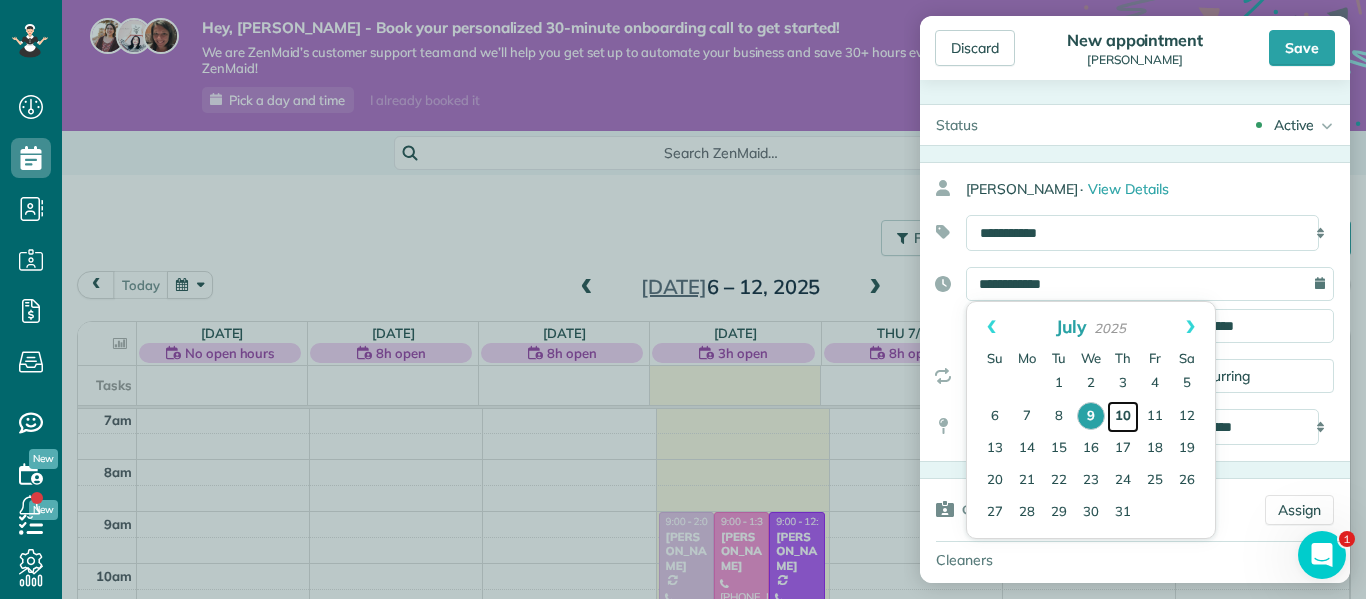 click on "10" at bounding box center (1123, 417) 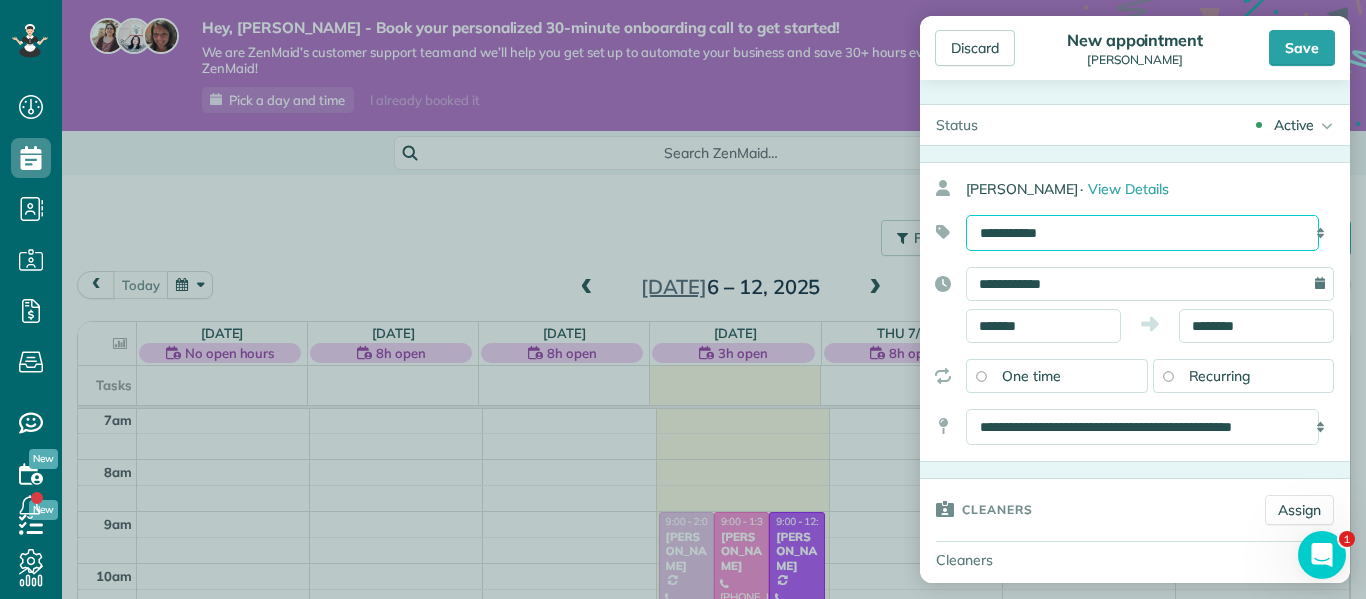 click on "**********" at bounding box center (1142, 233) 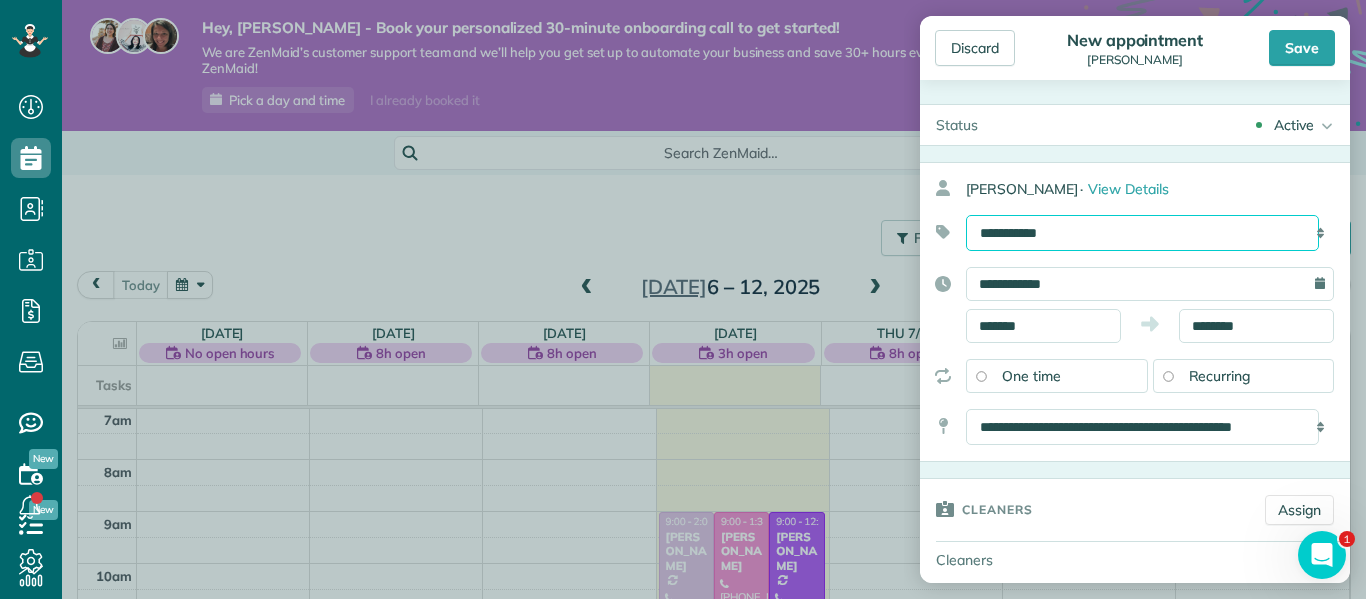 click on "**********" at bounding box center (1142, 233) 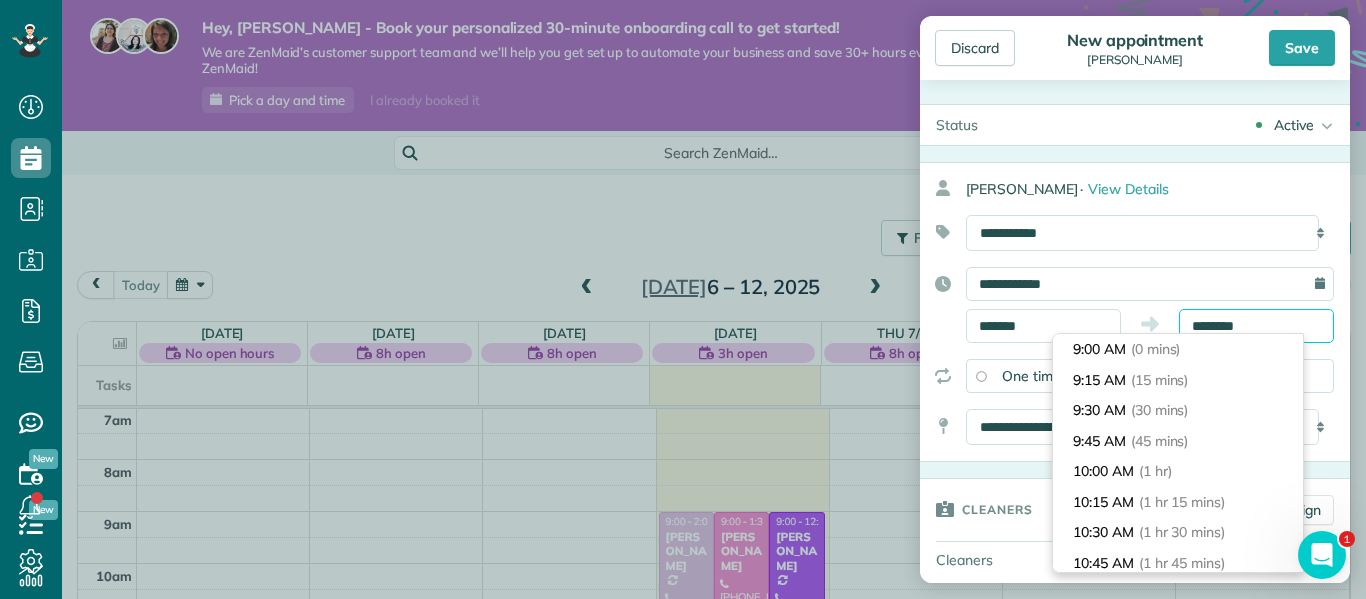 click on "********" at bounding box center (1256, 326) 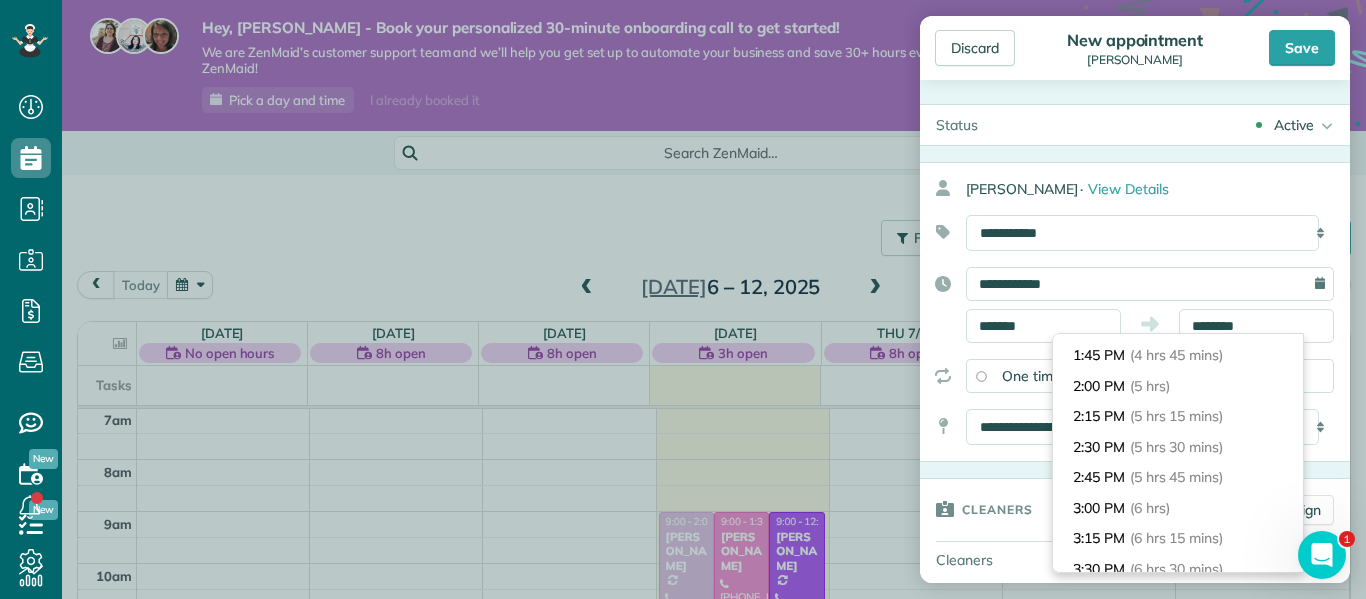 scroll, scrollTop: 583, scrollLeft: 0, axis: vertical 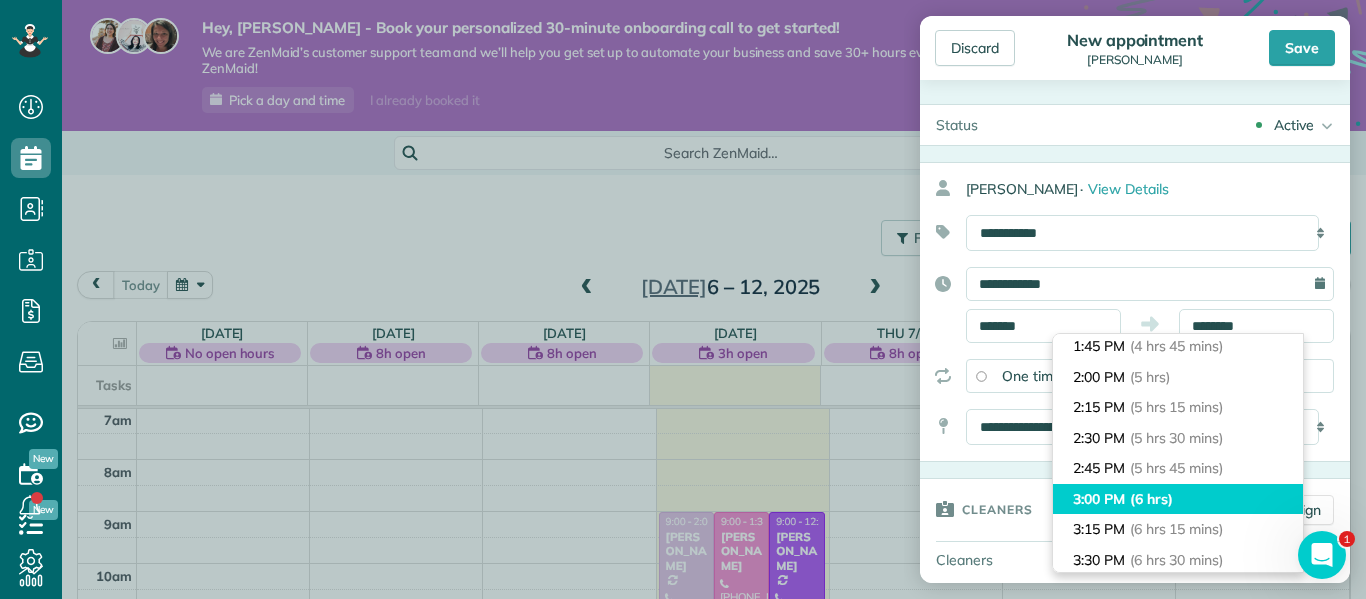 type on "*******" 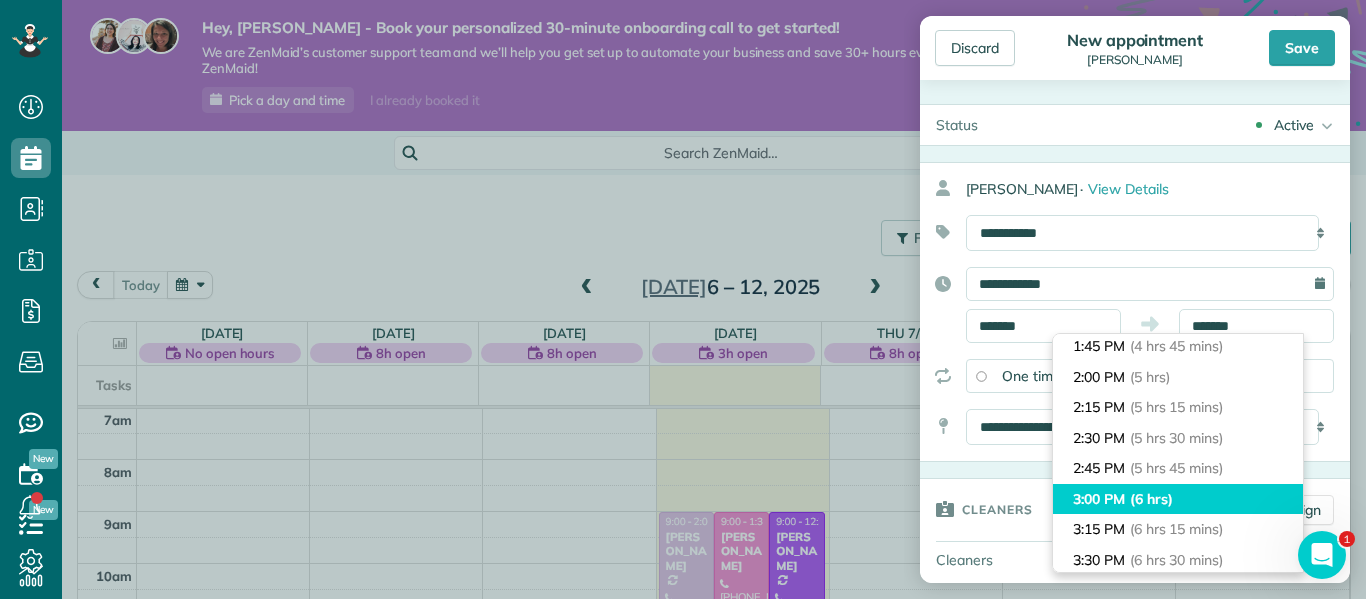 click on "3:00 PM  (6 hrs)" at bounding box center [1178, 499] 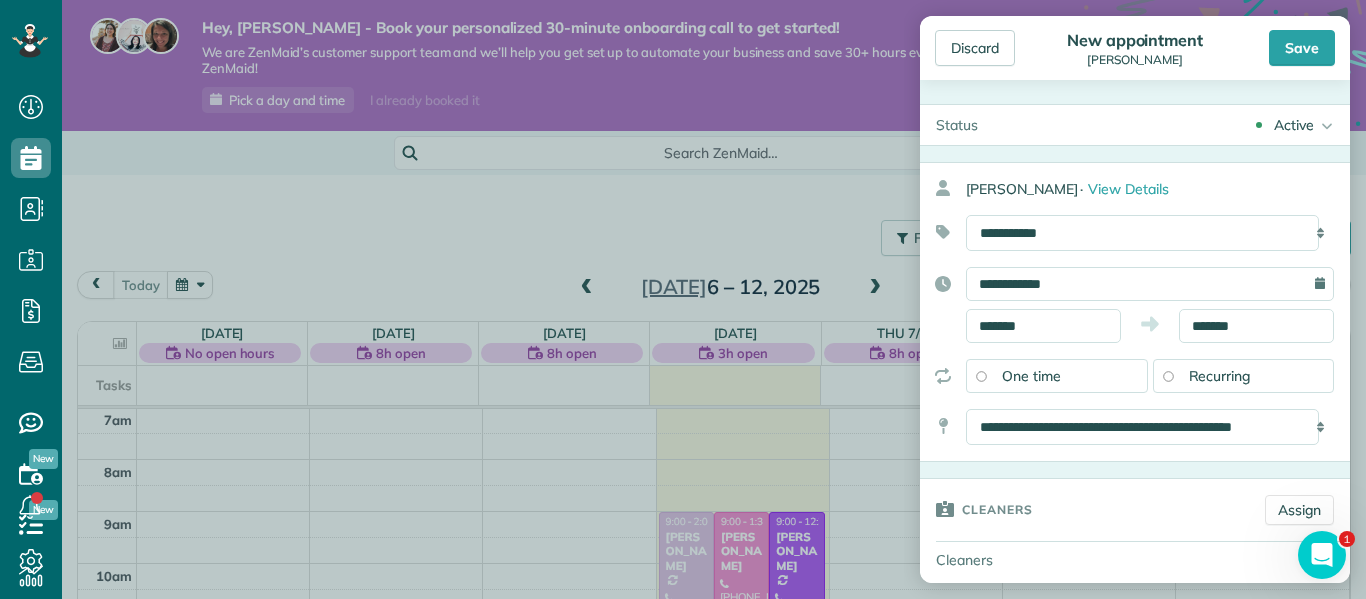 drag, startPoint x: 1361, startPoint y: 320, endPoint x: 1365, endPoint y: 372, distance: 52.153618 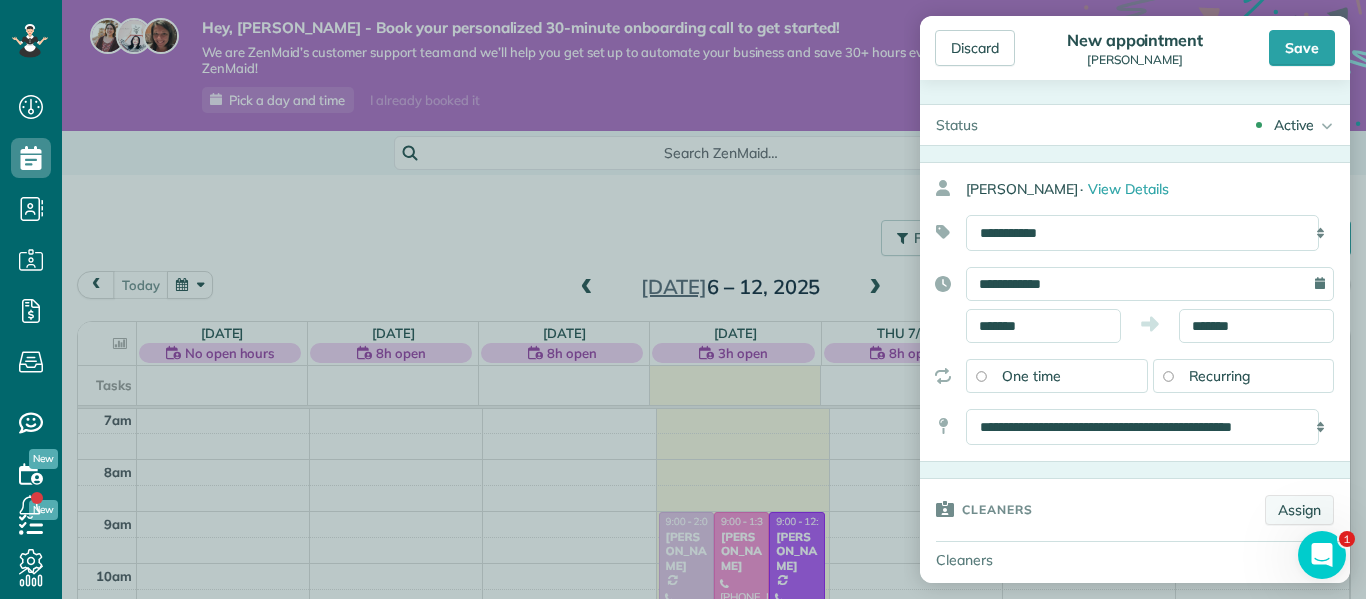 click on "Assign" at bounding box center (1299, 510) 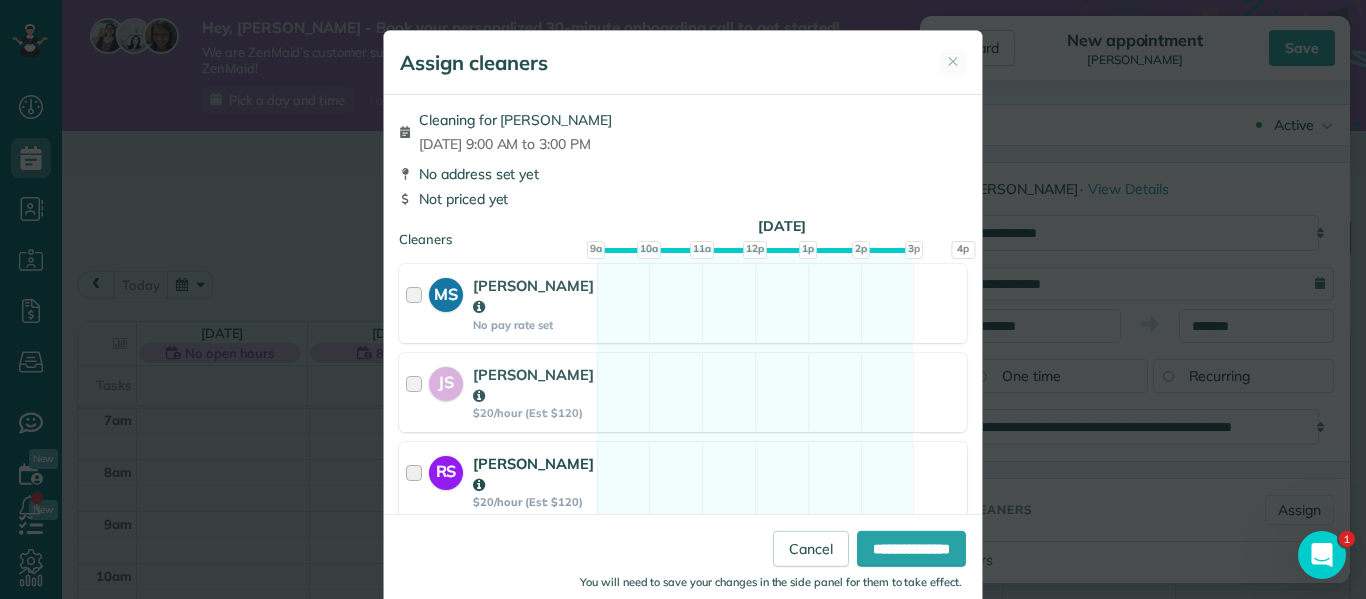 click at bounding box center (417, 481) 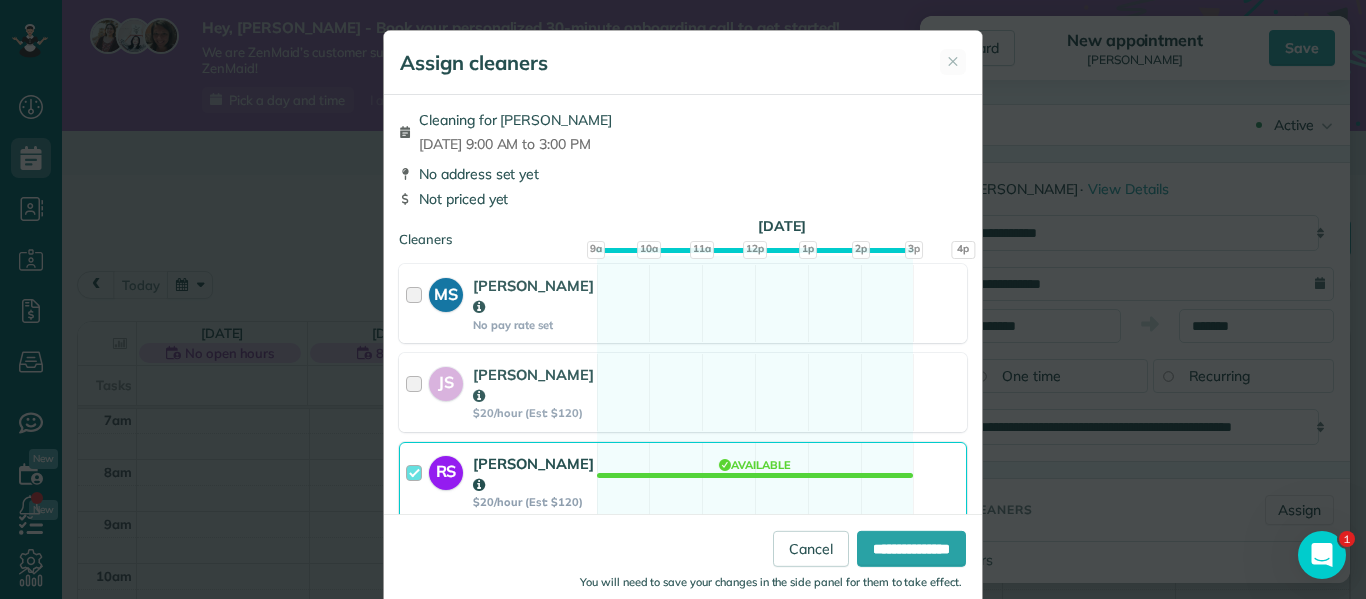 click at bounding box center [417, 569] 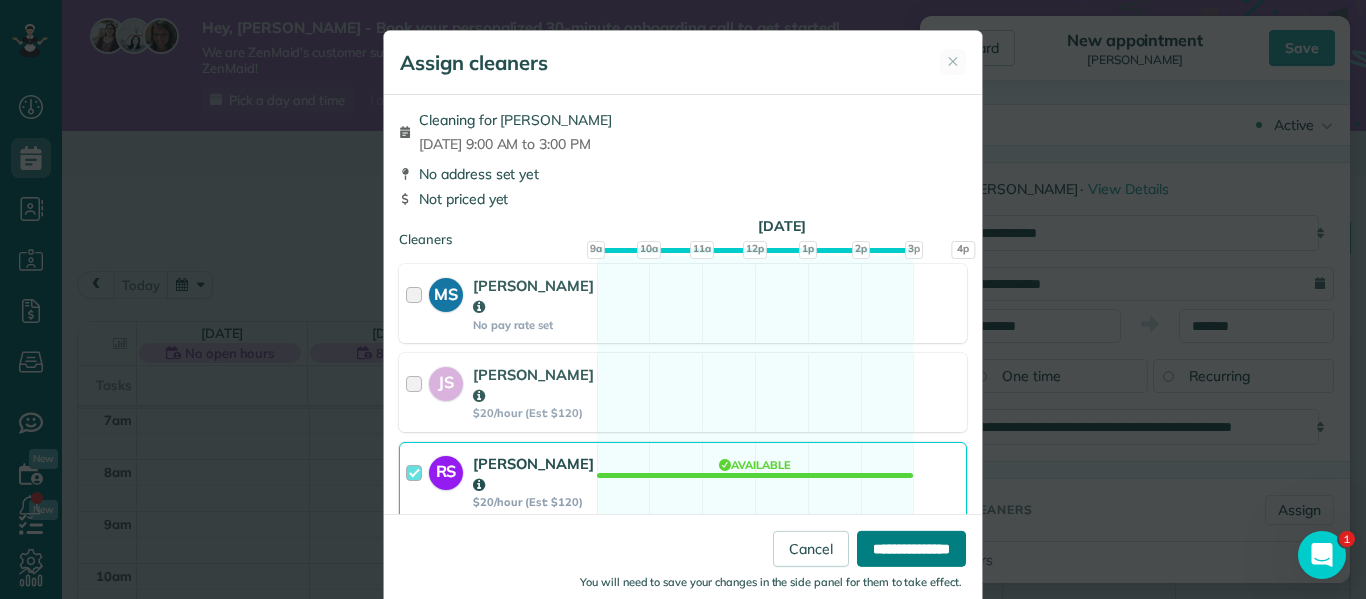 click on "**********" at bounding box center (911, 549) 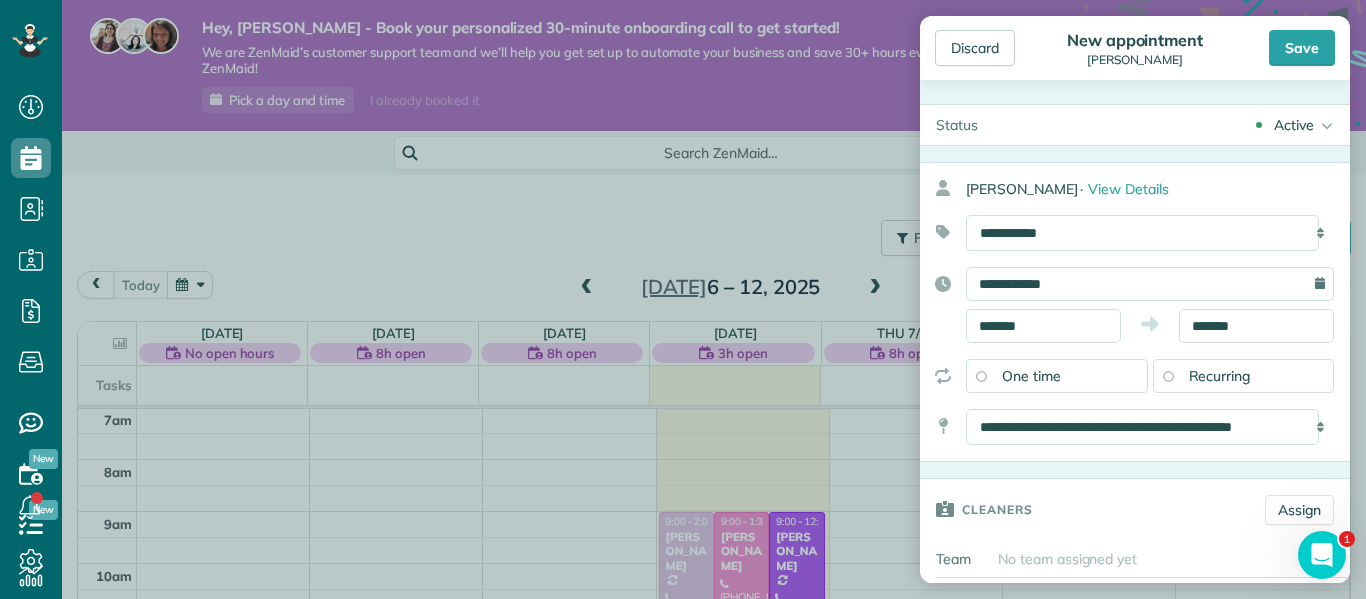 drag, startPoint x: 1363, startPoint y: 350, endPoint x: 1365, endPoint y: 433, distance: 83.02409 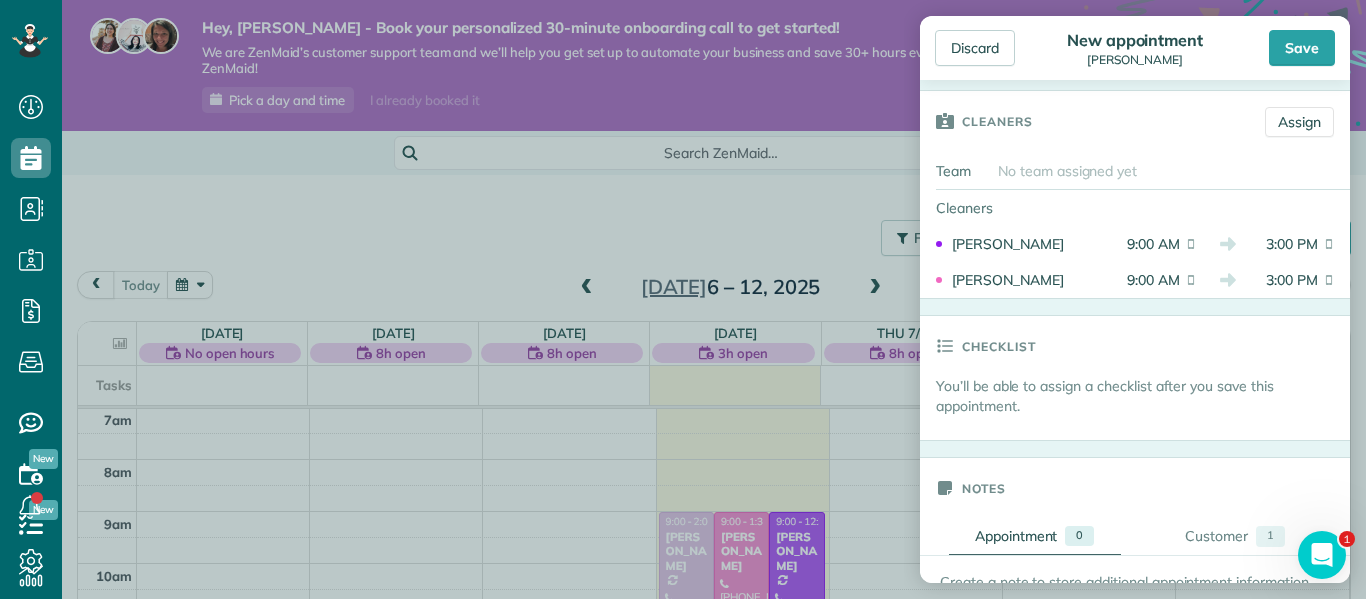scroll, scrollTop: 410, scrollLeft: 0, axis: vertical 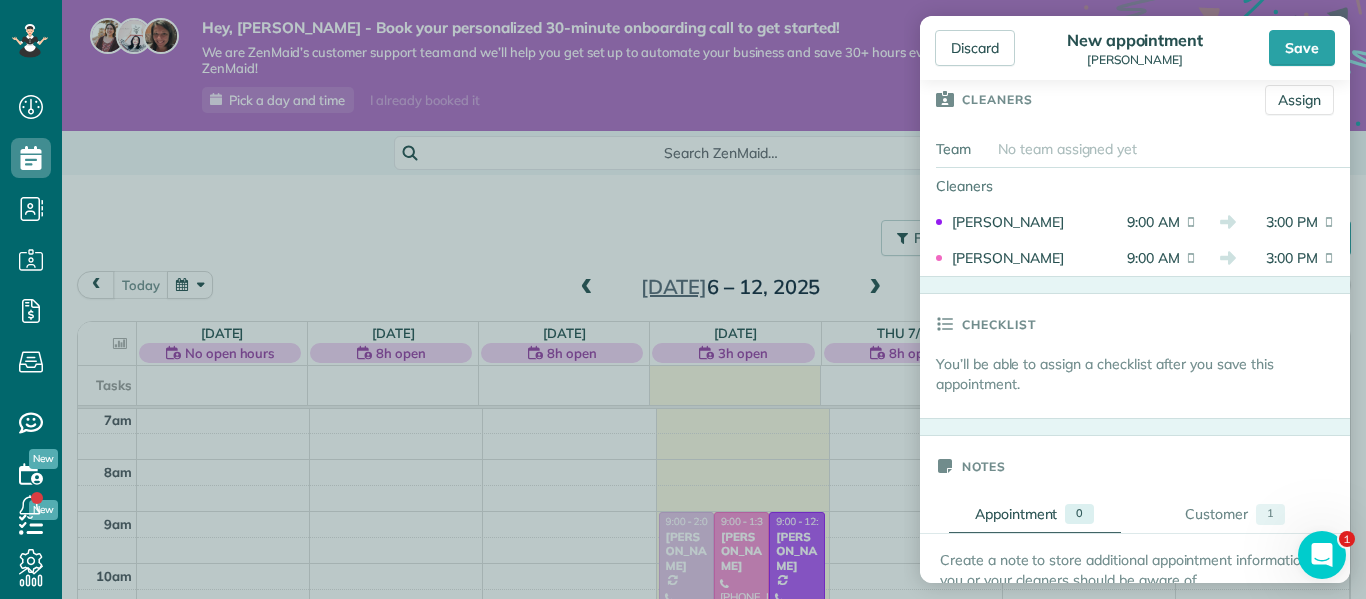 drag, startPoint x: 1361, startPoint y: 314, endPoint x: 1365, endPoint y: 343, distance: 29.274563 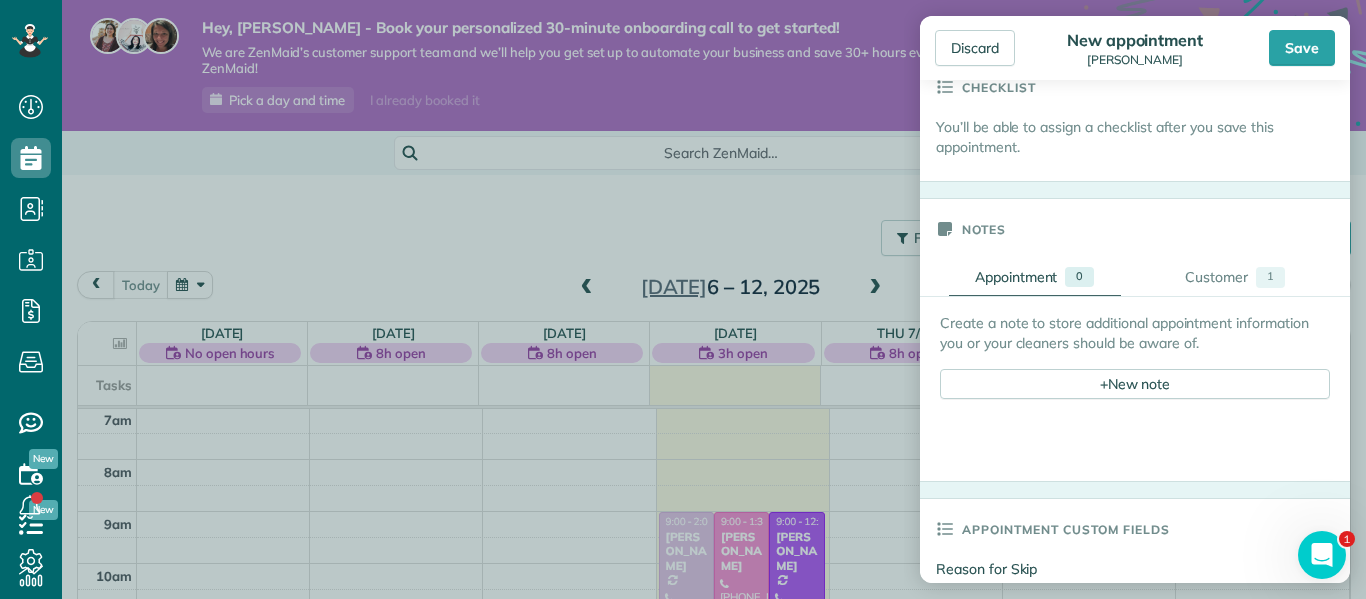 scroll, scrollTop: 651, scrollLeft: 0, axis: vertical 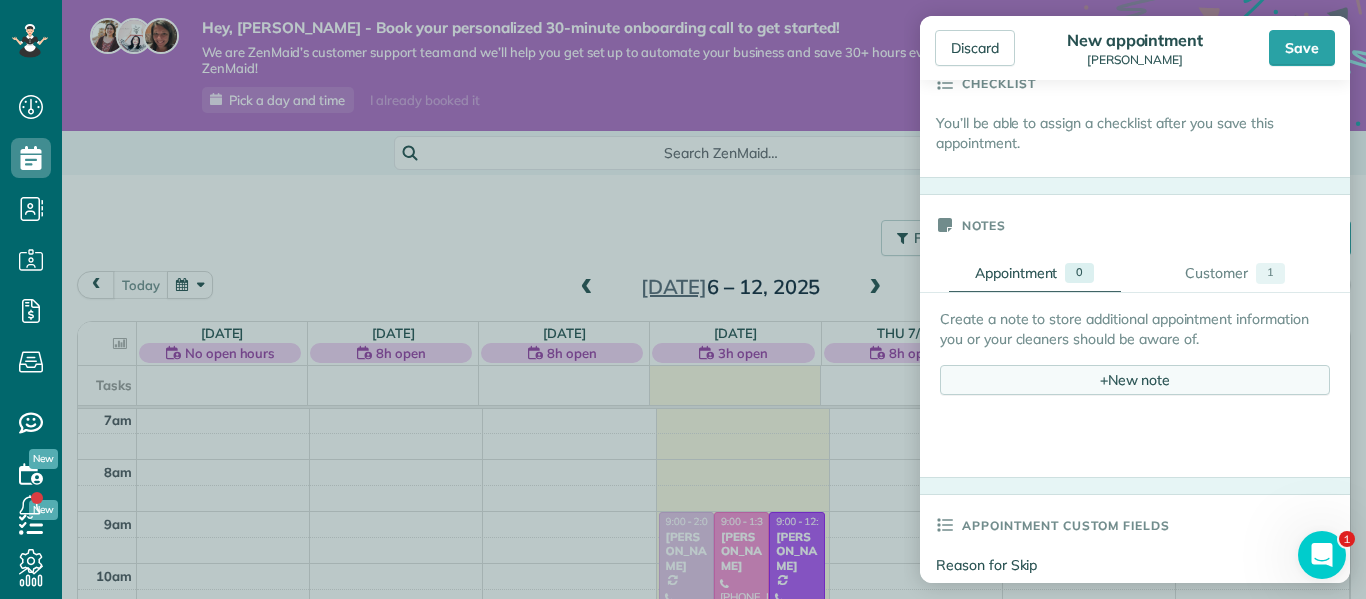 click on "+ New note" at bounding box center (1135, 380) 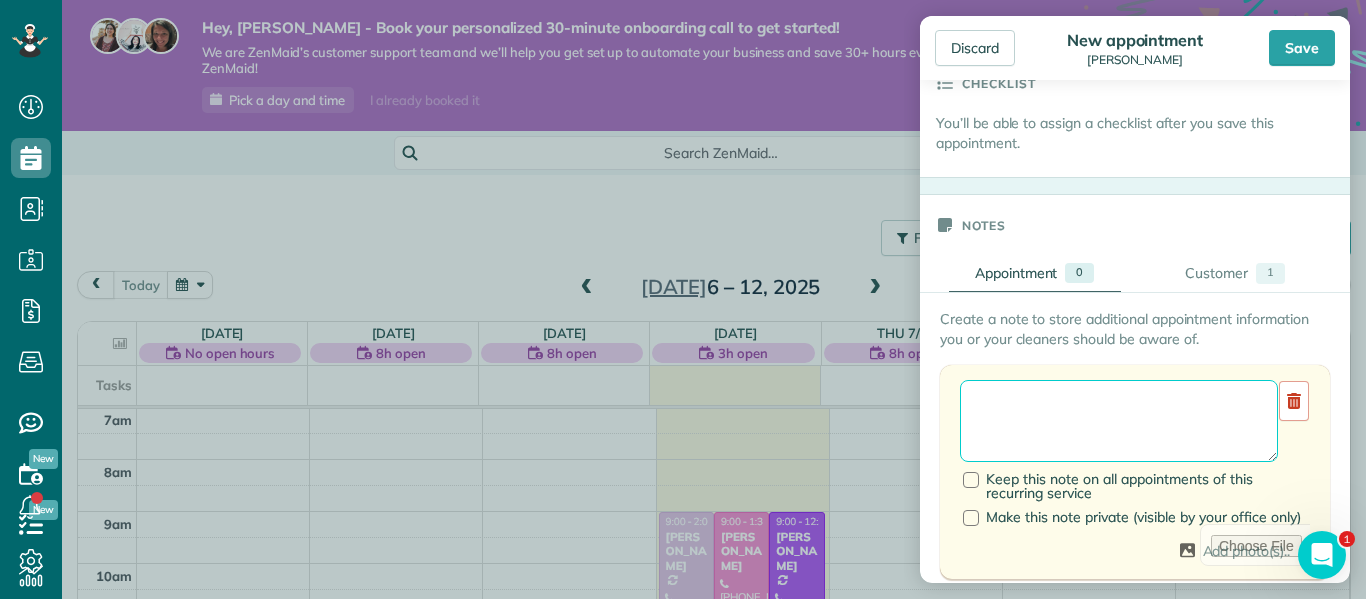click at bounding box center [1119, 421] 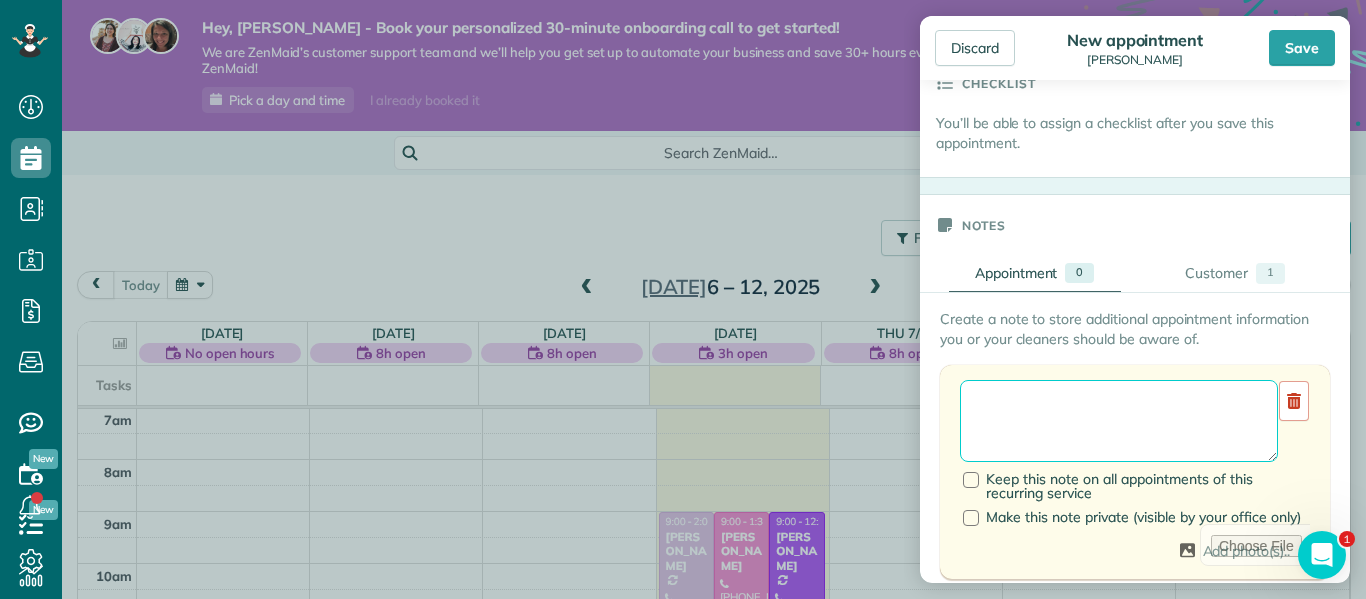 click at bounding box center (1119, 421) 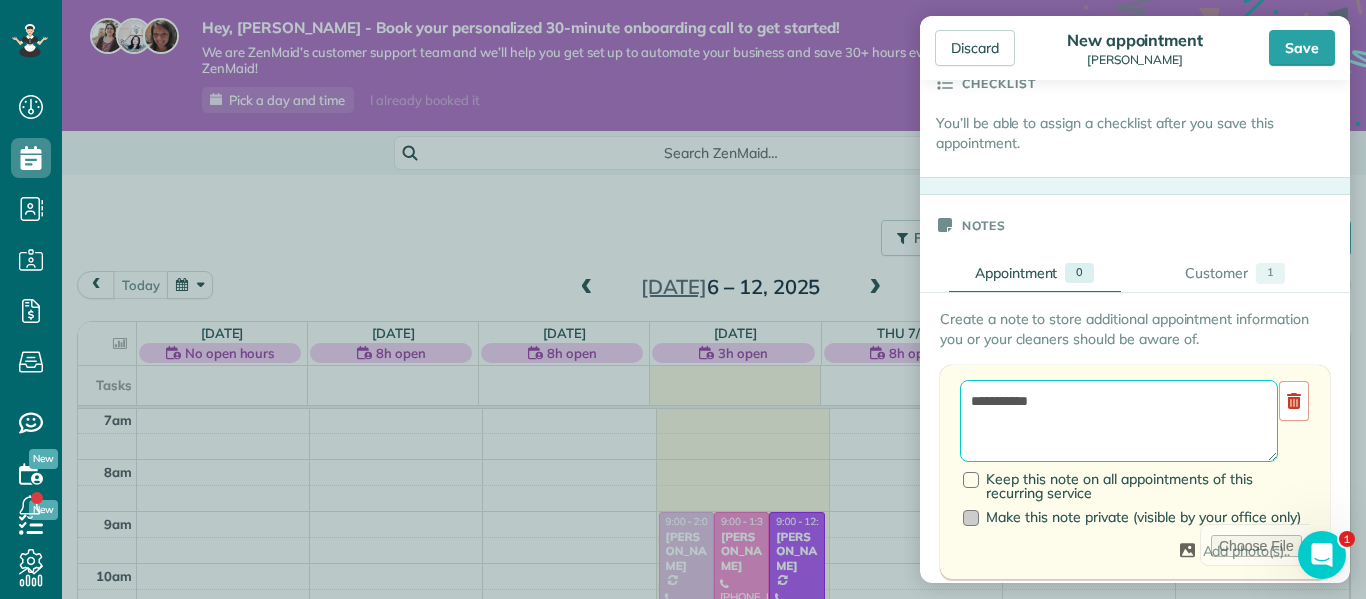 type on "**********" 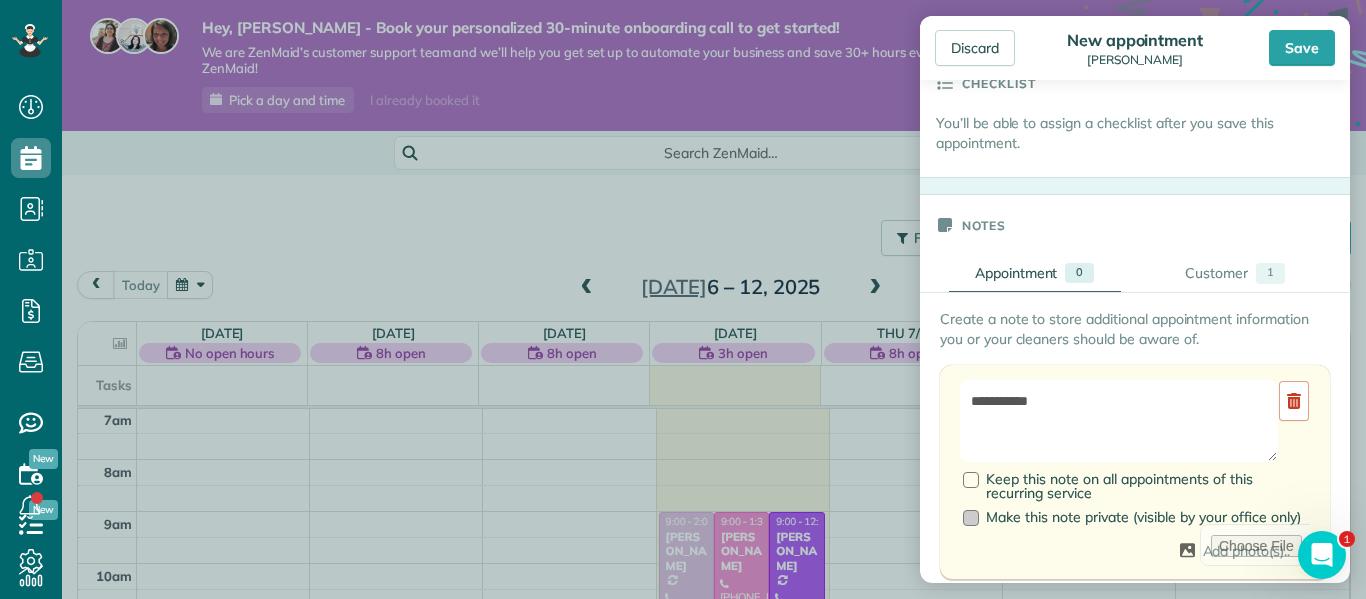 click on "Make this note private (visible by your office only)" at bounding box center [1143, 517] 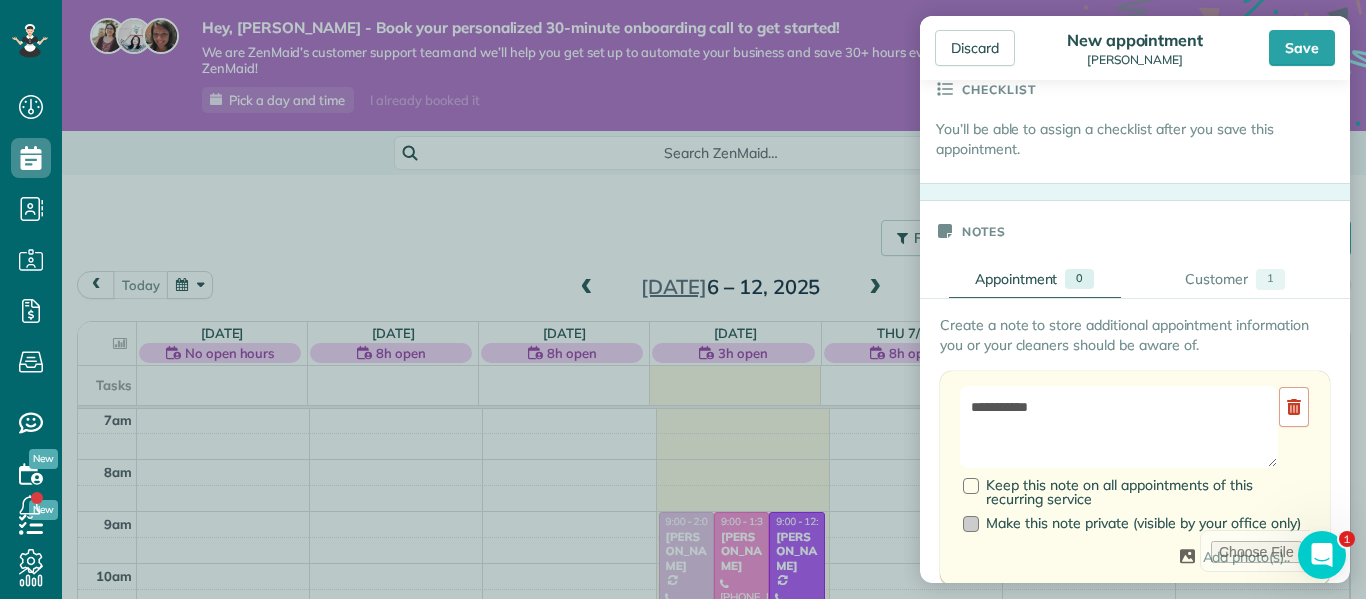 scroll, scrollTop: 534, scrollLeft: 0, axis: vertical 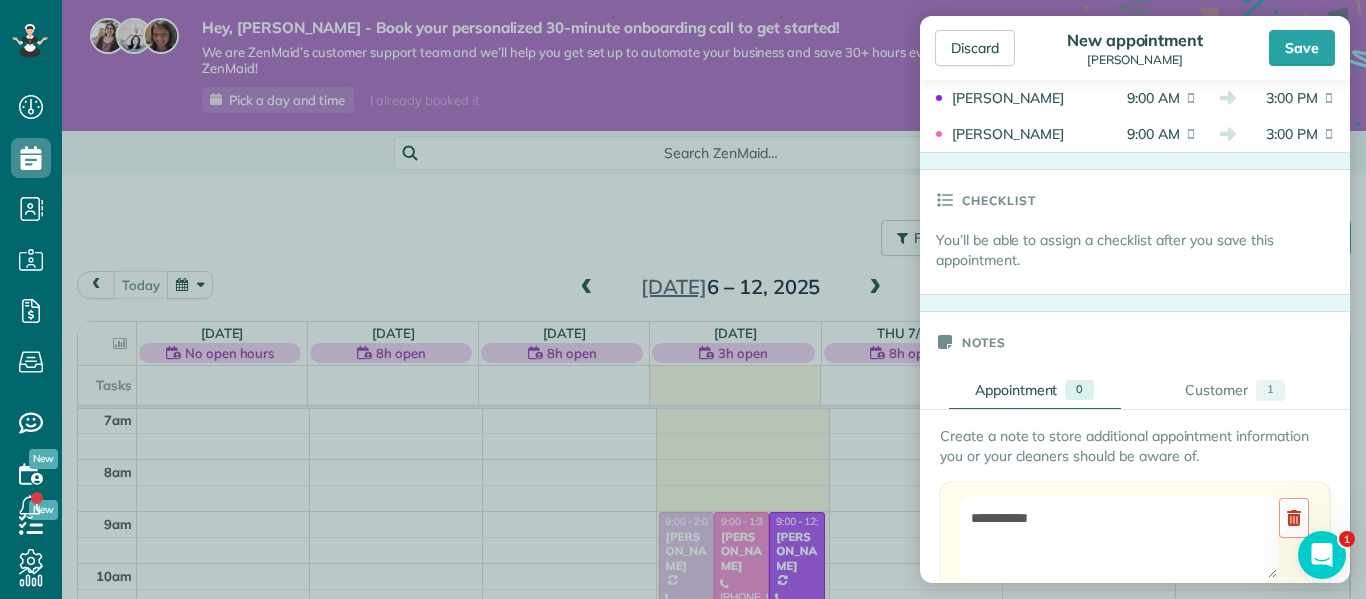 click on "Discard
New appointment
Sarah Gainey
Save" at bounding box center (1135, 48) 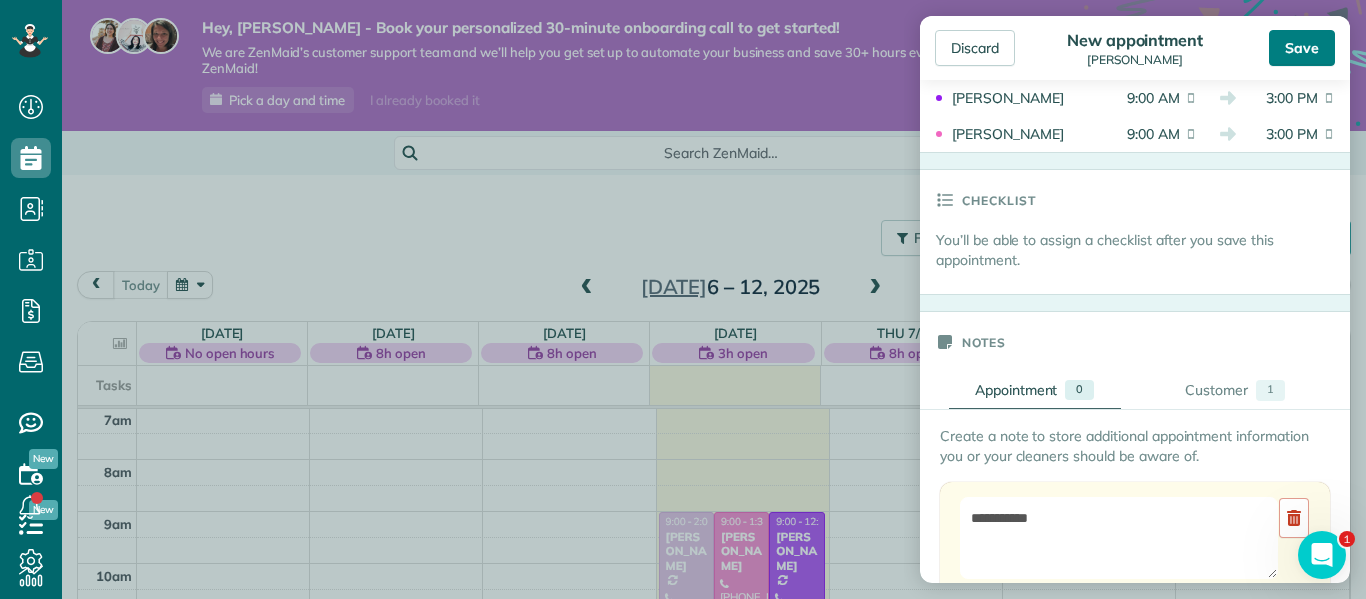 click on "Save" at bounding box center [1302, 48] 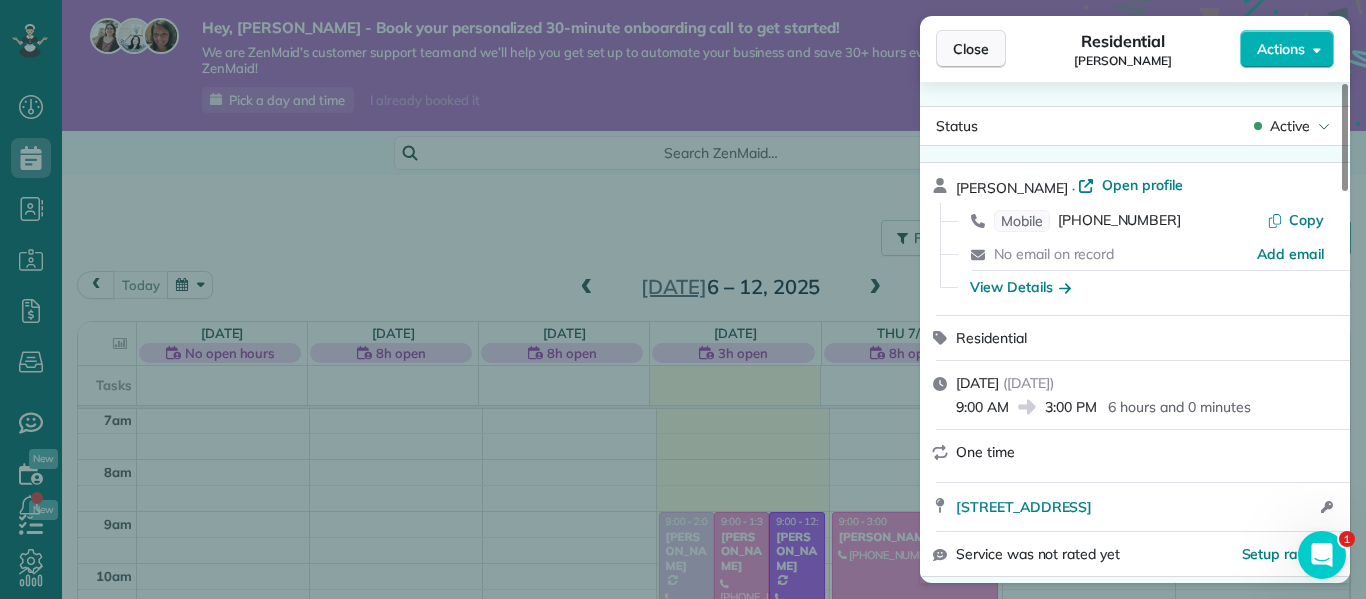 click on "Close" at bounding box center (971, 49) 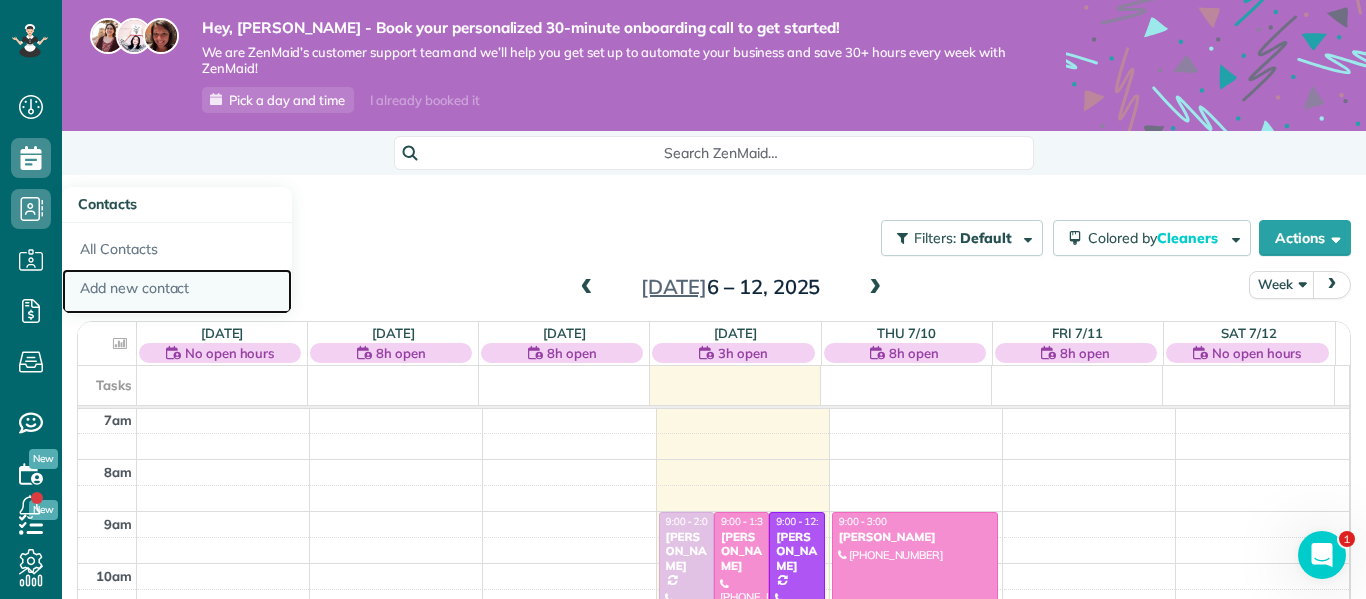 click on "Add new contact" at bounding box center (177, 292) 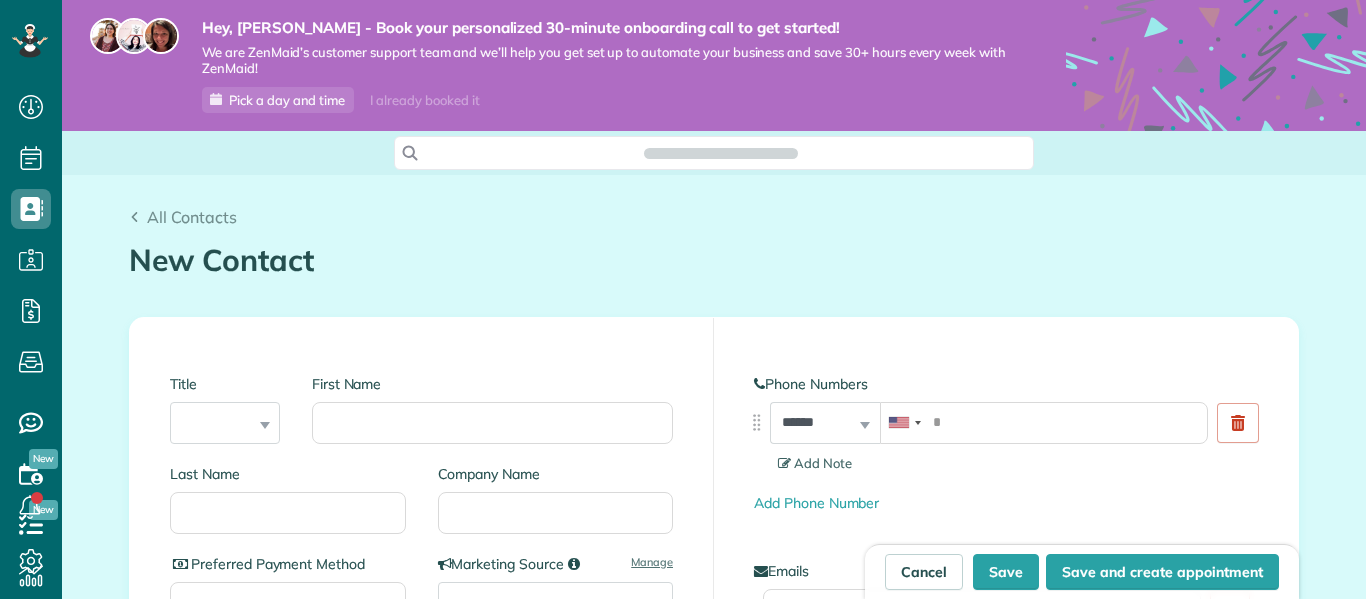 scroll, scrollTop: 0, scrollLeft: 0, axis: both 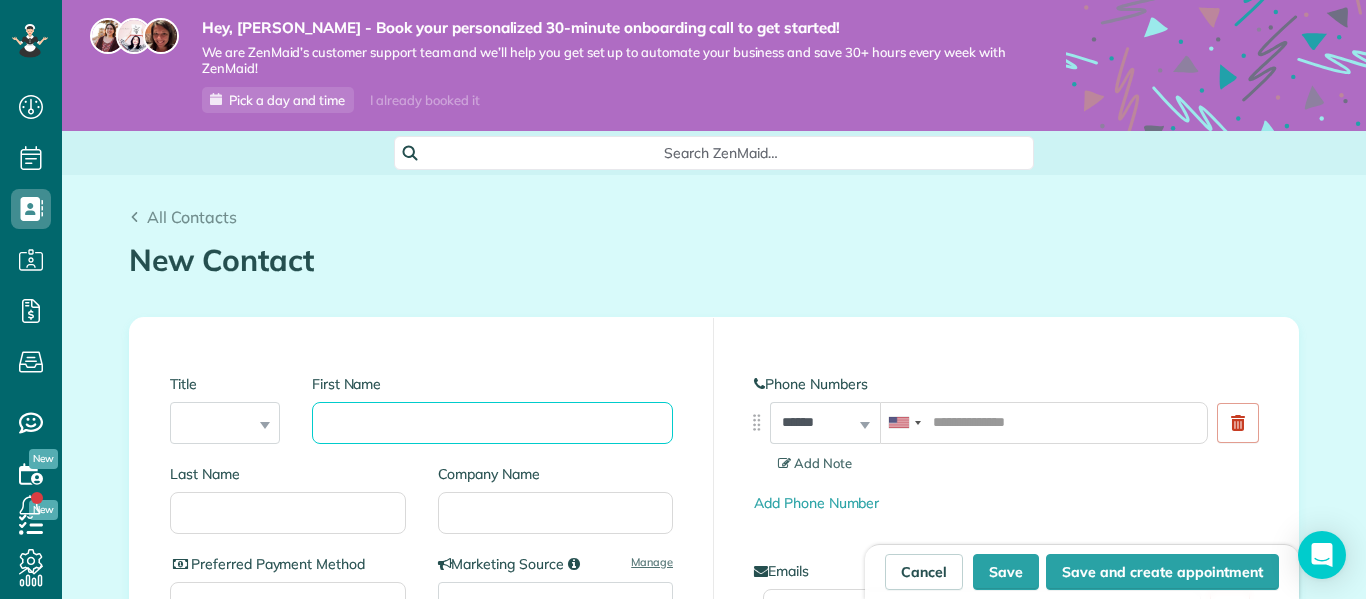 click on "First Name" at bounding box center (492, 423) 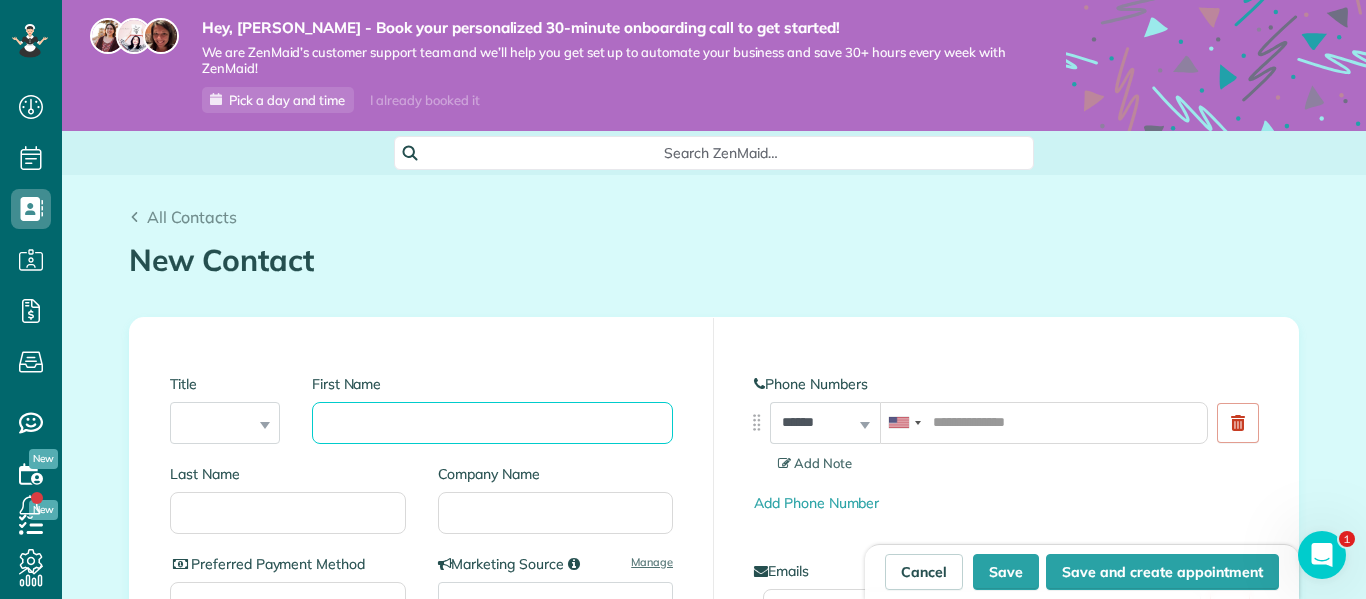 scroll, scrollTop: 0, scrollLeft: 0, axis: both 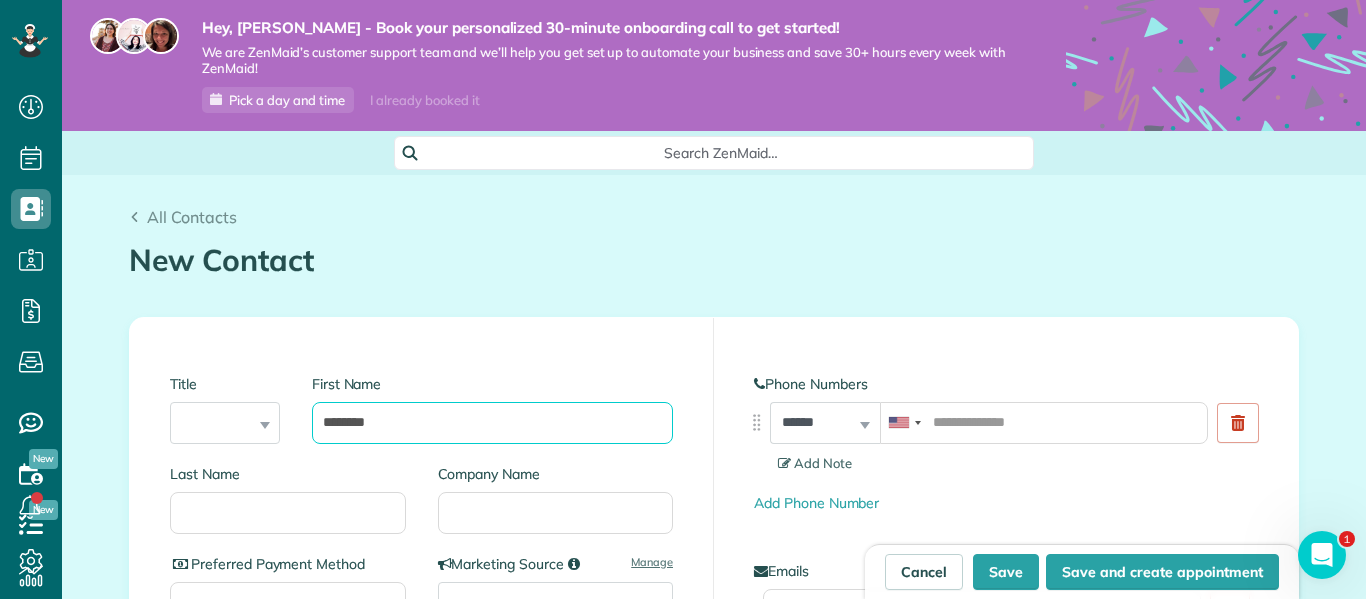 type on "********" 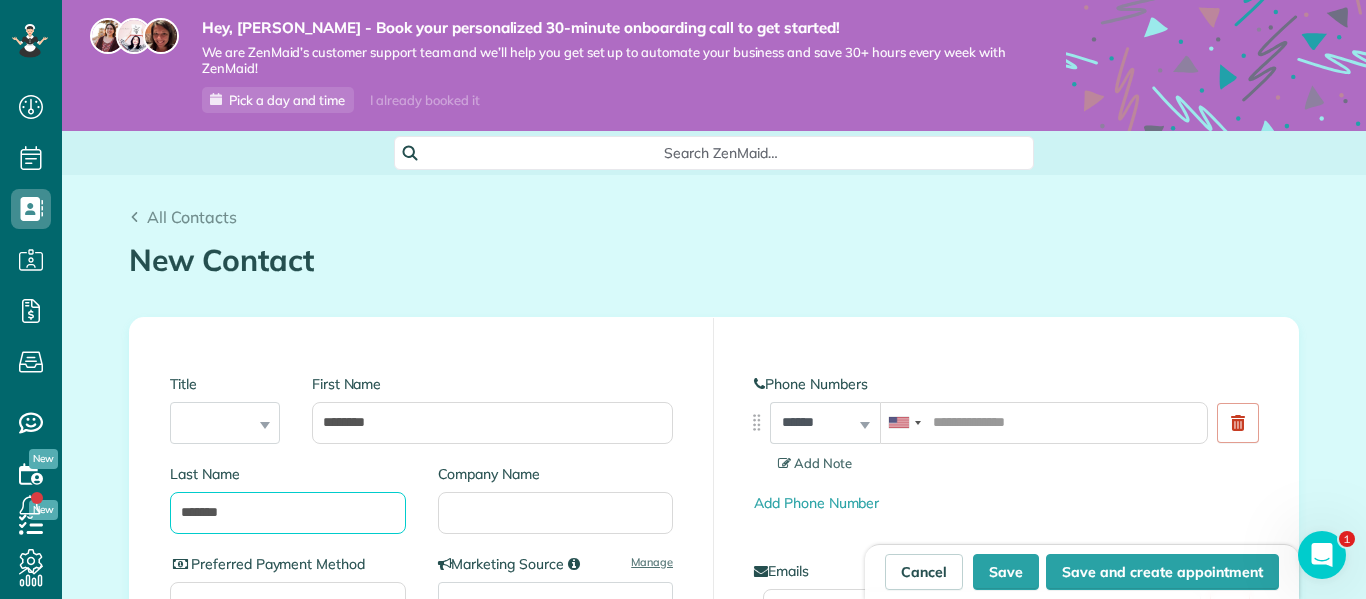 type on "*******" 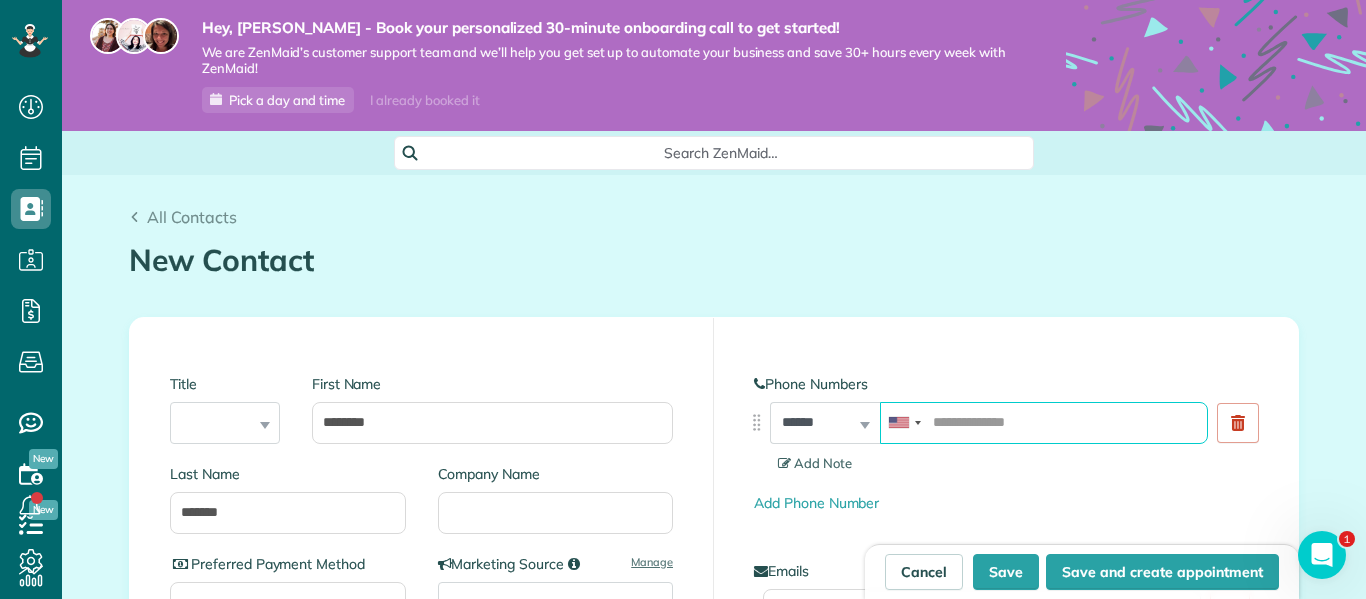 click at bounding box center (1044, 423) 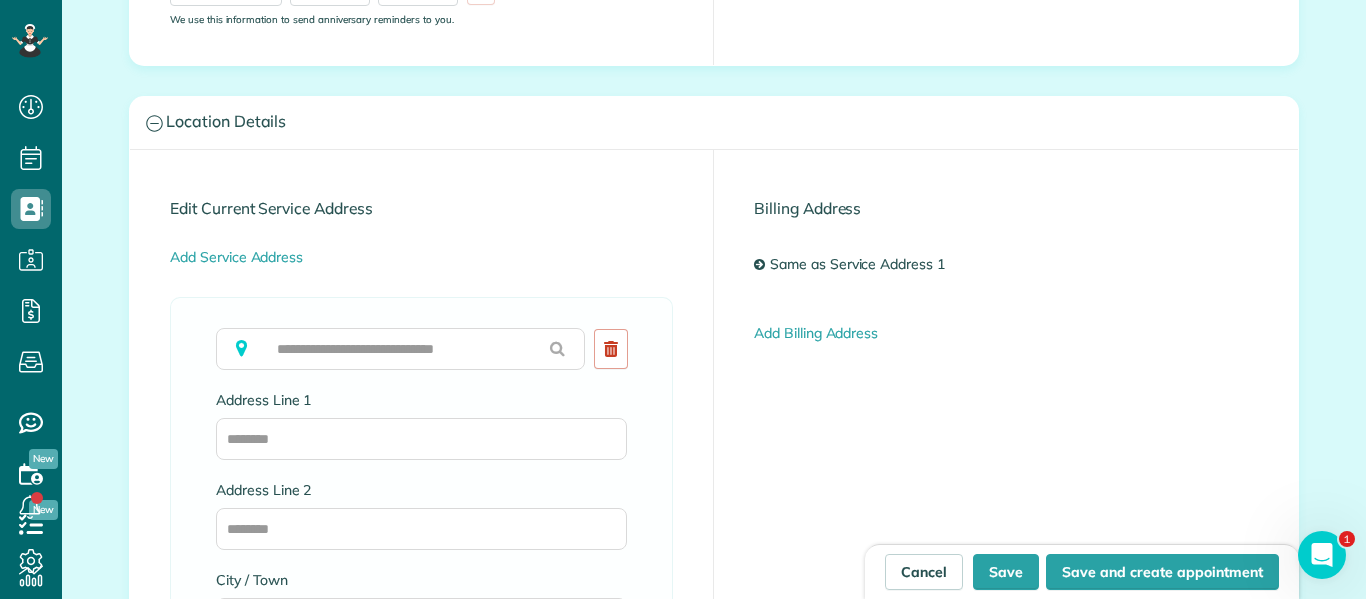 scroll, scrollTop: 952, scrollLeft: 0, axis: vertical 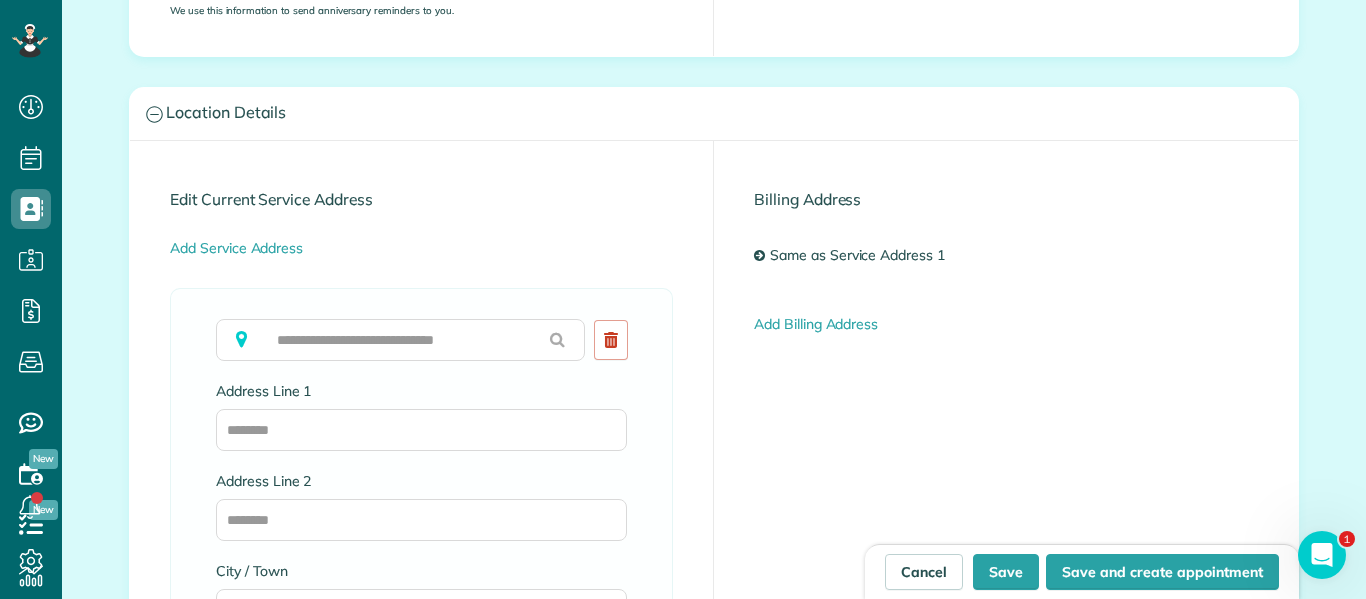 type on "**********" 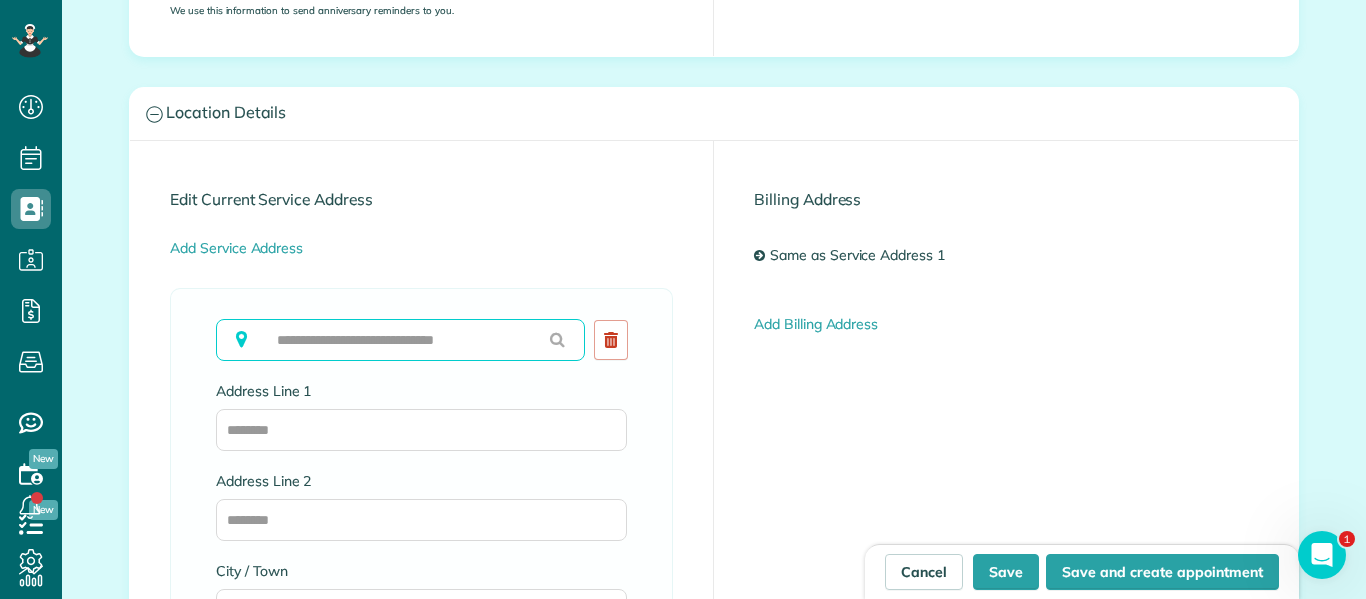 click at bounding box center [400, 340] 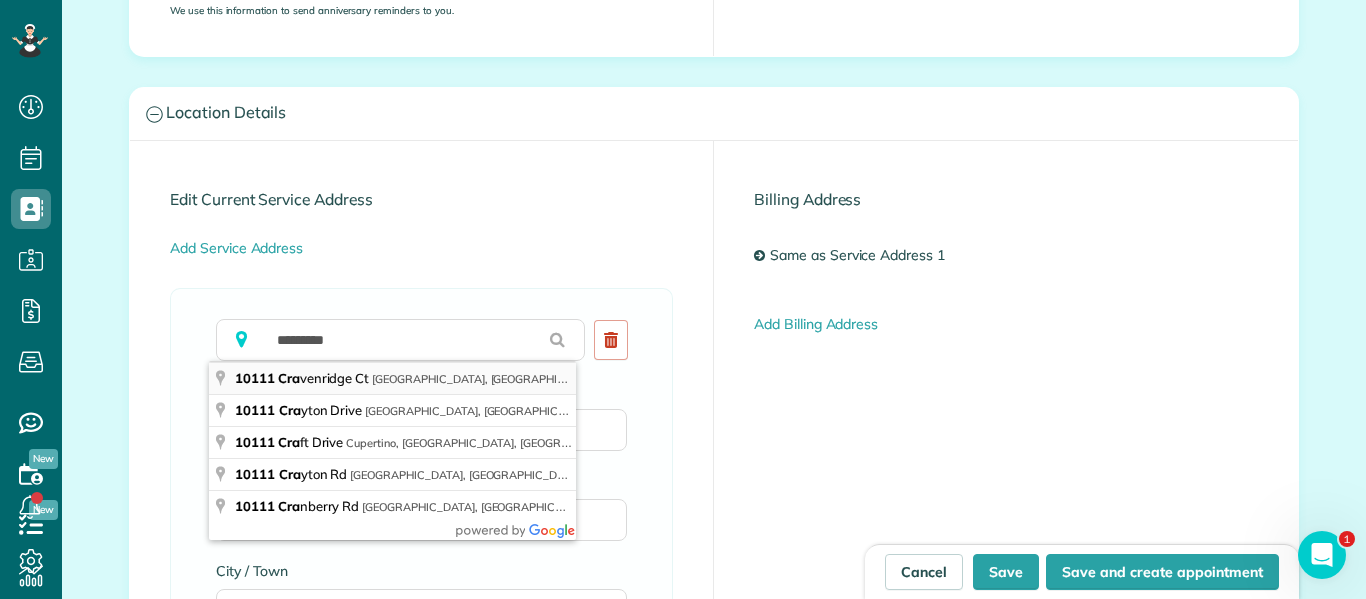 type on "**********" 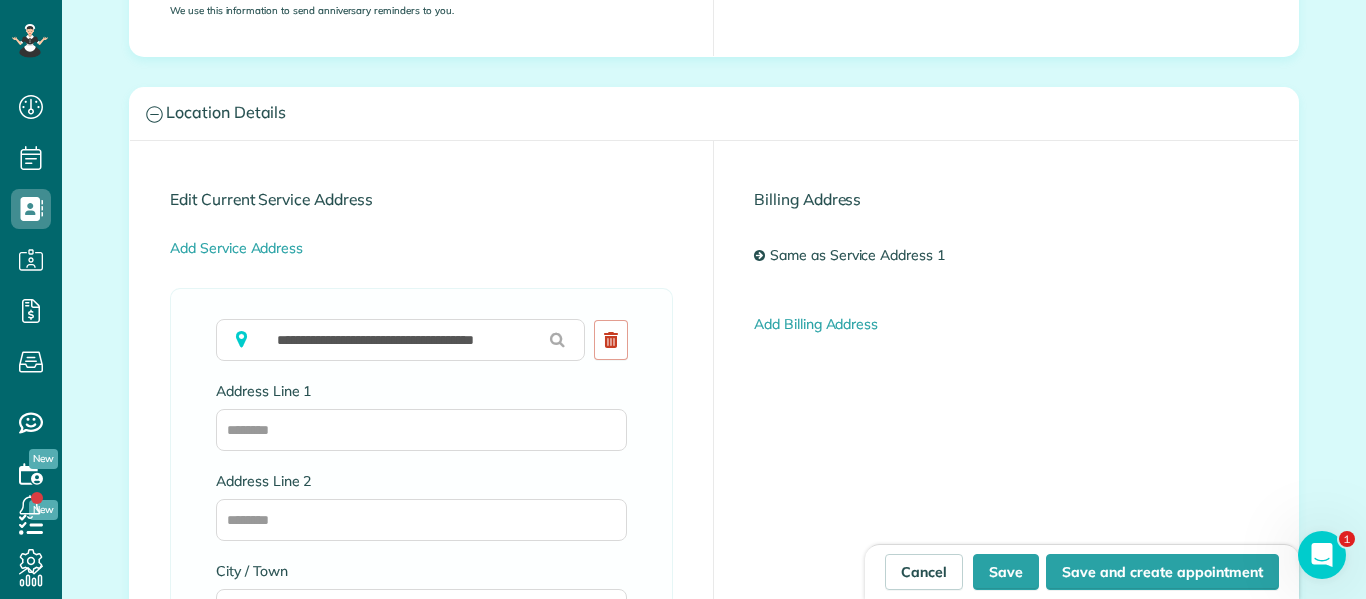 type on "**********" 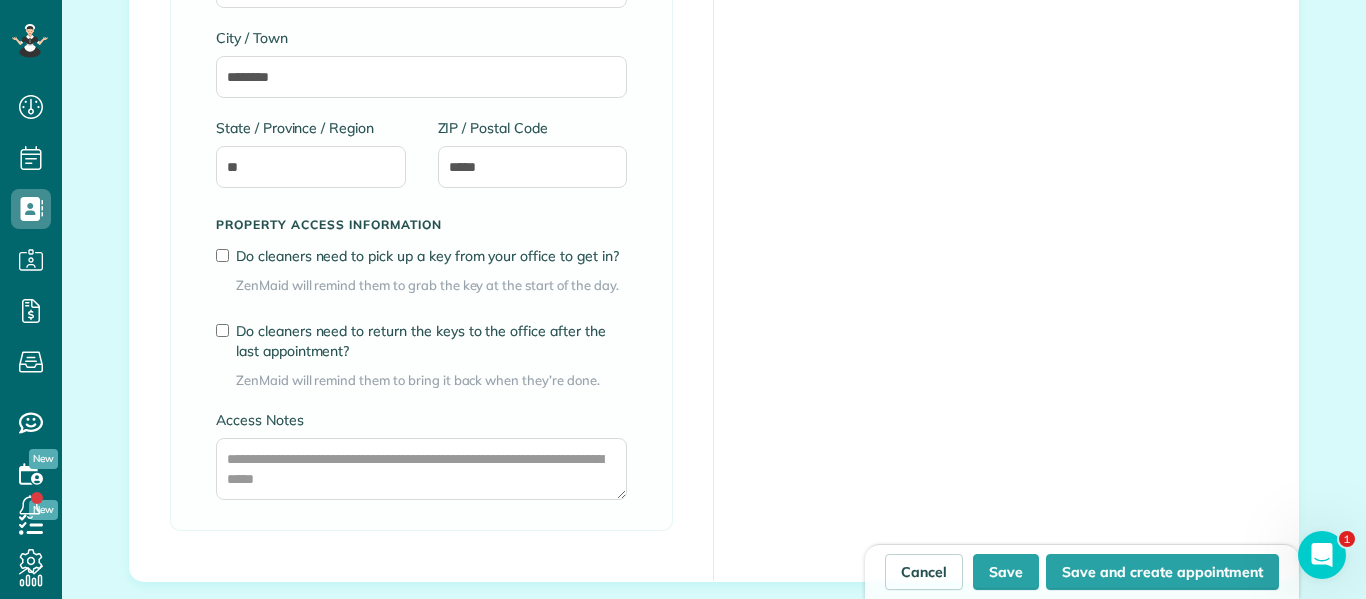 scroll, scrollTop: 1494, scrollLeft: 0, axis: vertical 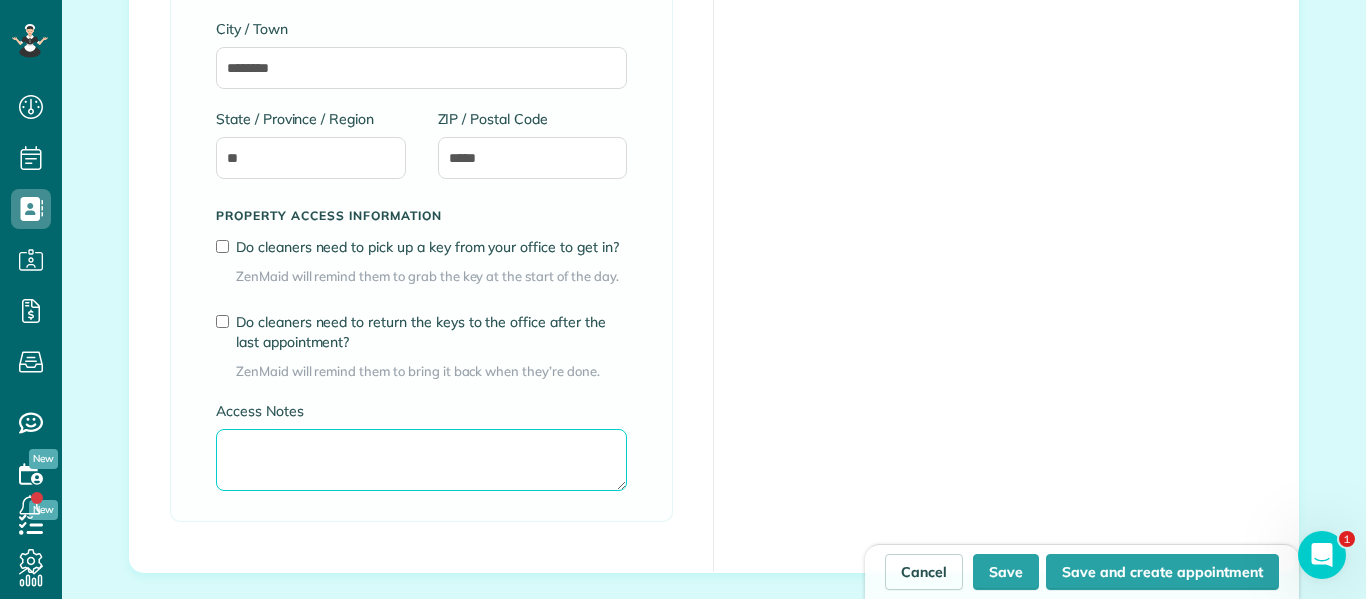 click on "Access Notes" at bounding box center (421, 460) 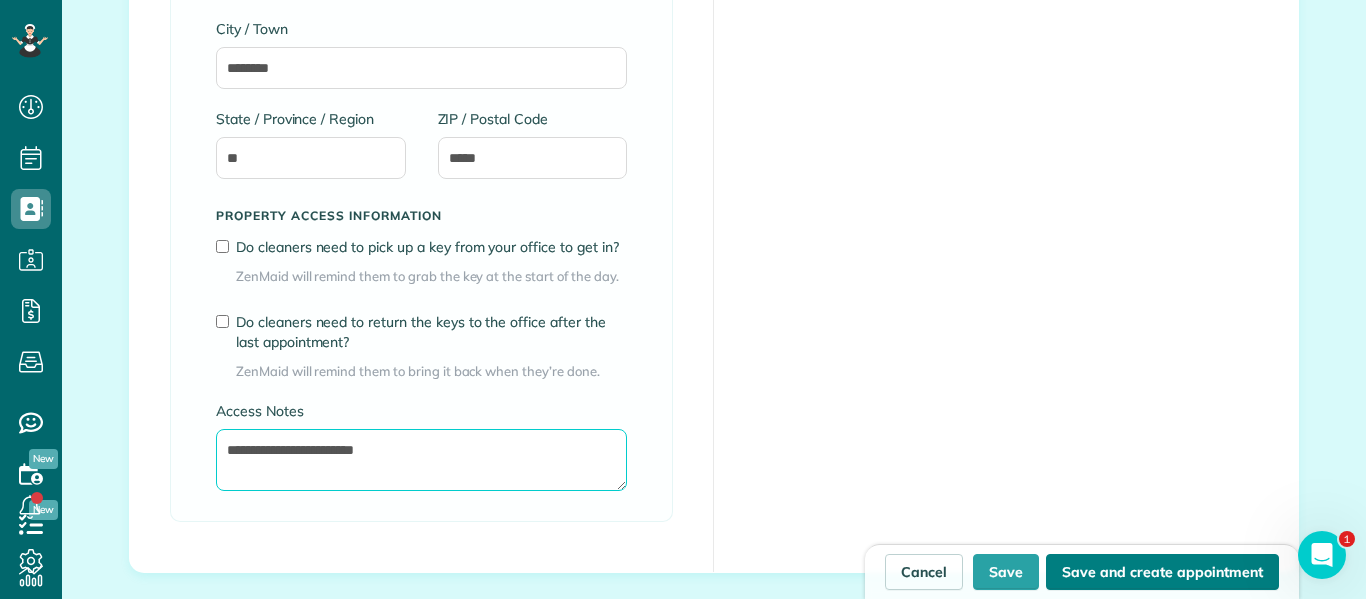 type on "**********" 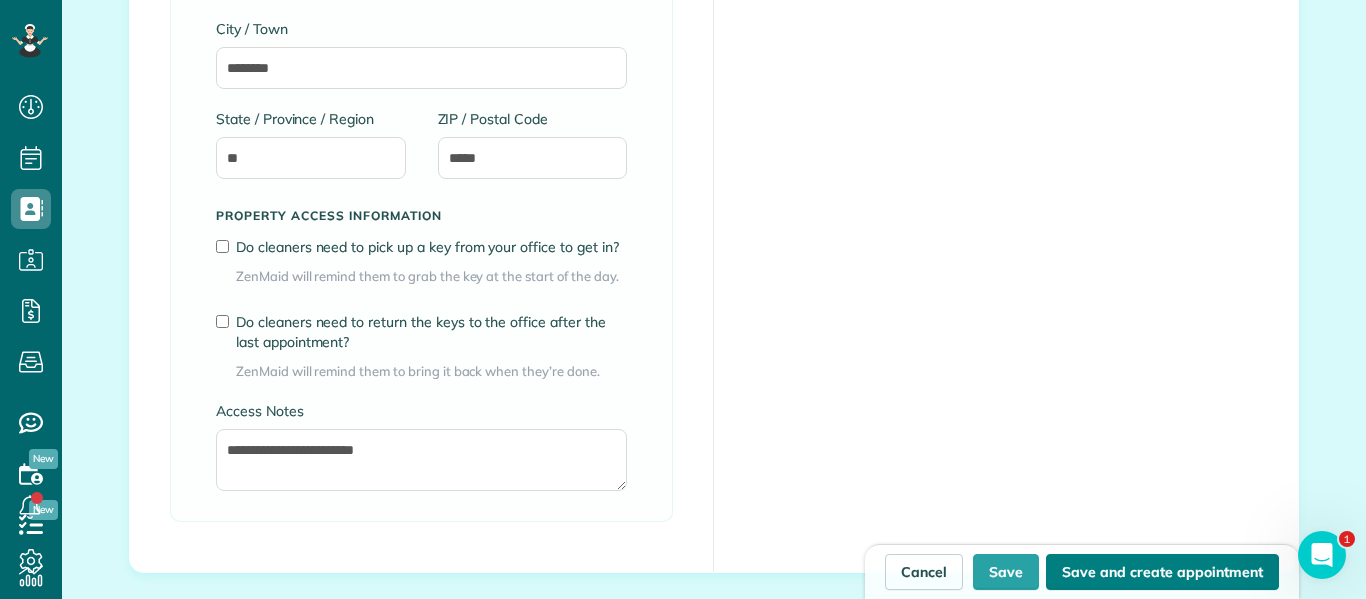 click on "Save and create appointment" at bounding box center (1162, 572) 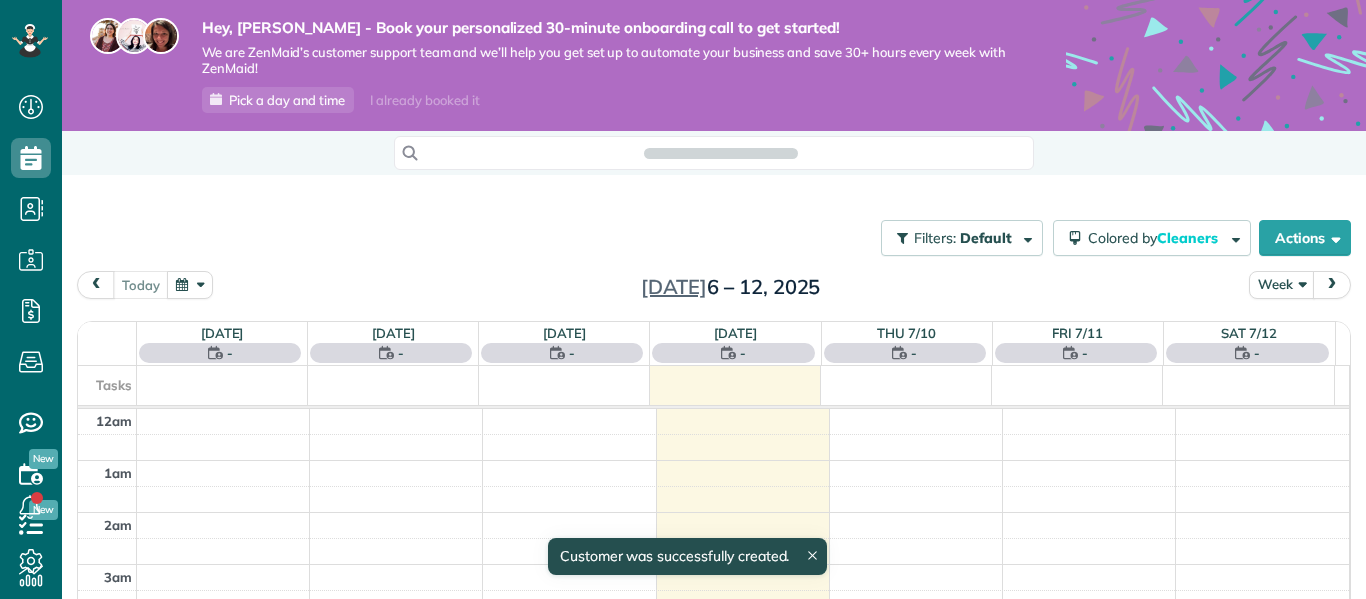 scroll, scrollTop: 0, scrollLeft: 0, axis: both 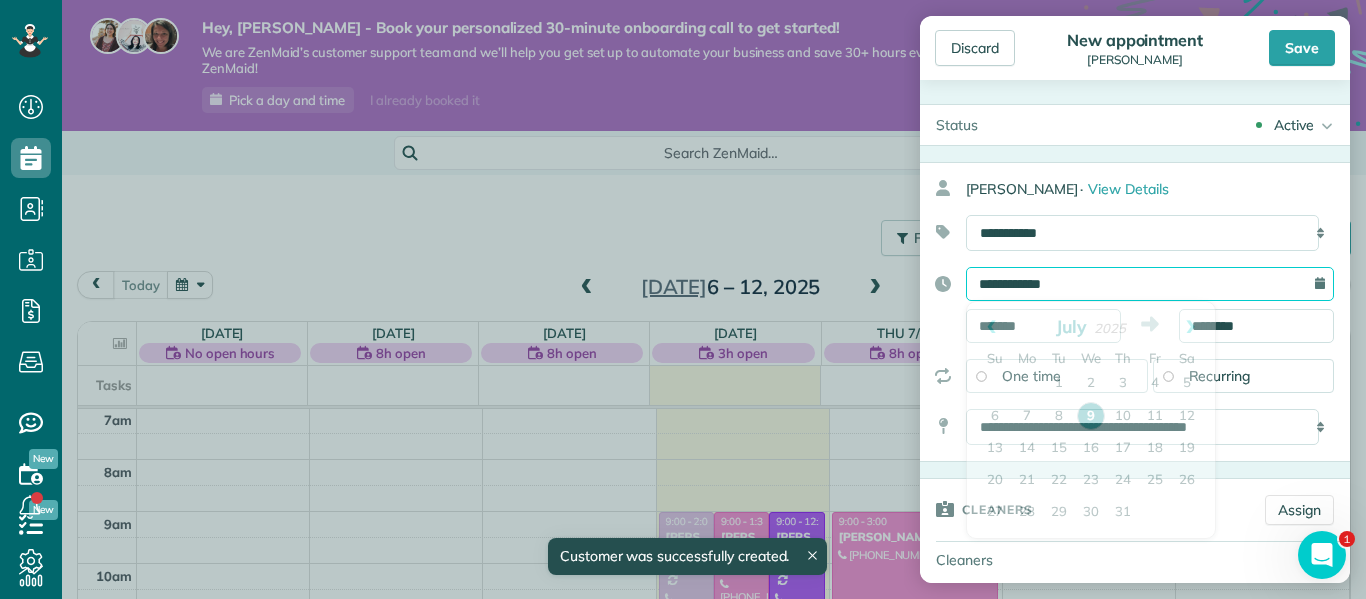 click on "**********" at bounding box center [1150, 284] 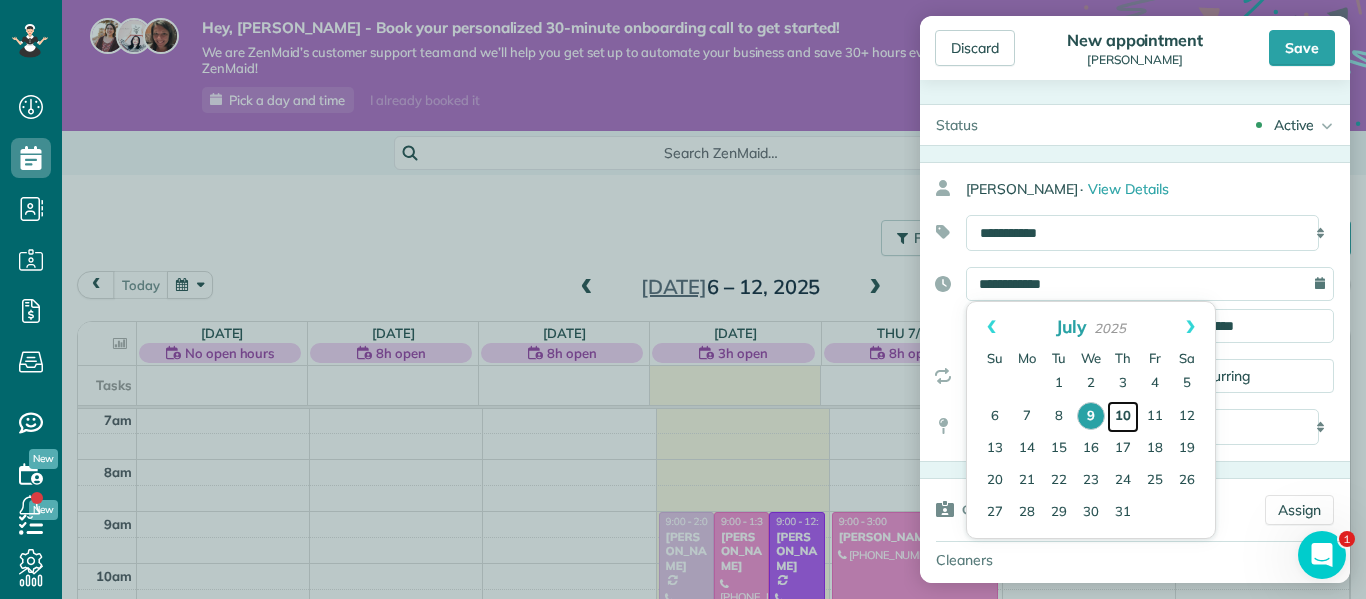 click on "10" at bounding box center (1123, 417) 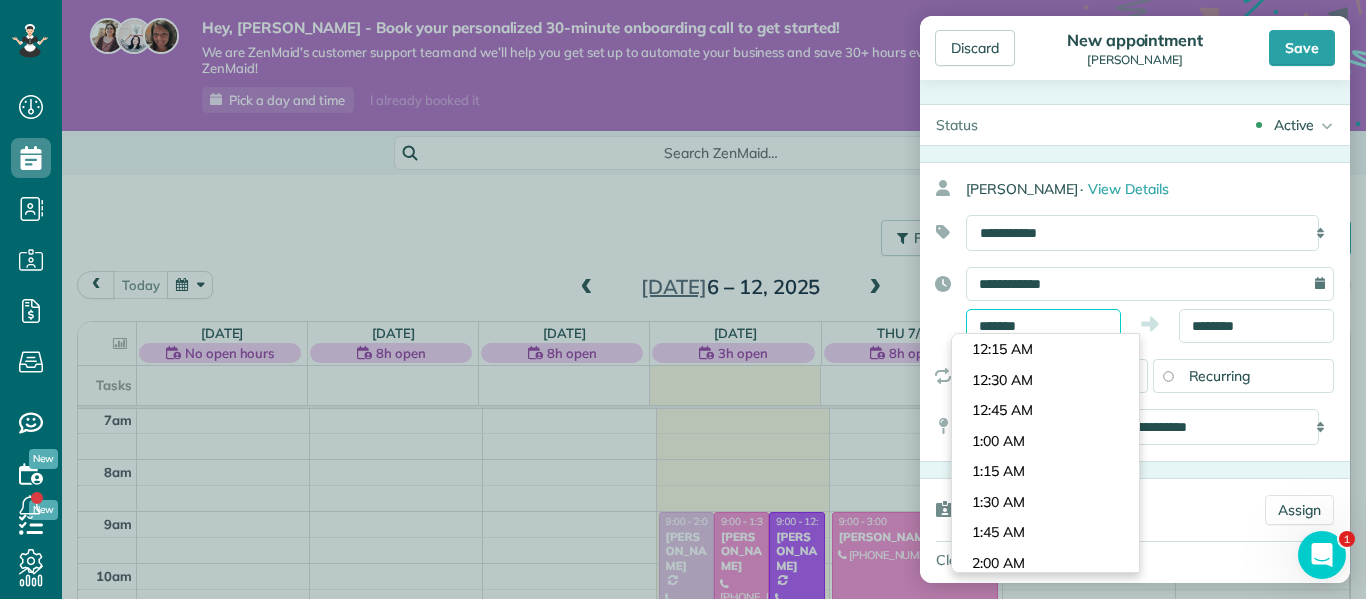 click on "*******" at bounding box center [1043, 326] 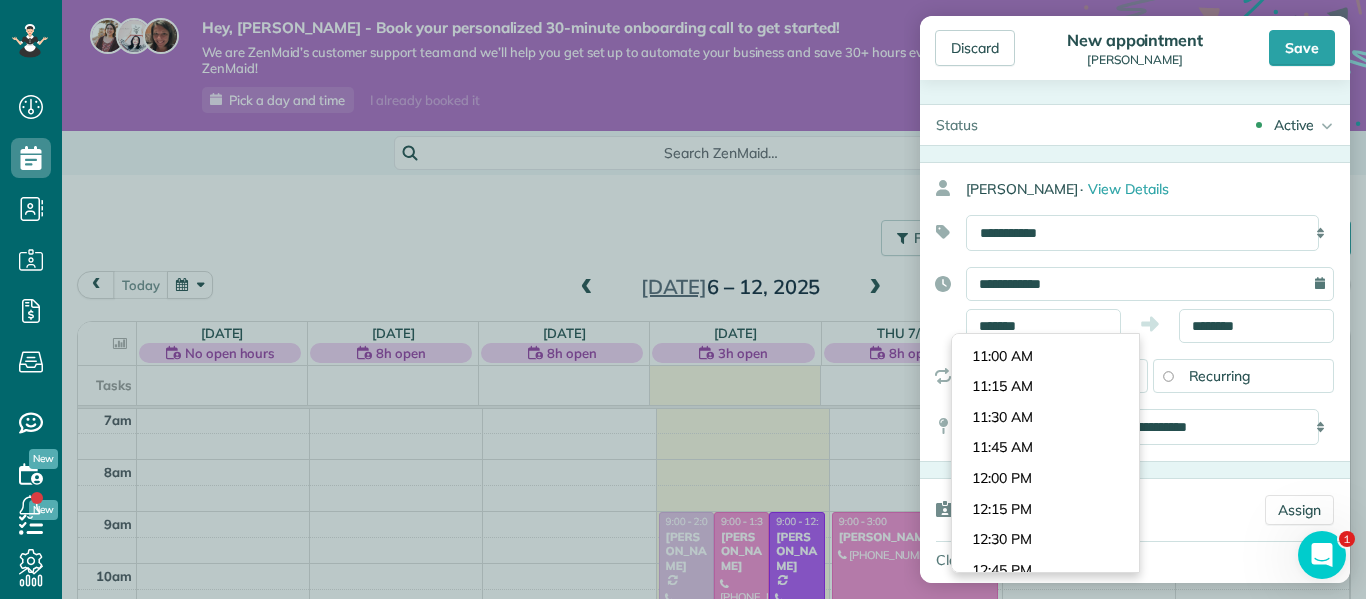 scroll, scrollTop: 1318, scrollLeft: 0, axis: vertical 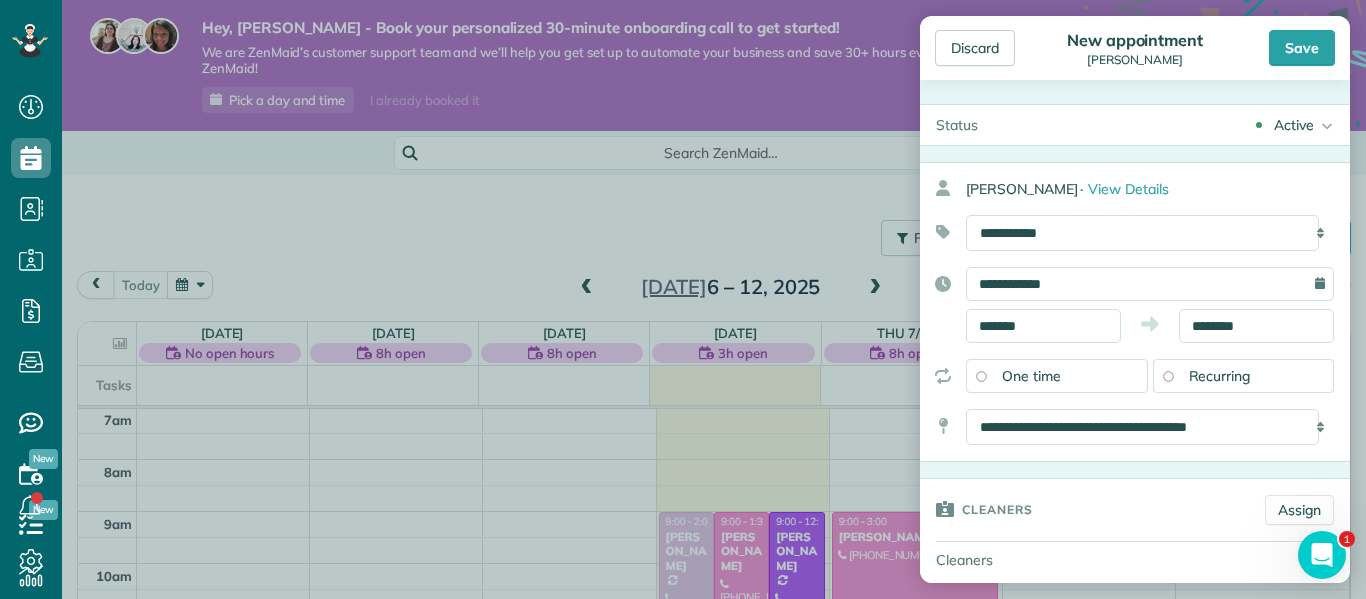 type on "********" 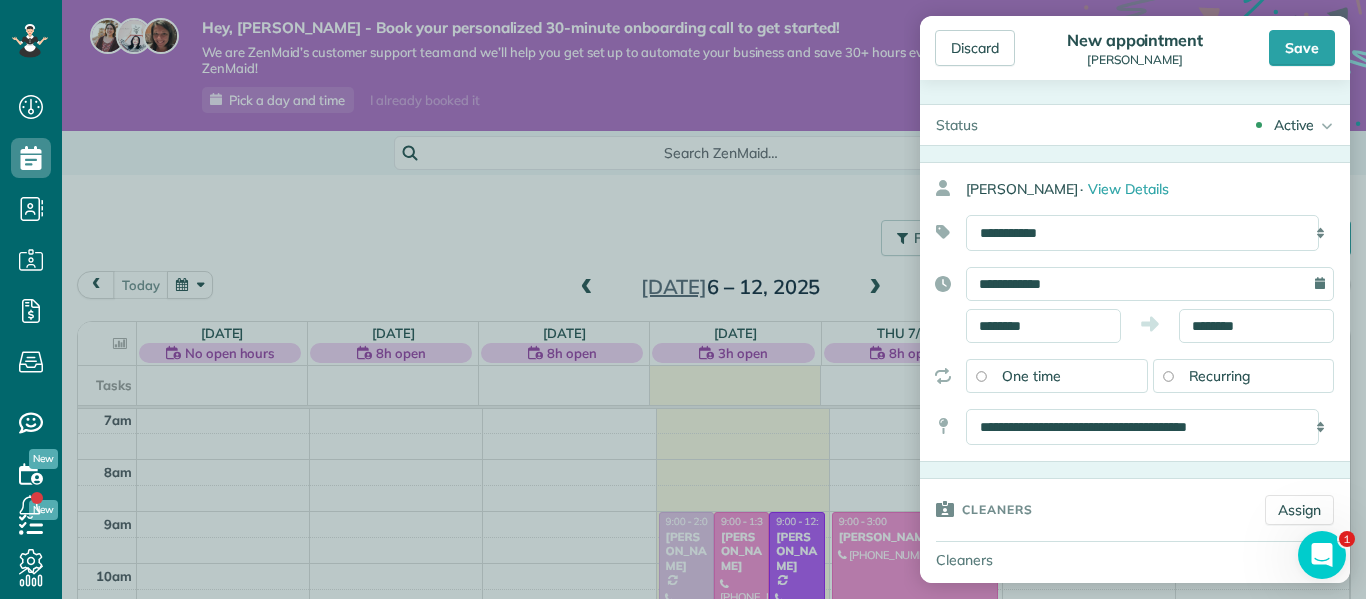 click on "Dashboard
Scheduling
Calendar View
List View
Dispatch View - Weekly scheduling (Beta)" at bounding box center [683, 299] 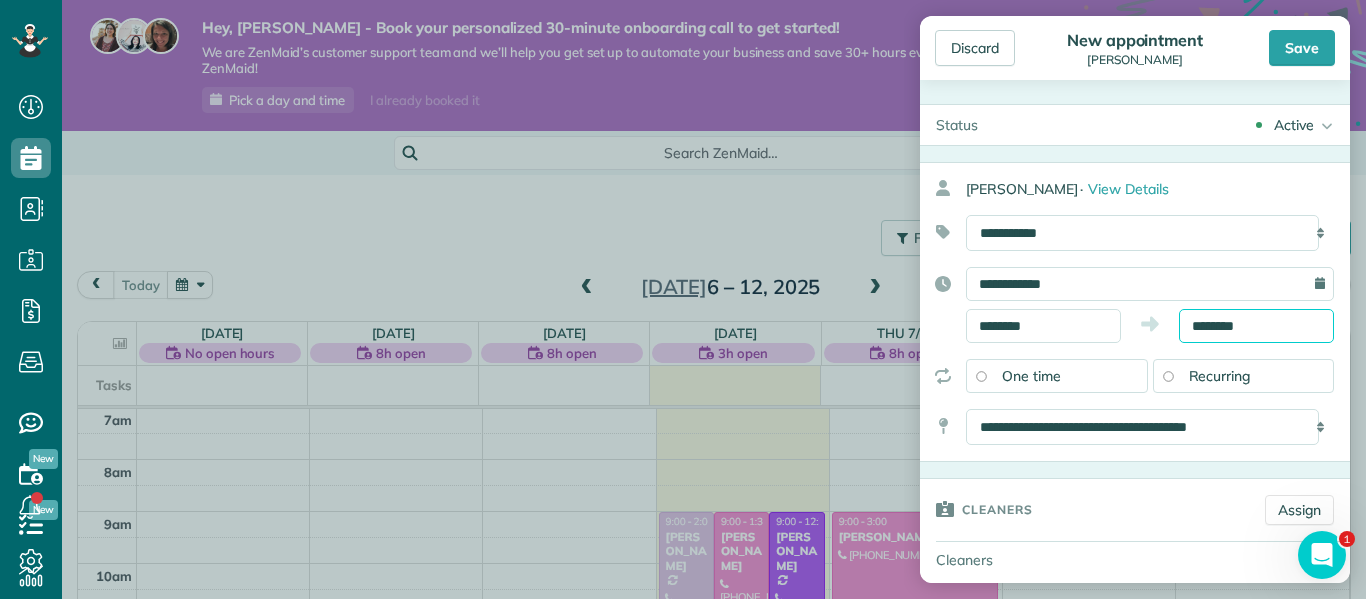 click on "********" at bounding box center (1256, 326) 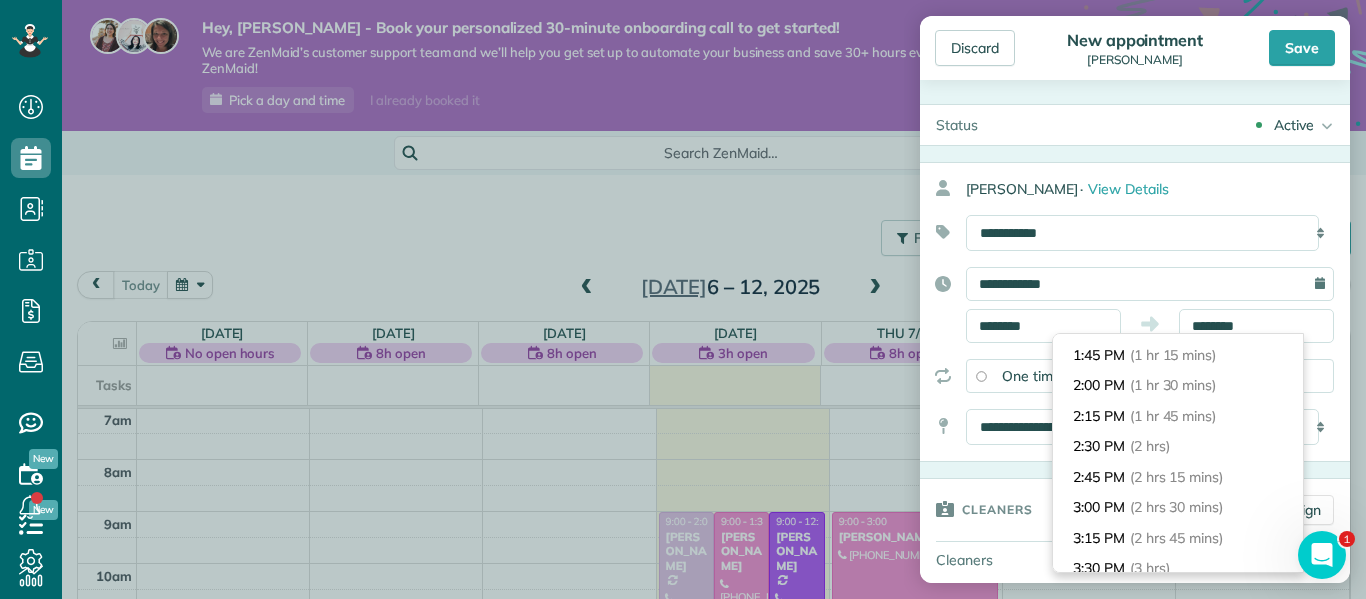 scroll, scrollTop: 160, scrollLeft: 0, axis: vertical 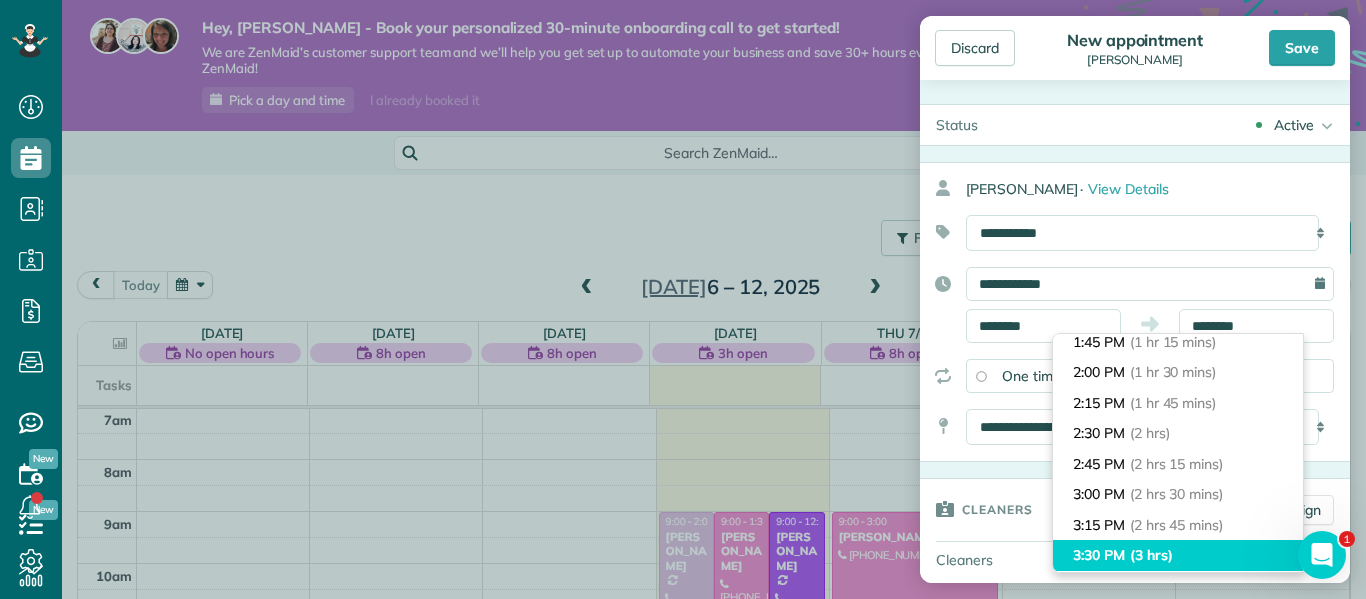type on "*******" 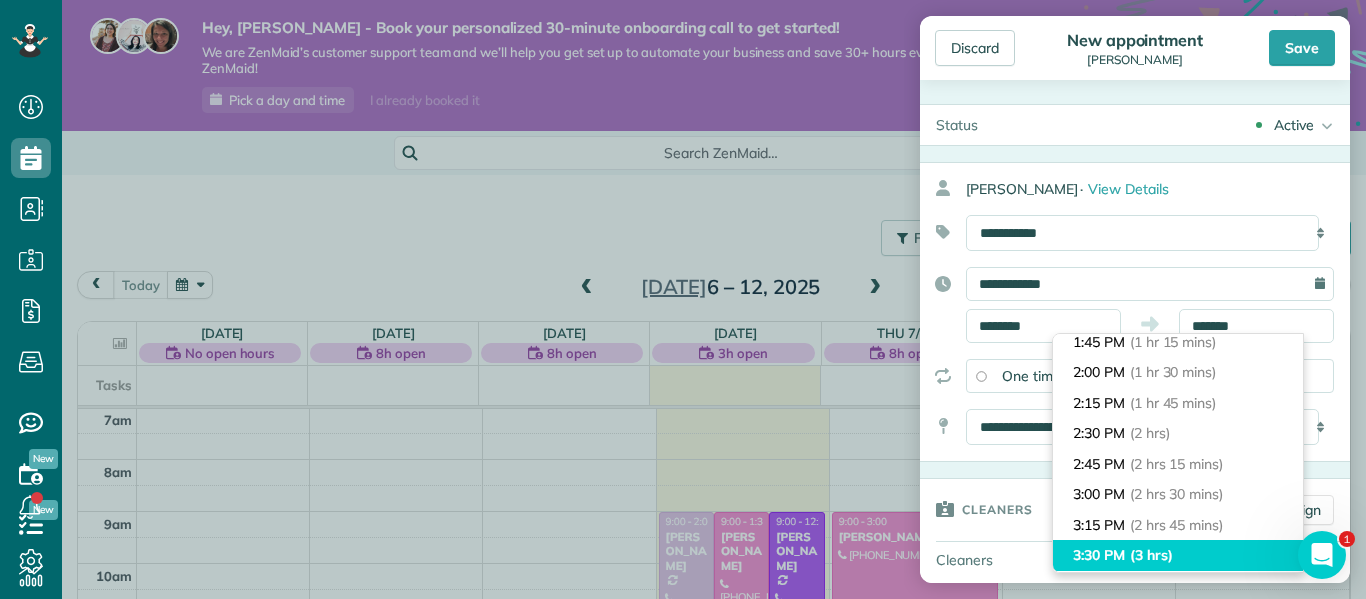 click on "3:30 PM  (3 hrs)" at bounding box center (1178, 555) 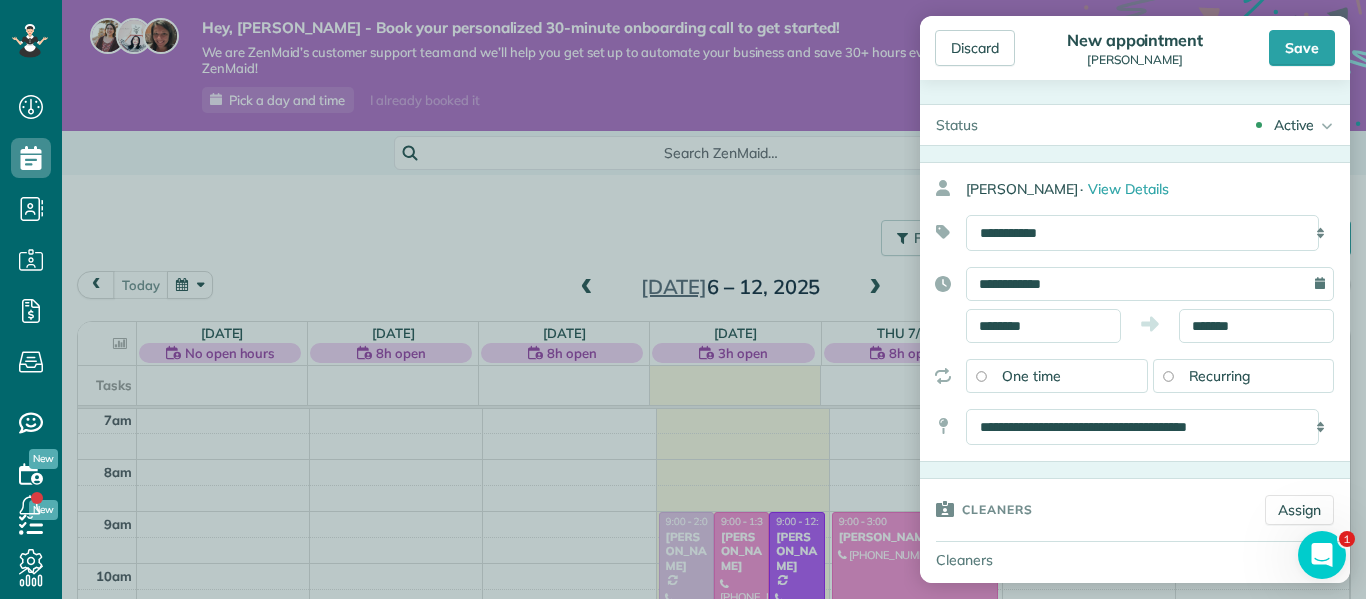 click on "Recurring" at bounding box center (1244, 376) 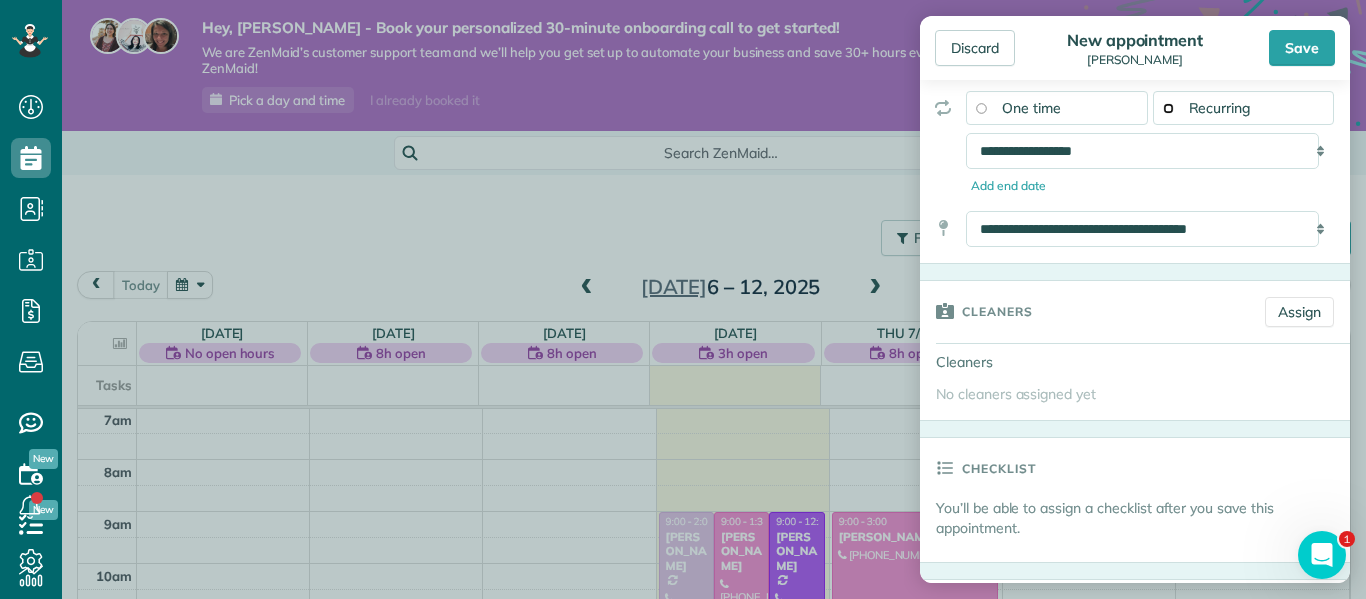 scroll, scrollTop: 271, scrollLeft: 0, axis: vertical 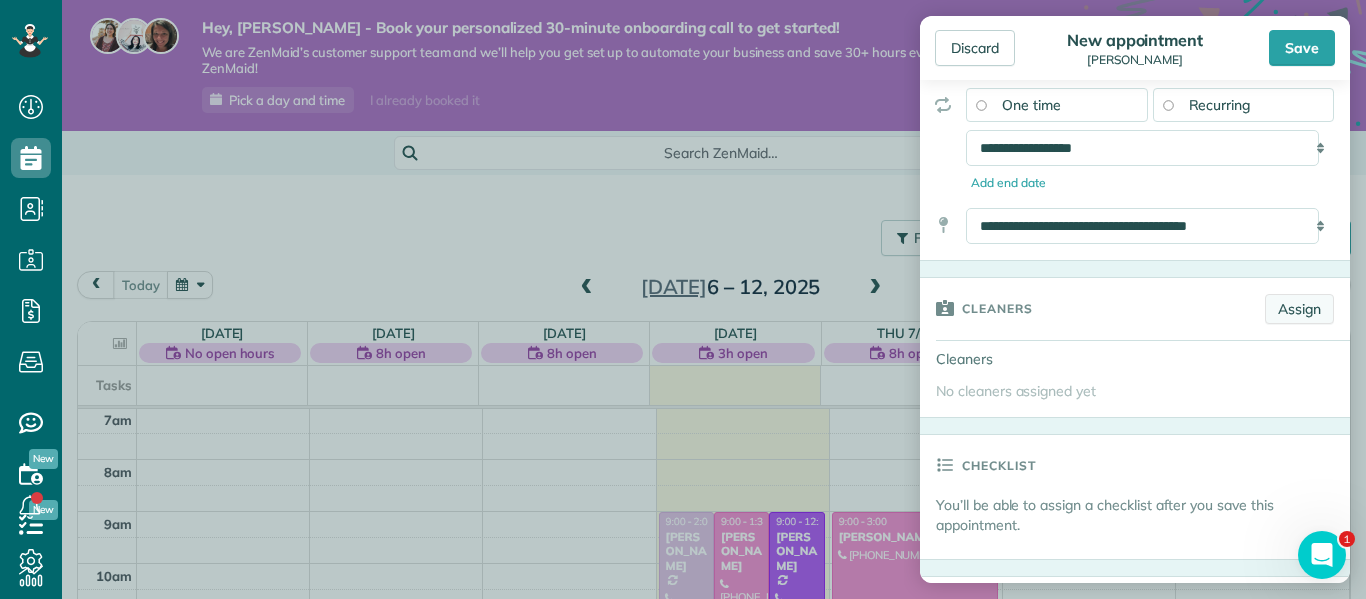 click on "Assign" at bounding box center (1299, 309) 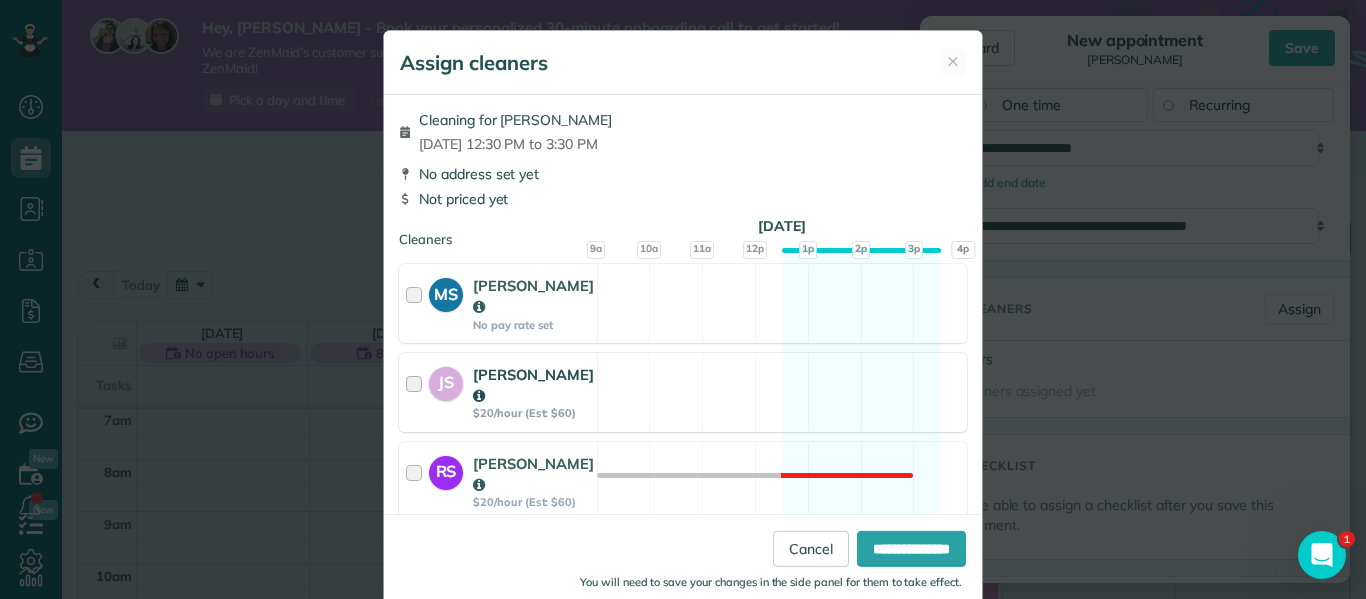 click at bounding box center (417, 392) 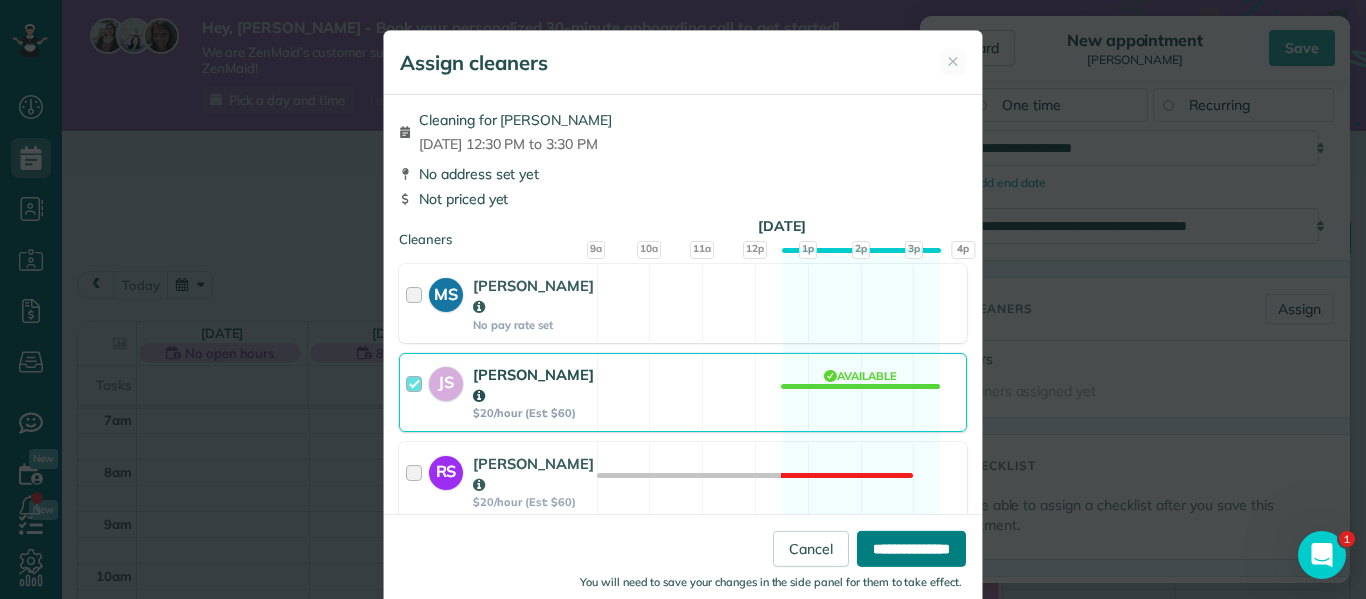 click on "**********" at bounding box center [911, 549] 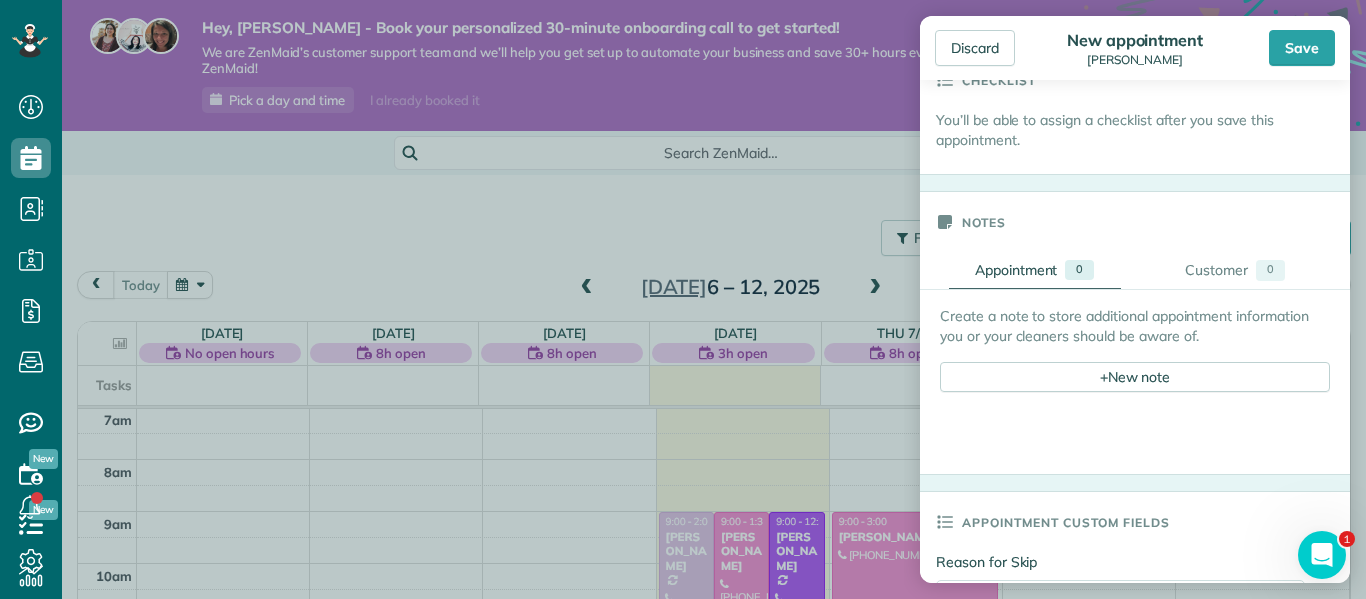 scroll, scrollTop: 696, scrollLeft: 0, axis: vertical 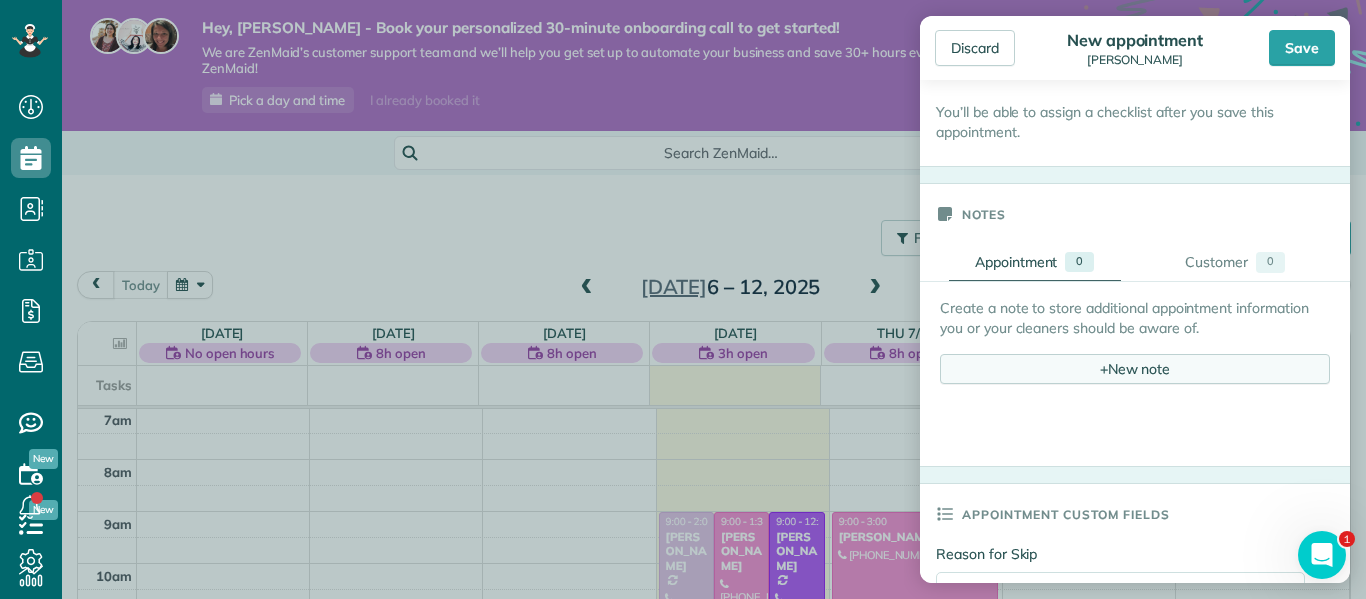 click on "+ New note" at bounding box center (1135, 369) 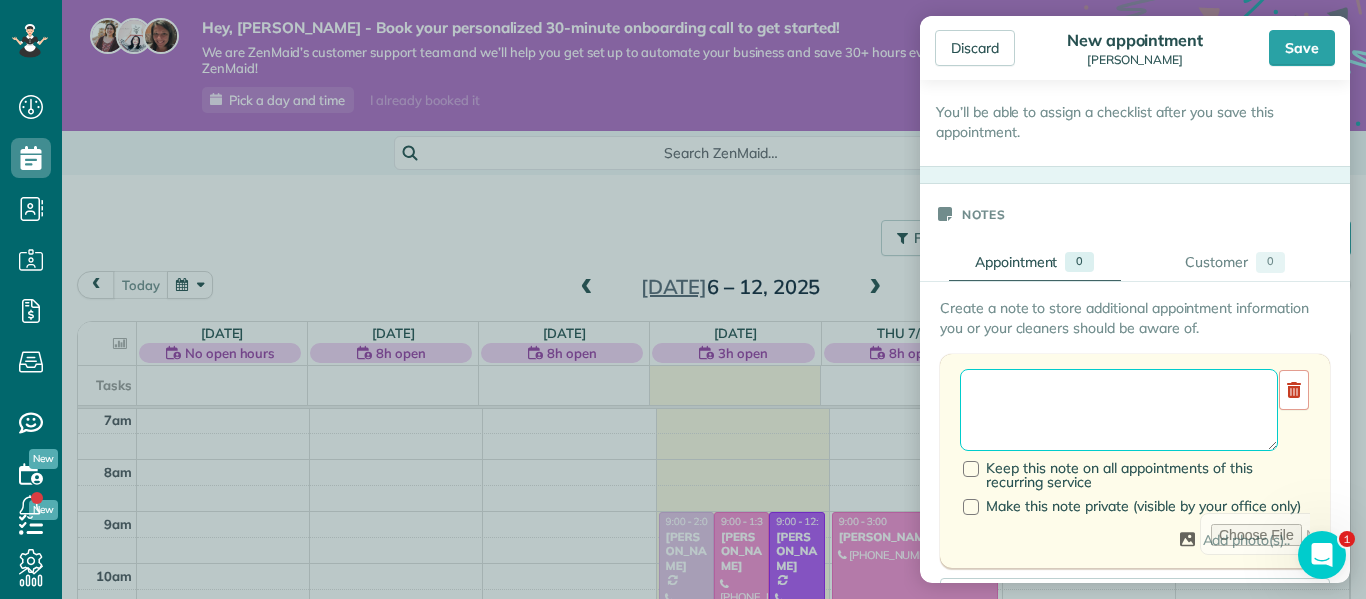 click at bounding box center (1119, 410) 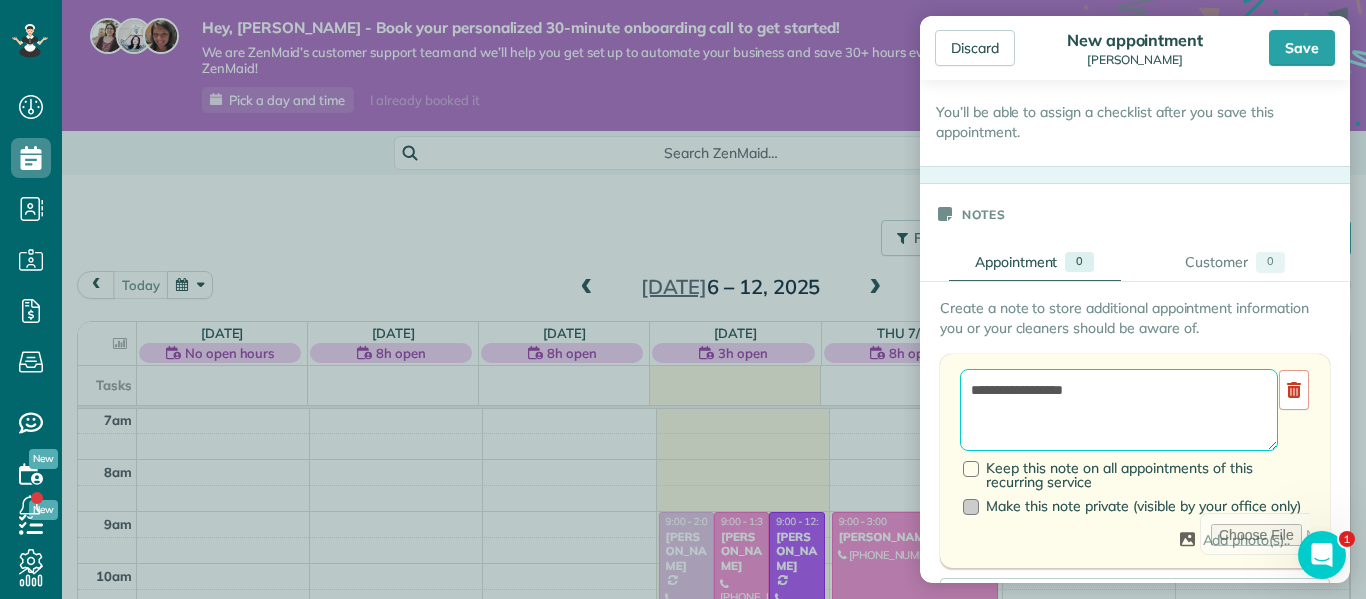 type on "**********" 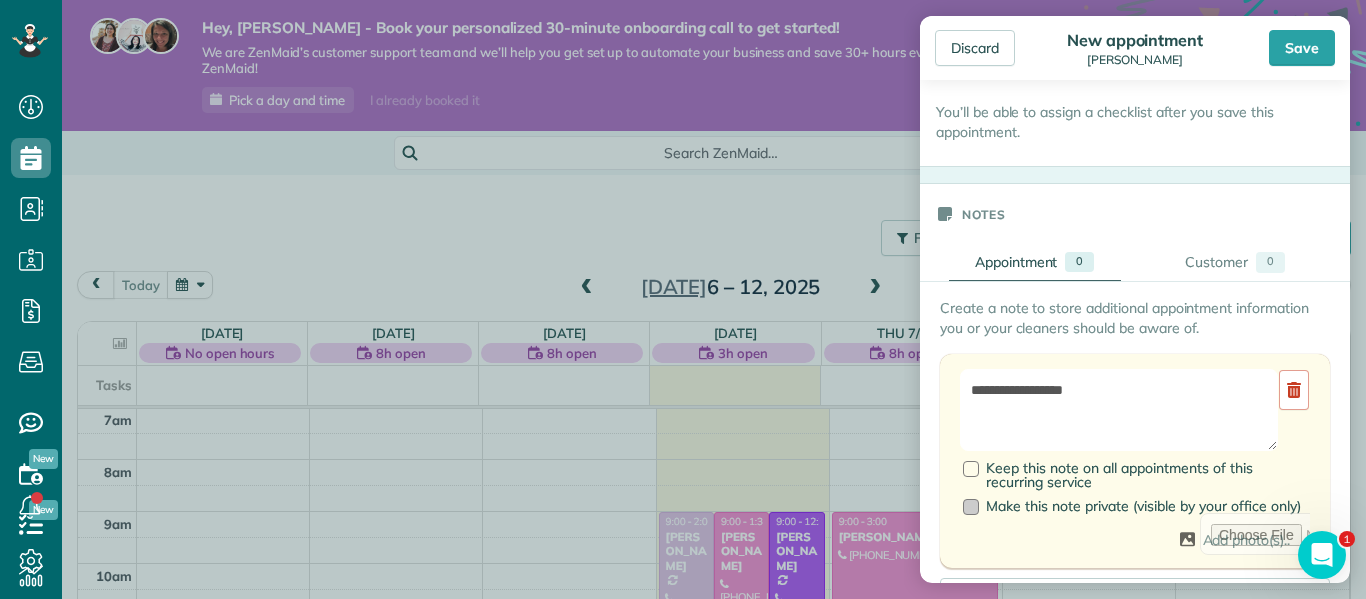 click on "Make this note private (visible by your office only)" at bounding box center [1132, 506] 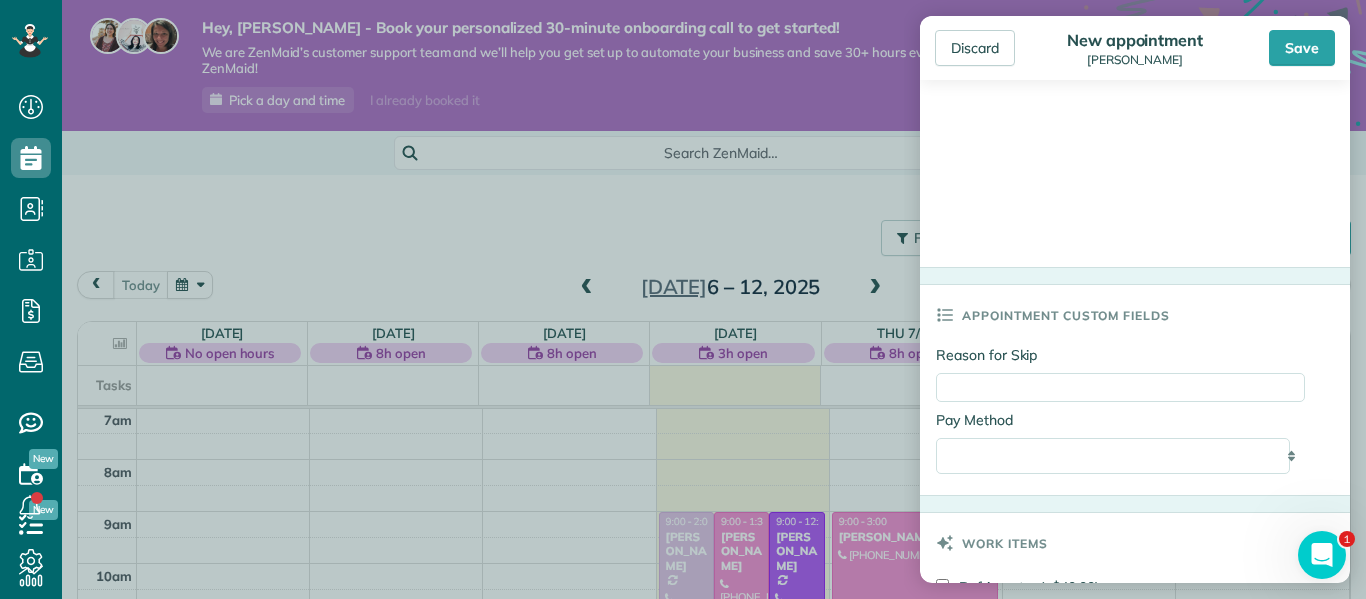 scroll, scrollTop: 1479, scrollLeft: 0, axis: vertical 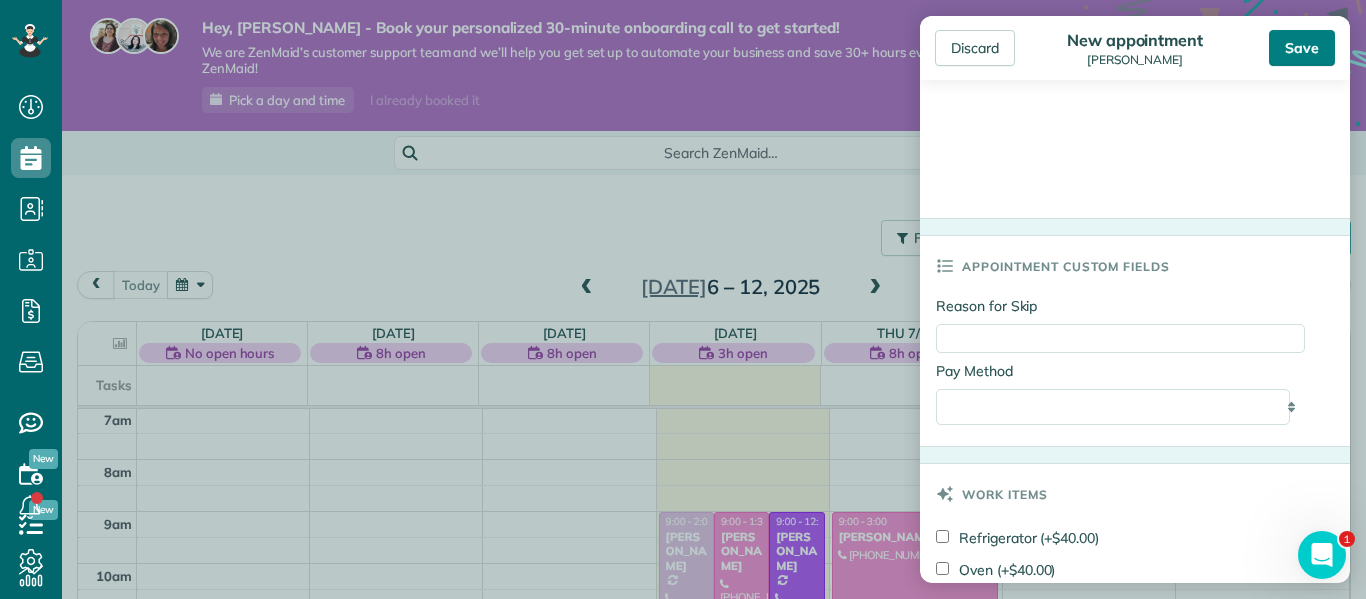 click on "Save" at bounding box center [1302, 48] 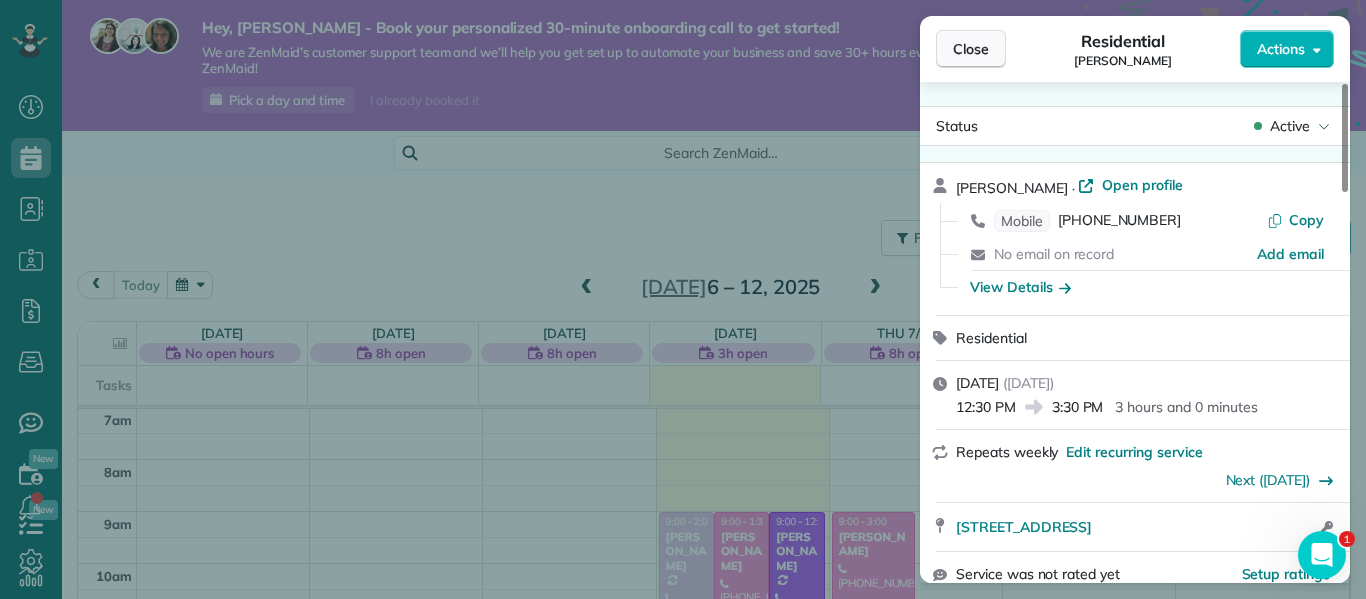 click on "Close" at bounding box center [971, 49] 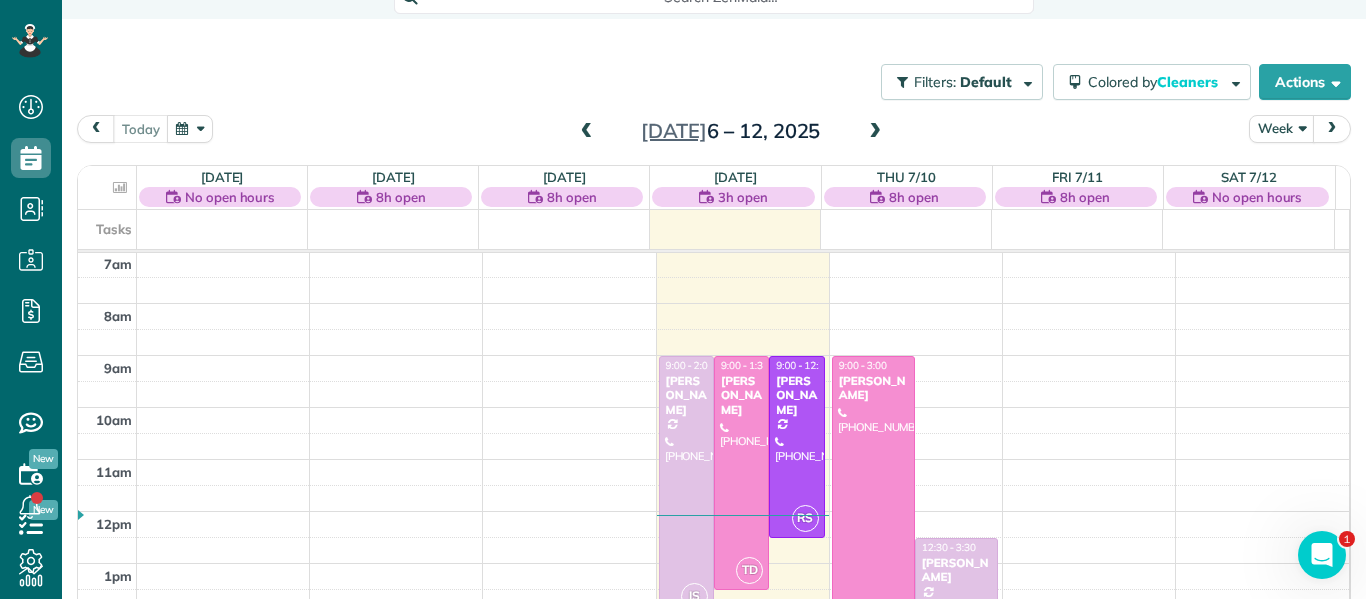 scroll, scrollTop: 187, scrollLeft: 0, axis: vertical 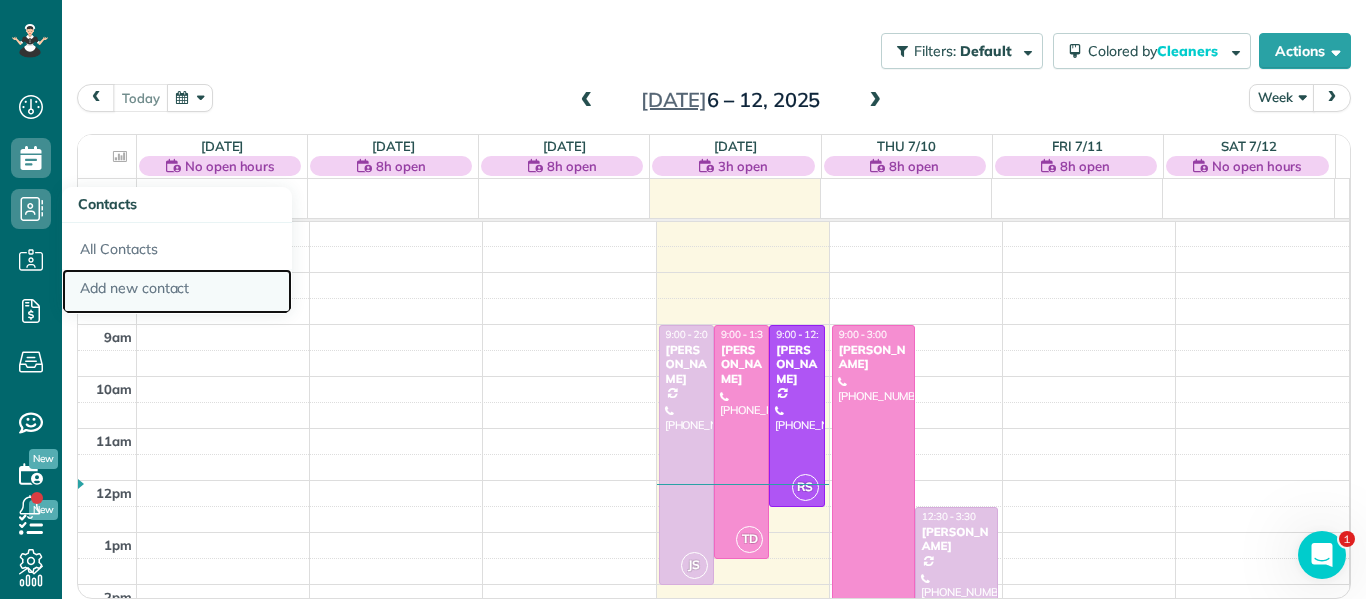 click on "Add new contact" at bounding box center (177, 292) 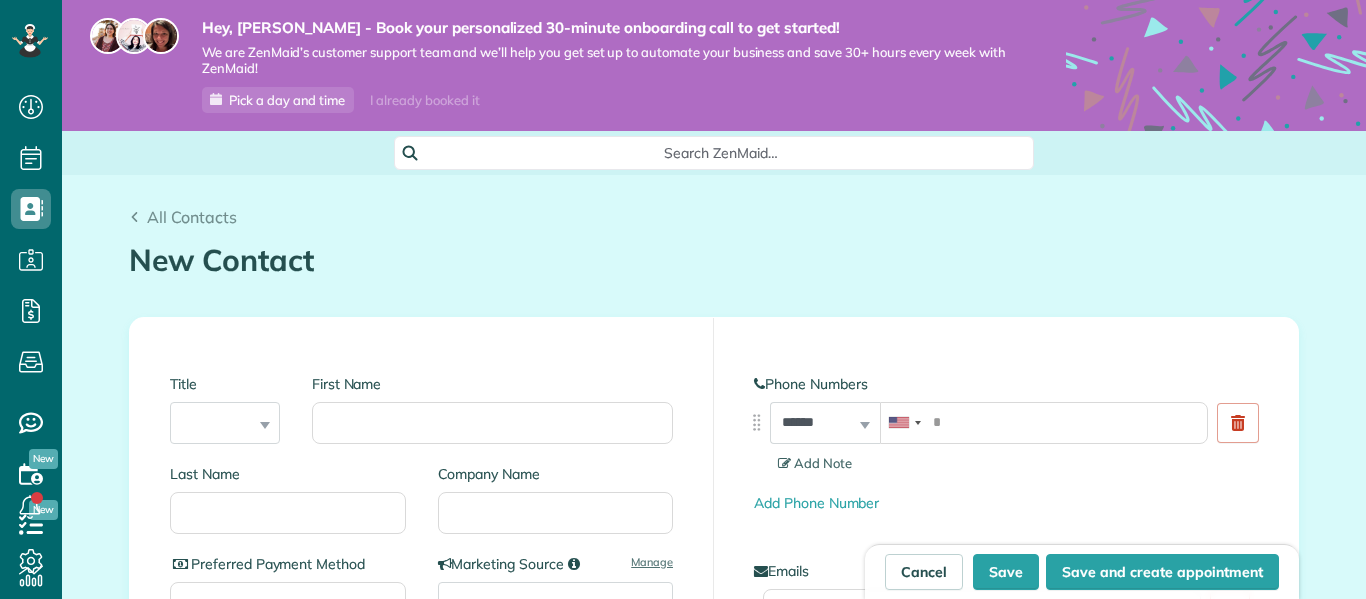 scroll, scrollTop: 0, scrollLeft: 0, axis: both 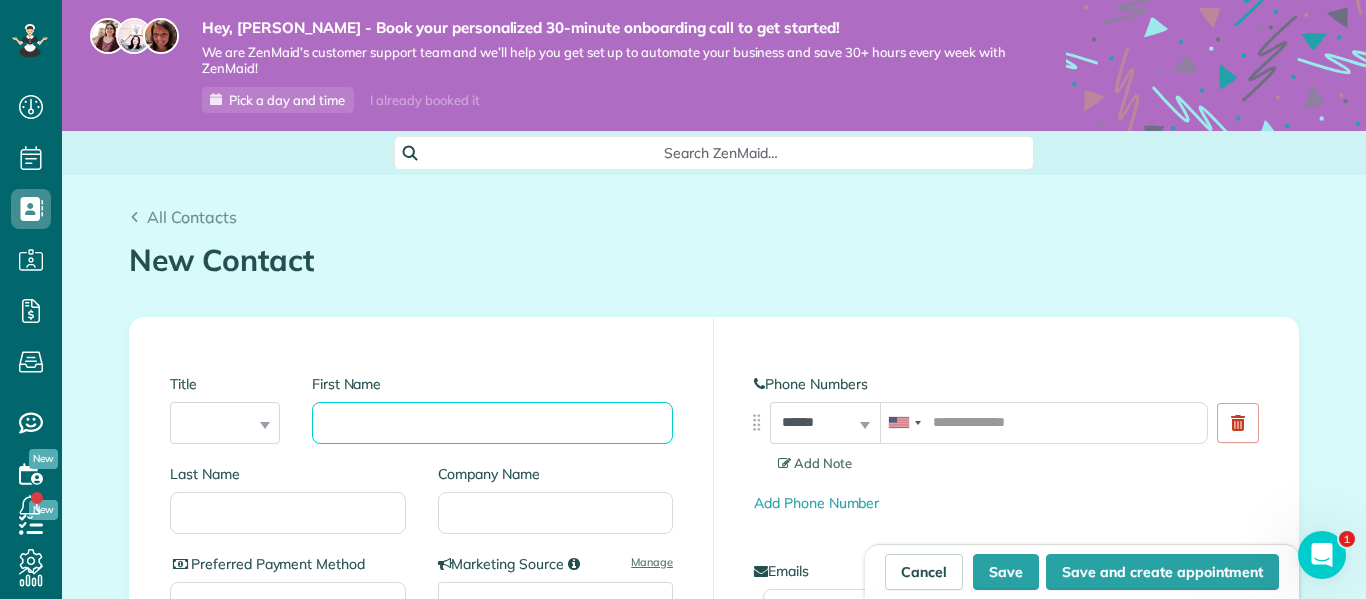 click on "First Name" at bounding box center [492, 423] 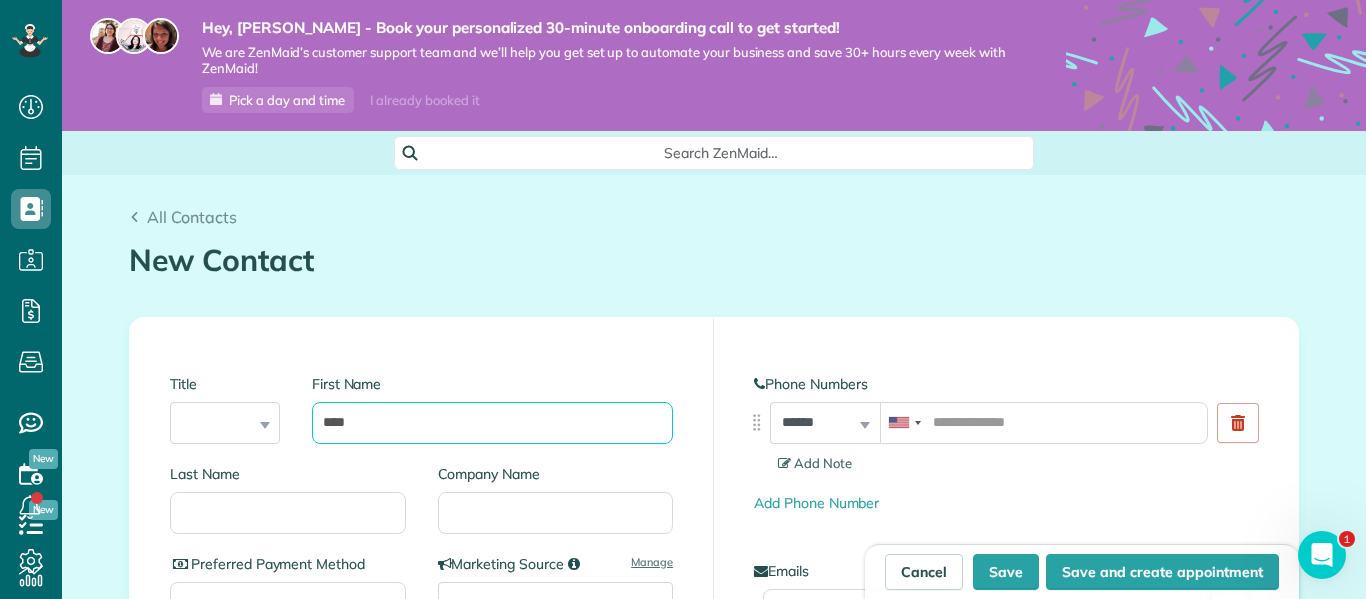 type on "****" 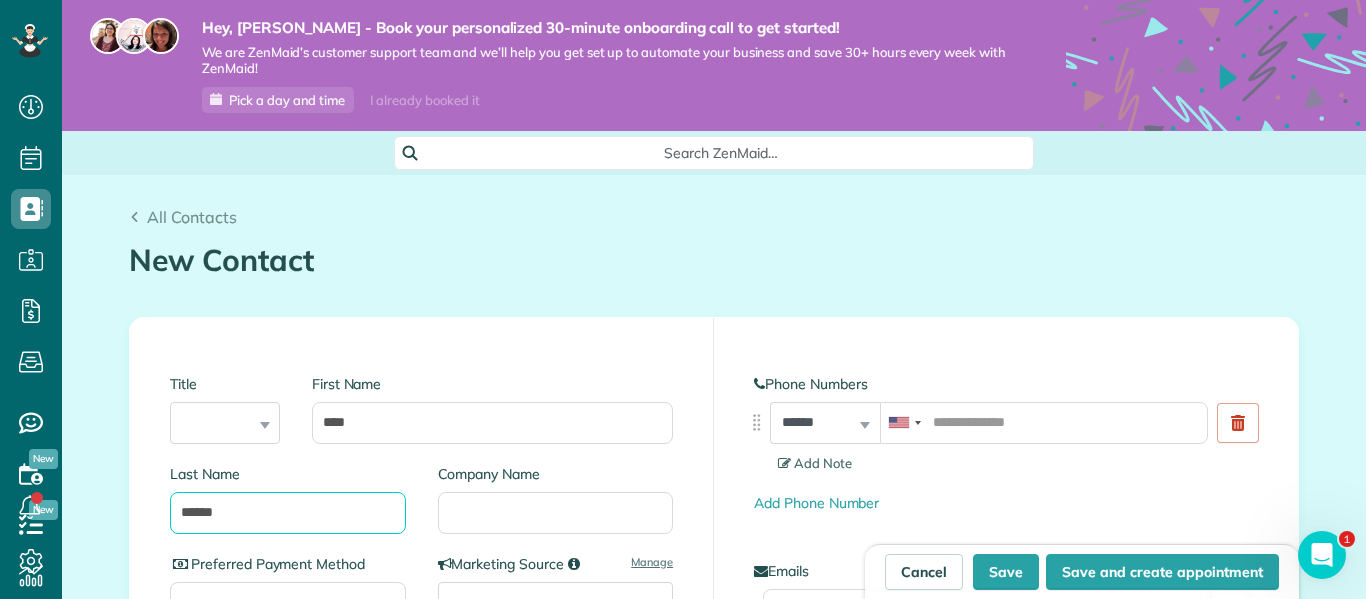 type on "******" 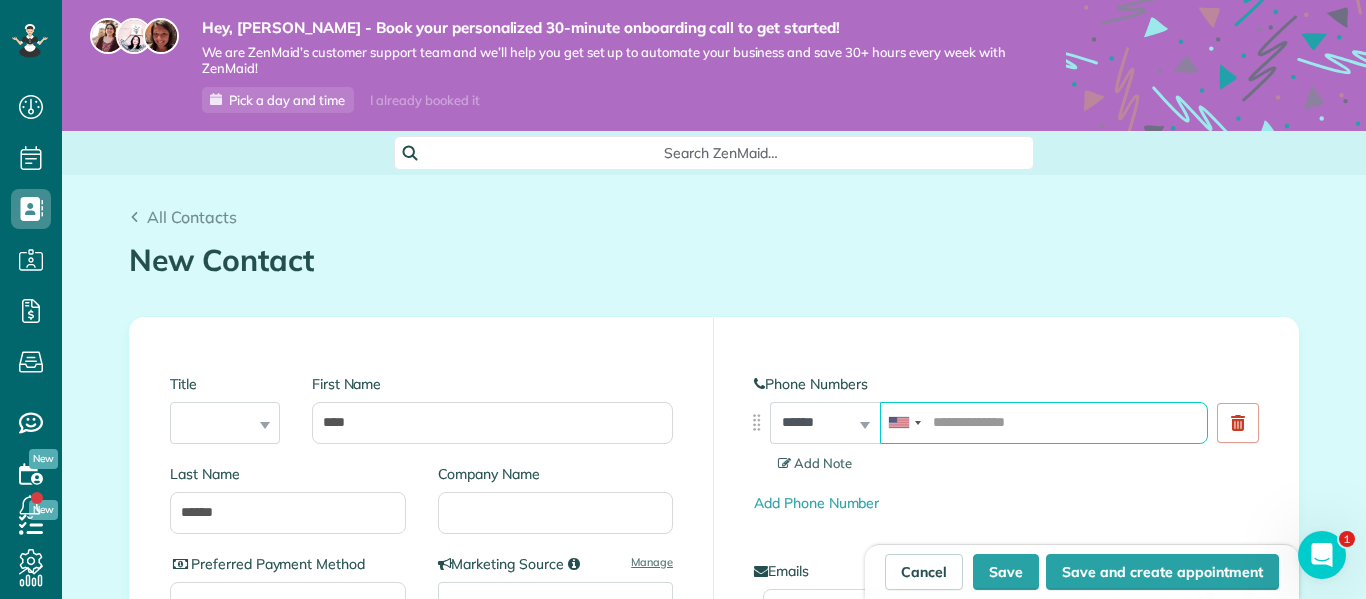 click at bounding box center (1044, 423) 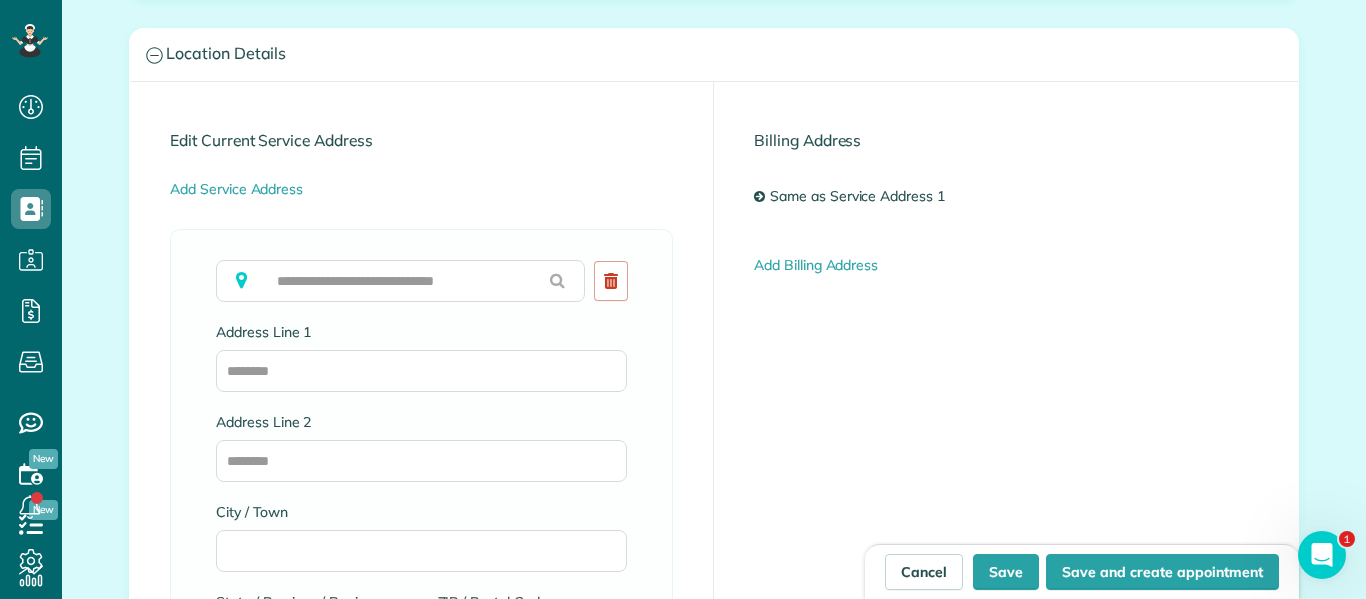scroll, scrollTop: 1025, scrollLeft: 0, axis: vertical 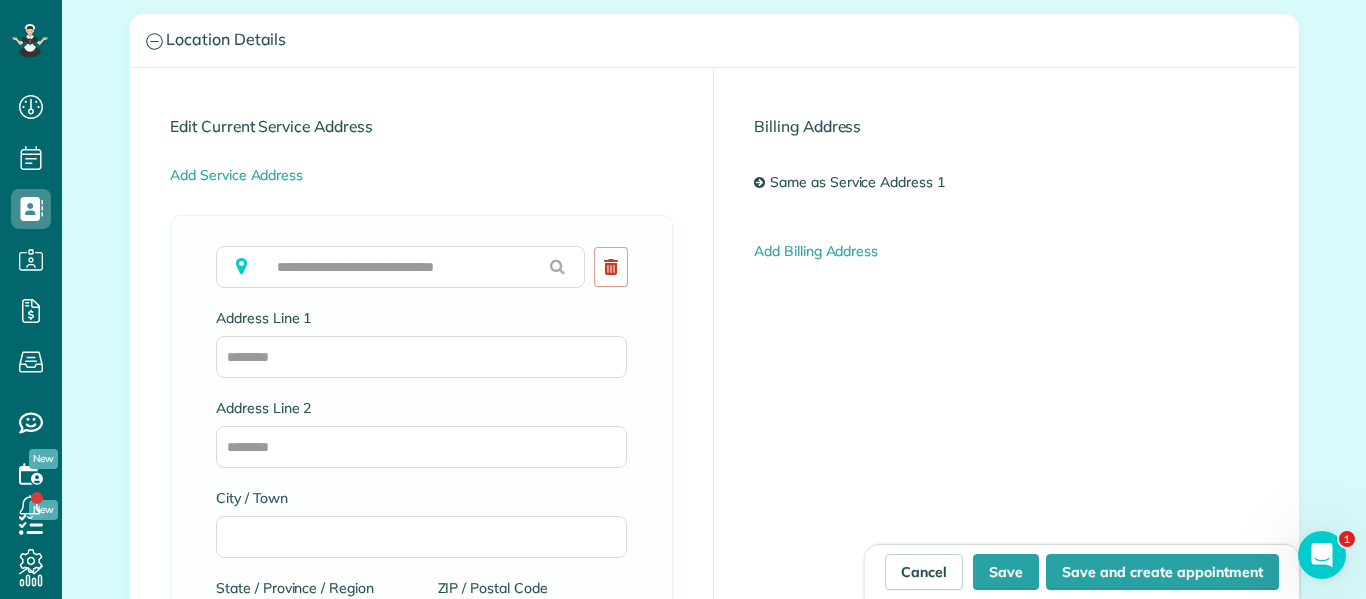 type on "**********" 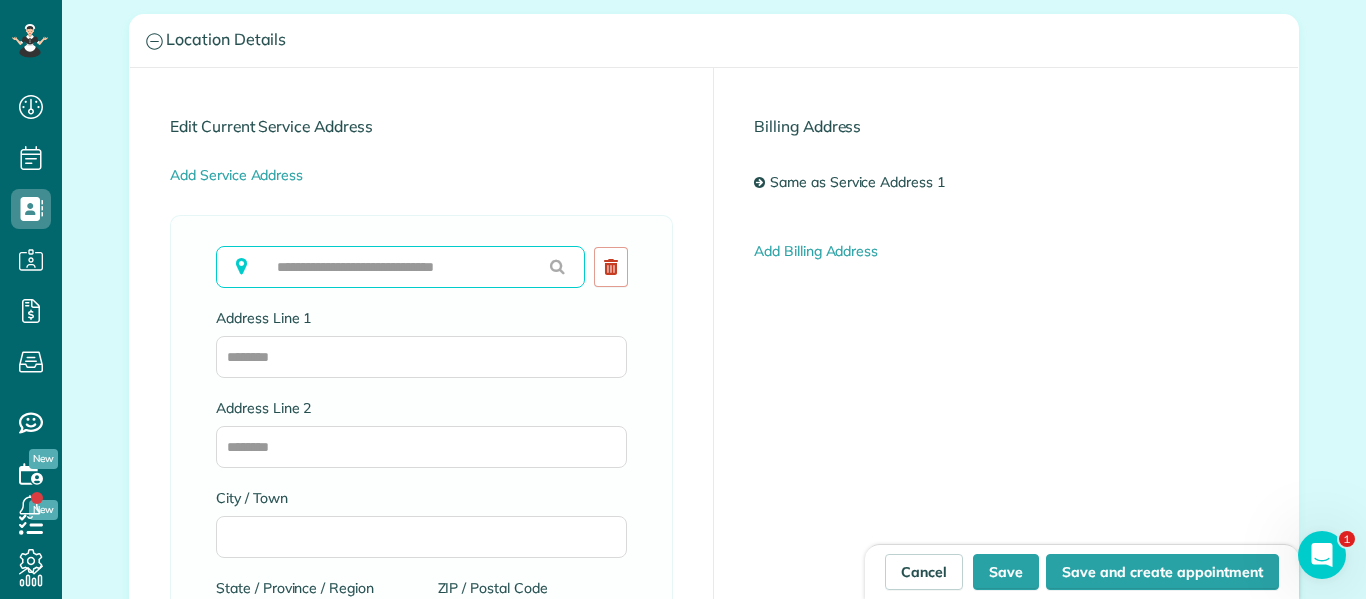 click at bounding box center [400, 267] 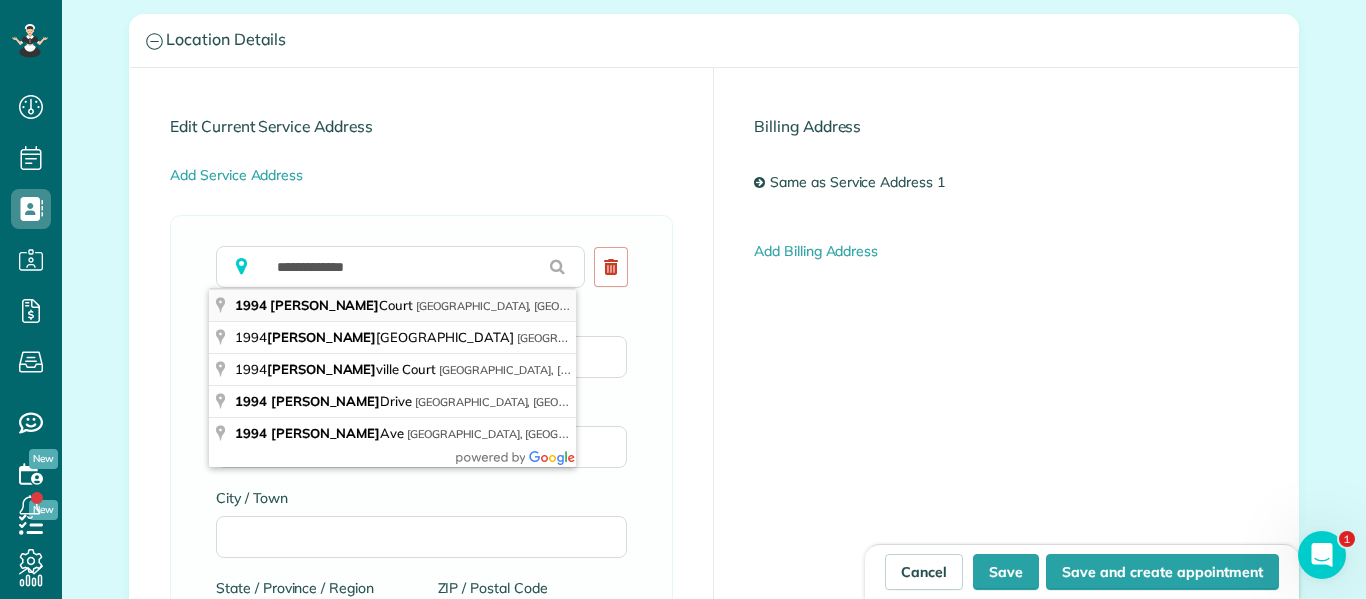 type on "**********" 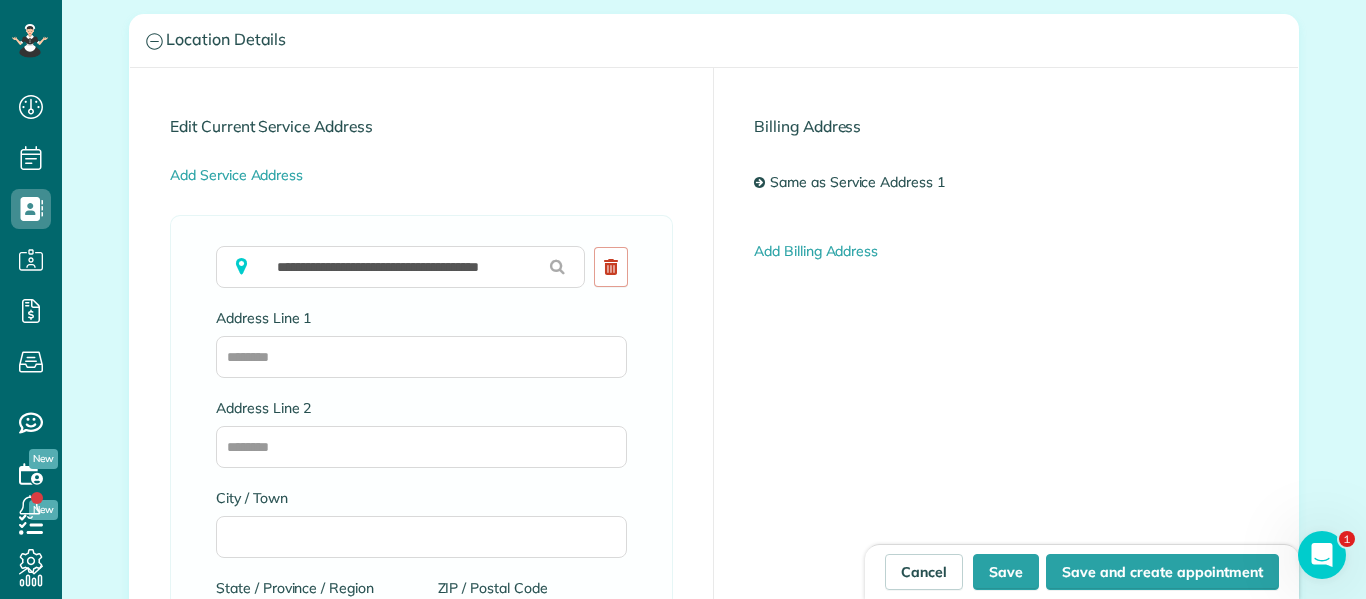 type on "**********" 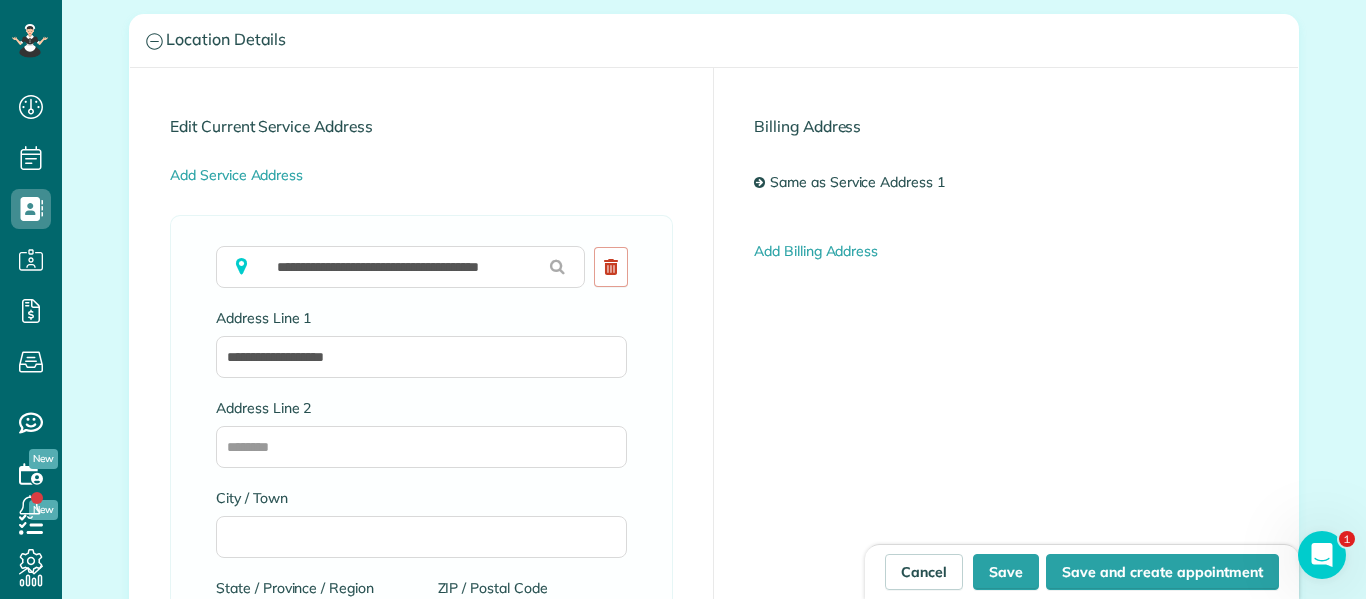 type on "**********" 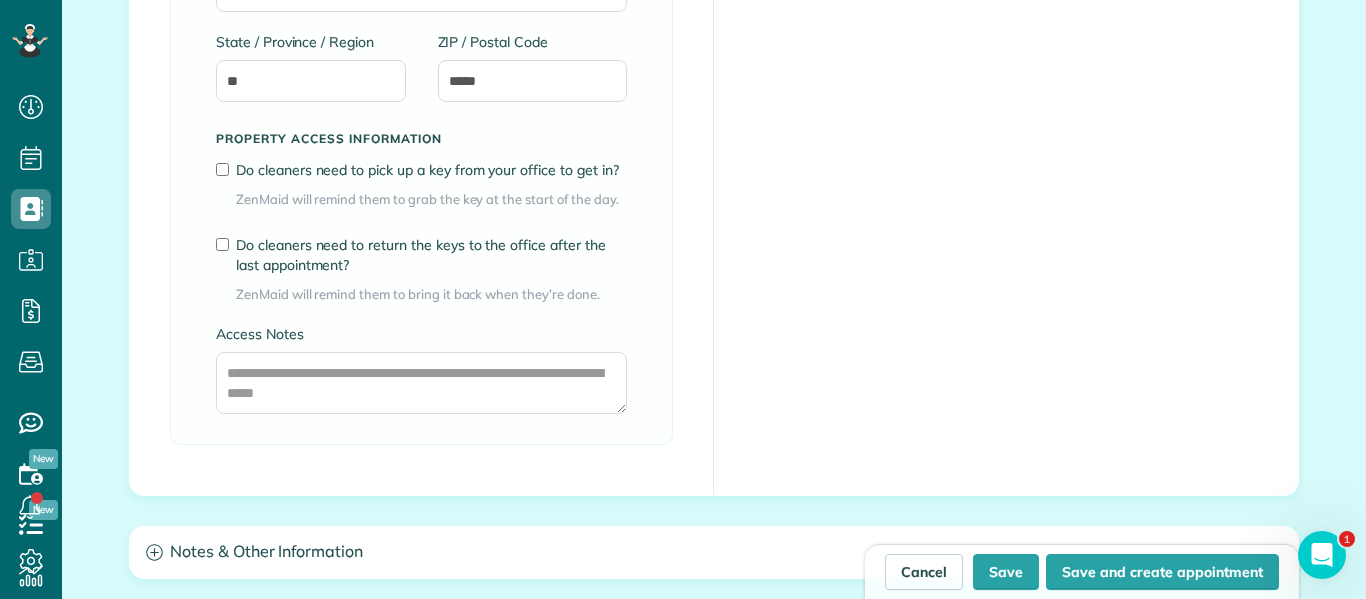 scroll, scrollTop: 1580, scrollLeft: 0, axis: vertical 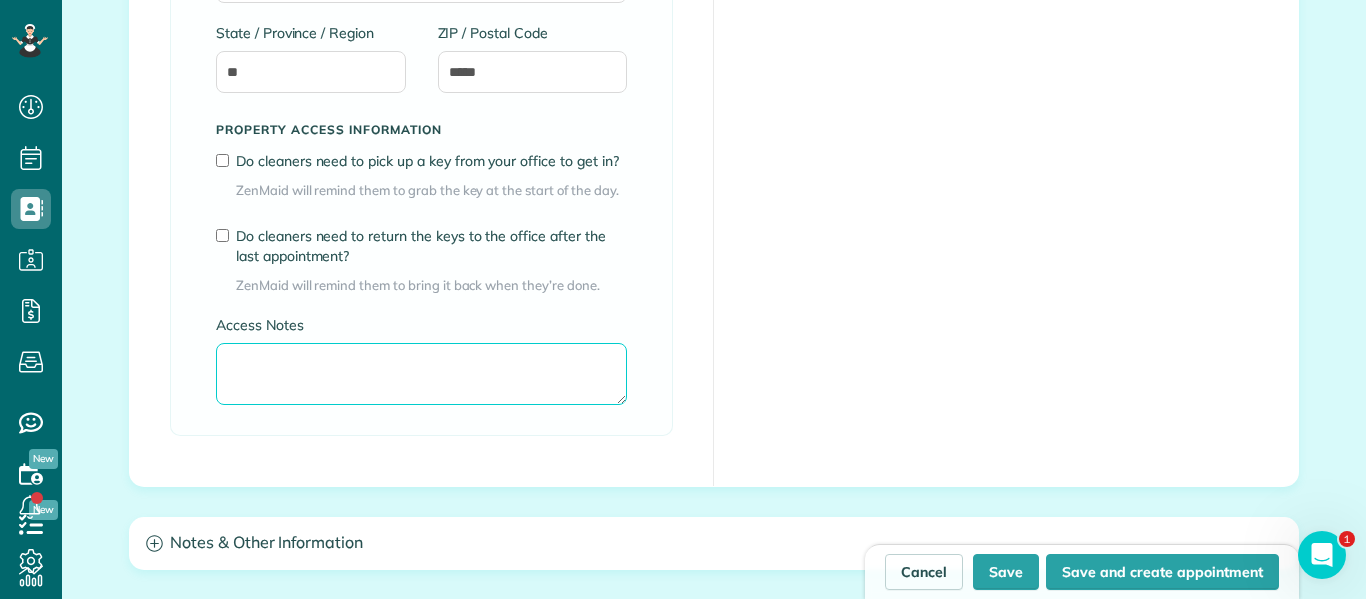 click on "Access Notes" at bounding box center (421, 374) 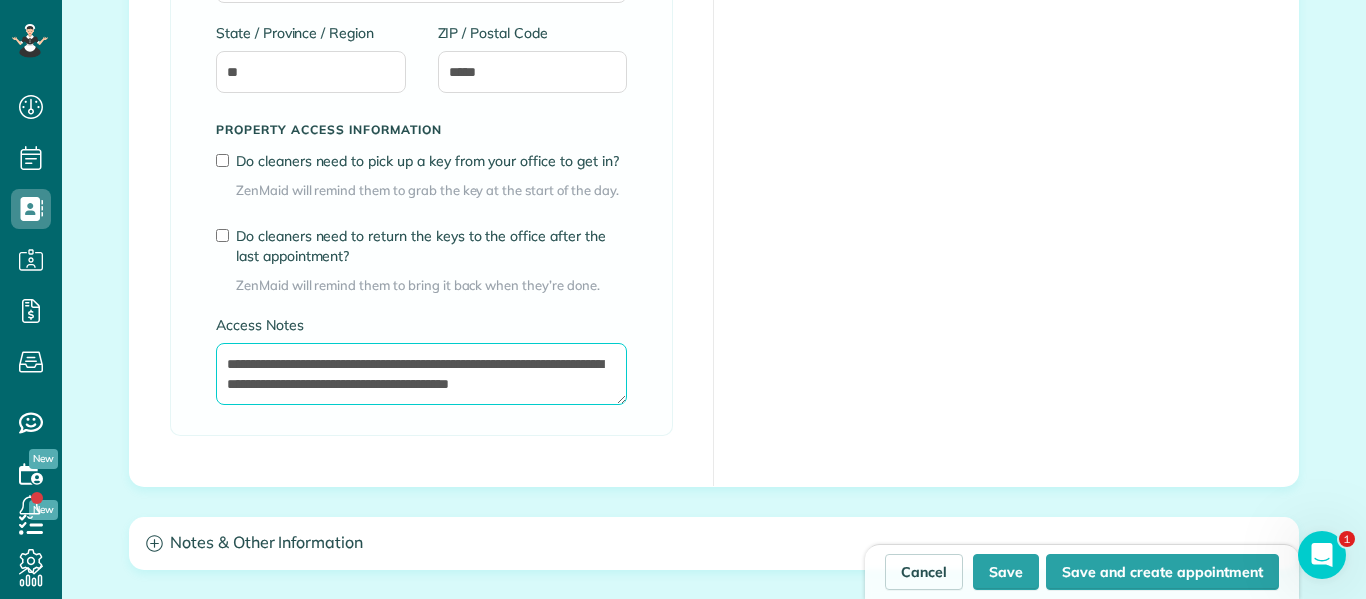 scroll, scrollTop: 9, scrollLeft: 0, axis: vertical 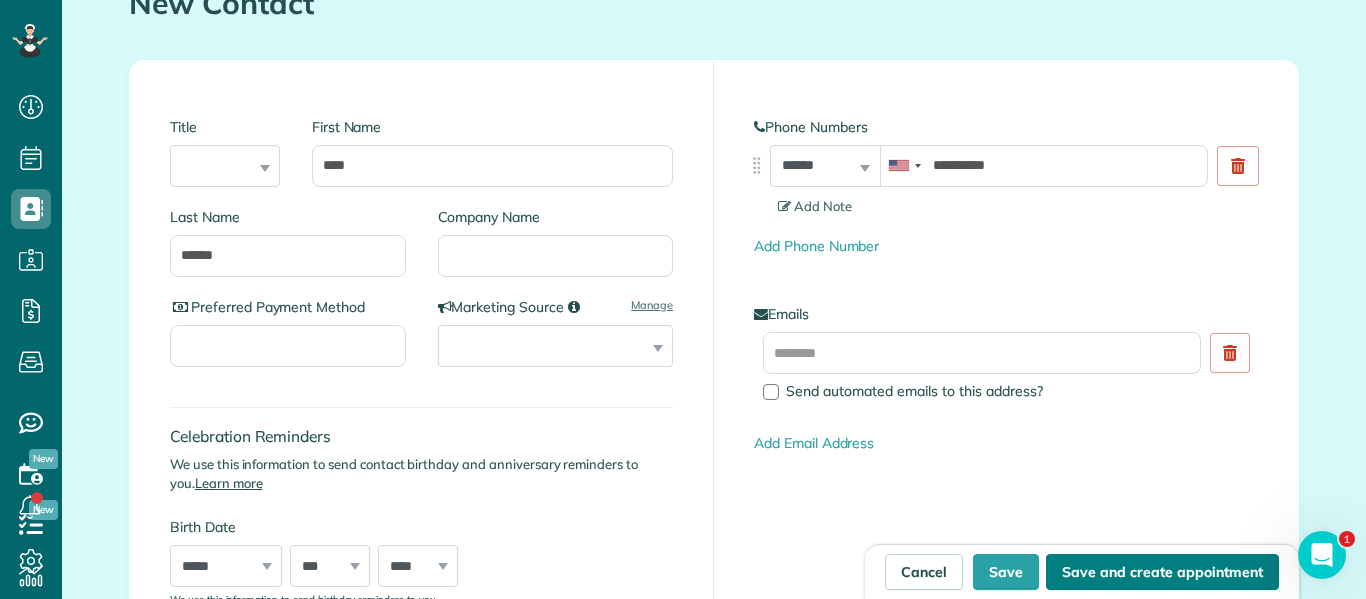 type on "**********" 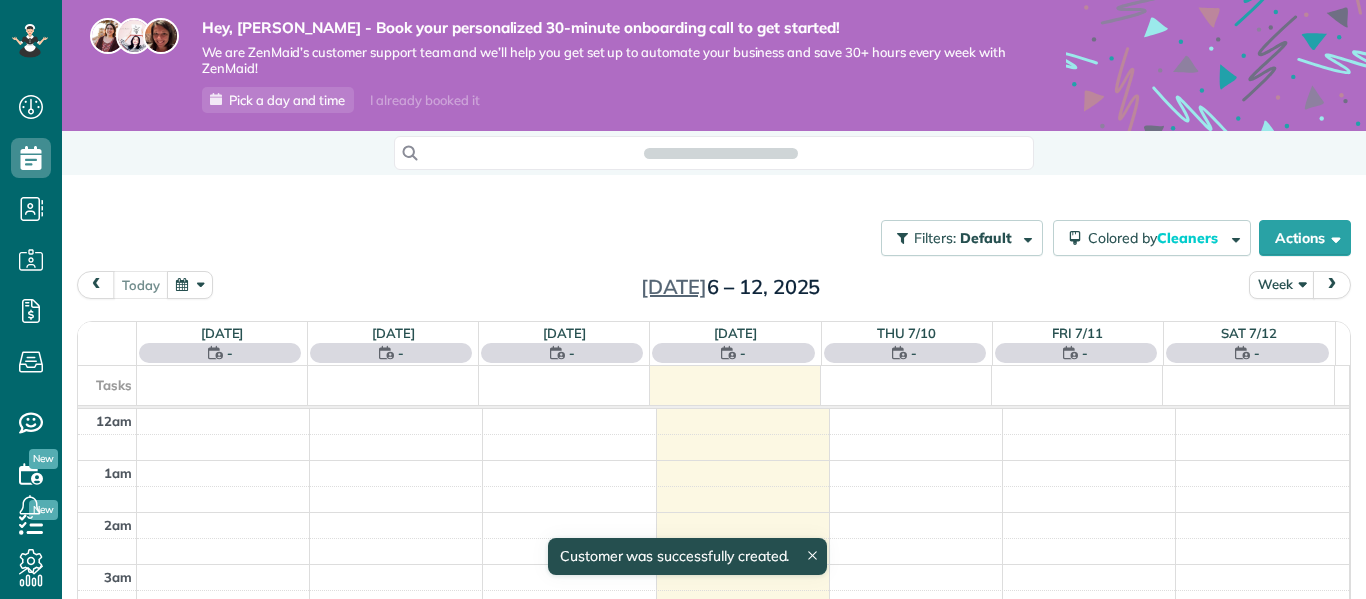 scroll, scrollTop: 0, scrollLeft: 0, axis: both 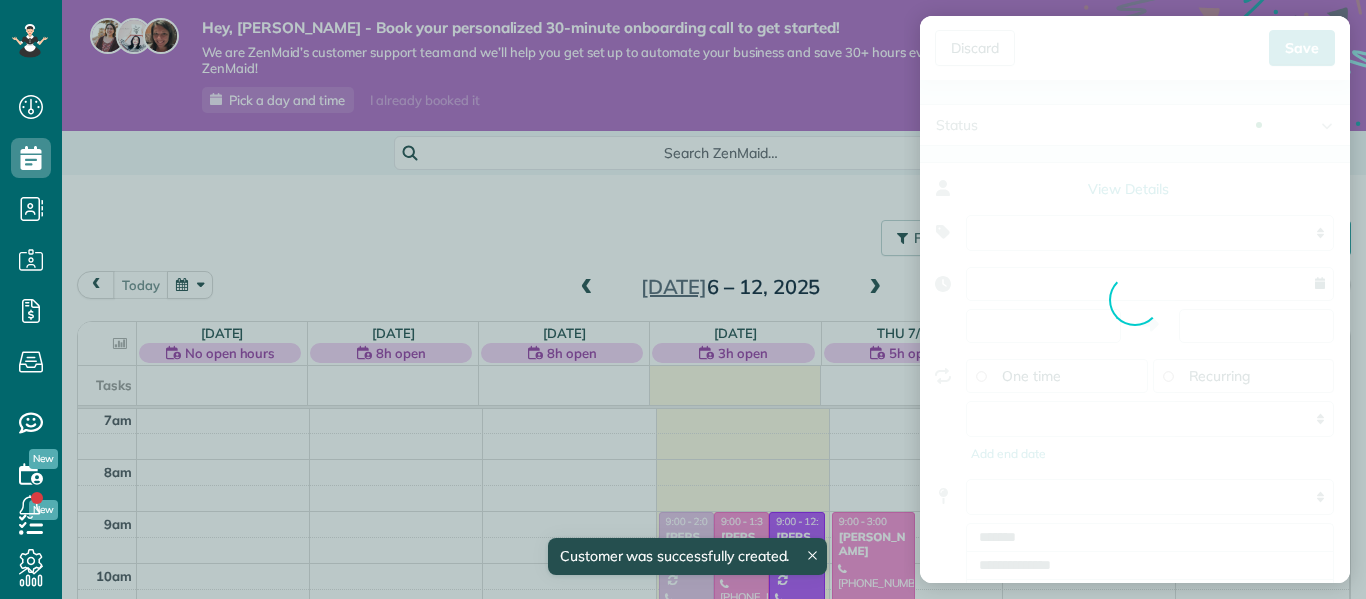 type on "**********" 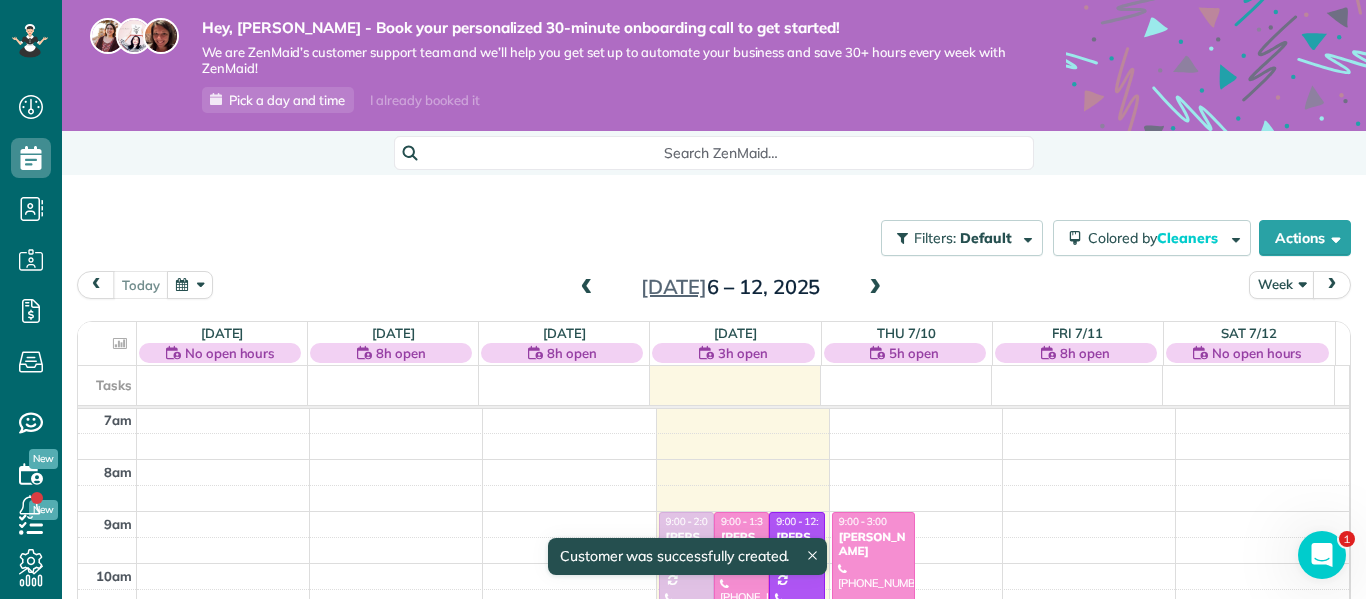 scroll, scrollTop: 0, scrollLeft: 0, axis: both 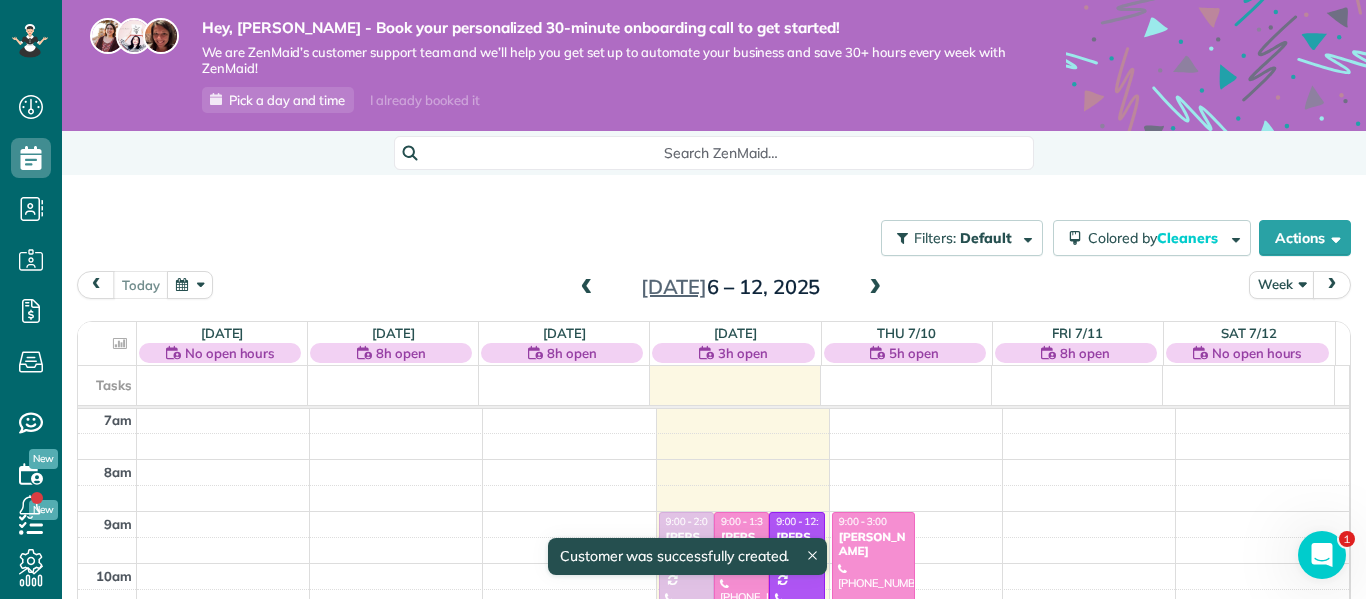 click on "Discard
New appointment
Alex Gurley
Save
Status
Active
Active
Estimate
Stand-By" at bounding box center [683, 299] 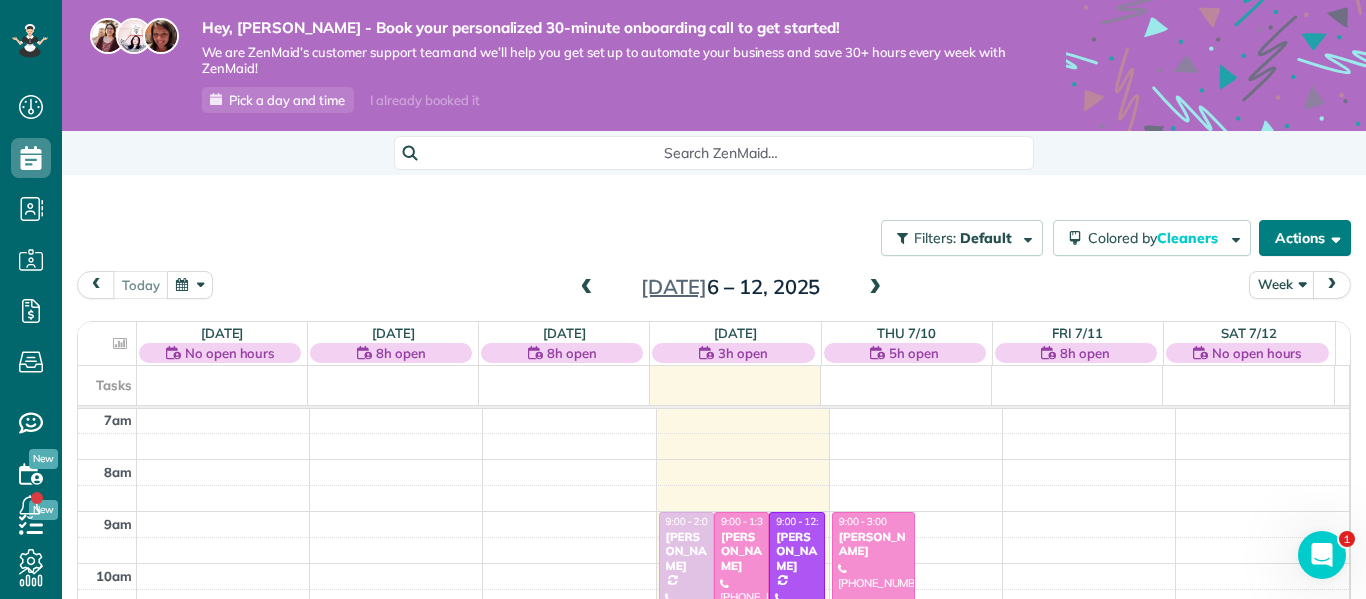 click on "Actions" at bounding box center [1305, 238] 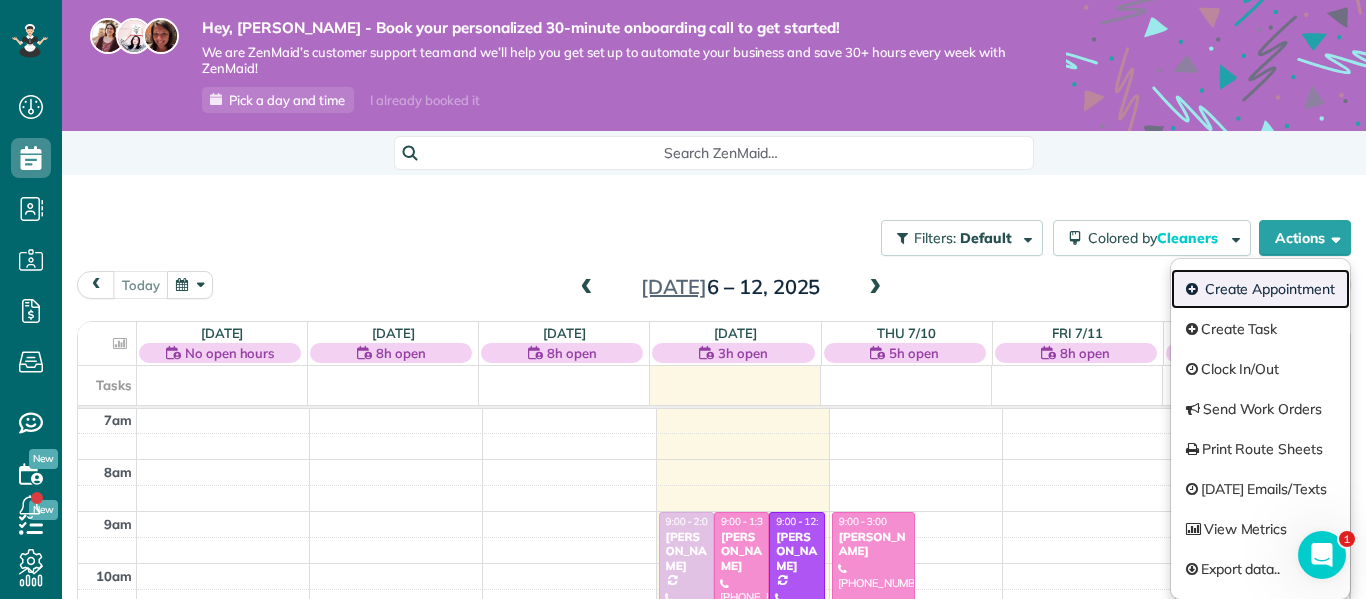 click on "Create Appointment" at bounding box center (1260, 289) 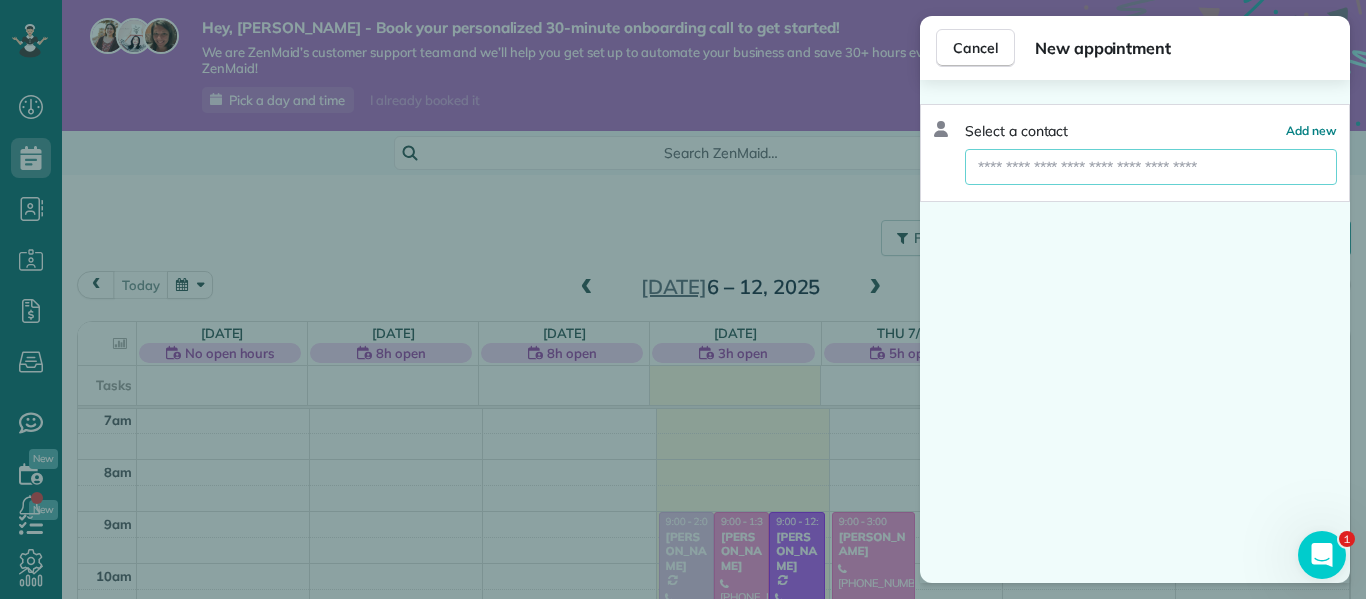 click at bounding box center [1151, 167] 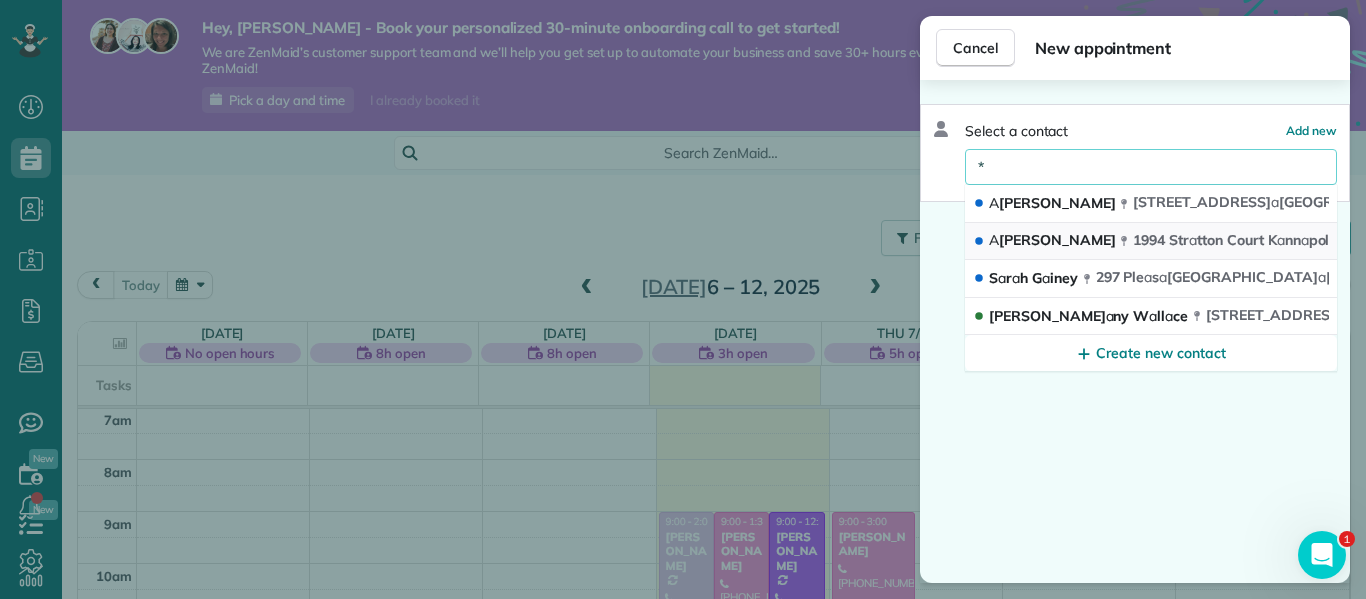 type on "*" 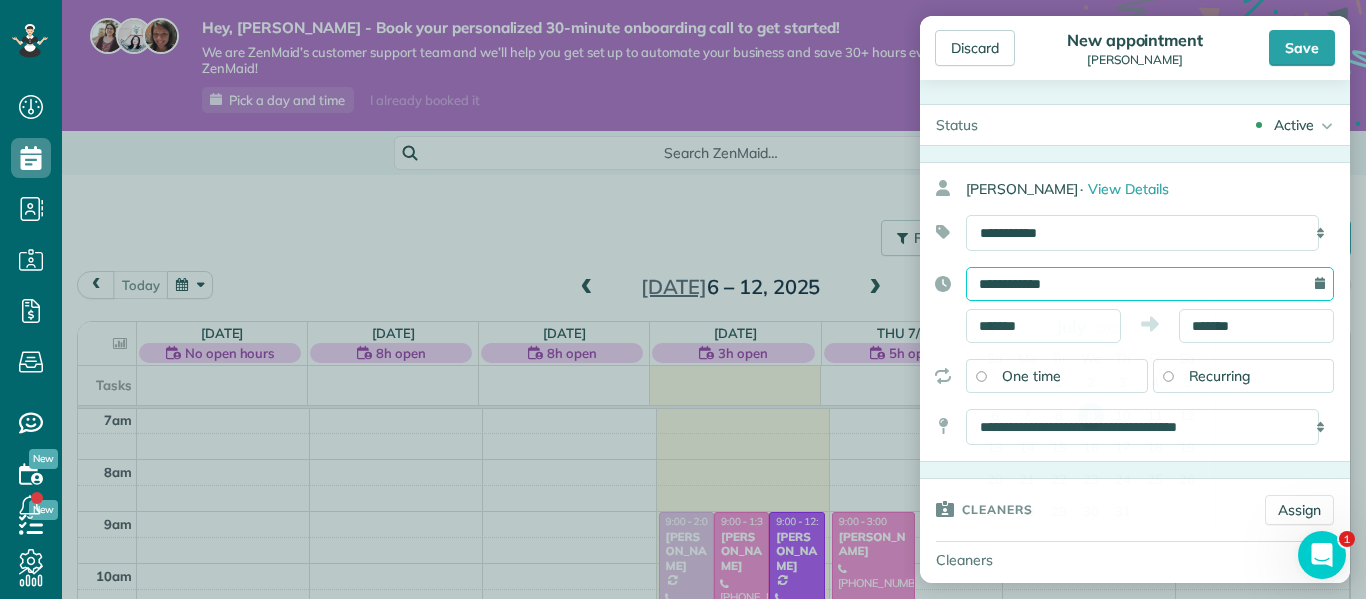 click on "**********" at bounding box center (1150, 284) 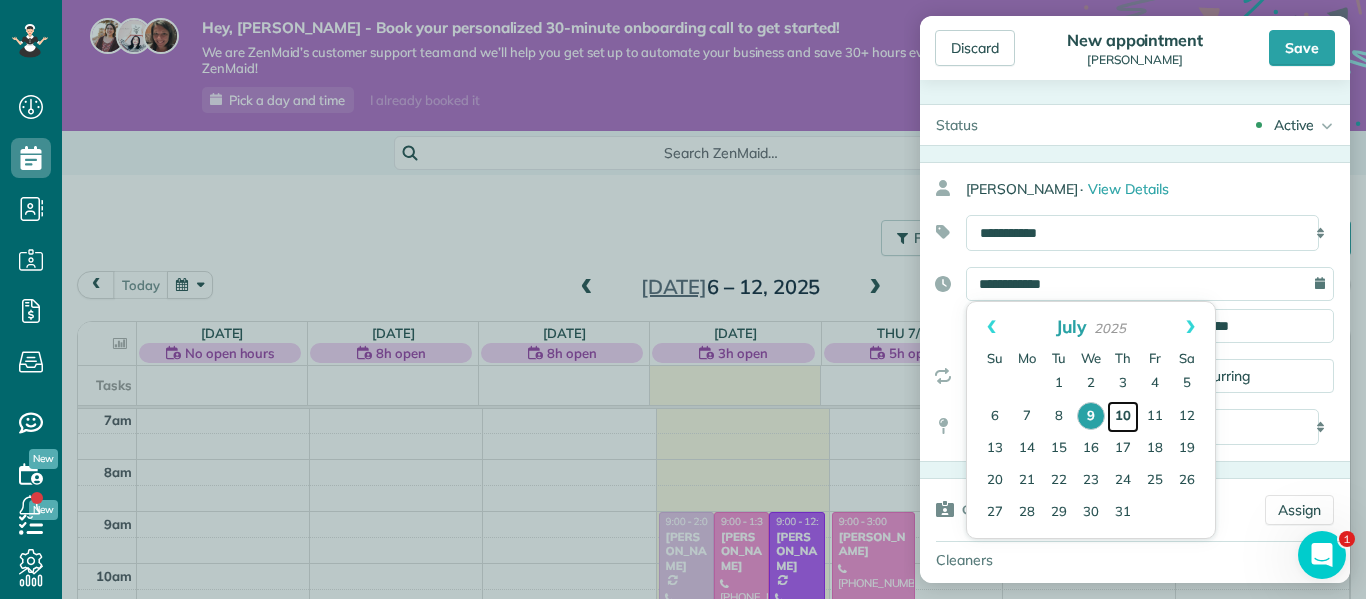 click on "10" at bounding box center [1123, 417] 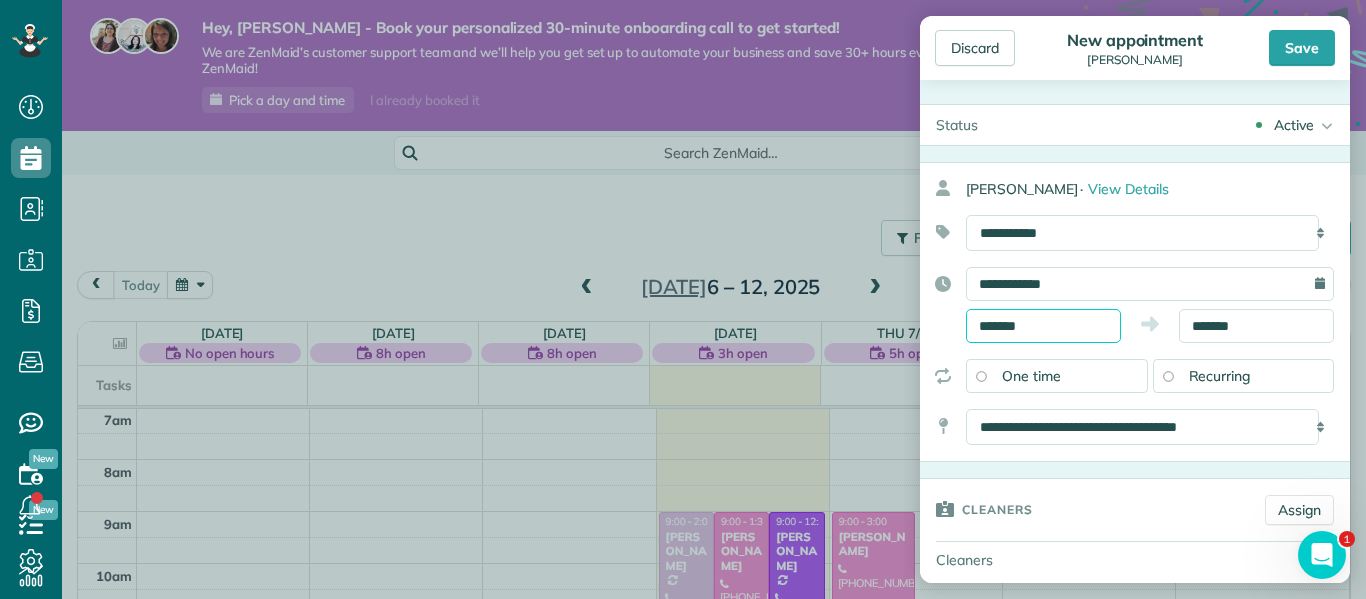 click on "*******" at bounding box center (1043, 326) 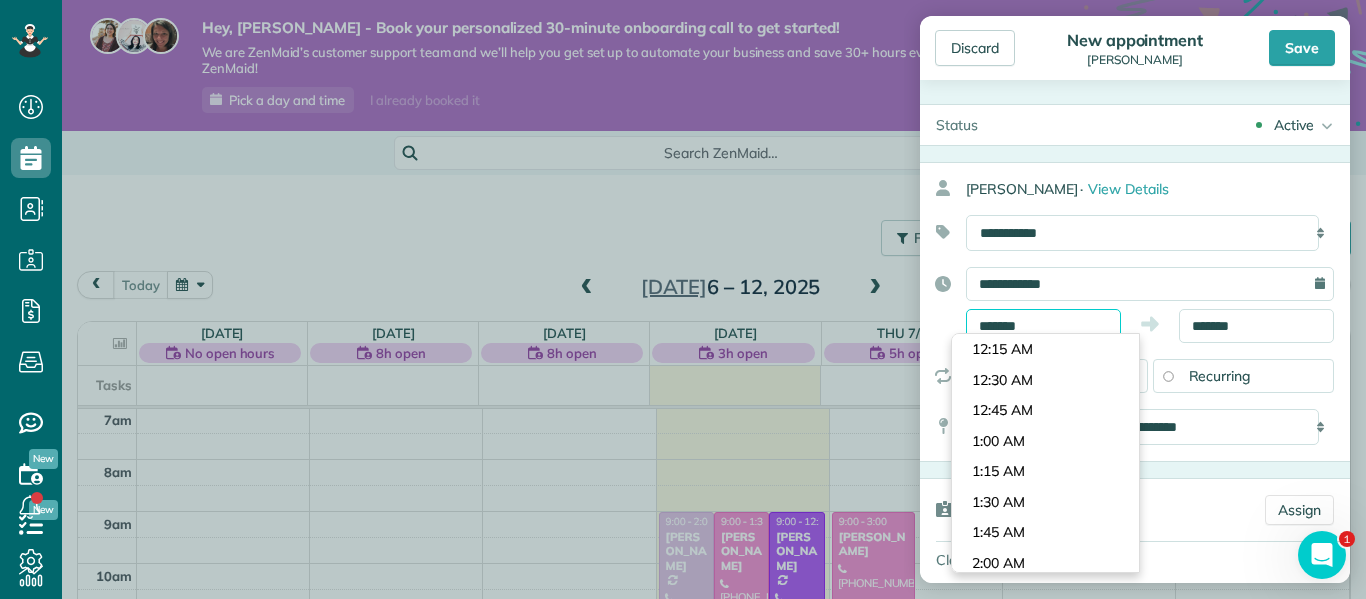 scroll, scrollTop: 1649, scrollLeft: 0, axis: vertical 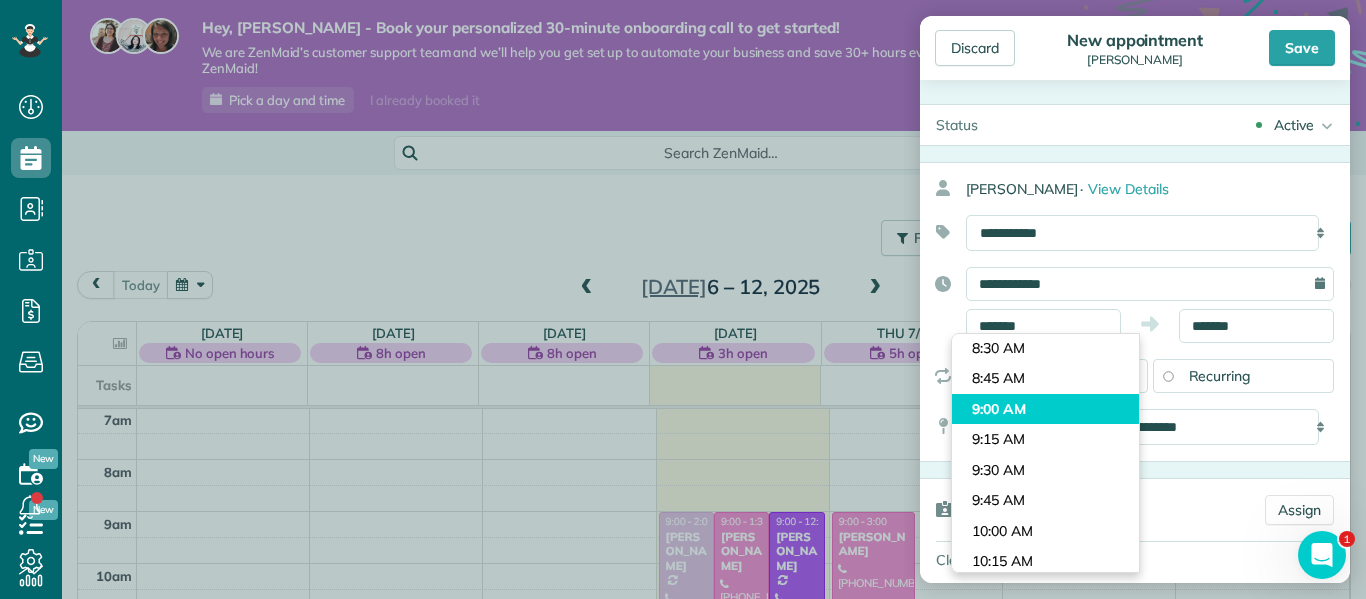 type on "*******" 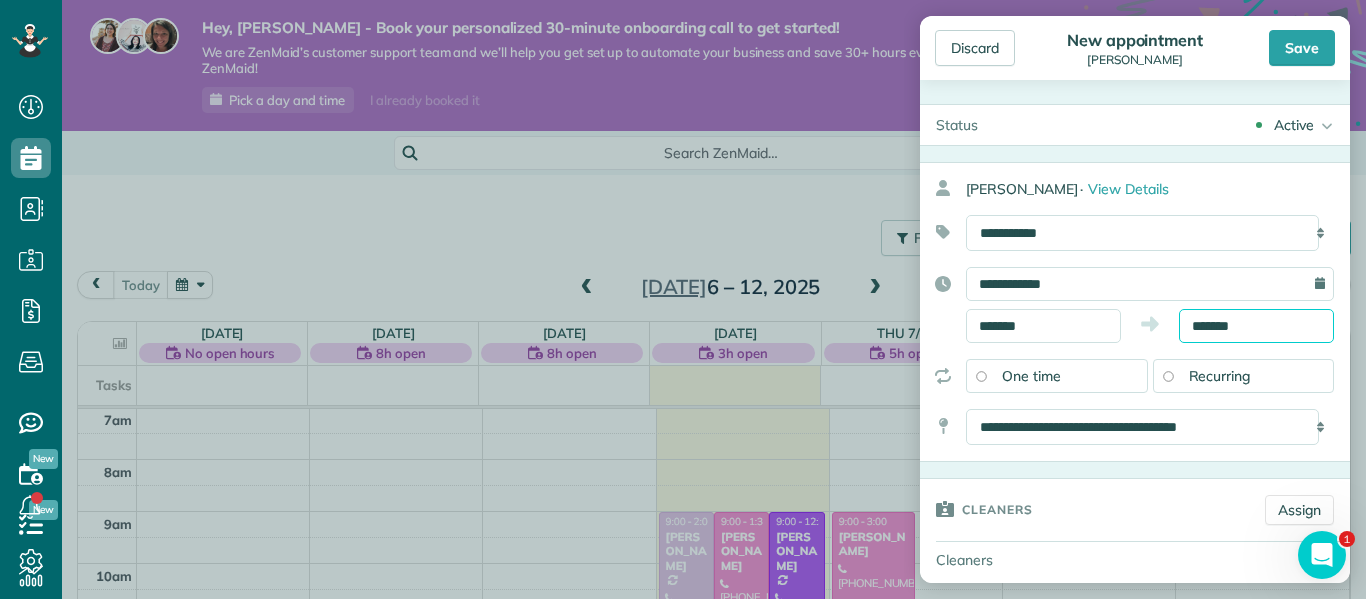 click on "Dashboard
Scheduling
Calendar View
List View
Dispatch View - Weekly scheduling (Beta)" at bounding box center [683, 299] 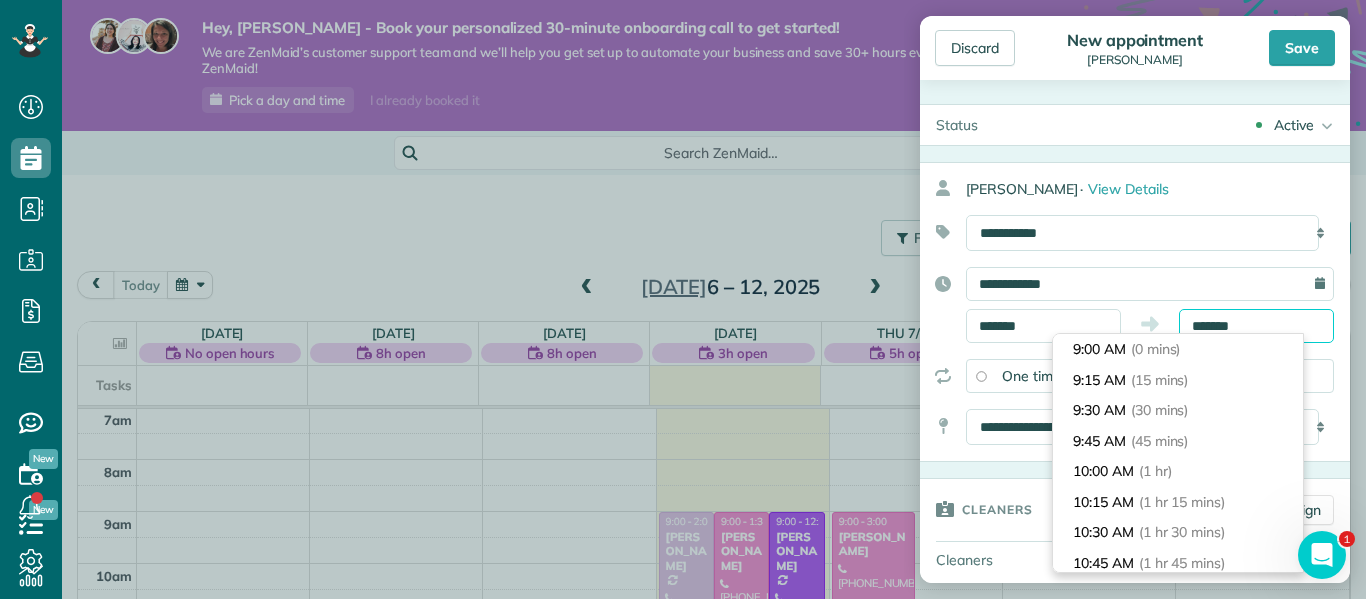 scroll, scrollTop: 824, scrollLeft: 0, axis: vertical 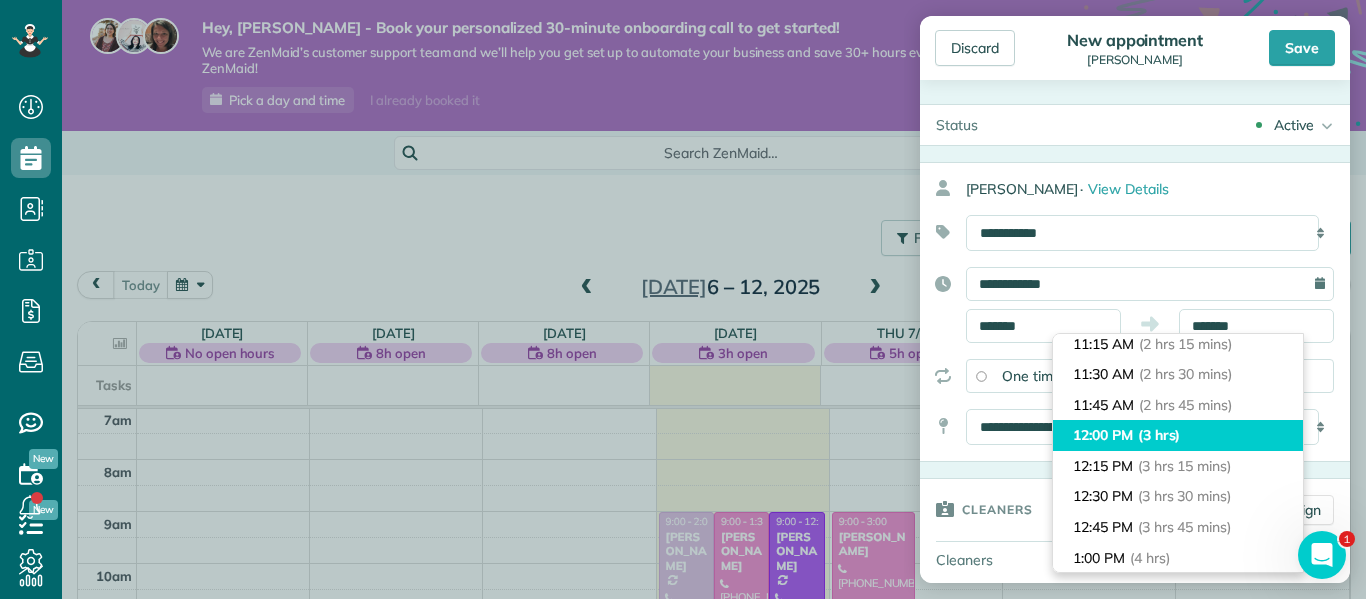 type on "********" 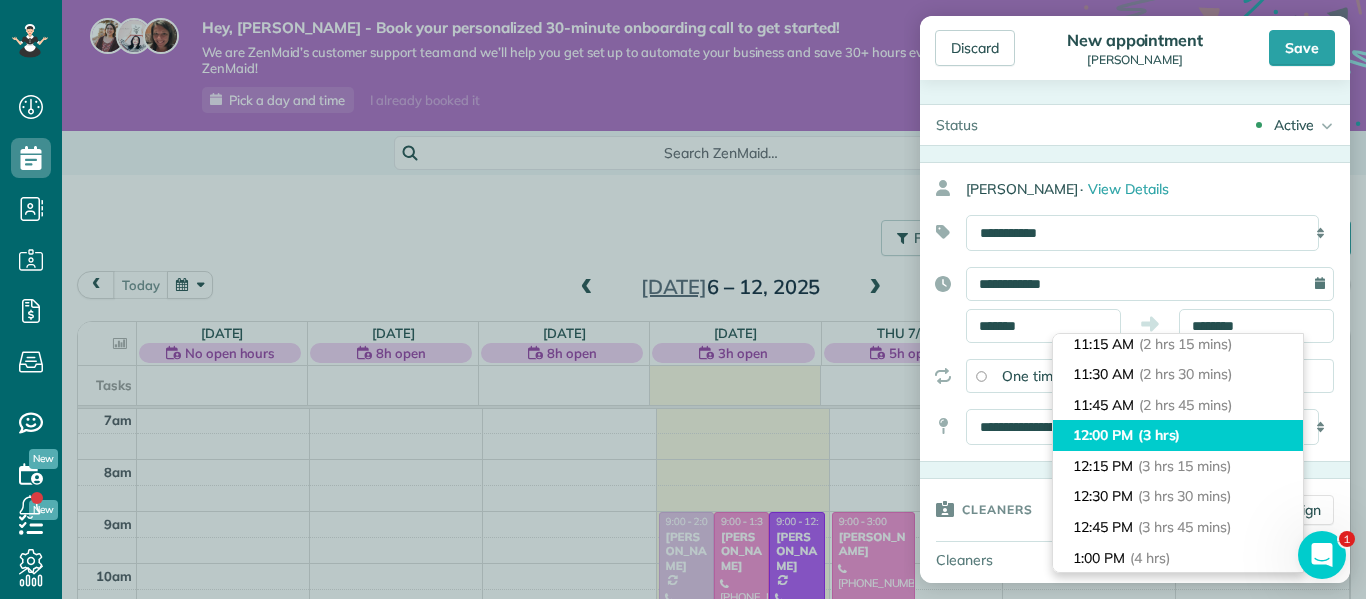click on "12:00 PM  (3 hrs)" at bounding box center (1178, 435) 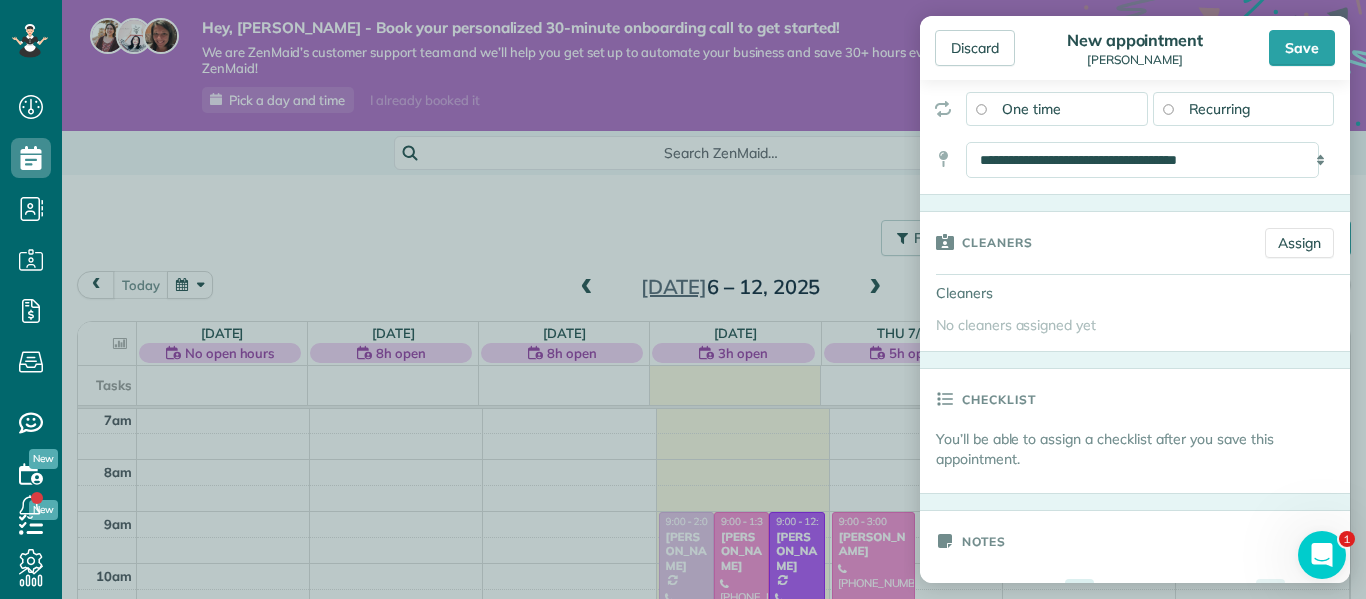 scroll, scrollTop: 274, scrollLeft: 0, axis: vertical 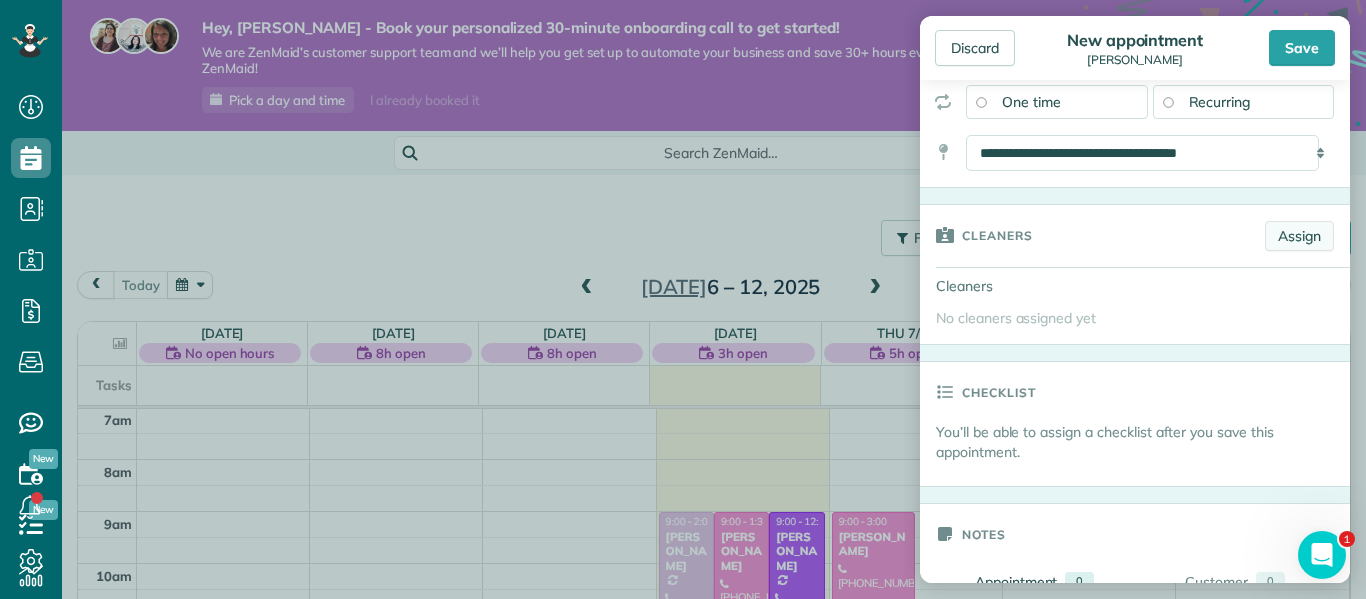 click on "Assign" at bounding box center (1299, 236) 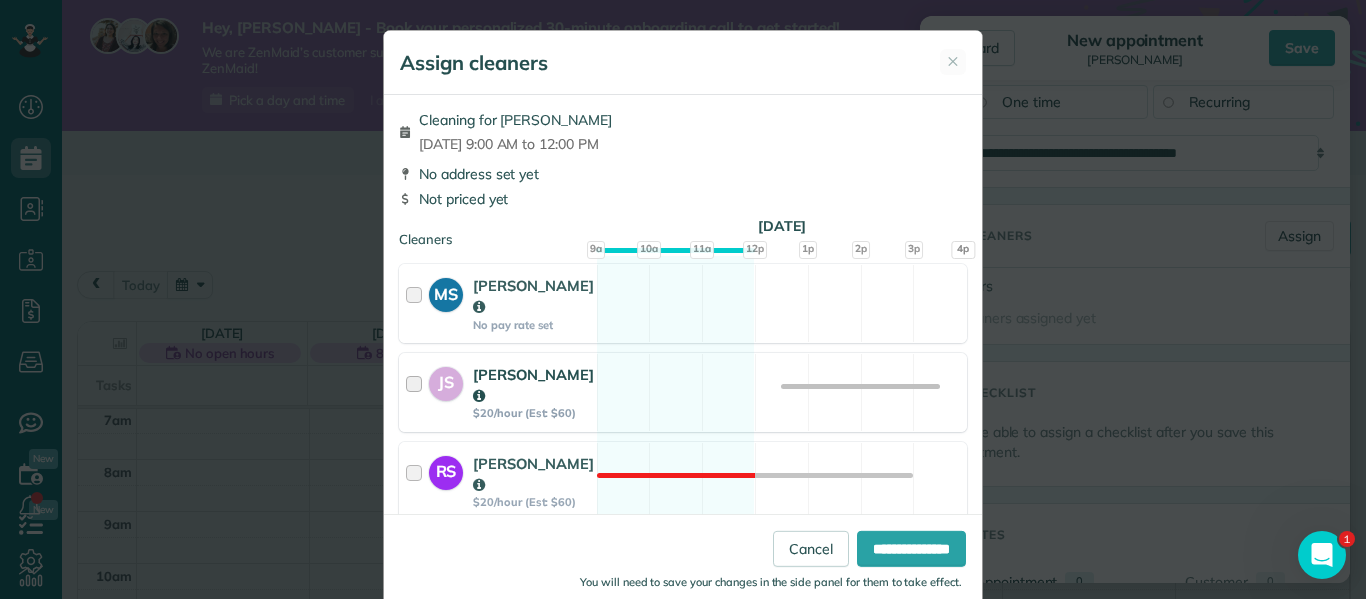click on "JS
Jen Schooley
$20/hour (Est: $60)" at bounding box center (498, 392) 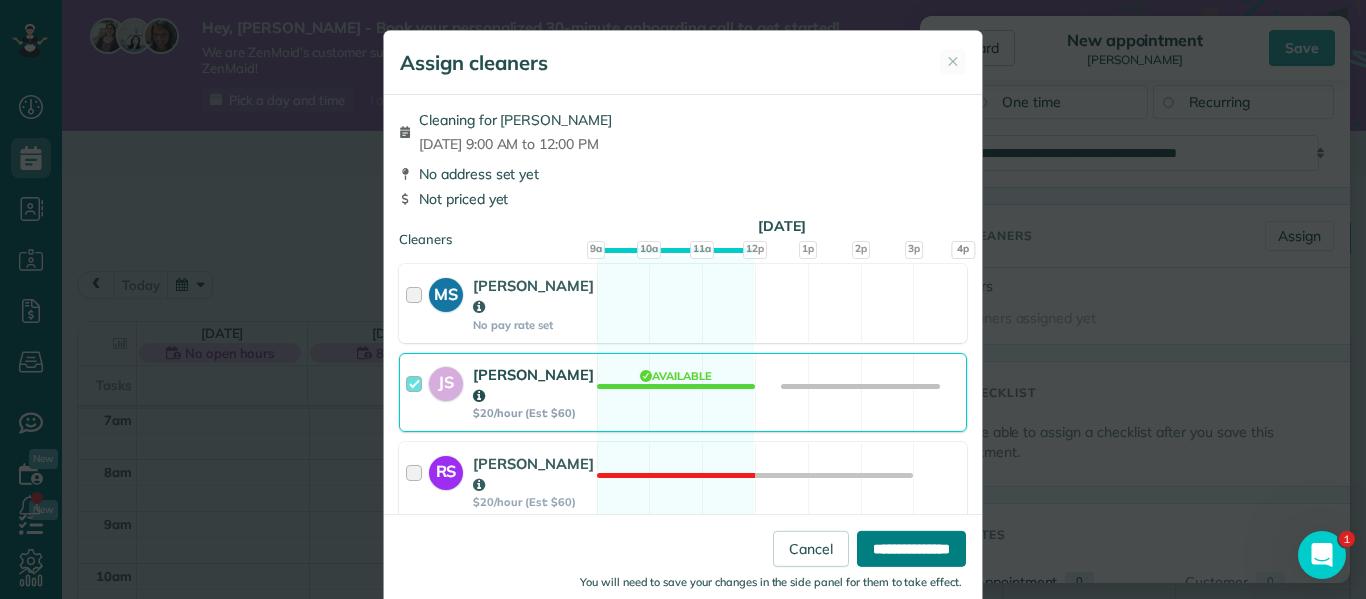 click on "**********" at bounding box center (911, 549) 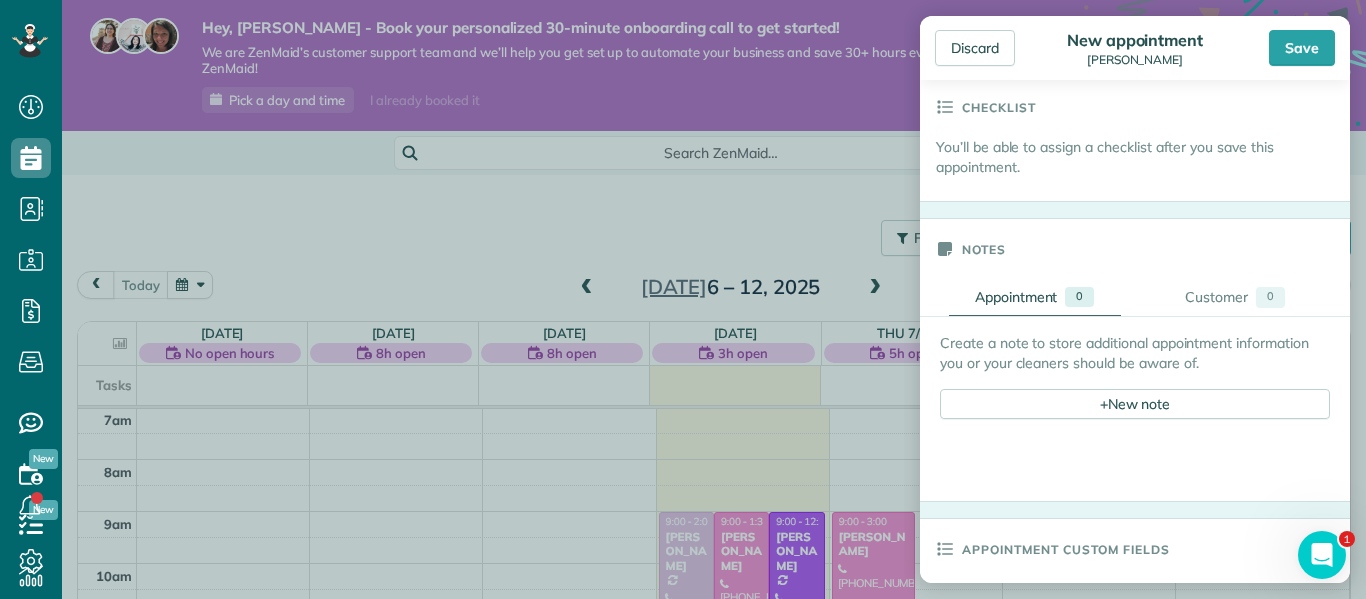 scroll, scrollTop: 602, scrollLeft: 0, axis: vertical 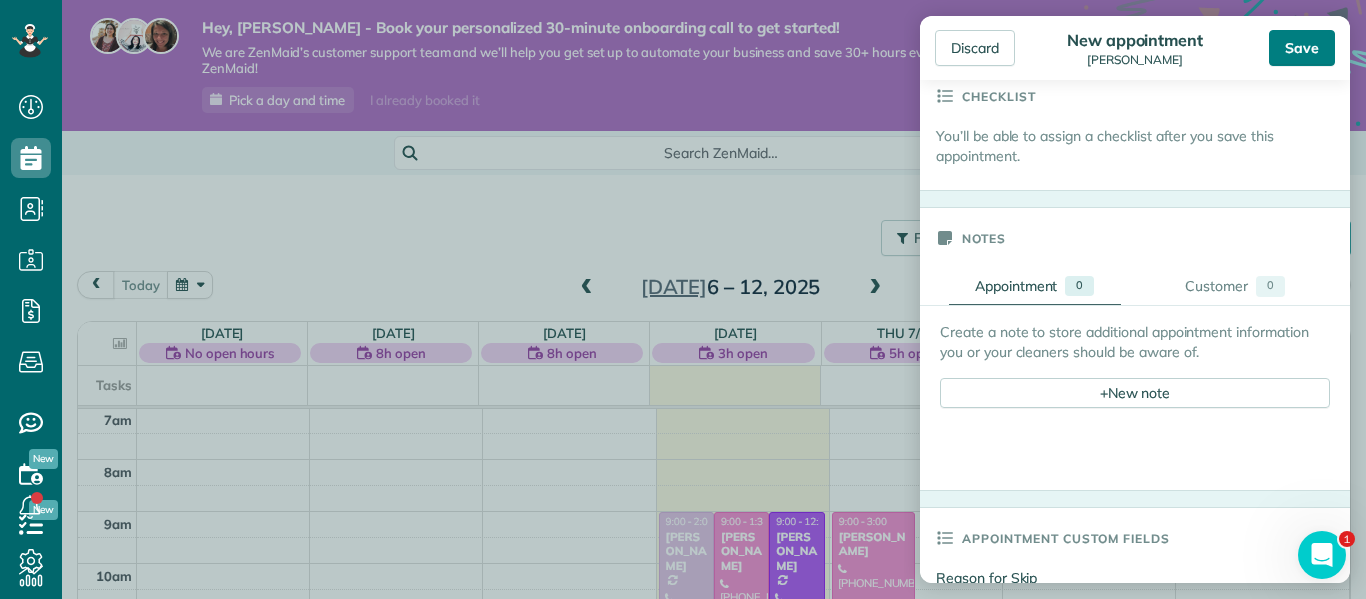 click on "Save" at bounding box center [1302, 48] 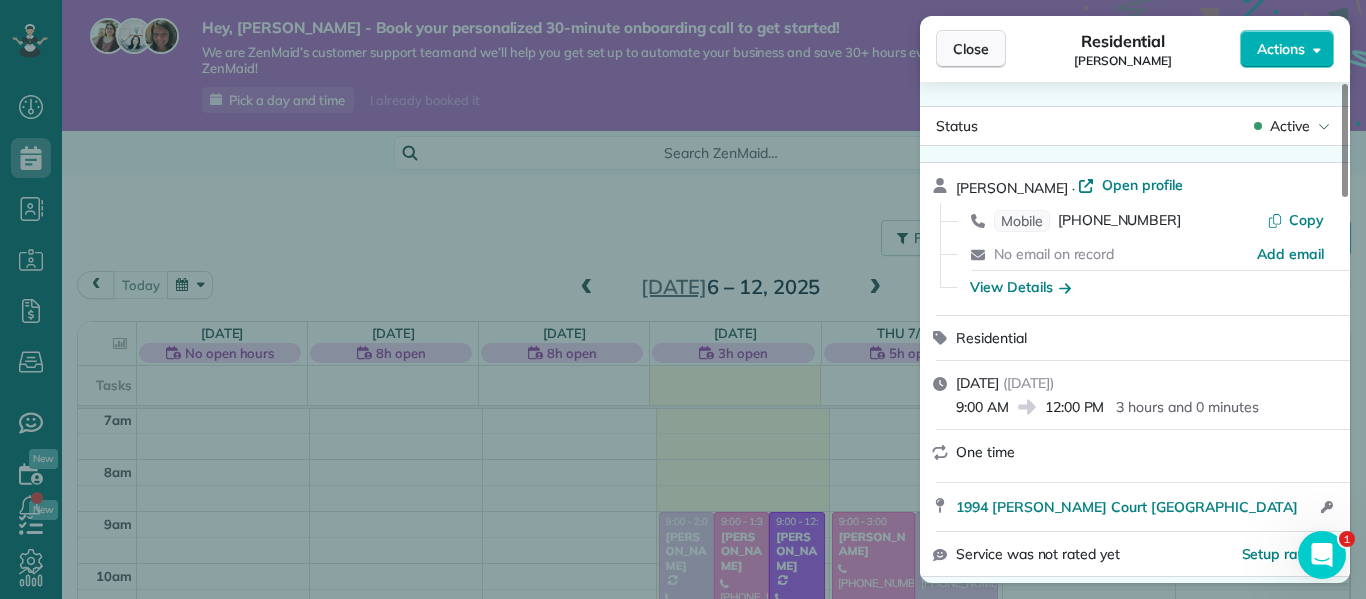 click on "Close" at bounding box center [971, 49] 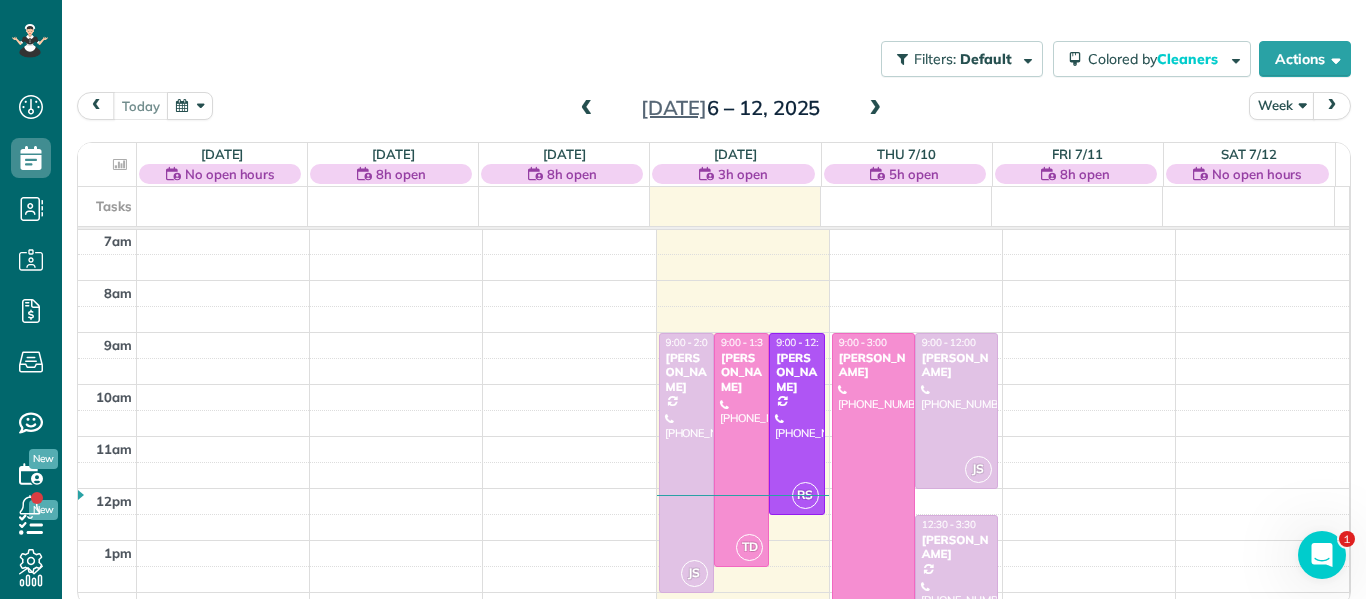 scroll, scrollTop: 187, scrollLeft: 0, axis: vertical 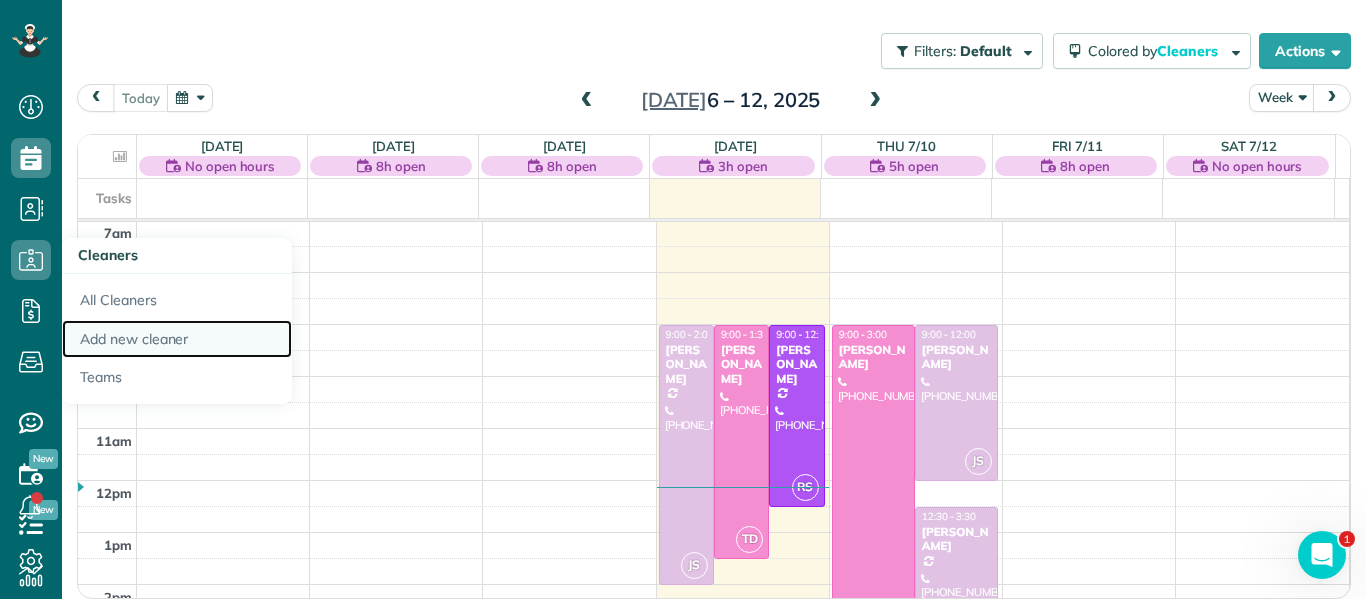 click on "Add new cleaner" at bounding box center (177, 339) 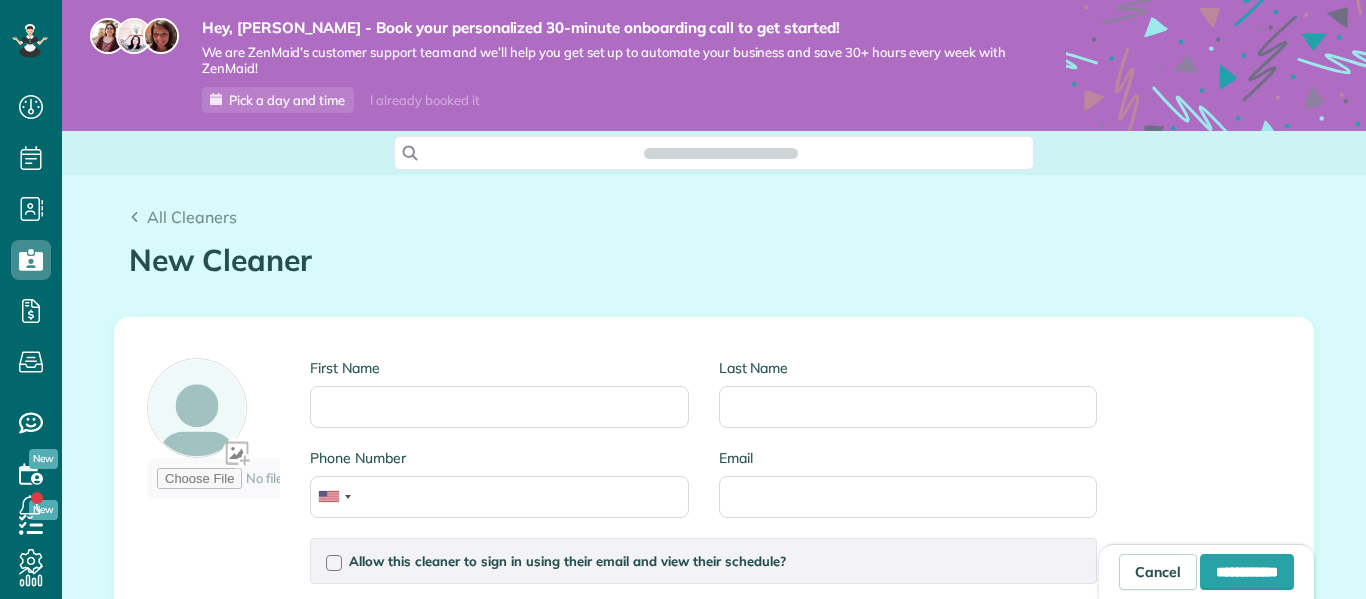 scroll, scrollTop: 0, scrollLeft: 0, axis: both 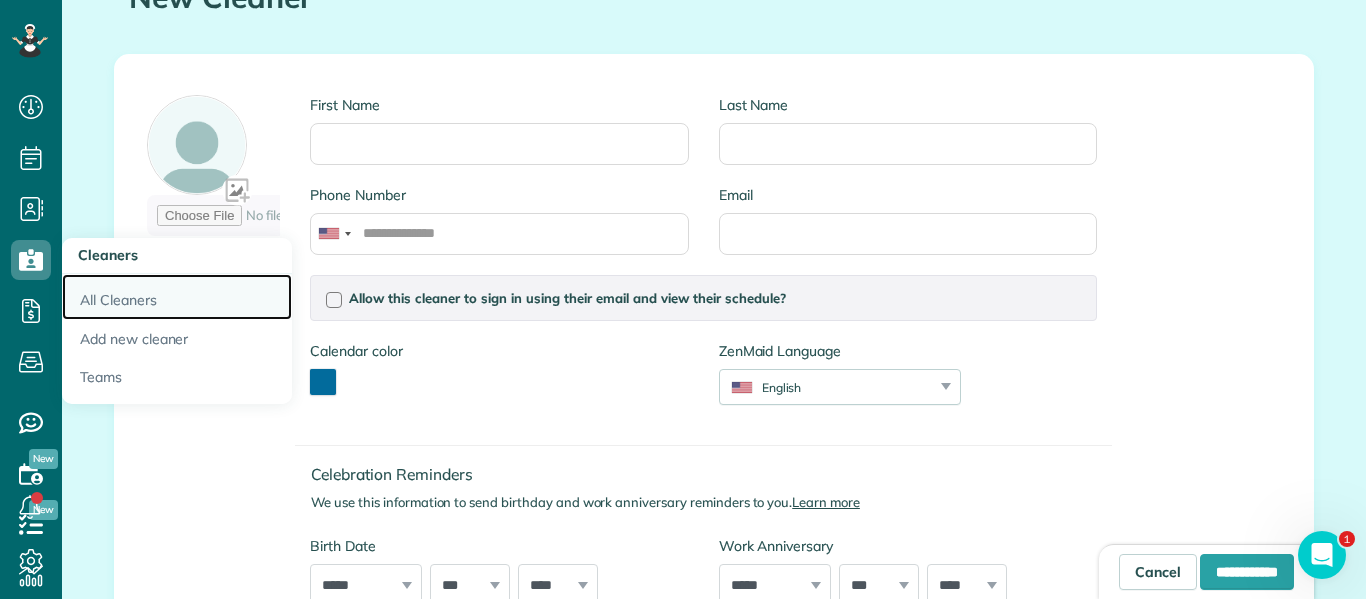 click on "All Cleaners" at bounding box center [177, 297] 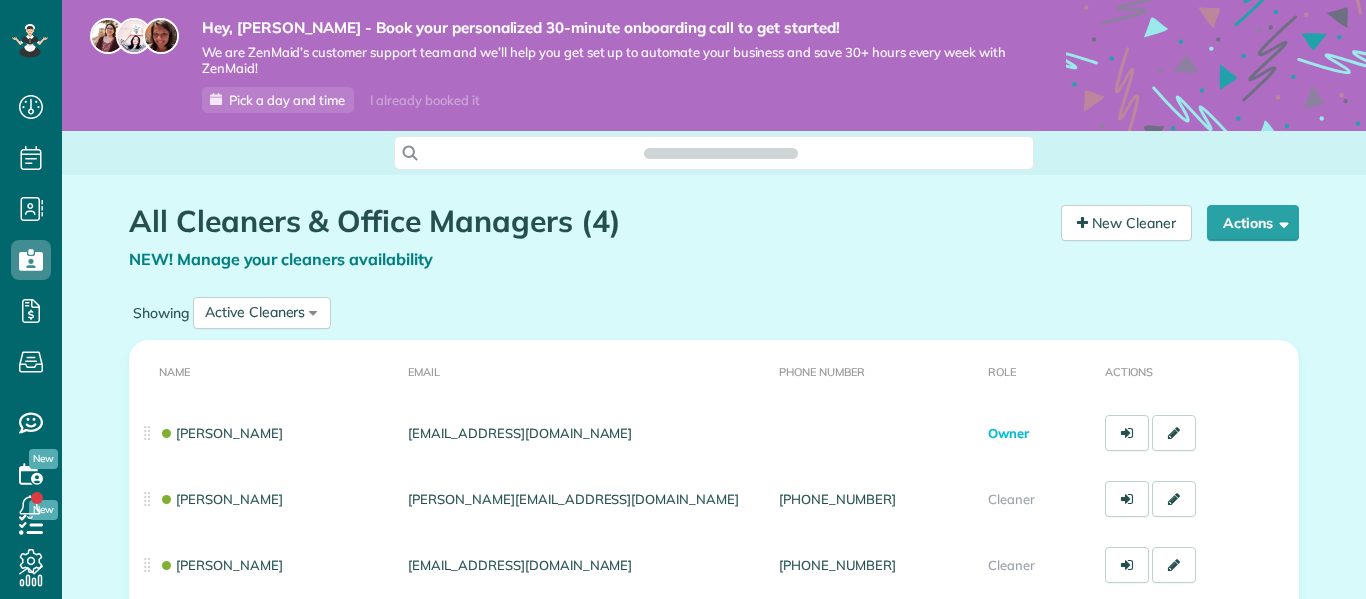 scroll, scrollTop: 0, scrollLeft: 0, axis: both 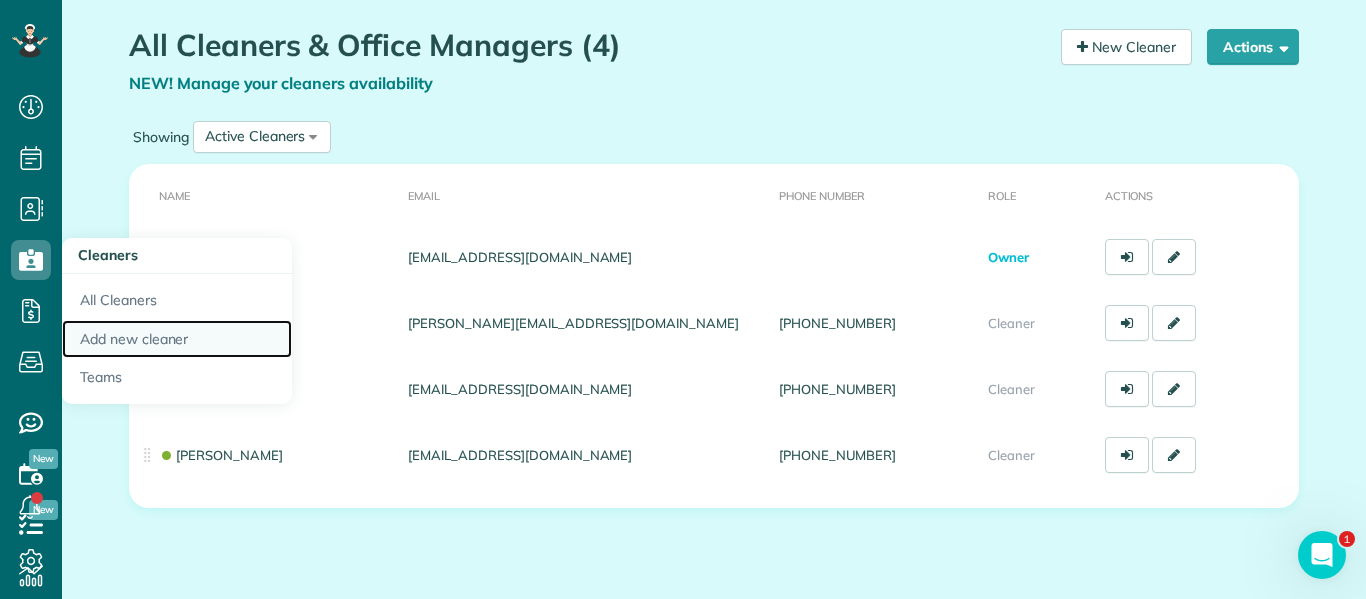 click on "Add new cleaner" at bounding box center (177, 339) 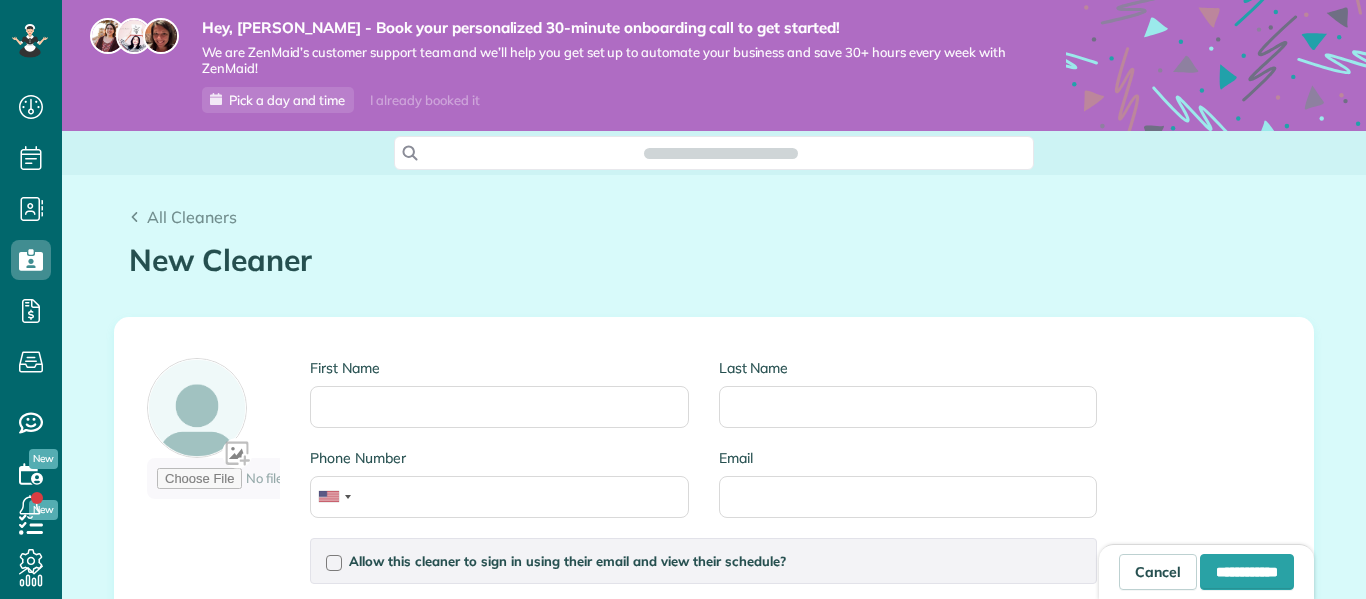 scroll, scrollTop: 0, scrollLeft: 0, axis: both 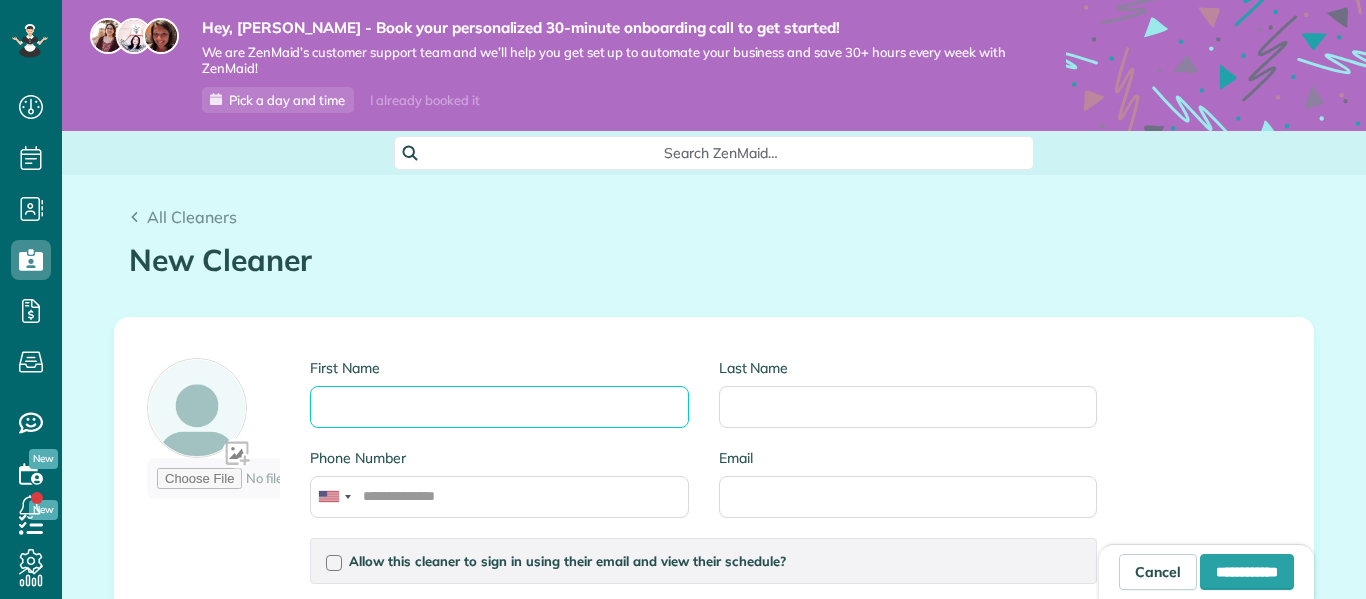 click on "First Name" at bounding box center (499, 407) 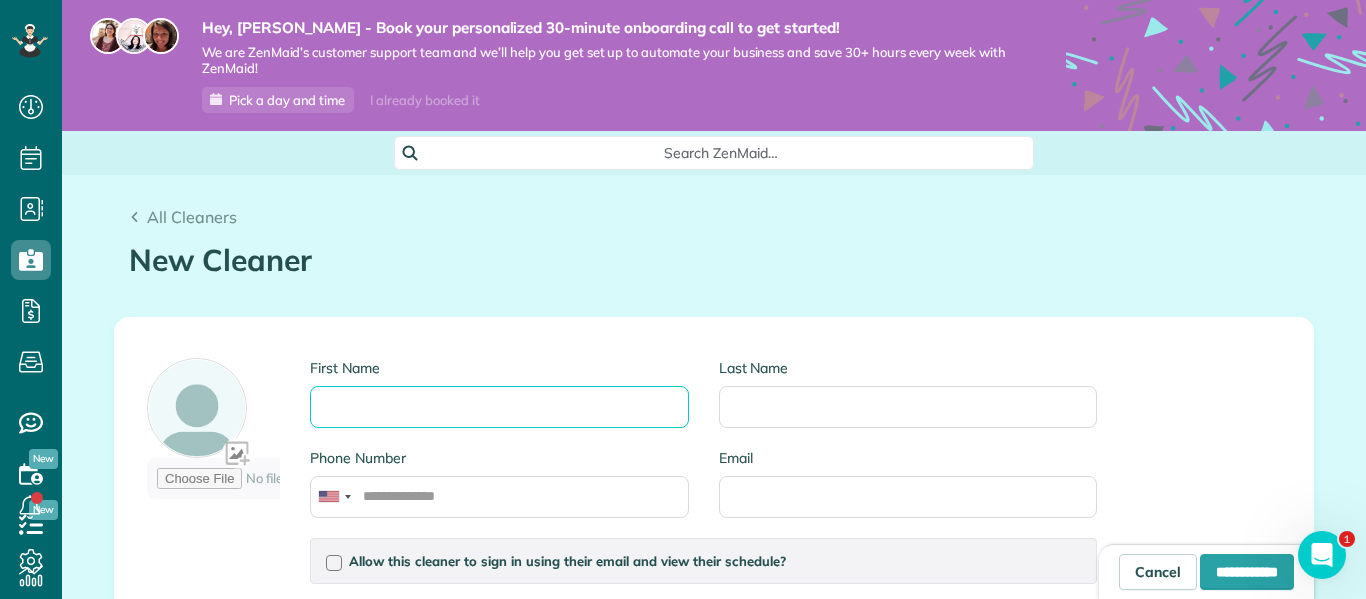 scroll, scrollTop: 0, scrollLeft: 0, axis: both 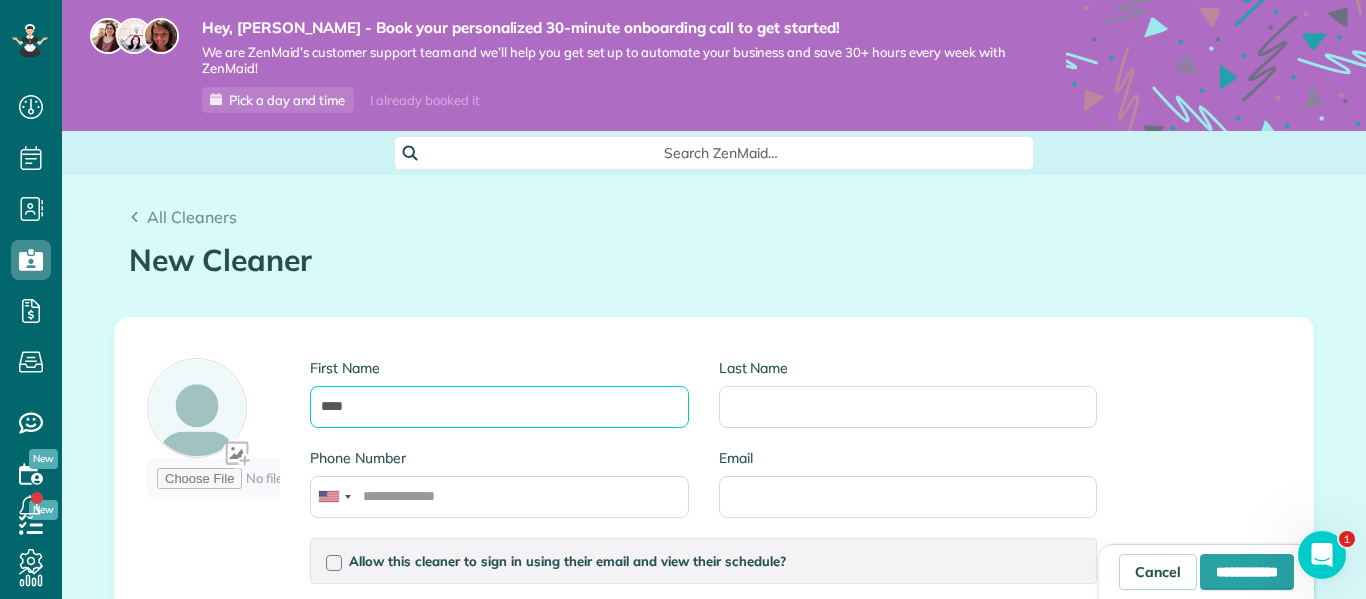 type on "****" 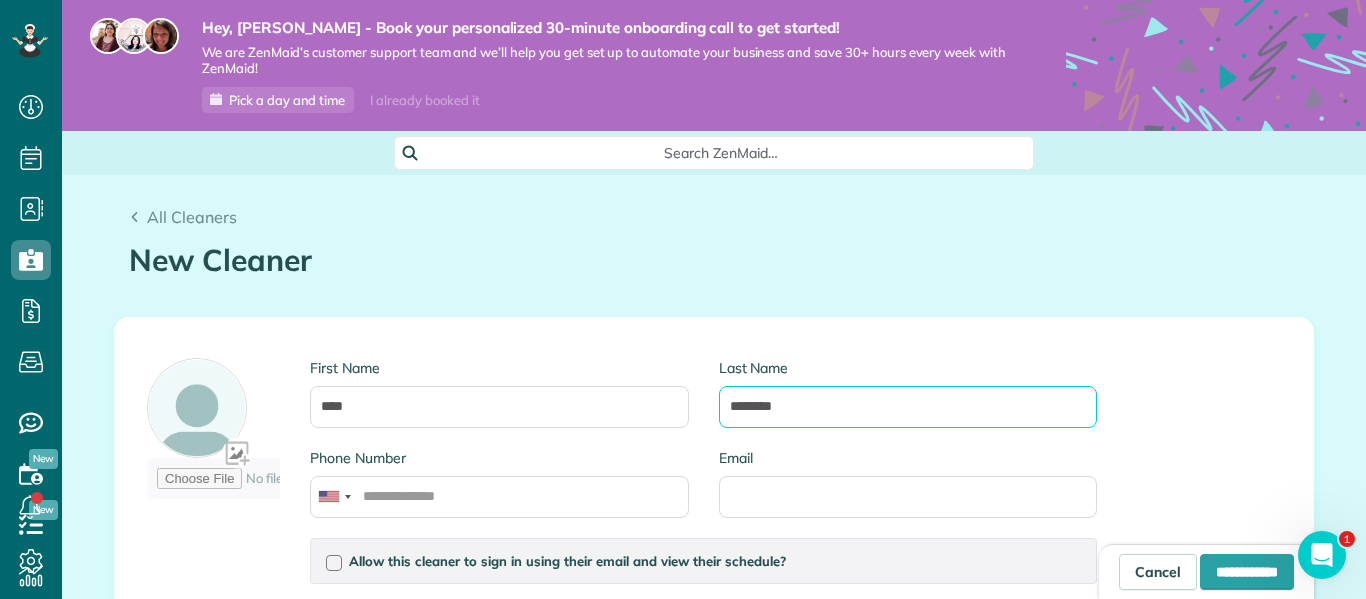 type on "********" 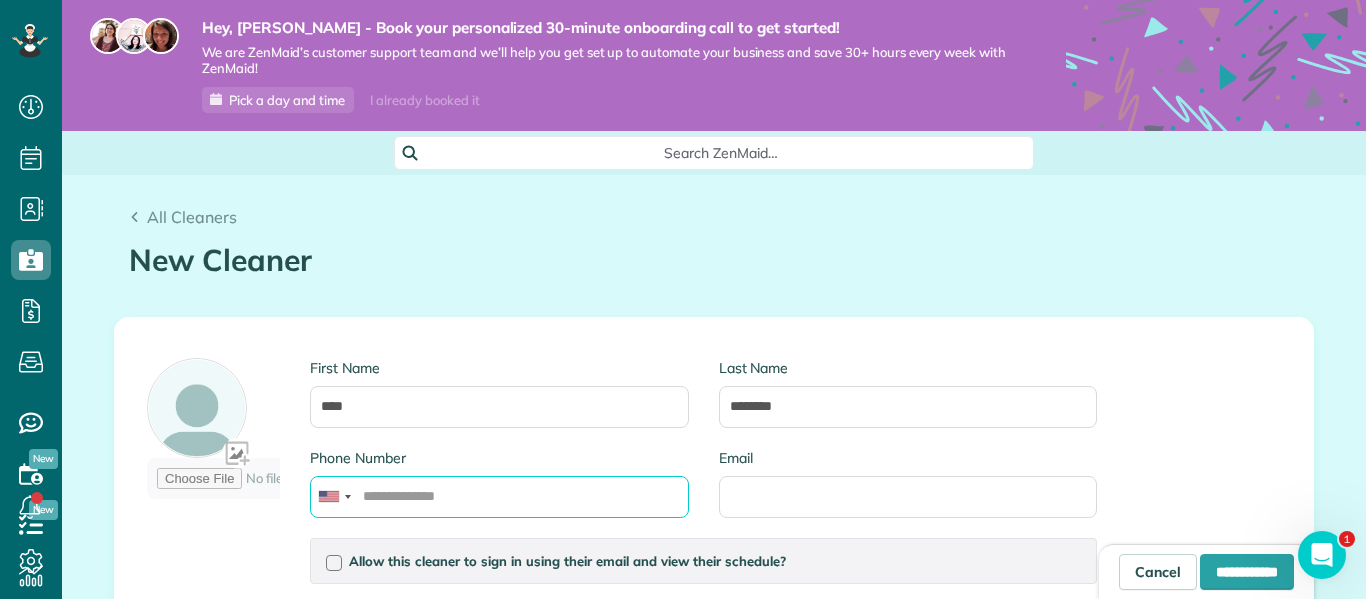 click on "Phone Number" at bounding box center [499, 497] 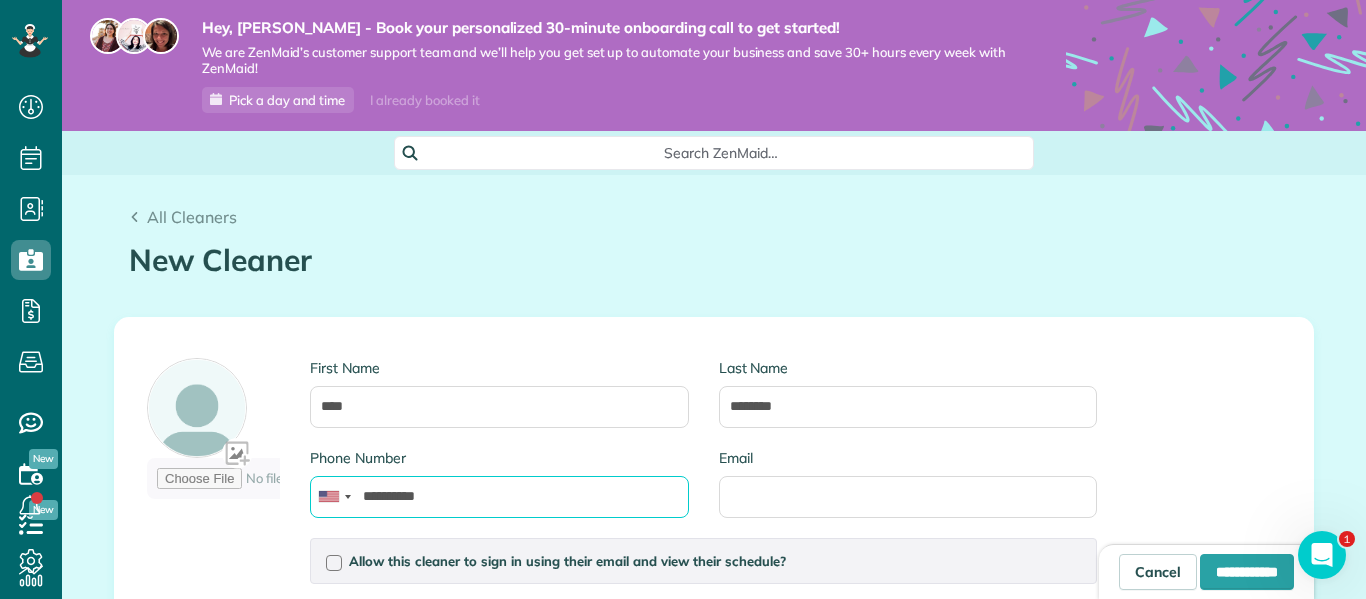 type on "**********" 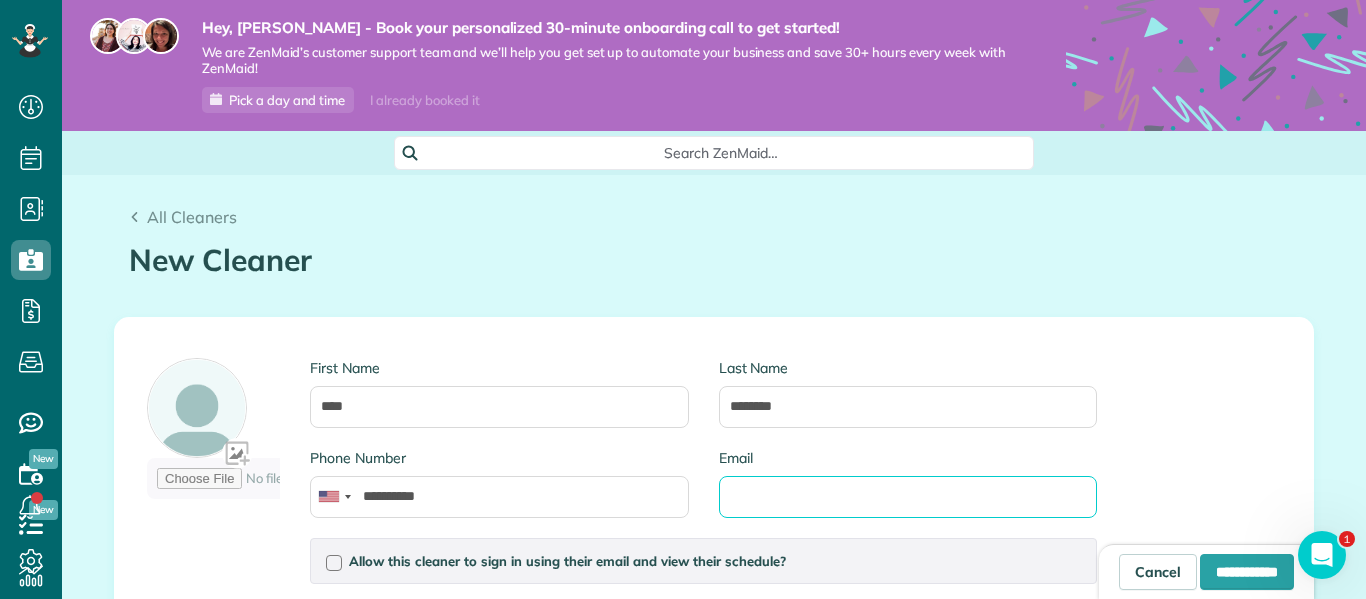 click on "Email" at bounding box center (908, 497) 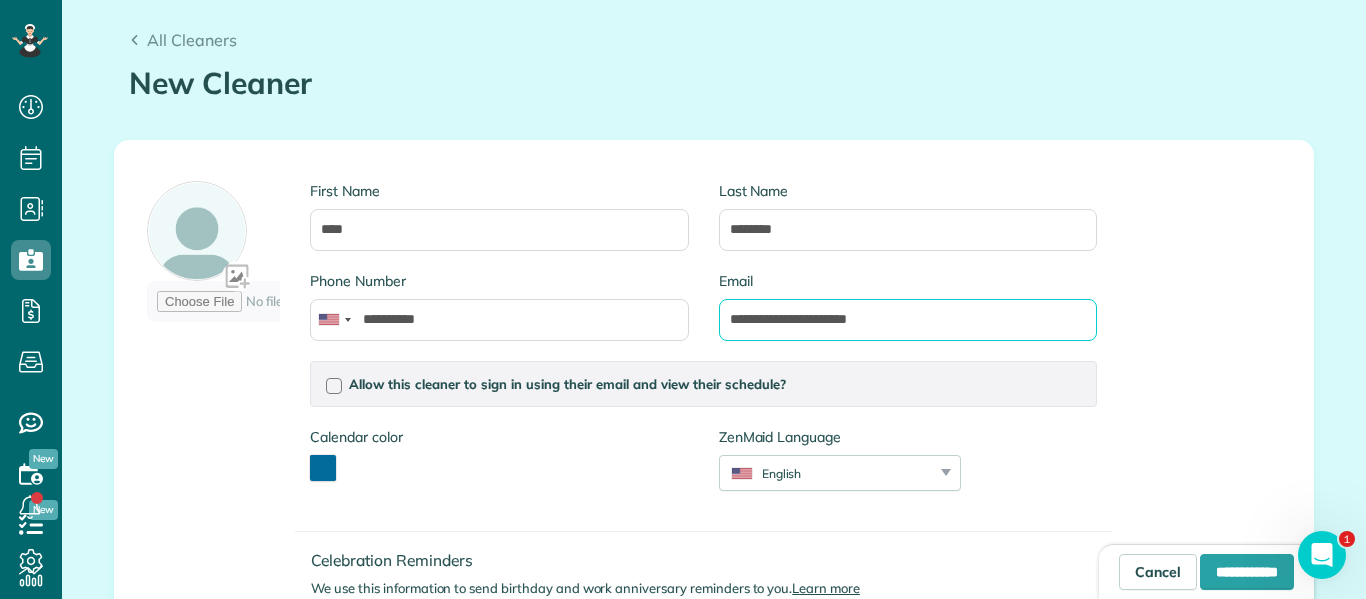 scroll, scrollTop: 185, scrollLeft: 0, axis: vertical 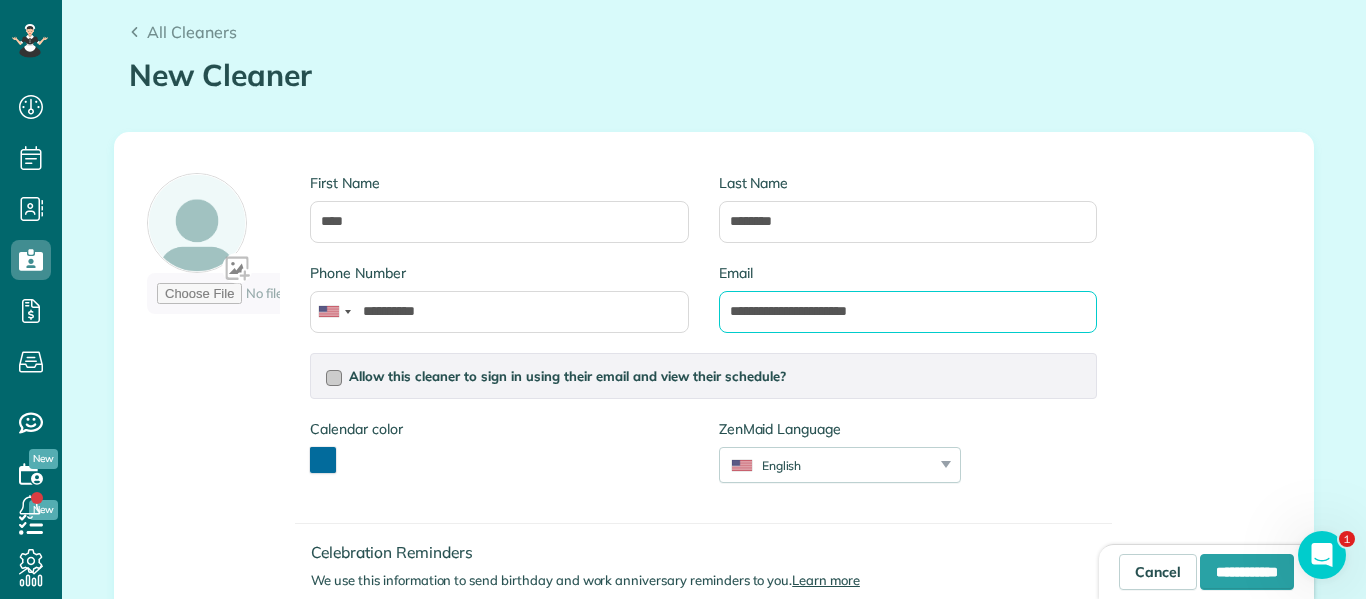 type on "**********" 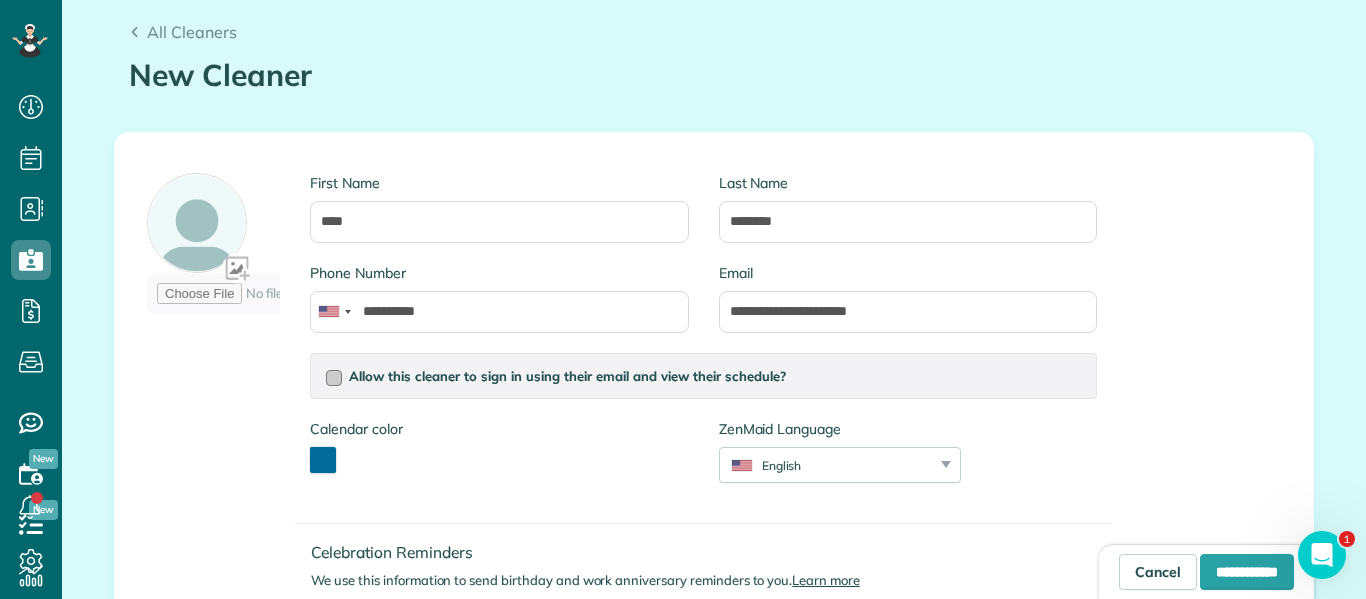 click at bounding box center [334, 378] 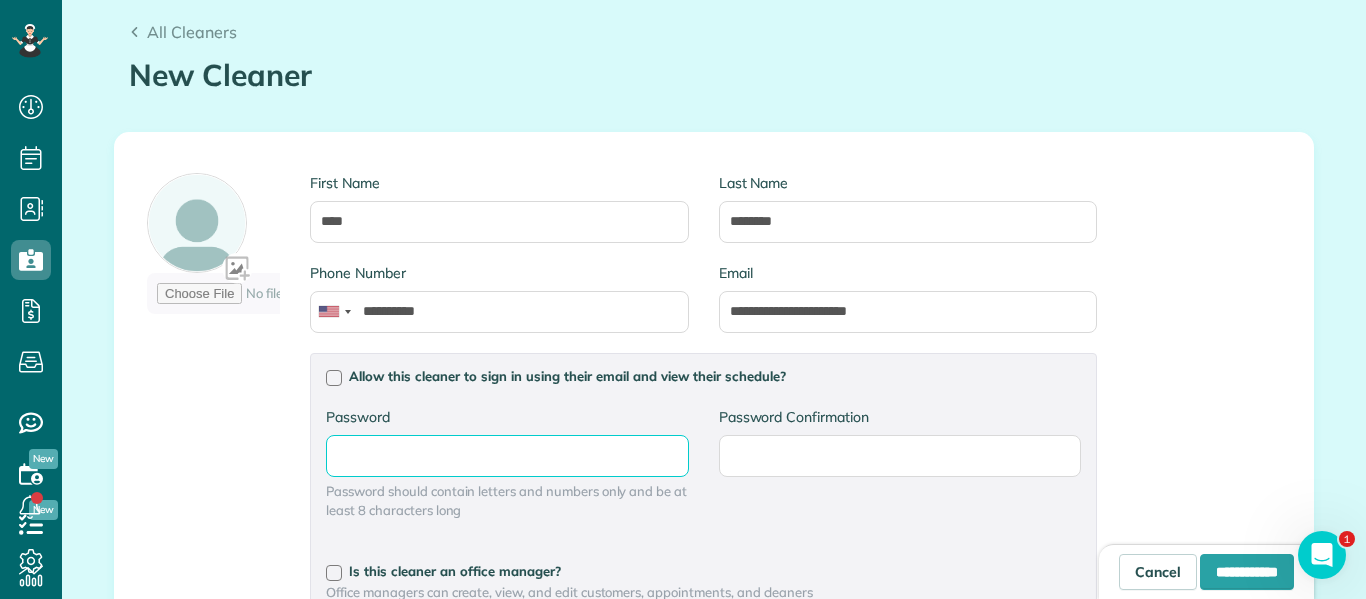 click on "Password" at bounding box center [0, 0] 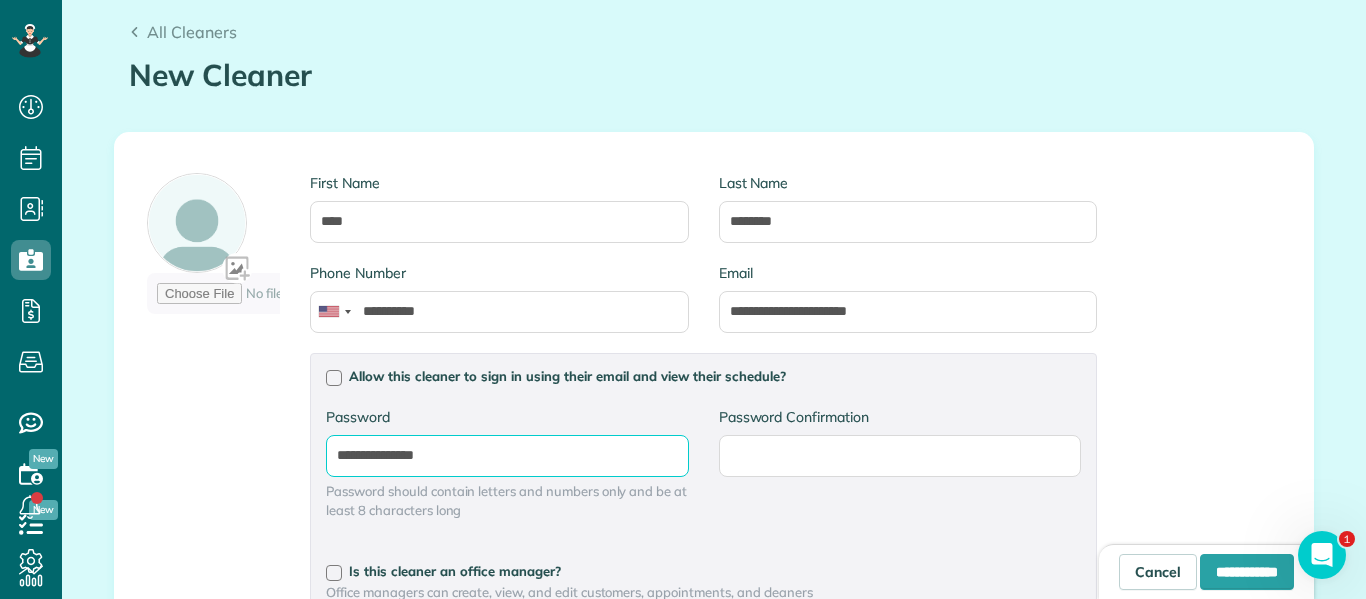 type on "**********" 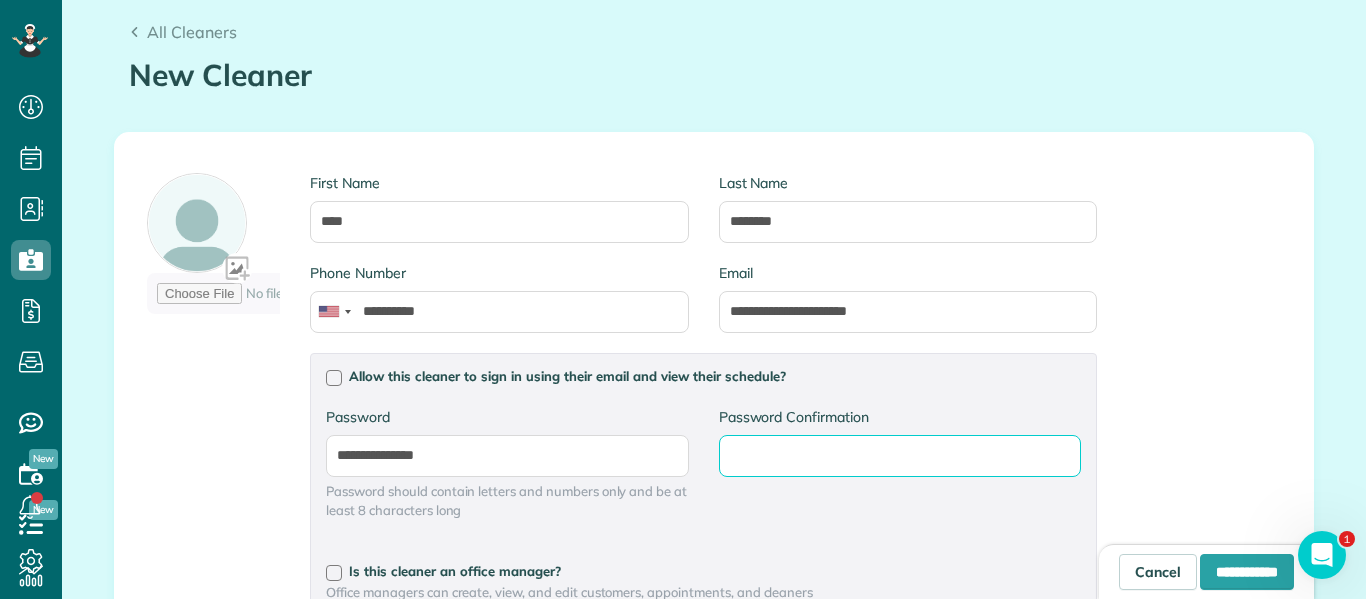 click on "Password Confirmation" at bounding box center [0, 0] 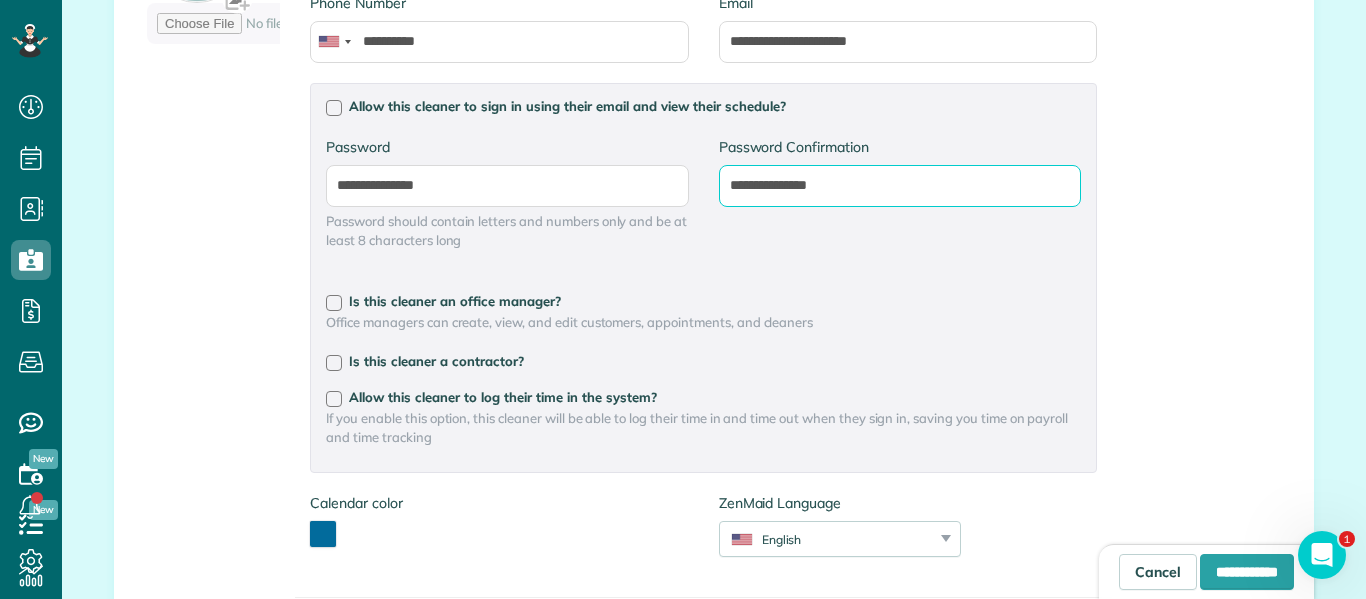 scroll, scrollTop: 471, scrollLeft: 0, axis: vertical 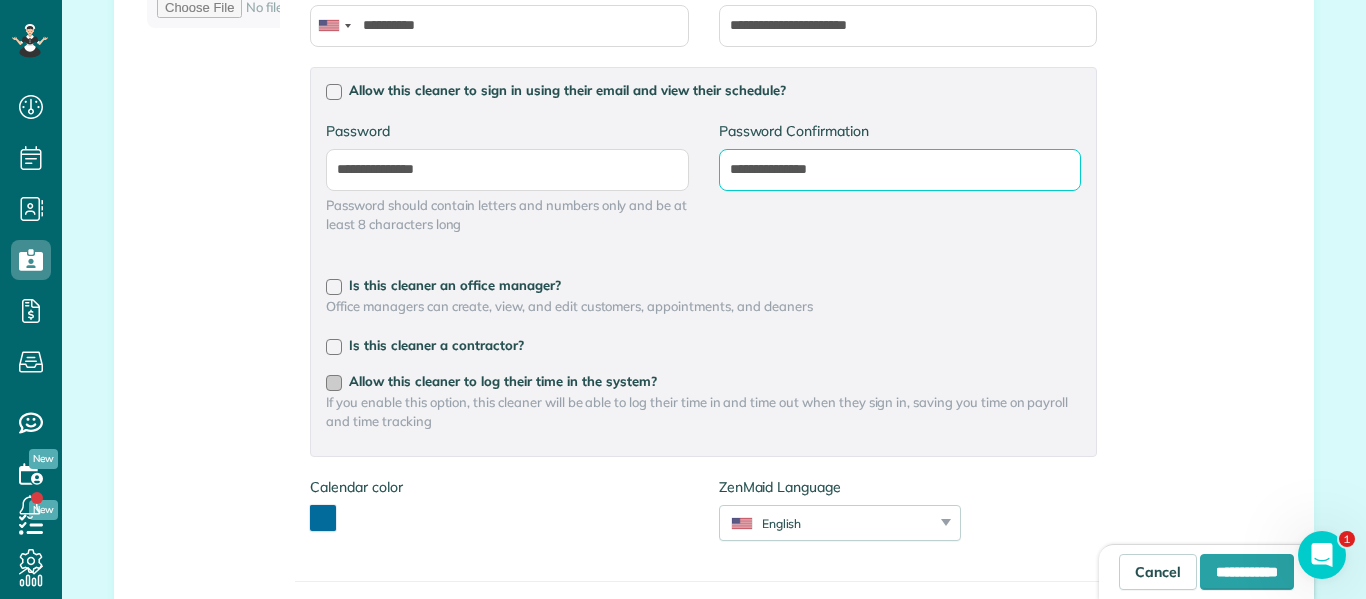 type on "**********" 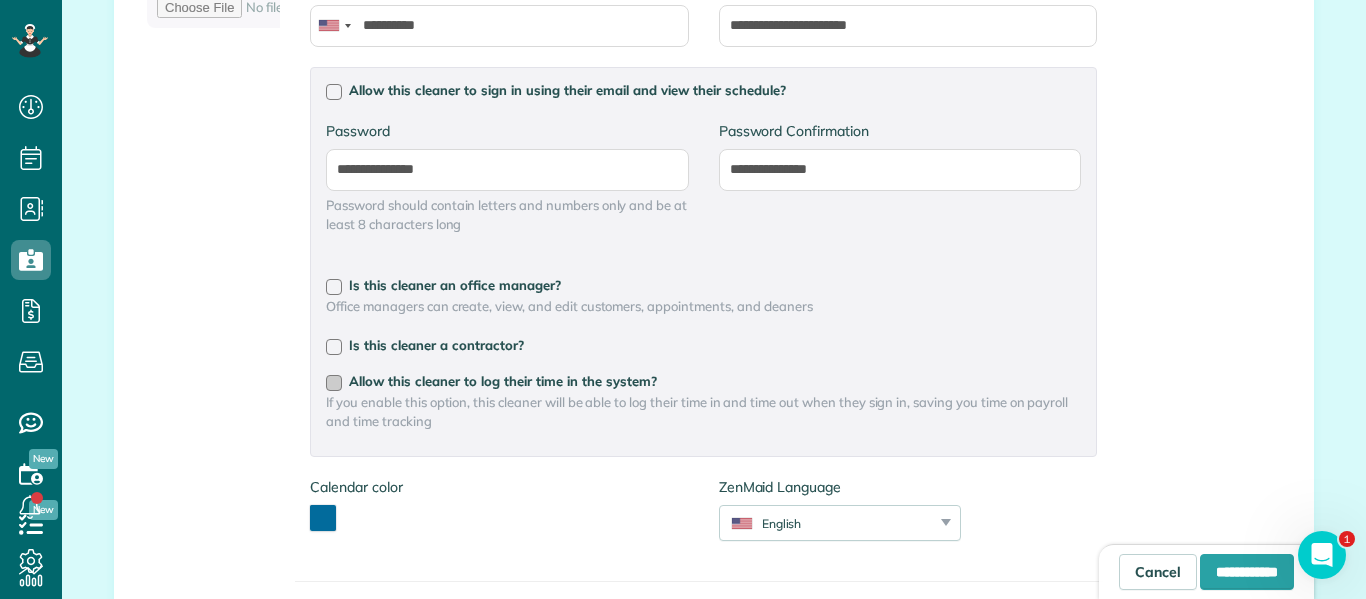click on "Allow this cleaner to log their time in the system?" at bounding box center [503, 381] 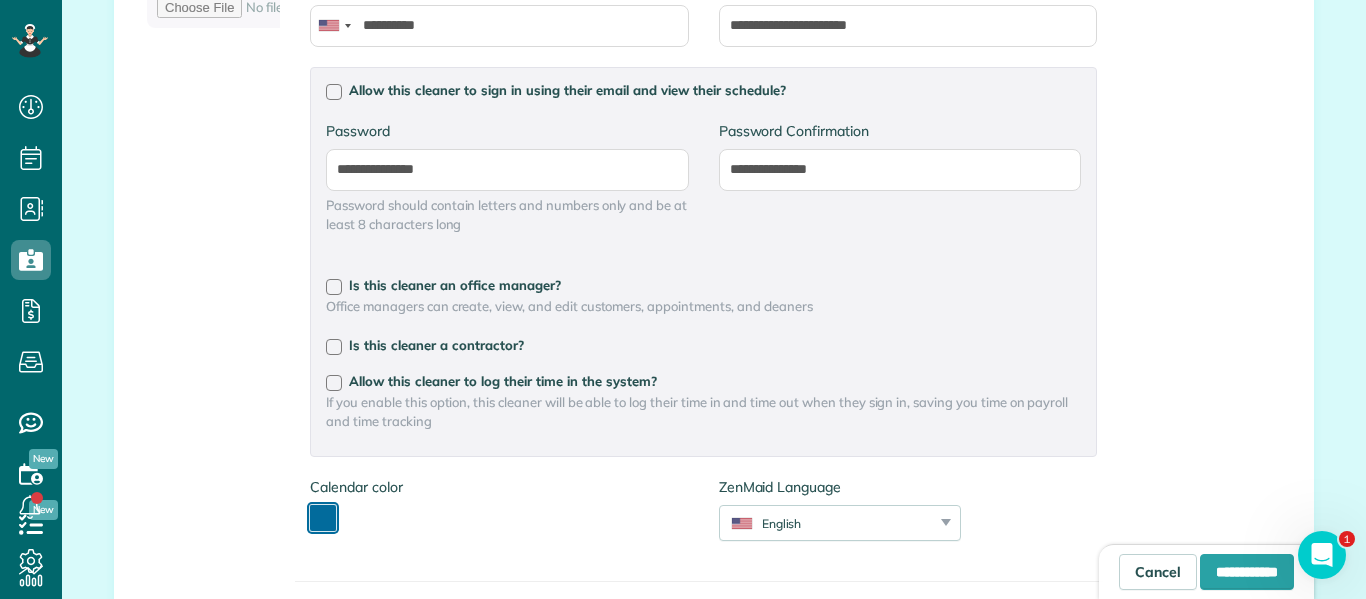 click at bounding box center (323, 518) 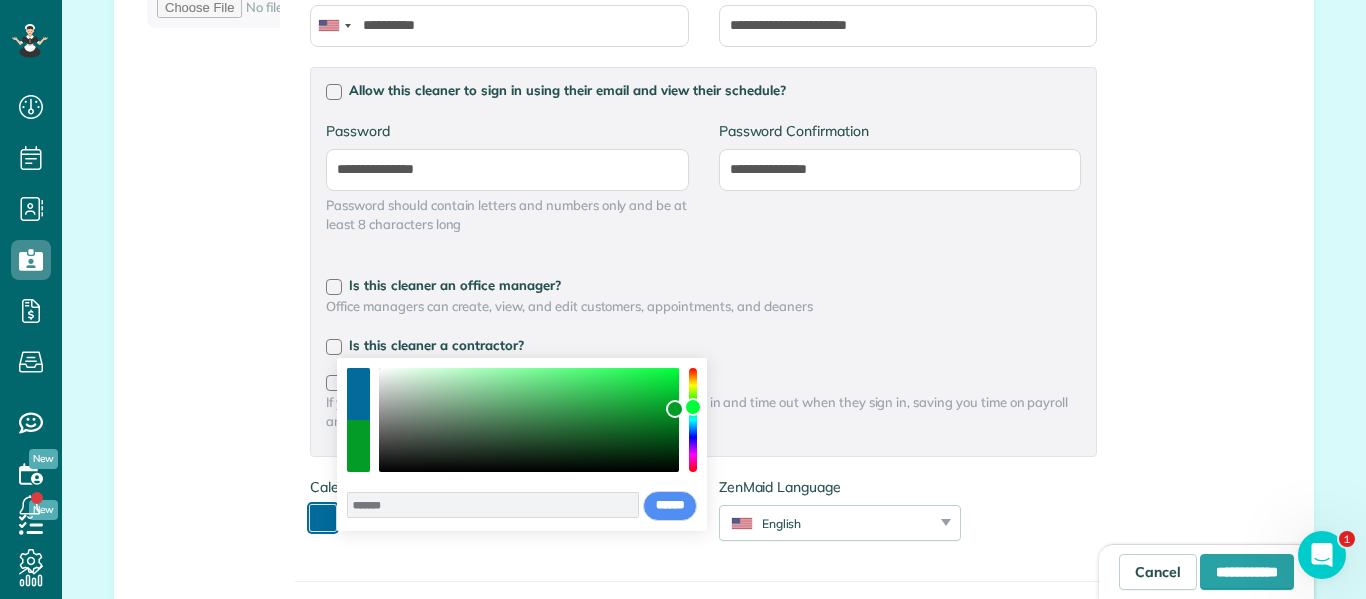 drag, startPoint x: 693, startPoint y: 431, endPoint x: 693, endPoint y: 407, distance: 24 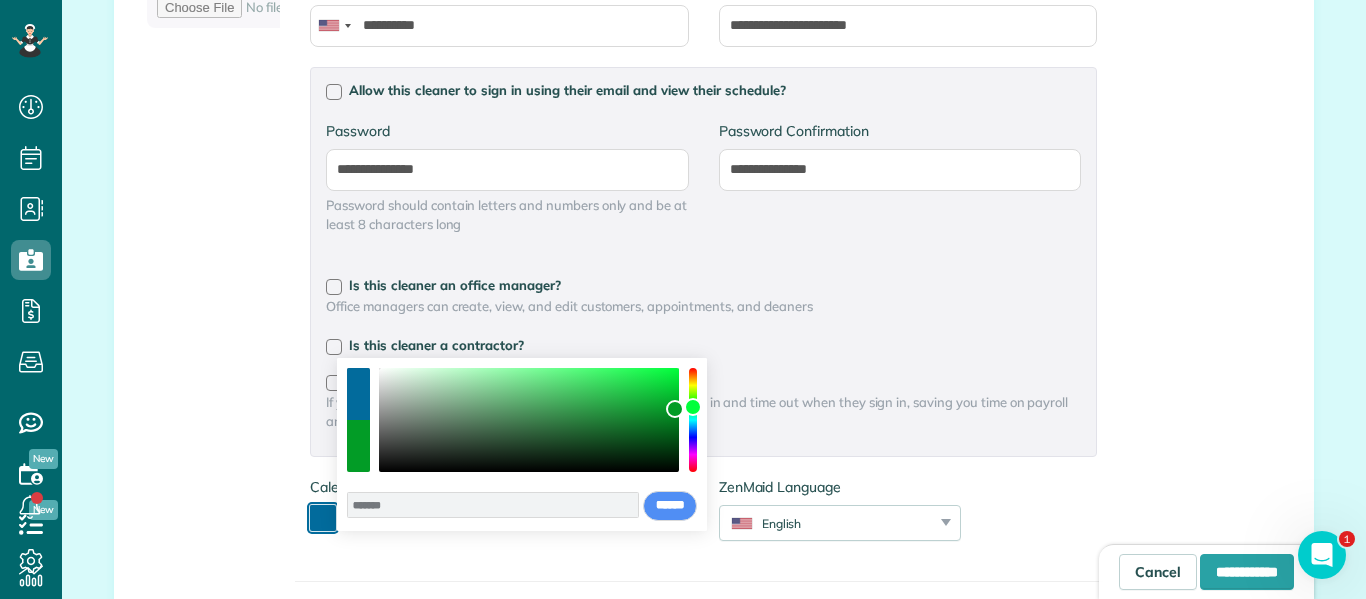 click at bounding box center (693, 407) 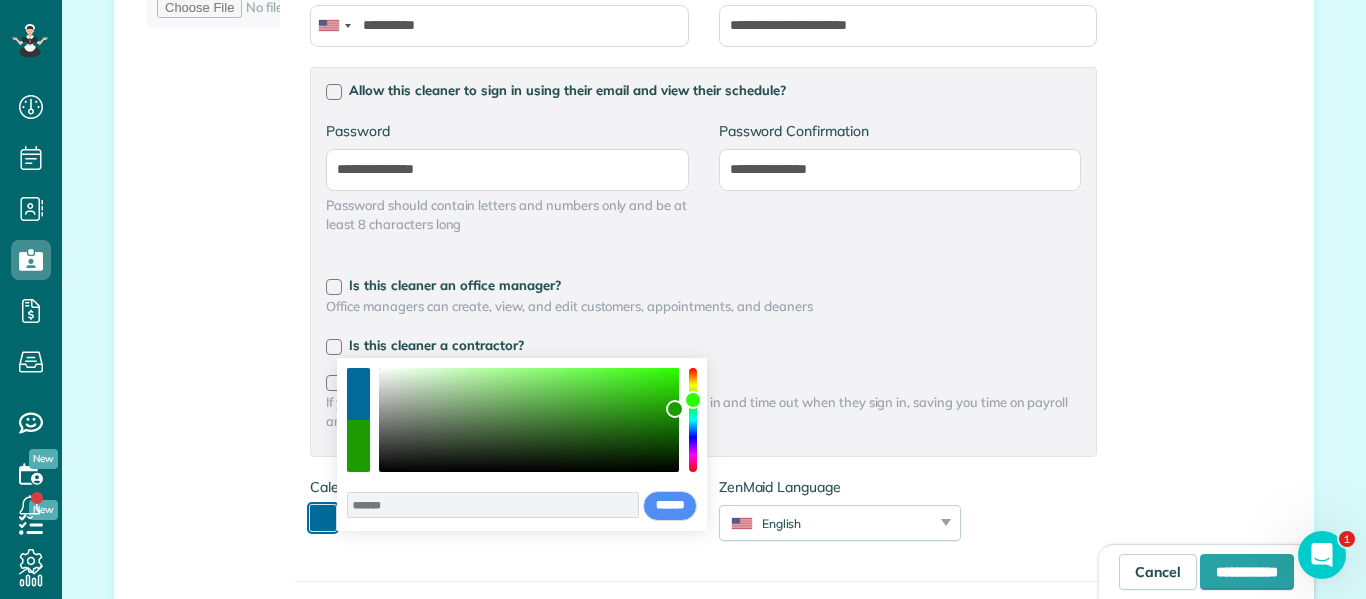 click at bounding box center (693, 400) 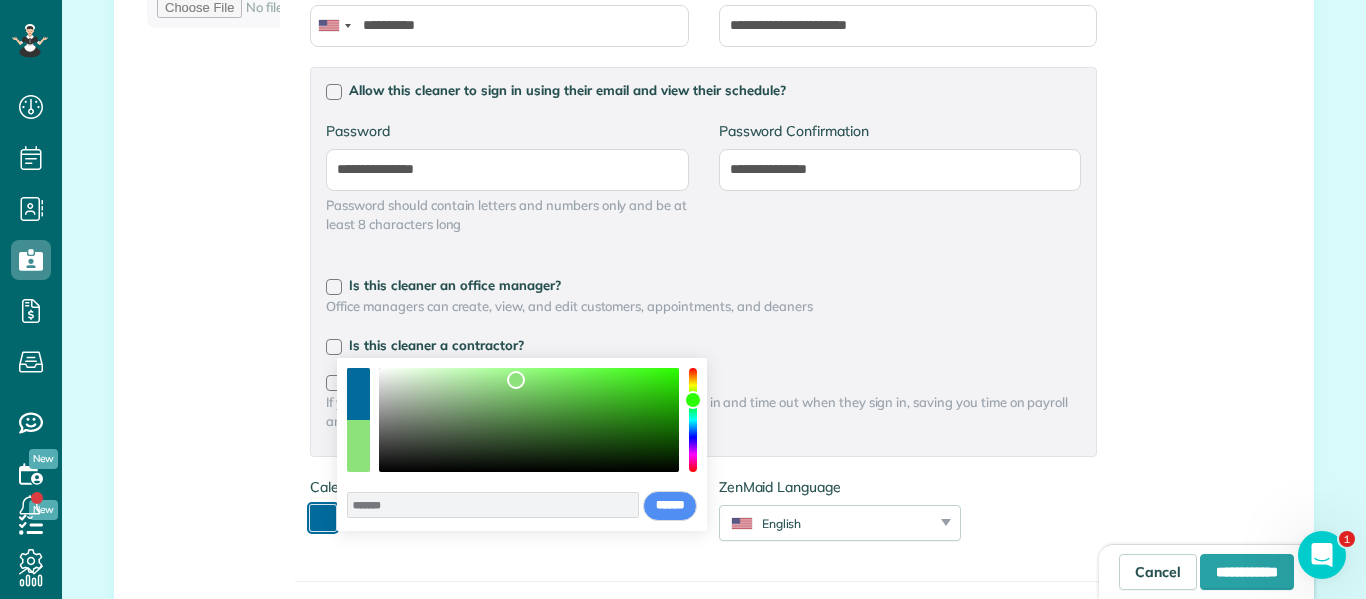 click at bounding box center [529, 420] 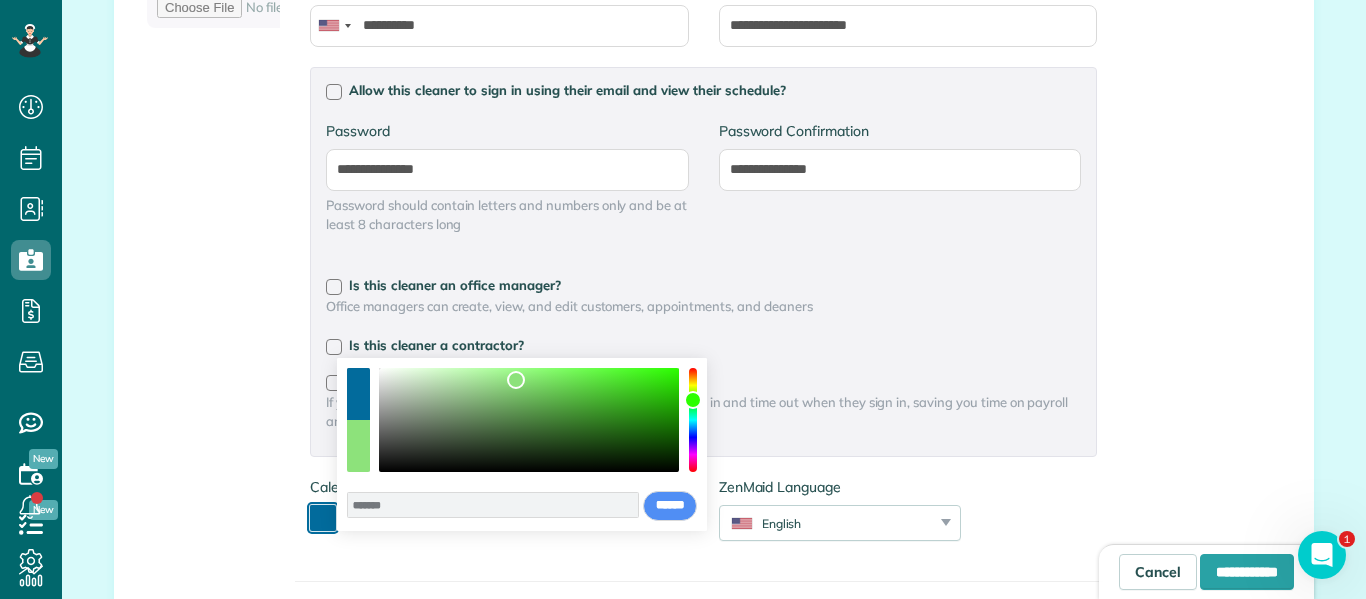 type on "*******" 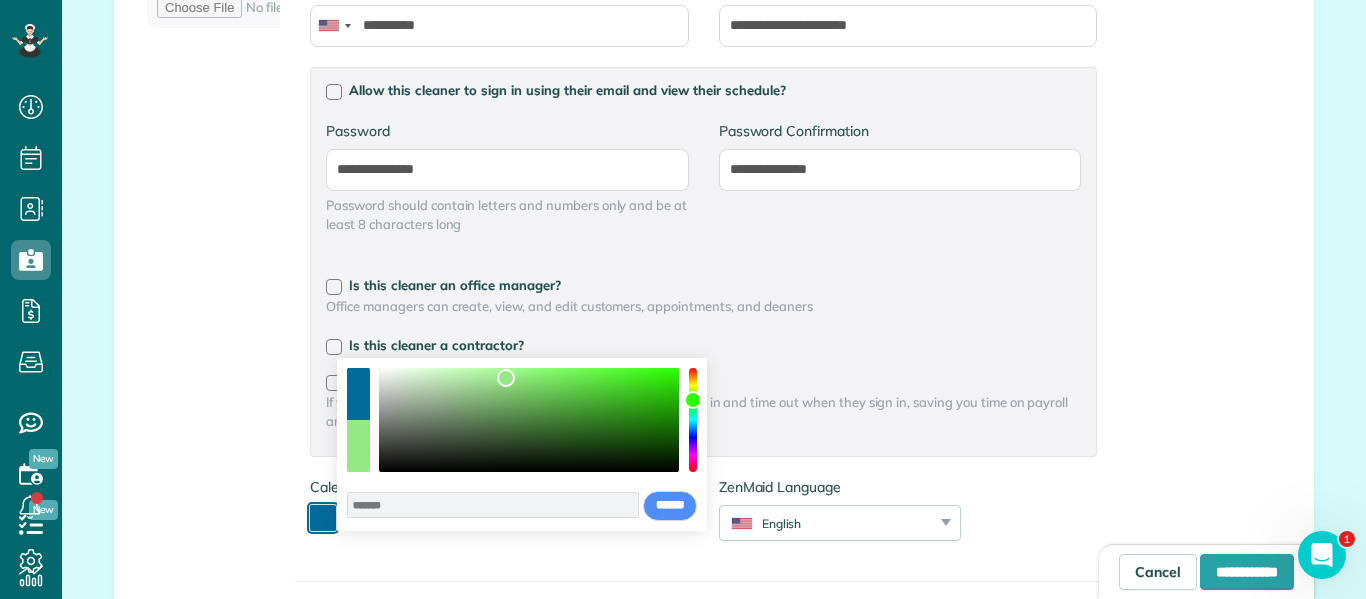 click at bounding box center [529, 420] 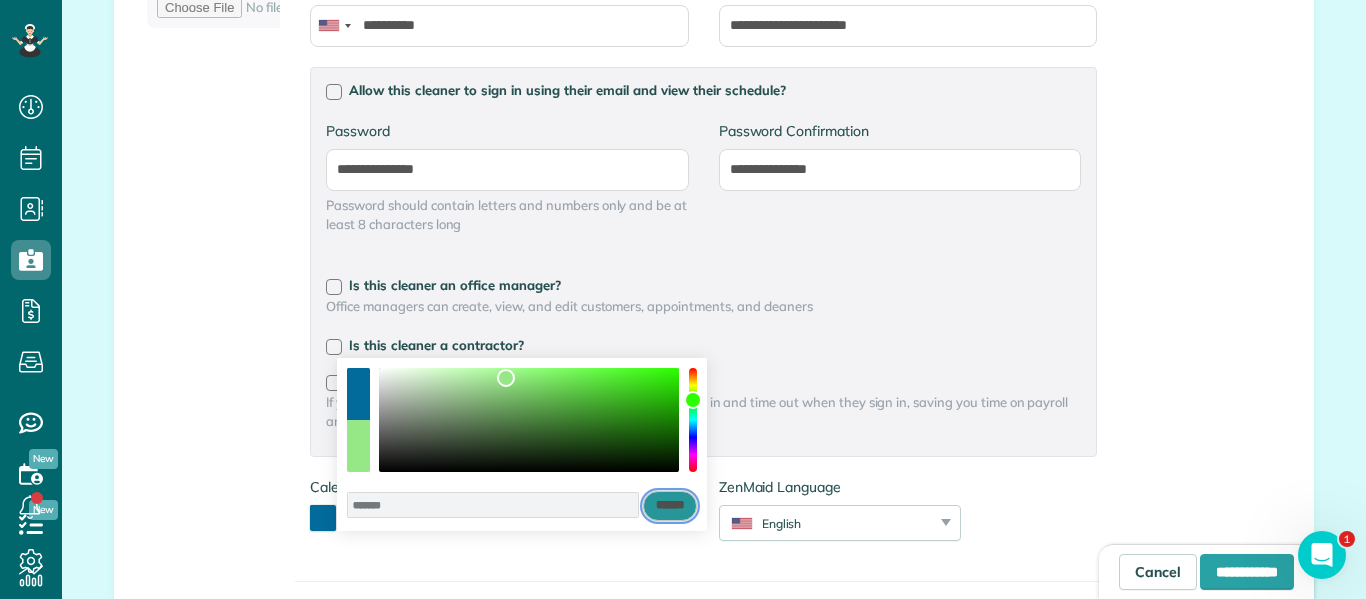 click on "******" at bounding box center [670, 506] 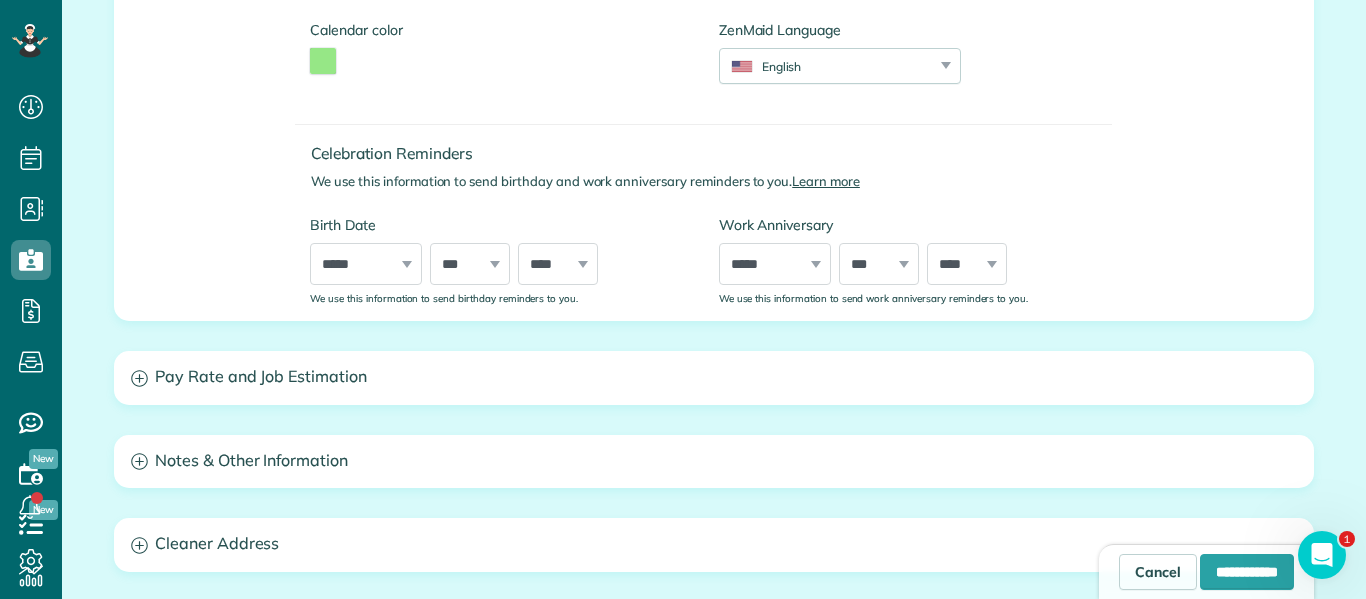 scroll, scrollTop: 1009, scrollLeft: 0, axis: vertical 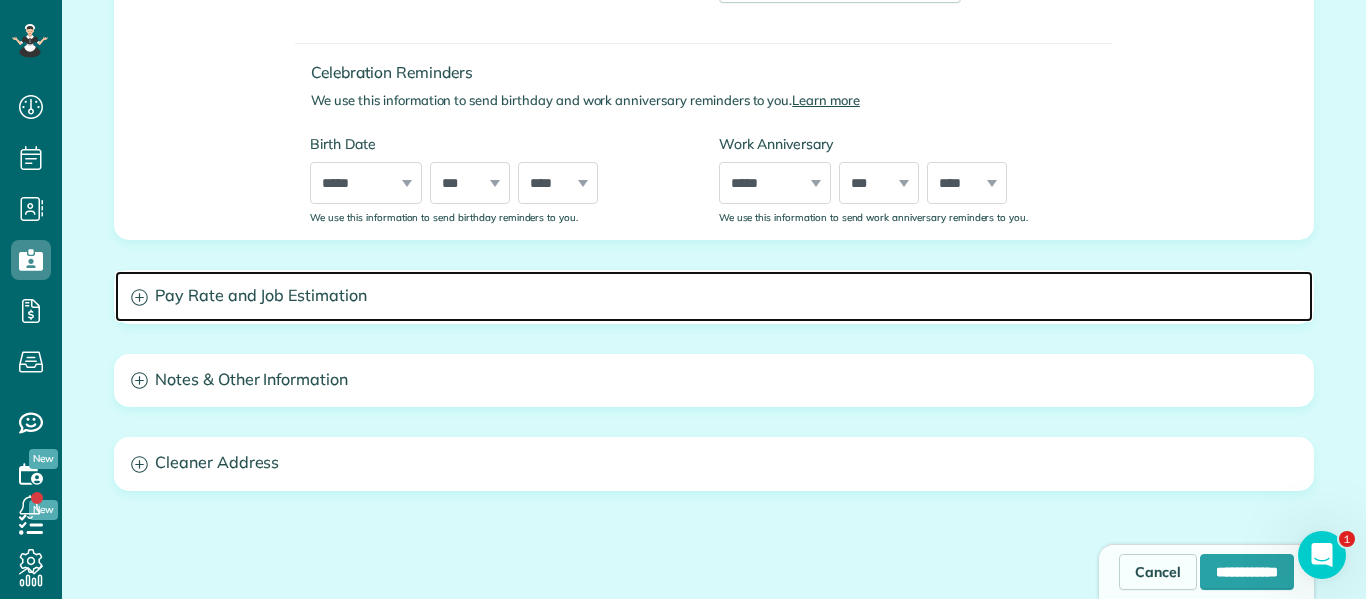 click 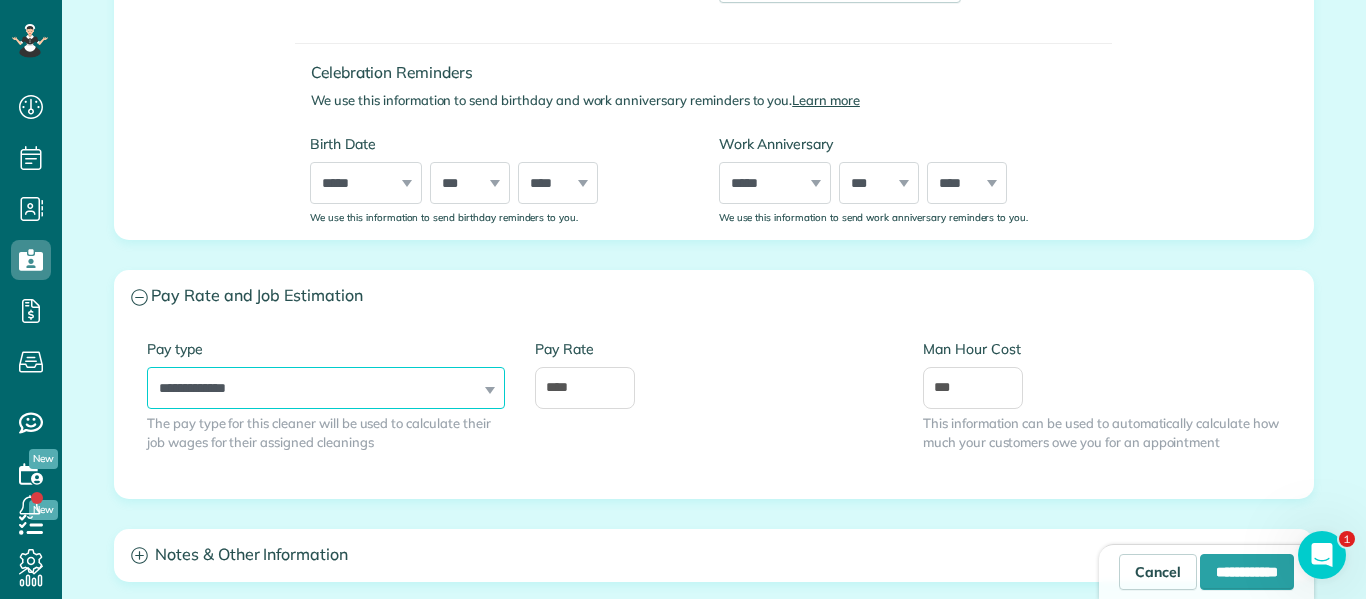 click on "**********" at bounding box center [326, 388] 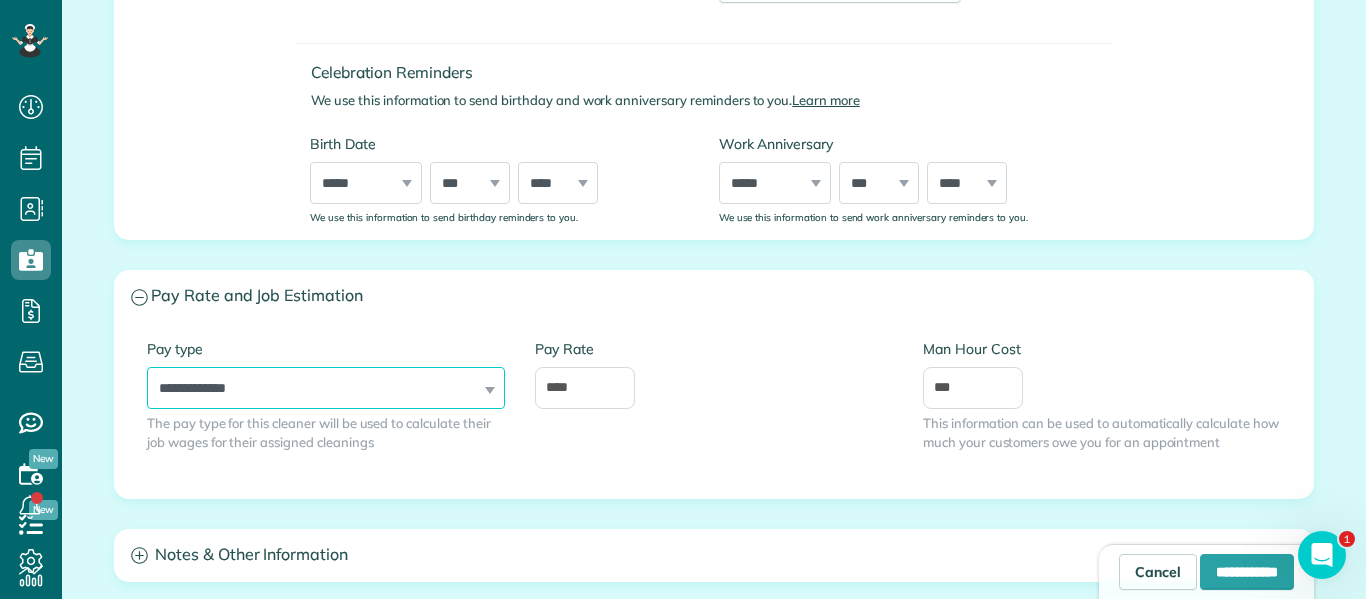 select on "******" 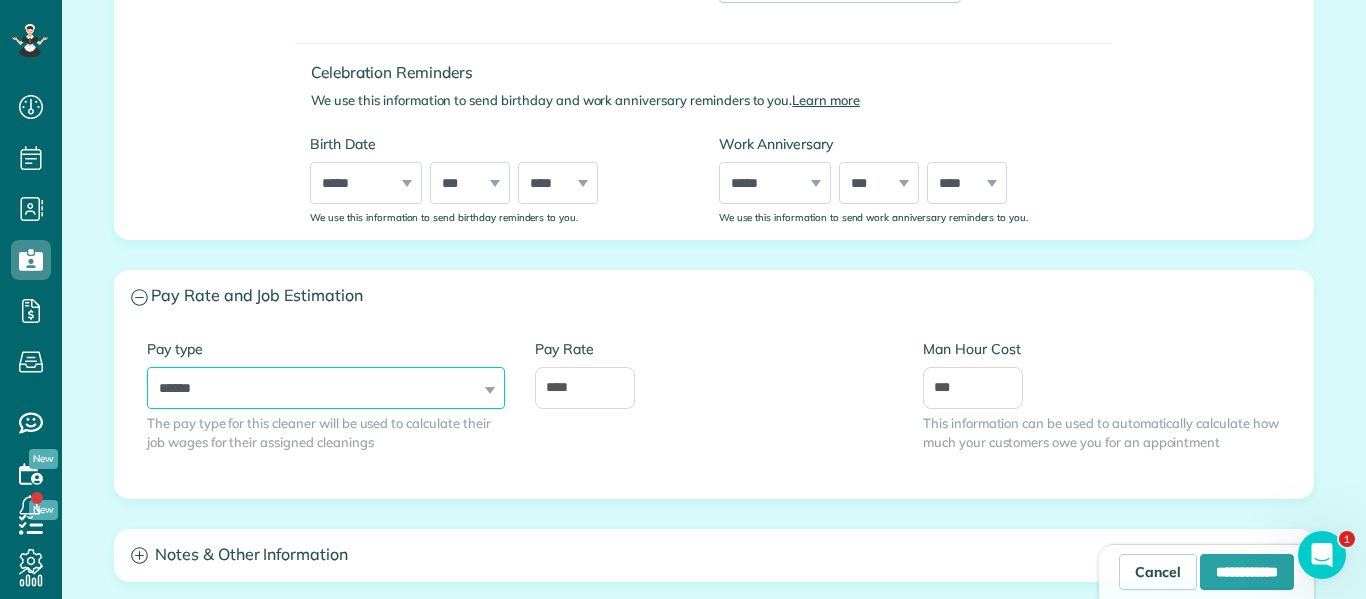 click on "**********" at bounding box center (326, 388) 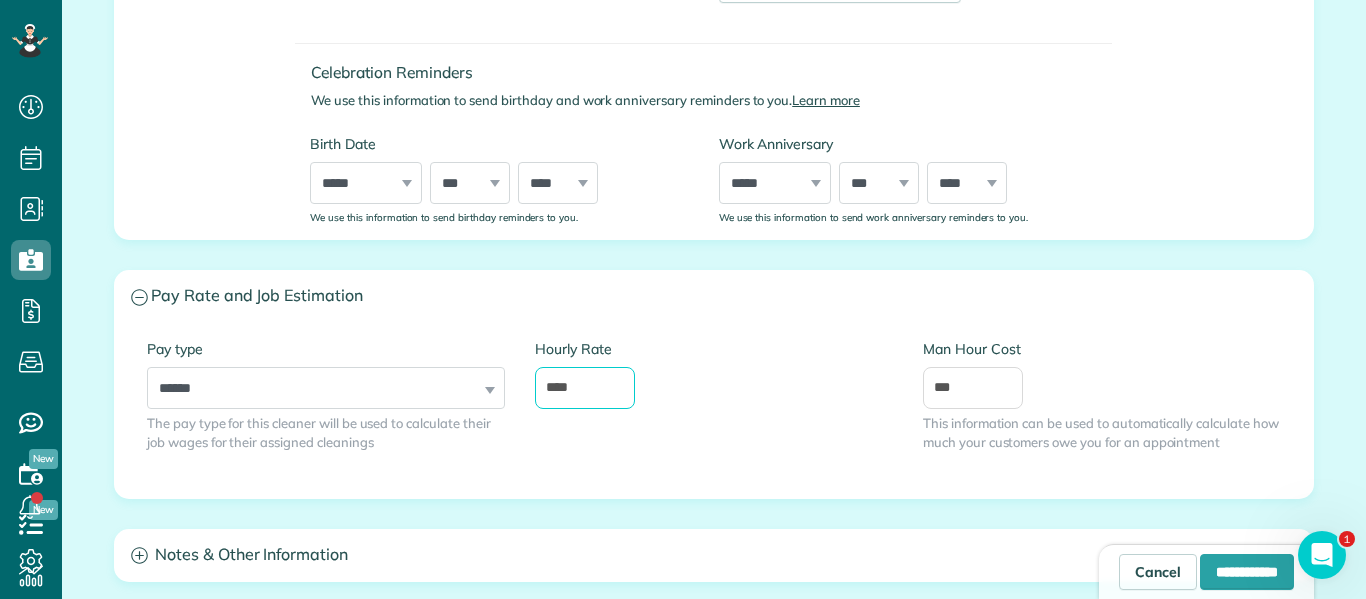 click on "****" at bounding box center (585, 388) 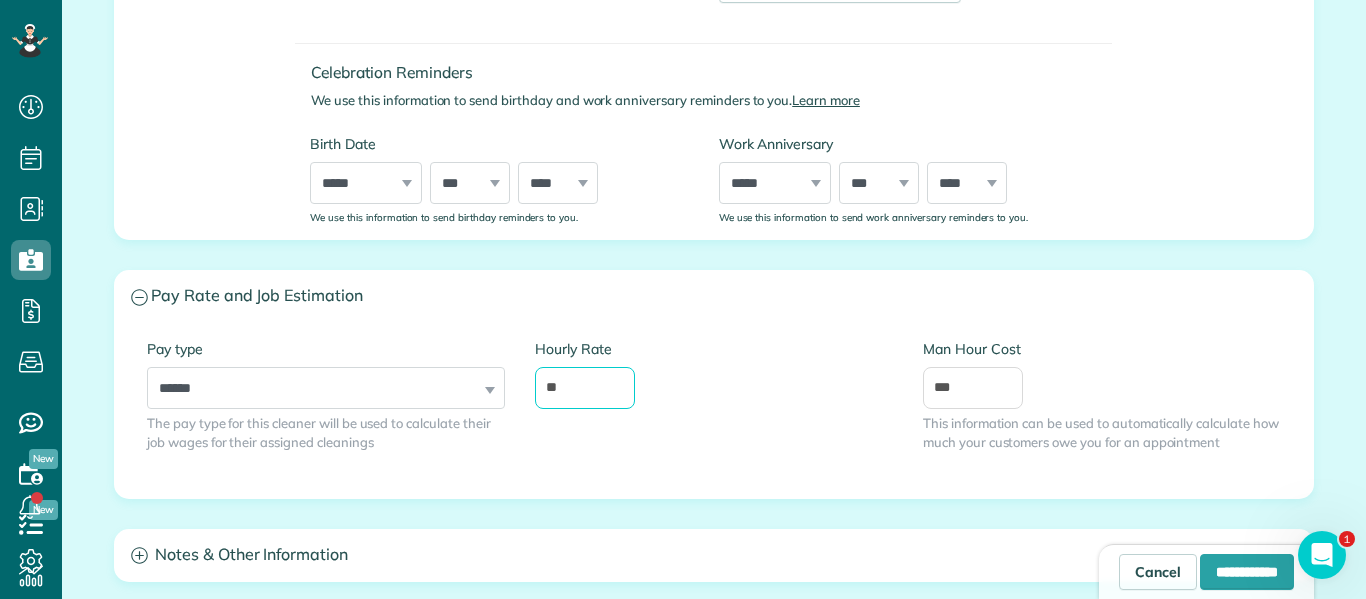 type on "*" 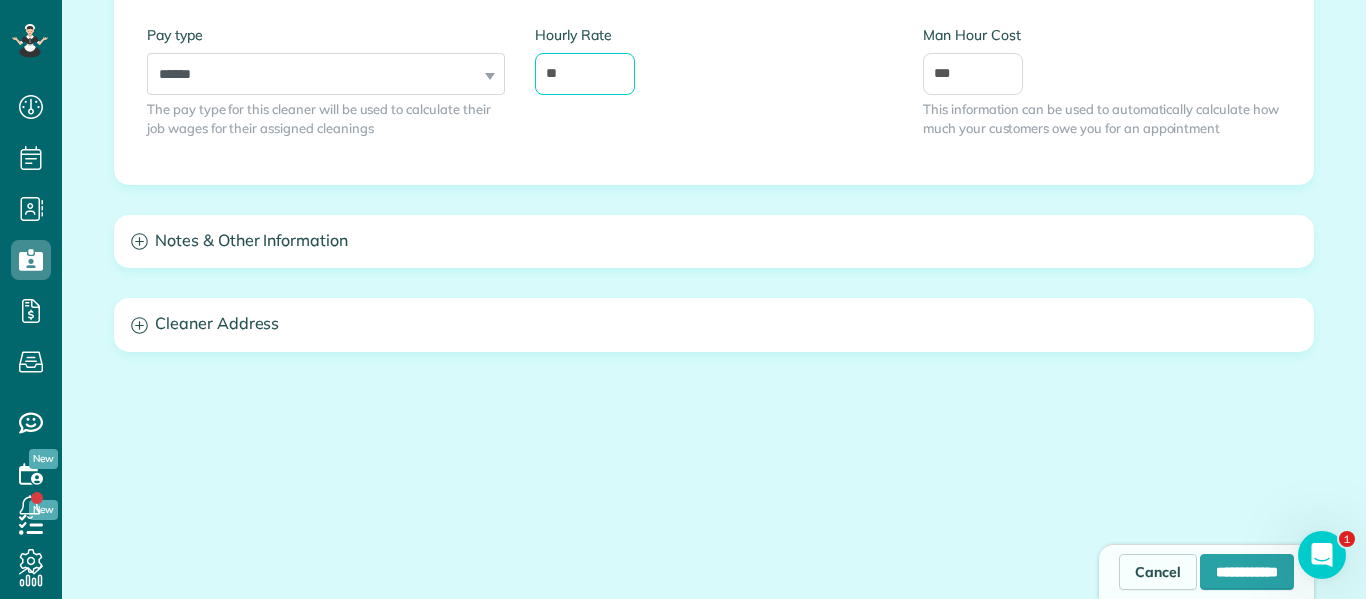 scroll, scrollTop: 1330, scrollLeft: 0, axis: vertical 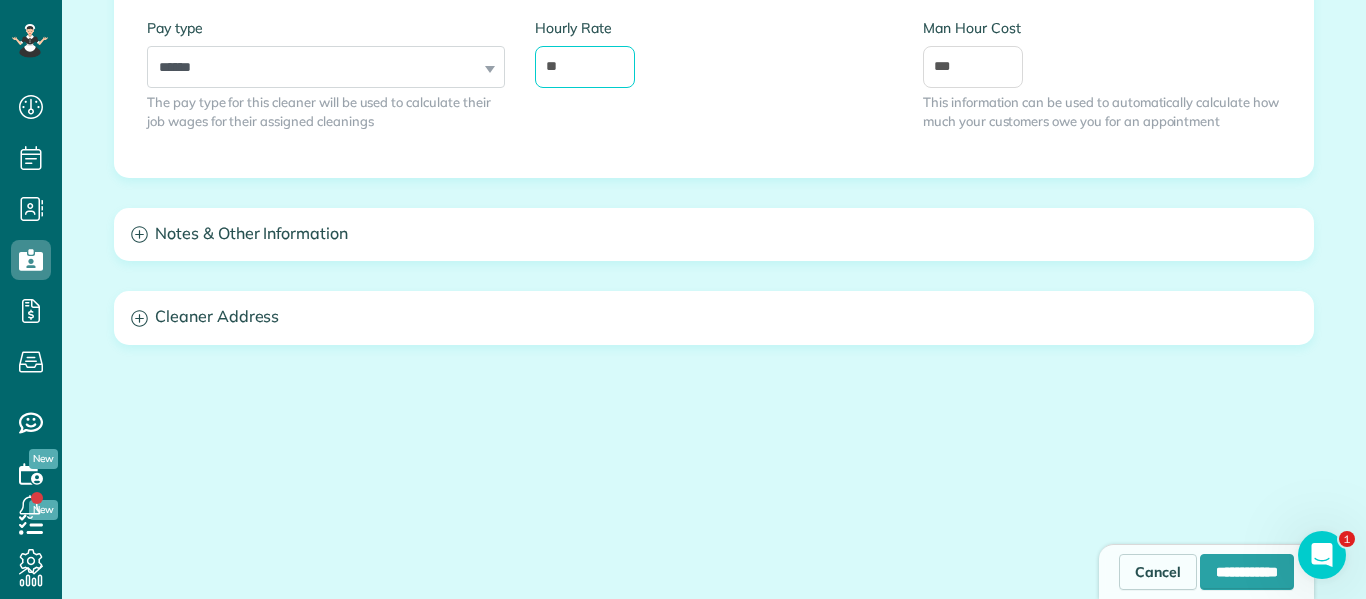 type on "**" 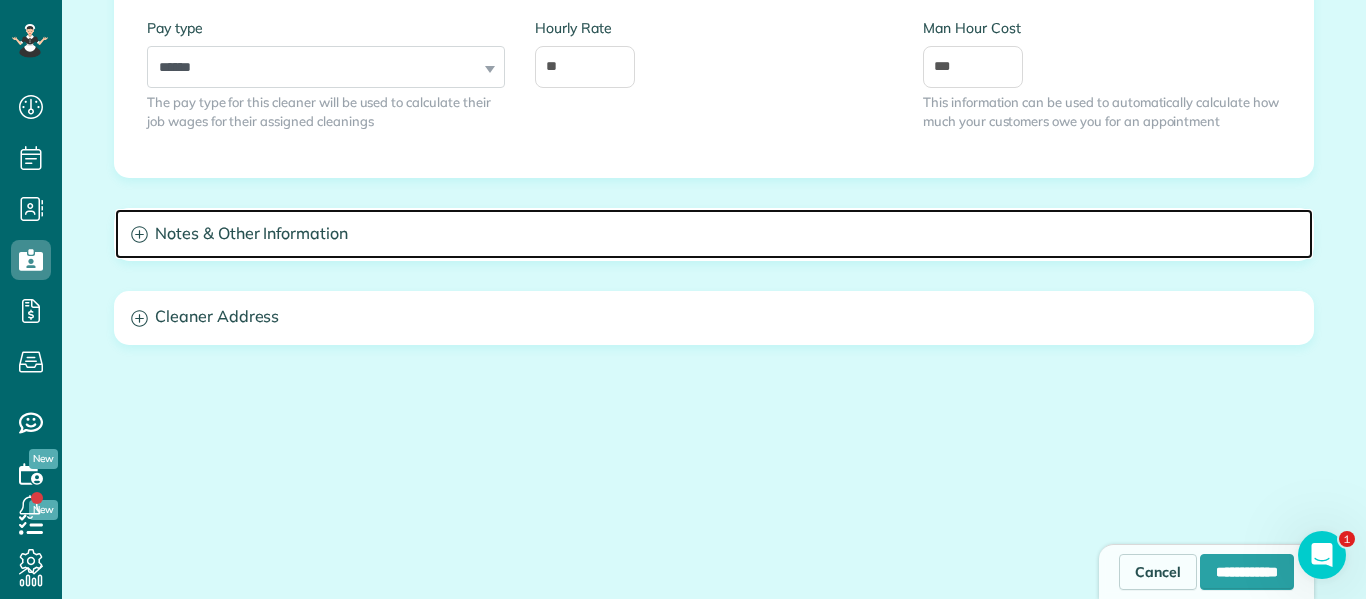 click 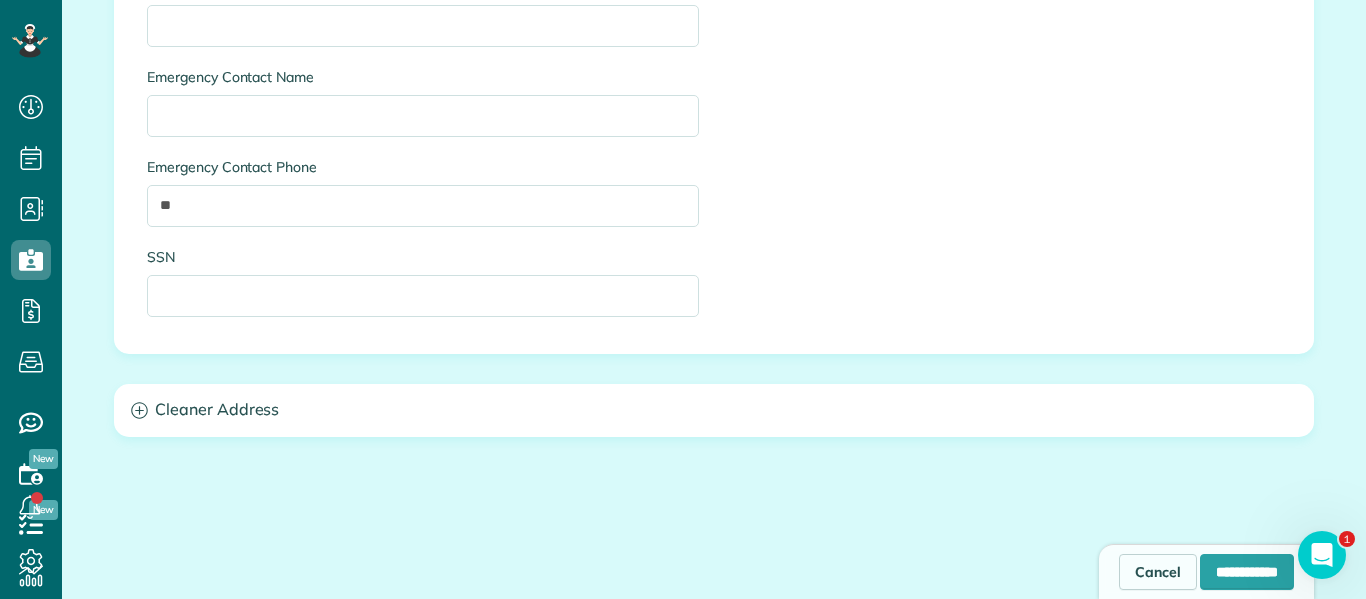 scroll, scrollTop: 1951, scrollLeft: 0, axis: vertical 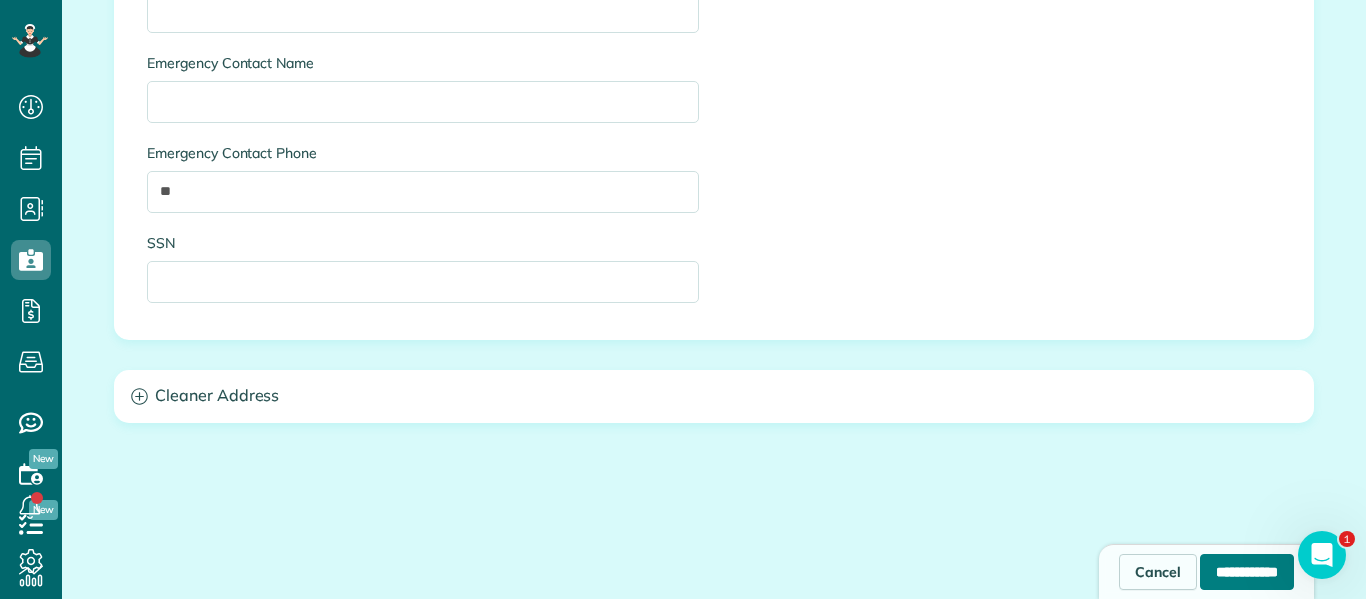 click on "**********" at bounding box center (1247, 572) 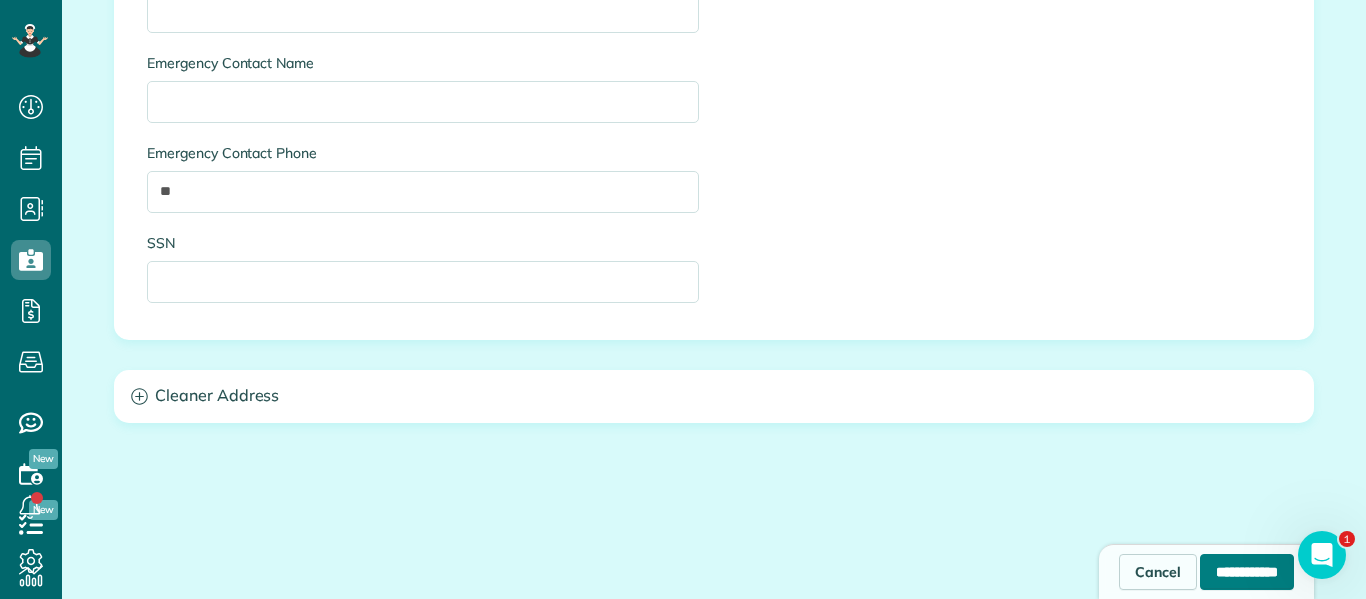 type on "**********" 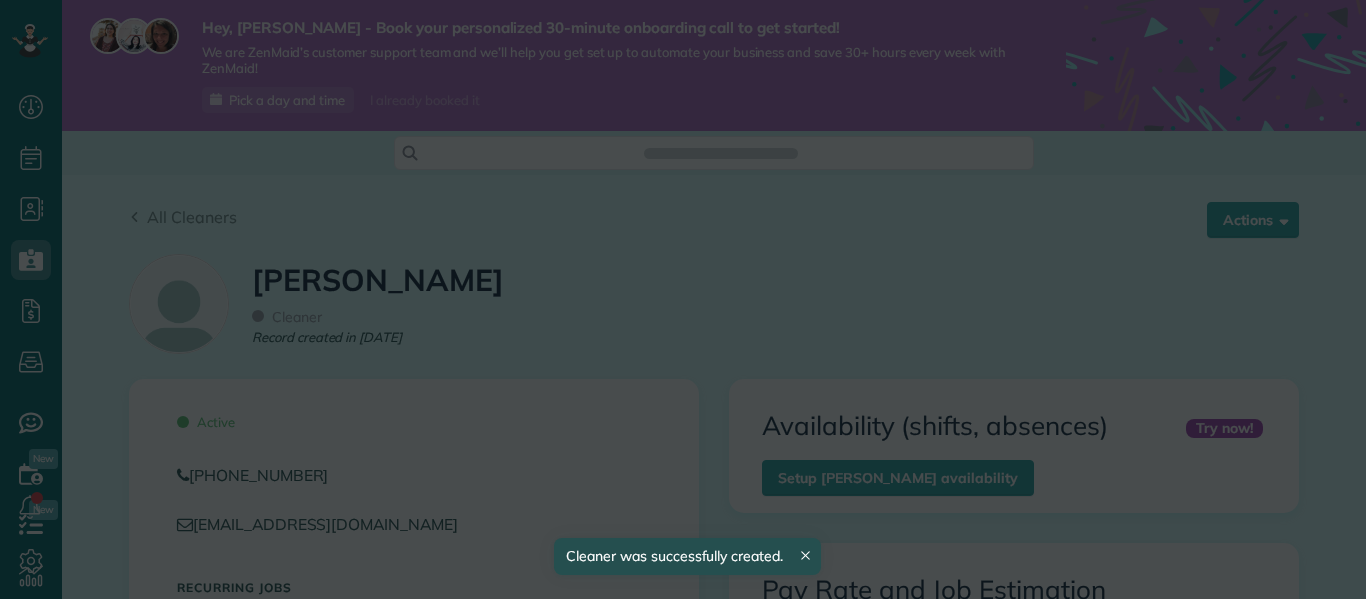 scroll, scrollTop: 0, scrollLeft: 0, axis: both 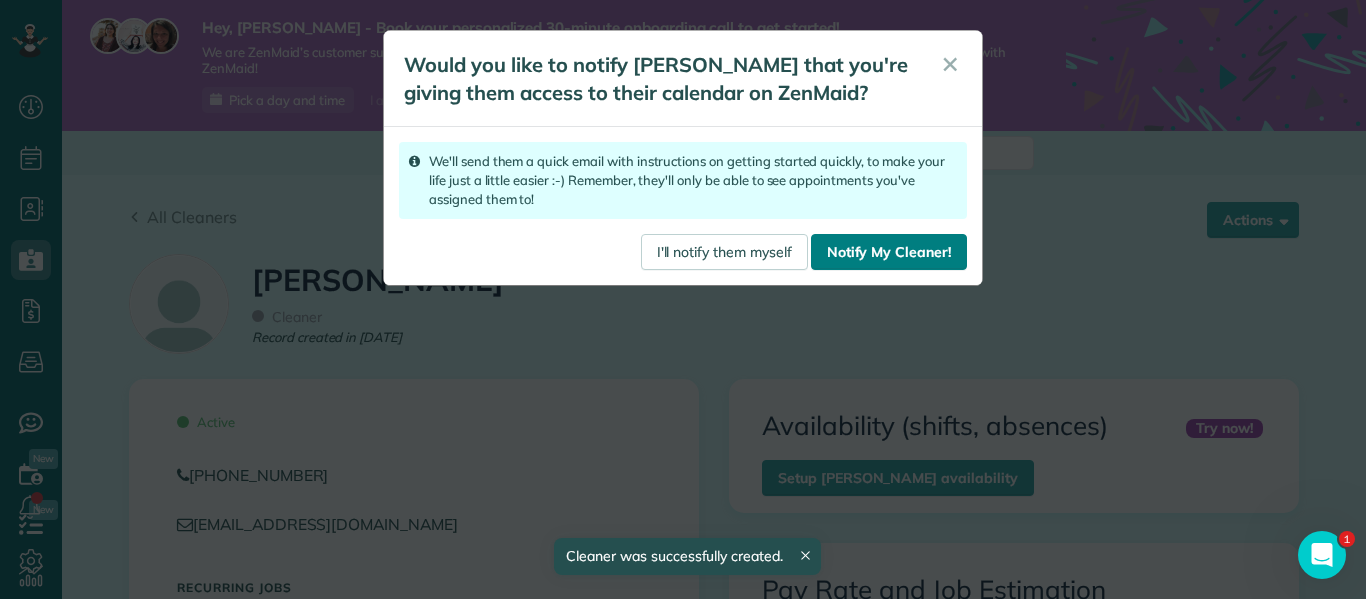click on "Notify My Cleaner!" at bounding box center [889, 252] 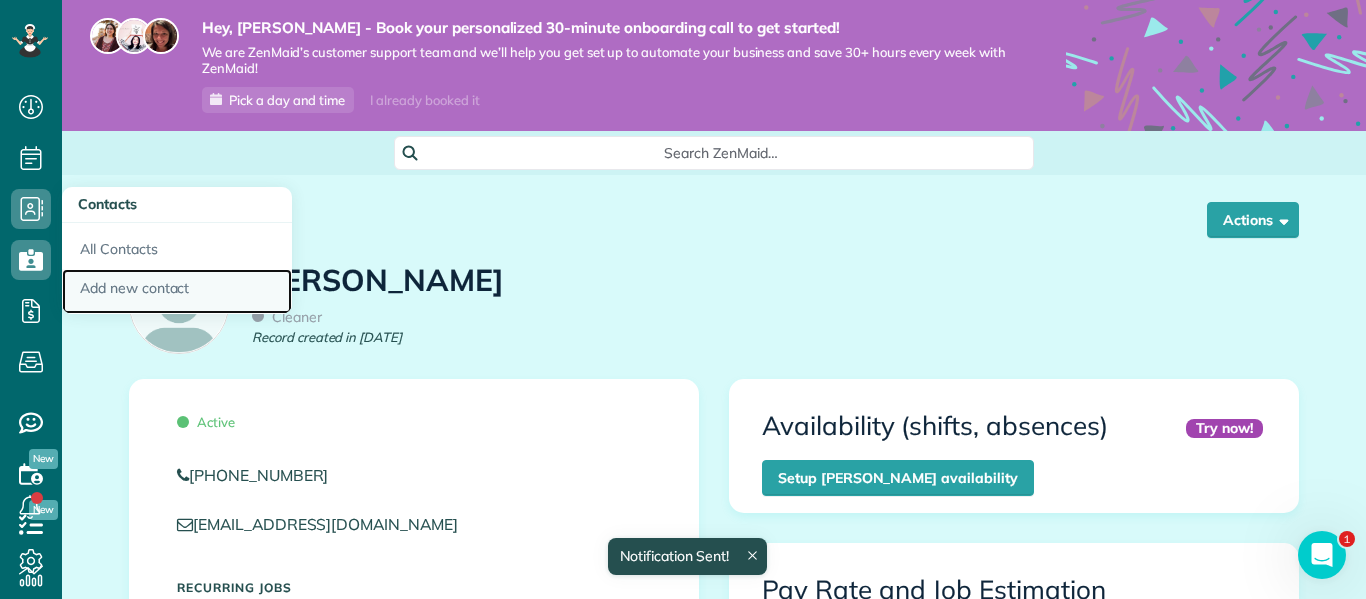 click on "Add new contact" at bounding box center (177, 292) 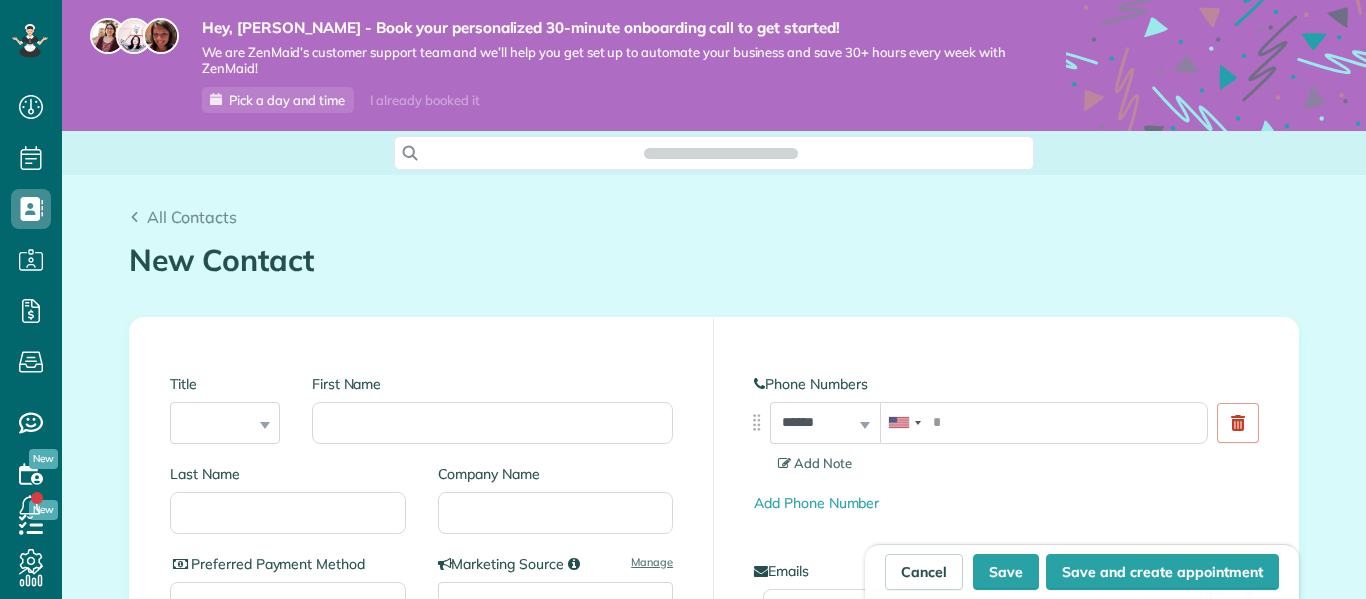 scroll, scrollTop: 0, scrollLeft: 0, axis: both 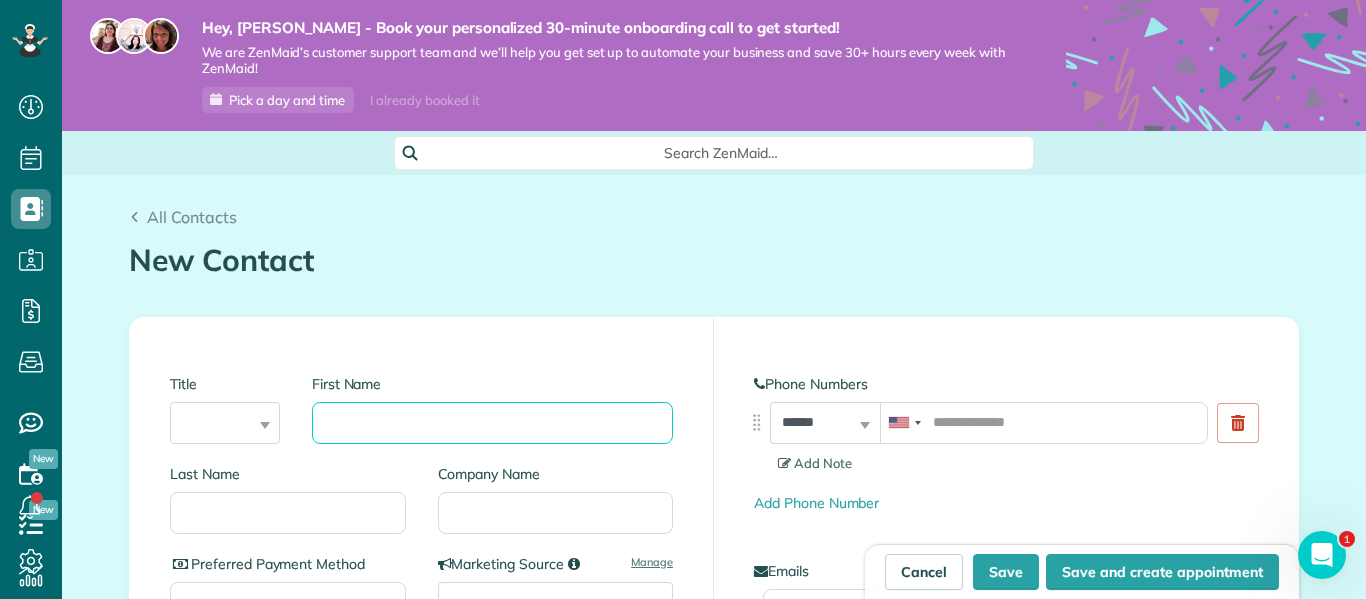 click on "First Name" at bounding box center (492, 423) 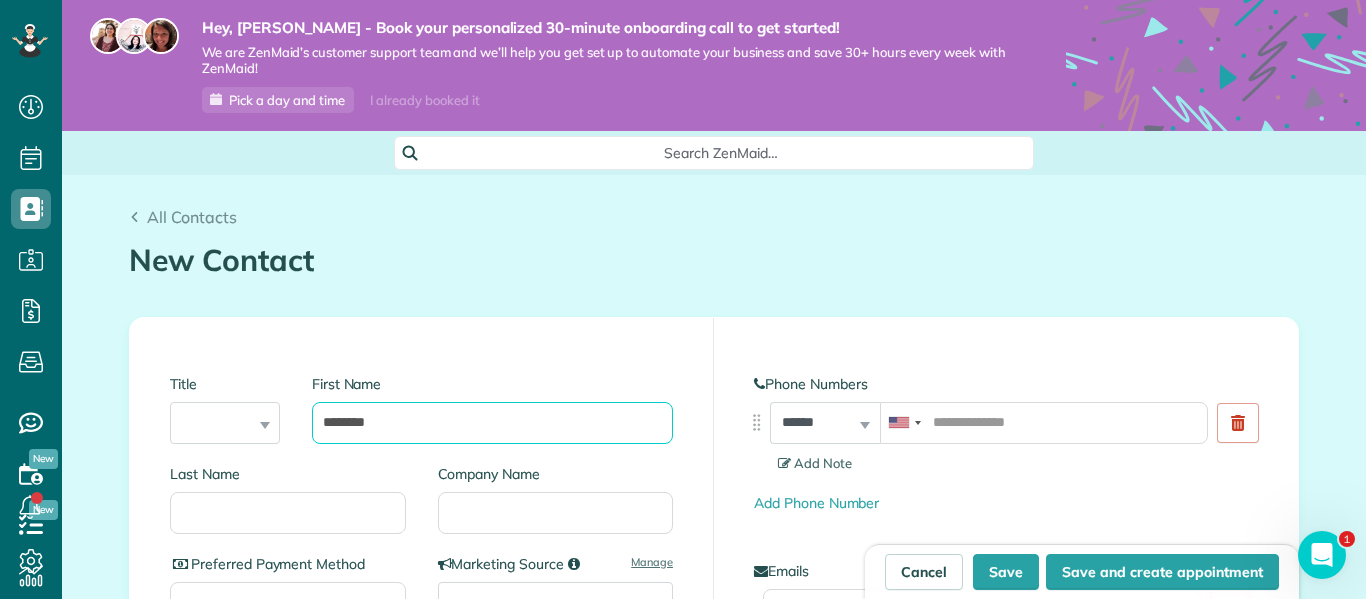 type on "********" 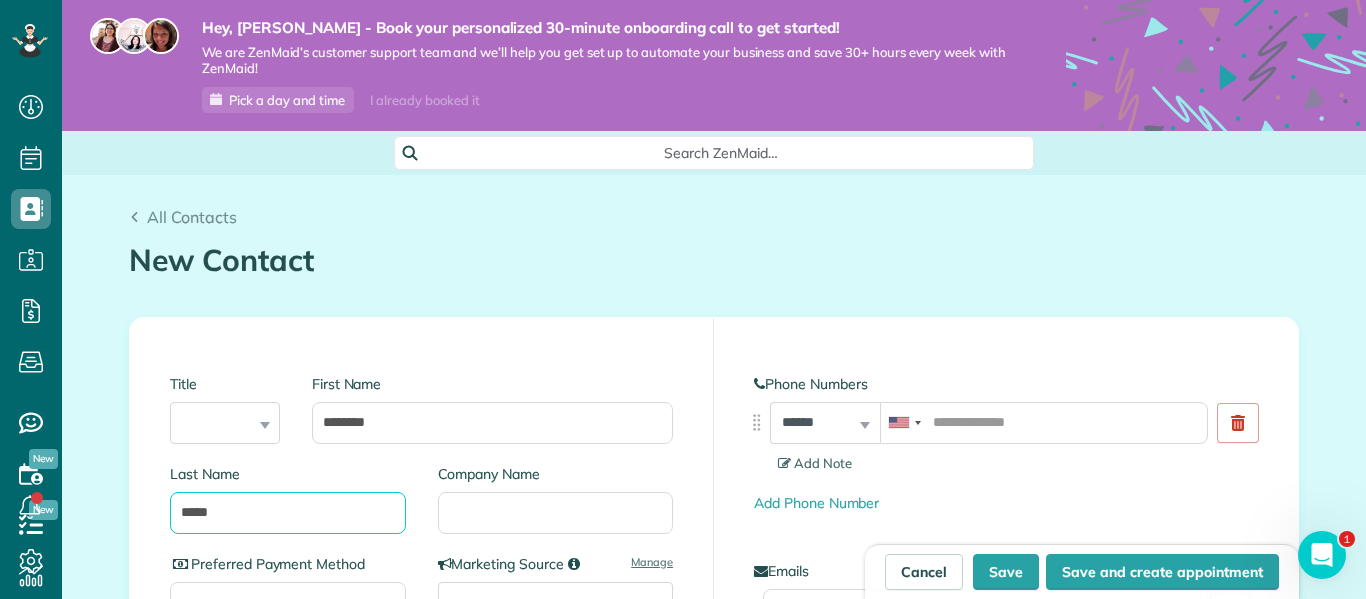 type on "*****" 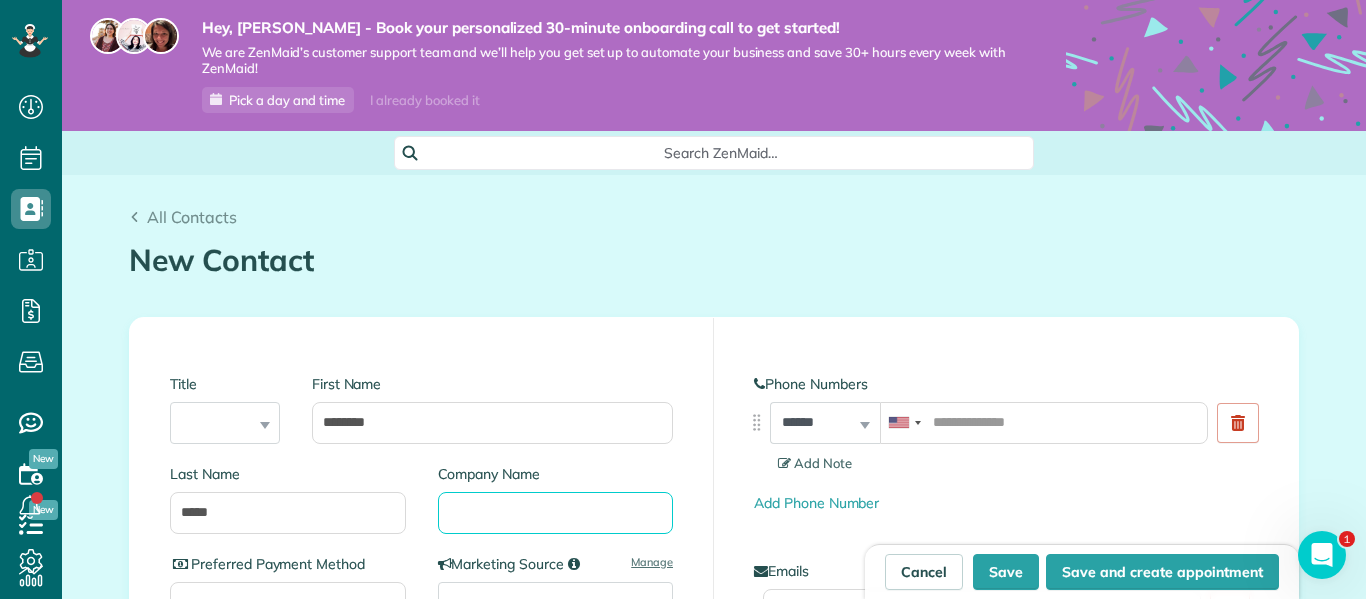click on "Company Name" at bounding box center (556, 513) 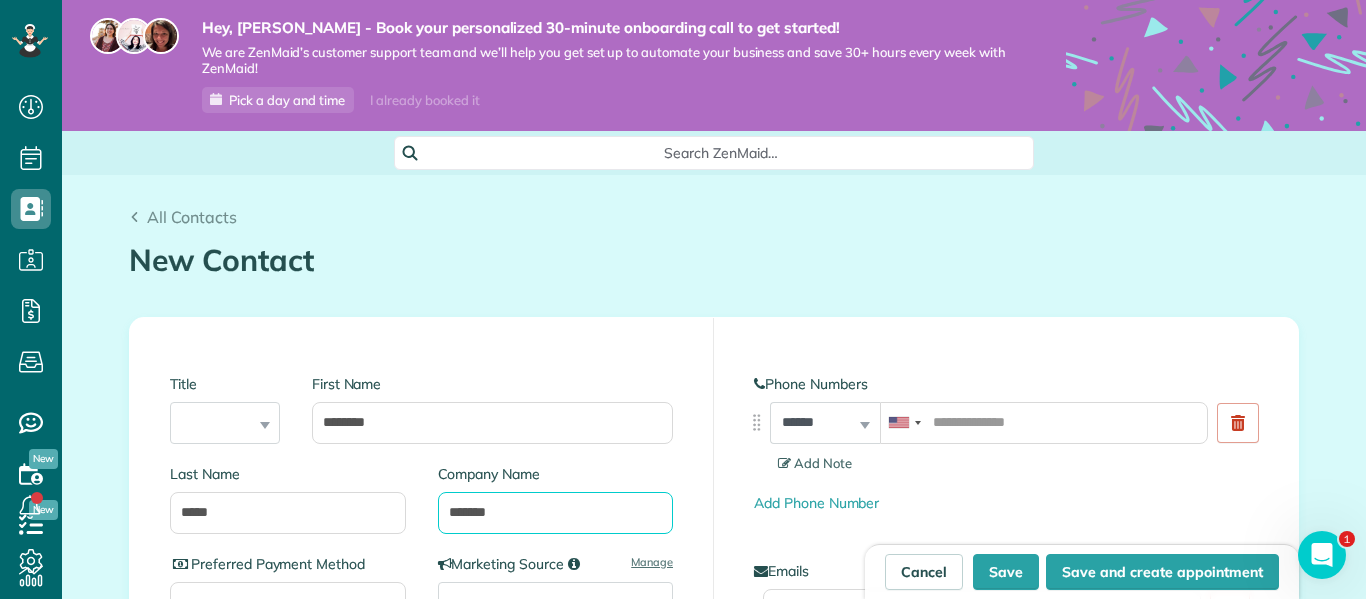 type on "*******" 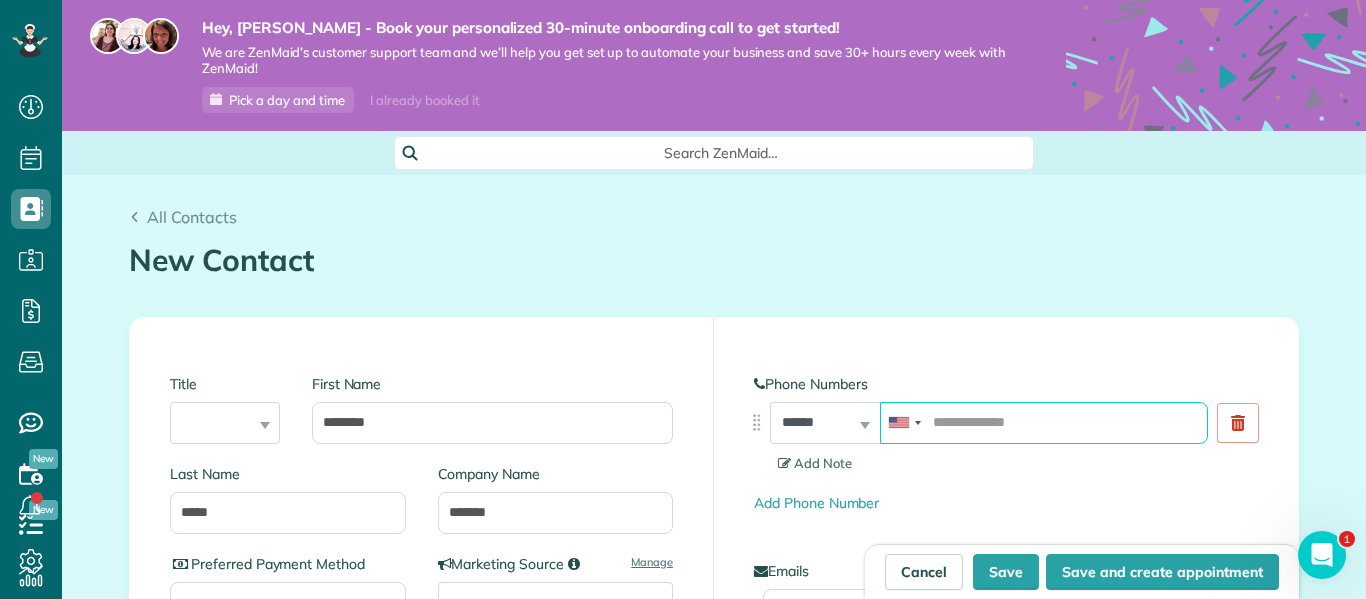 click at bounding box center [1044, 423] 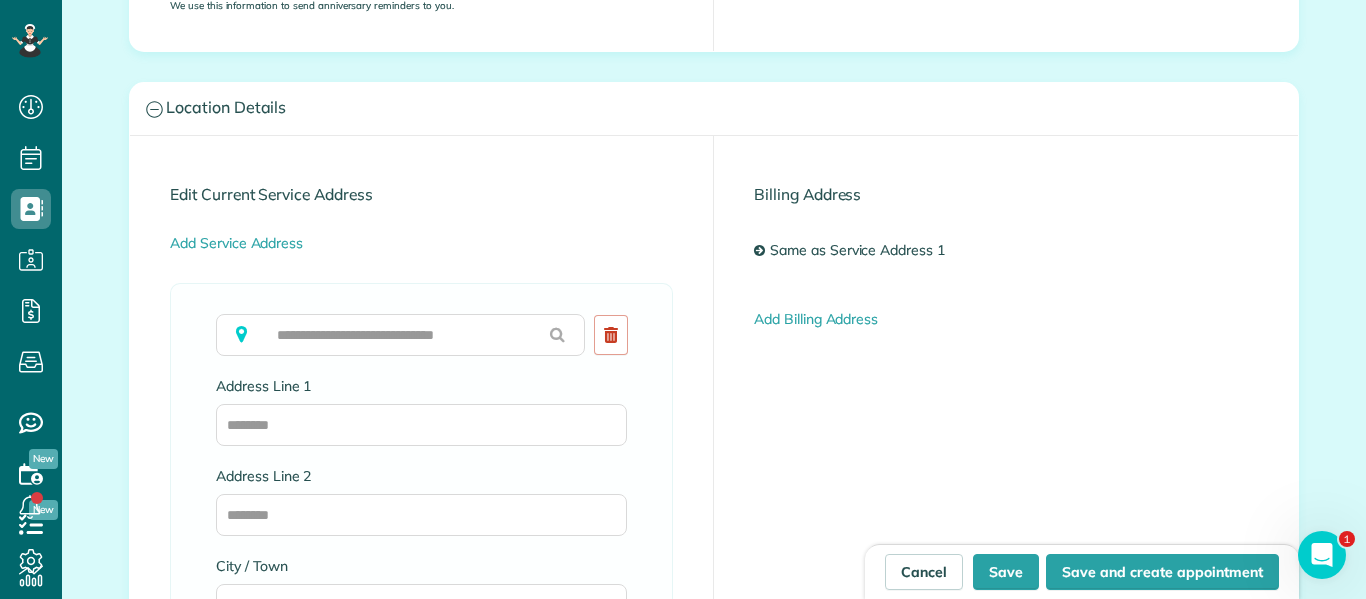 scroll, scrollTop: 993, scrollLeft: 0, axis: vertical 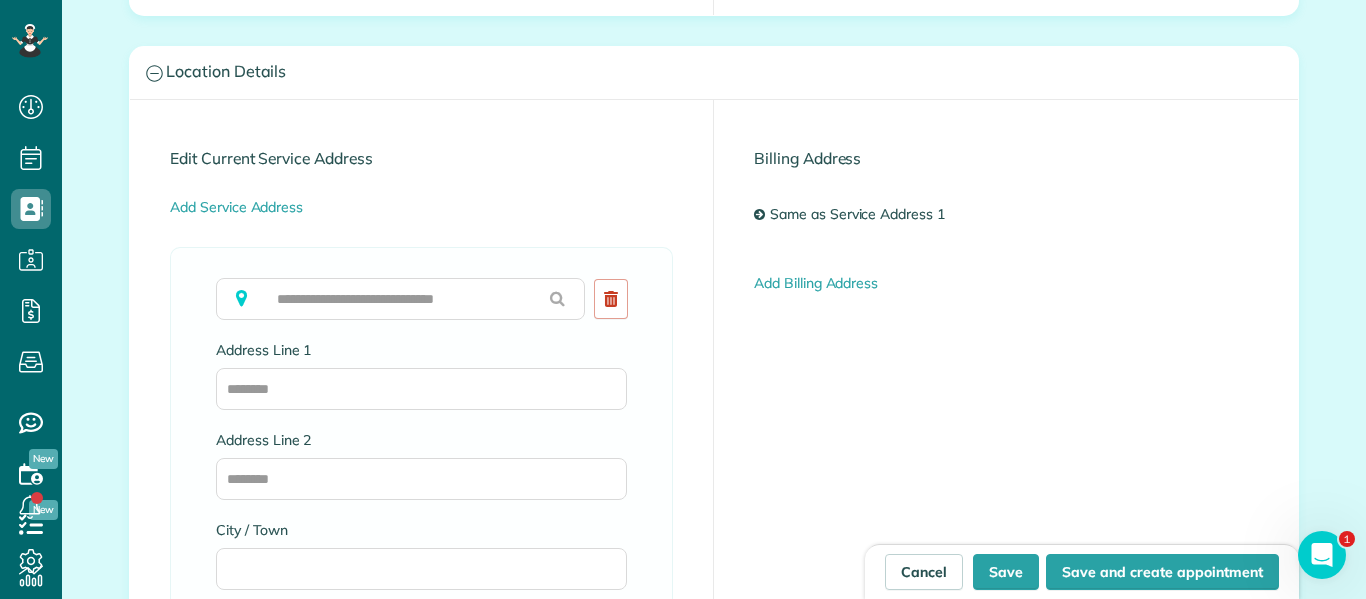 type on "**********" 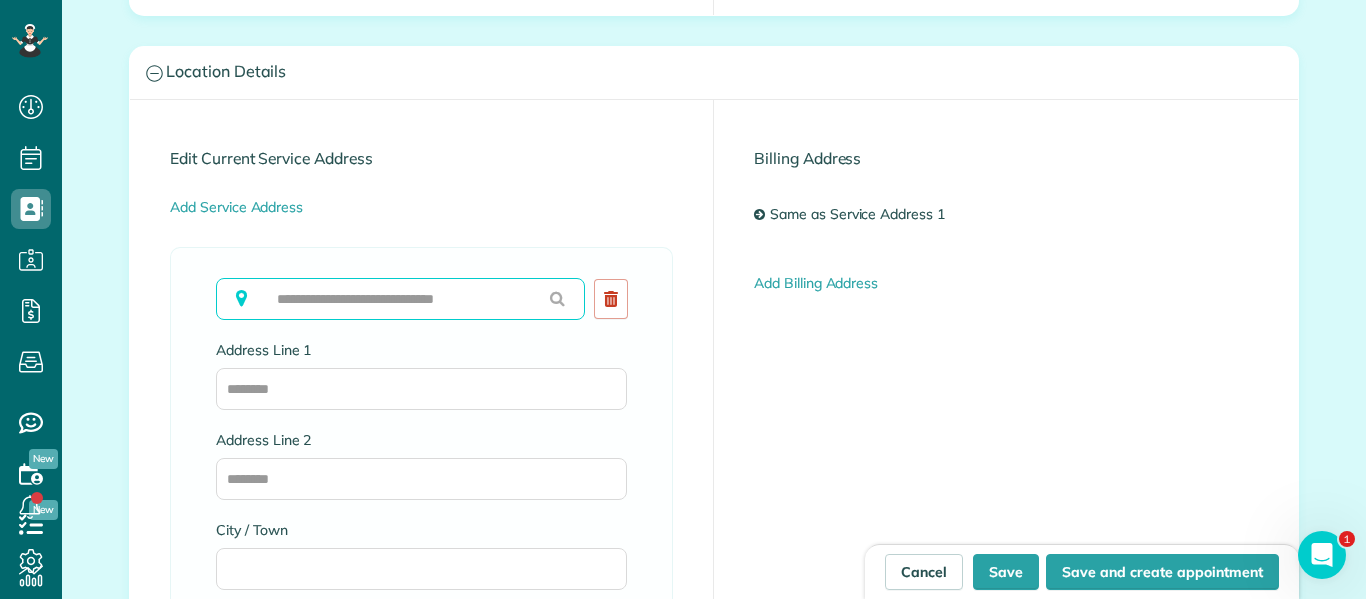 click at bounding box center (400, 299) 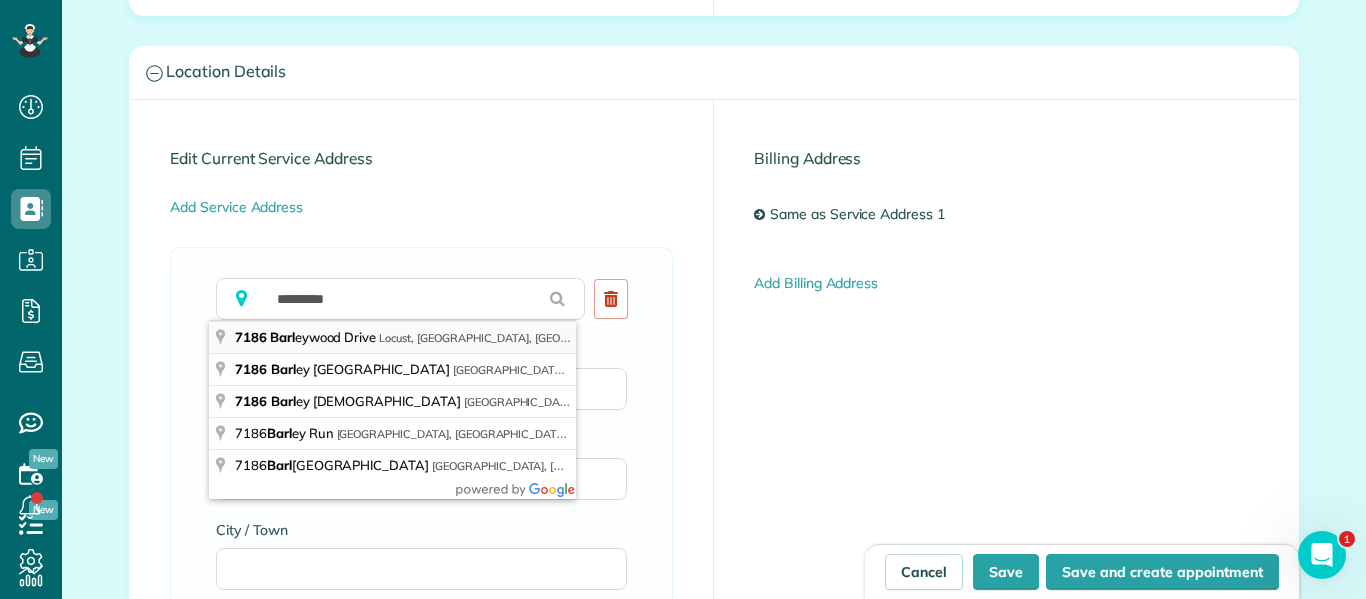 type on "**********" 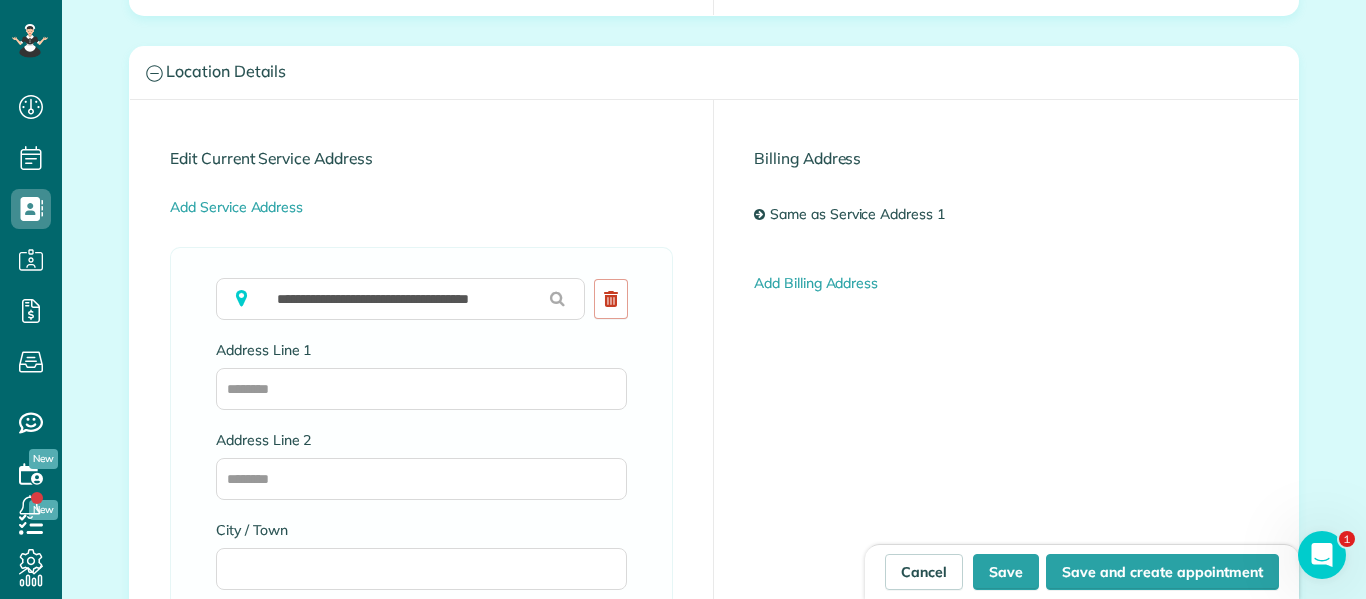 type on "**********" 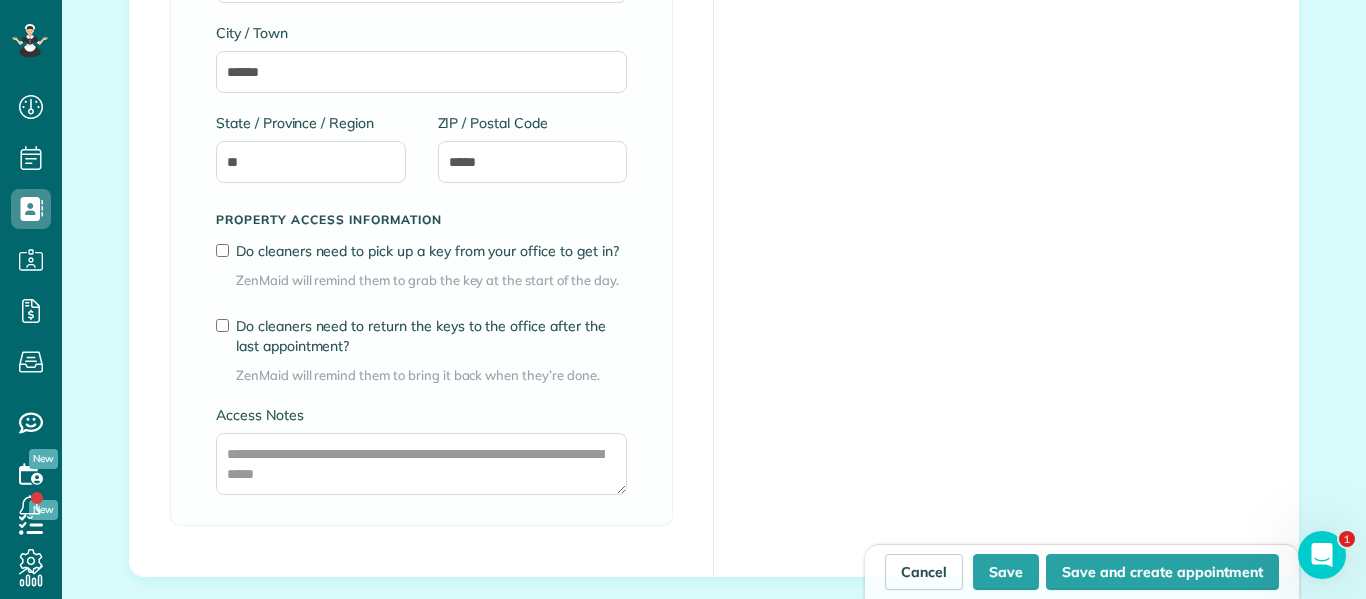 scroll, scrollTop: 1535, scrollLeft: 0, axis: vertical 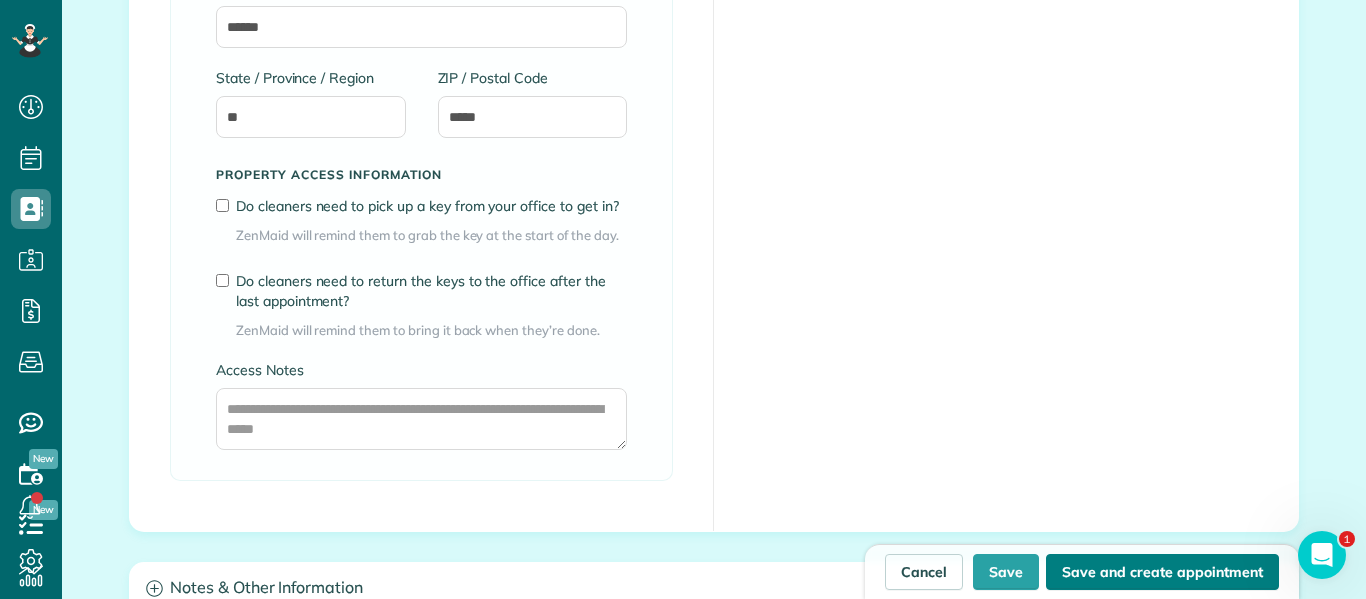 click on "Save and create appointment" at bounding box center (1162, 572) 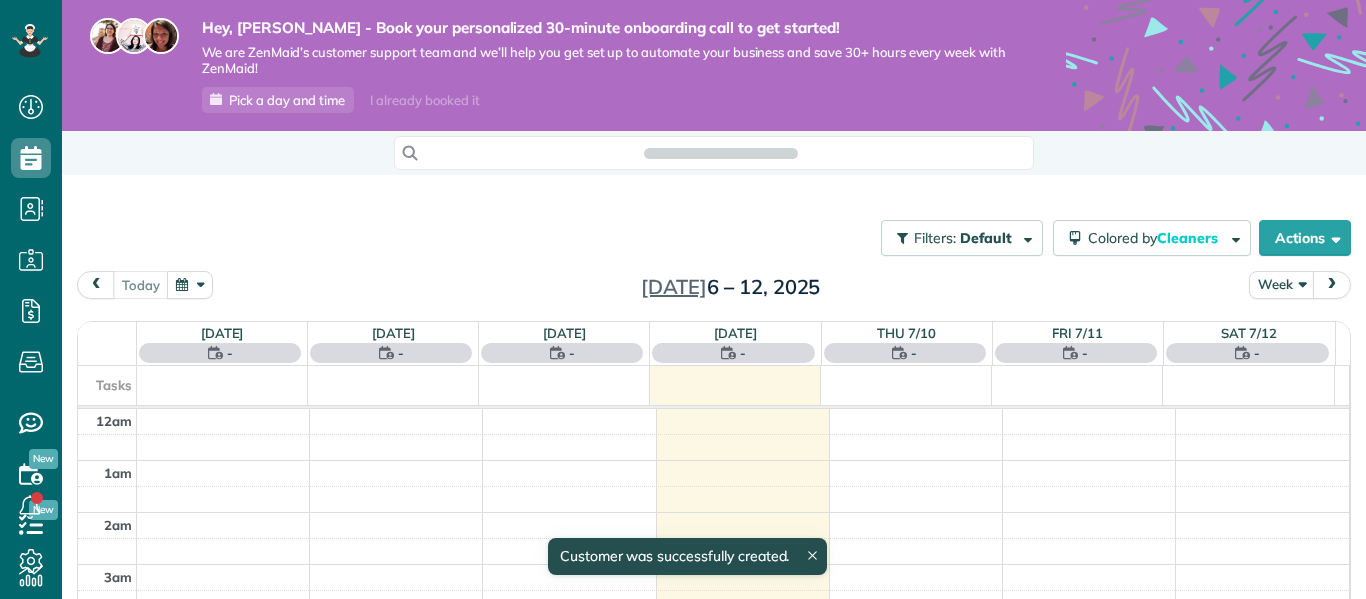 scroll, scrollTop: 0, scrollLeft: 0, axis: both 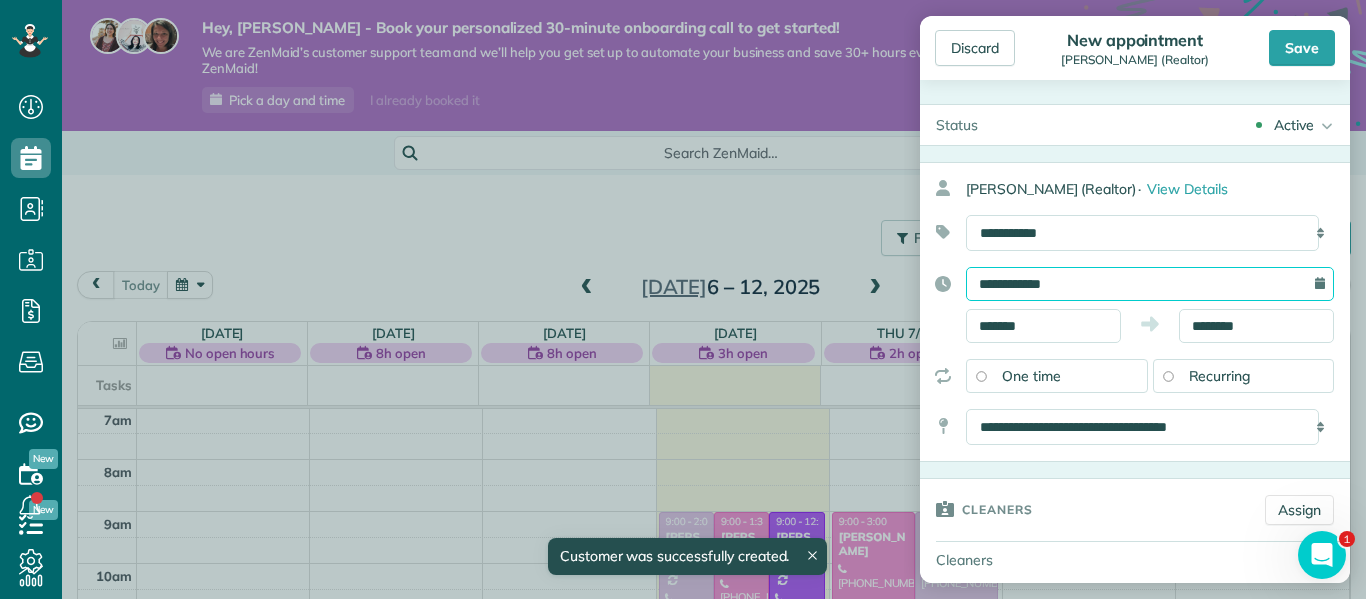 click on "**********" at bounding box center (1150, 284) 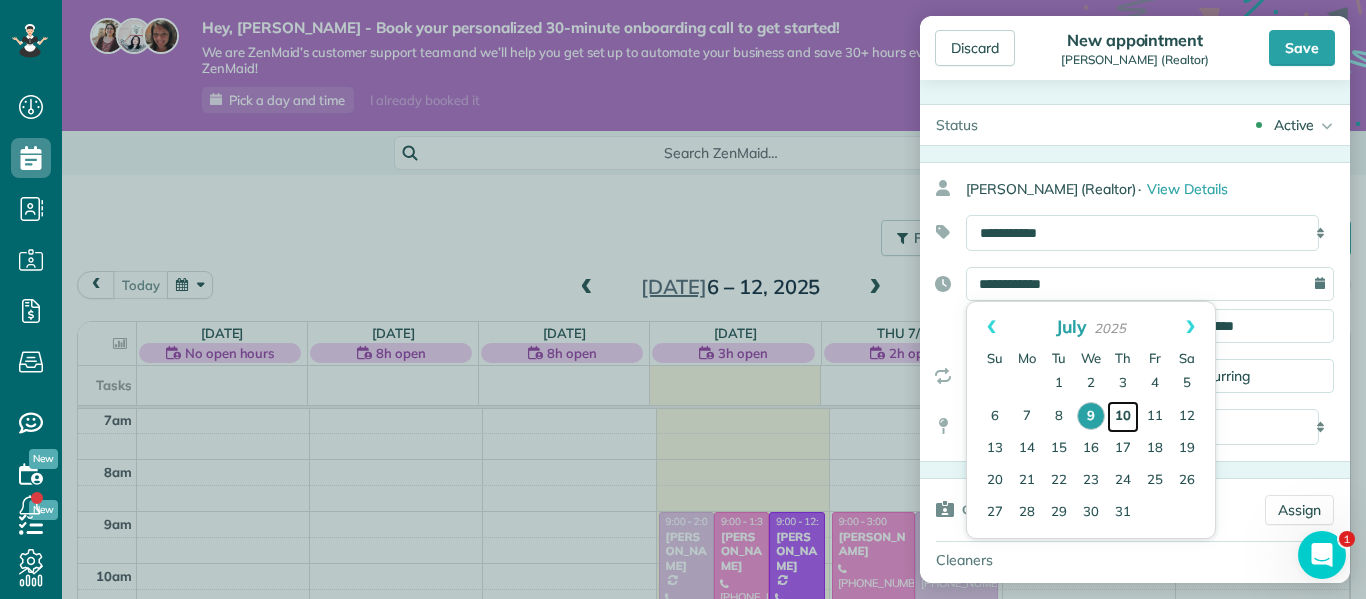 click on "10" at bounding box center (1123, 417) 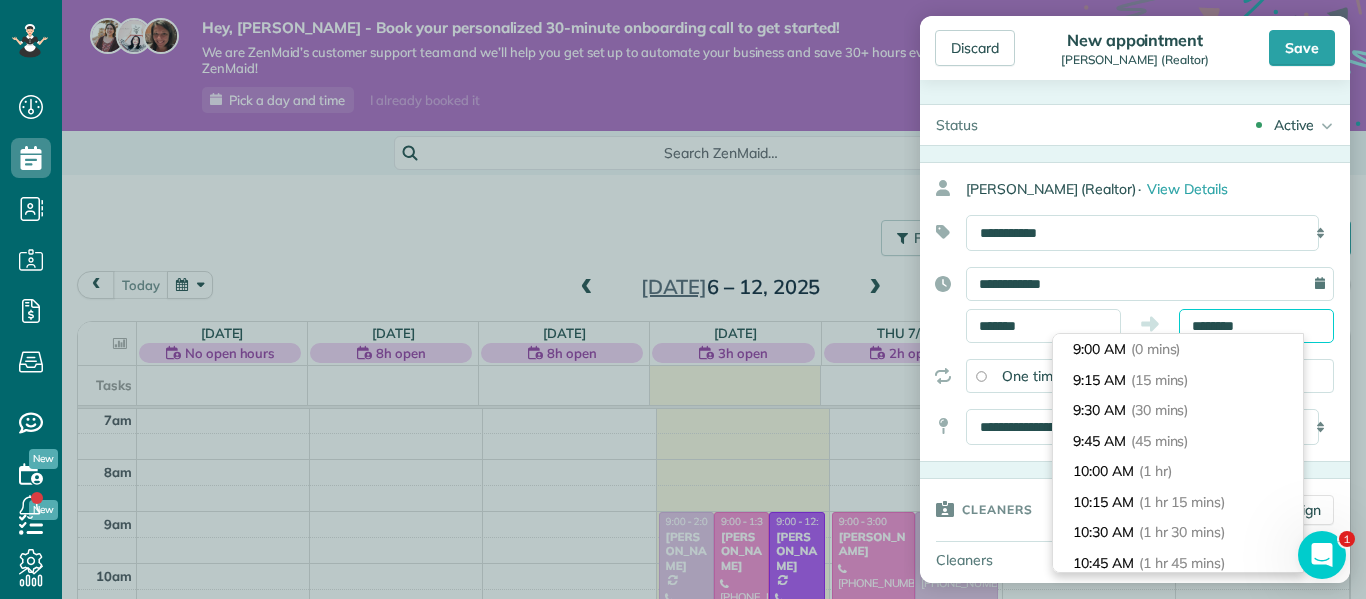 click on "********" at bounding box center (1256, 326) 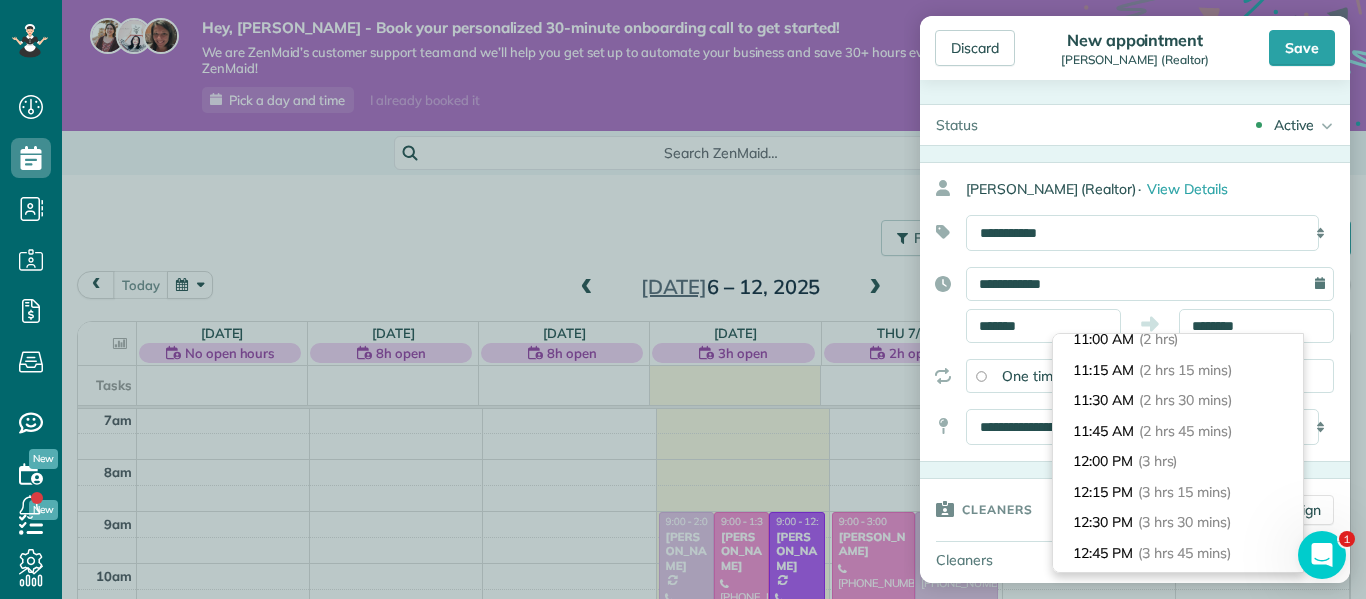 scroll, scrollTop: 294, scrollLeft: 0, axis: vertical 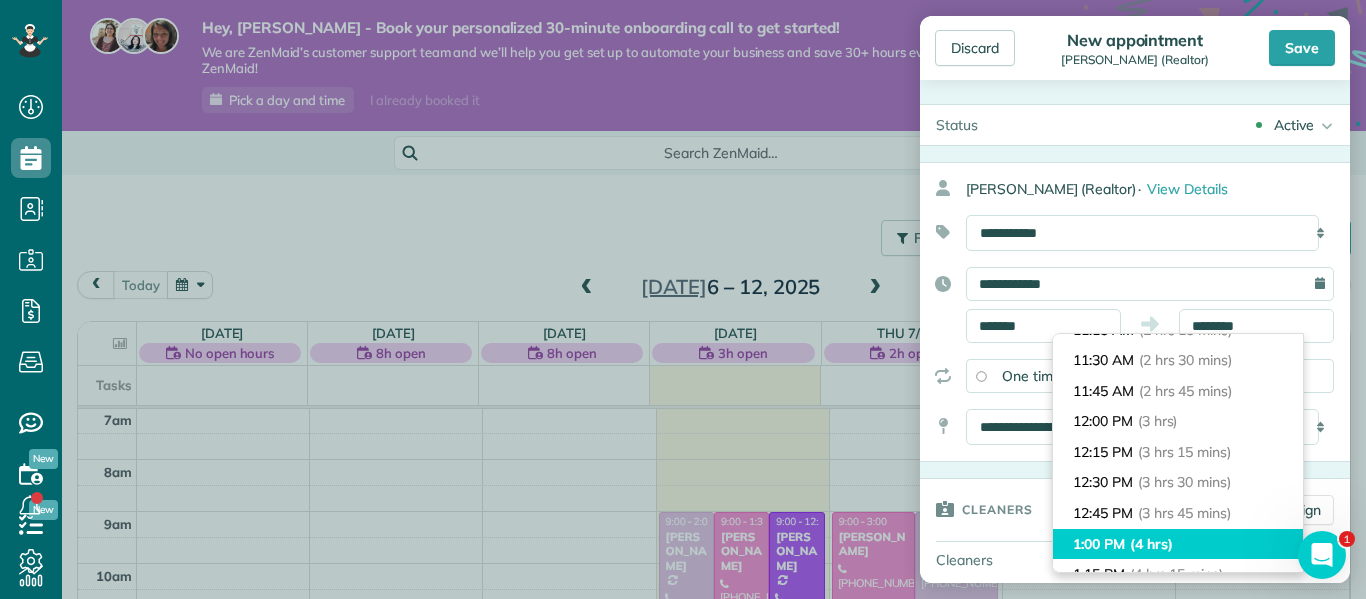type on "*******" 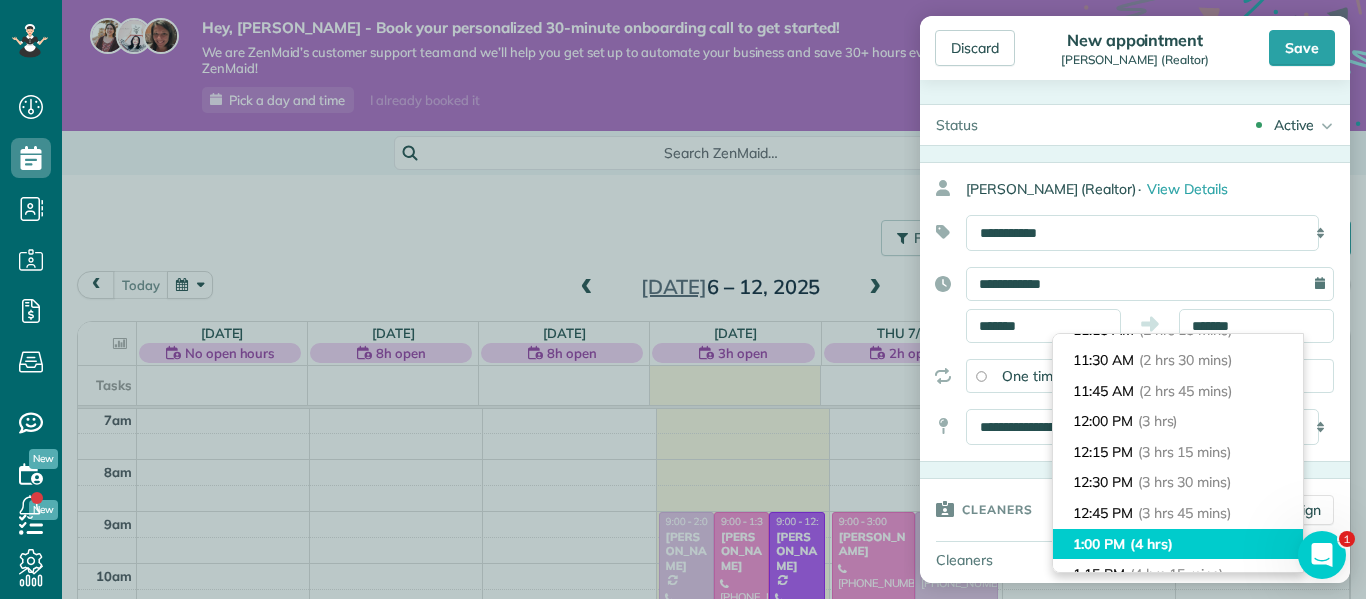 click on "1:00 PM  (4 hrs)" at bounding box center [1178, 544] 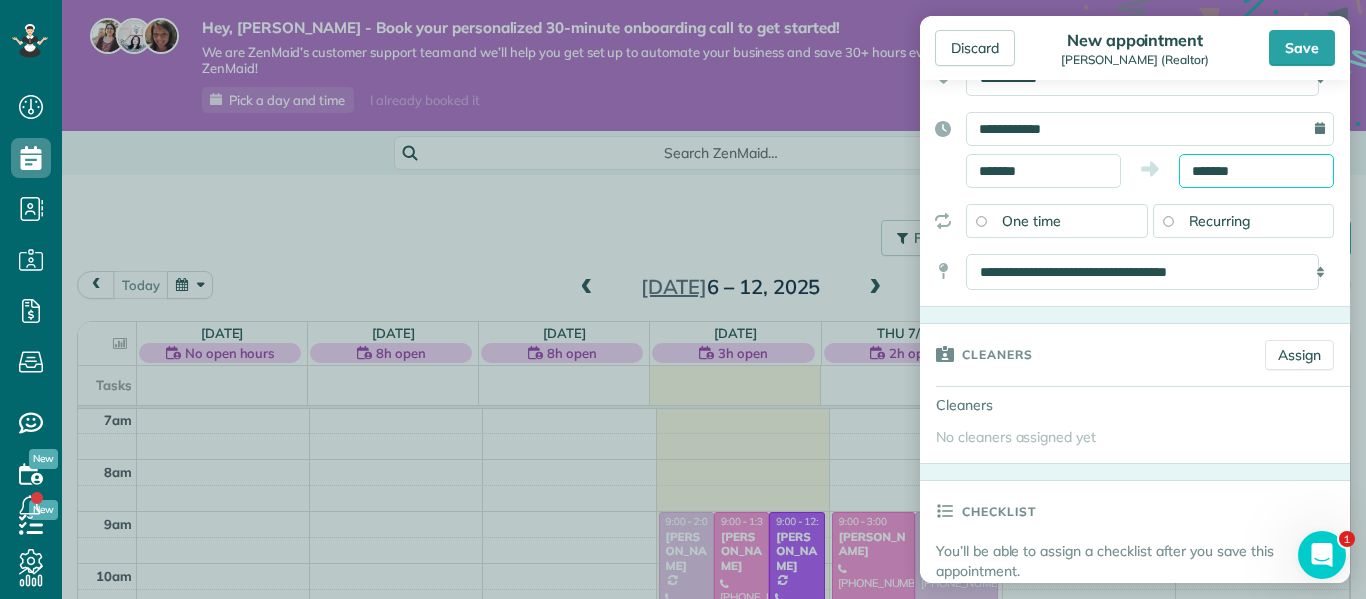 scroll, scrollTop: 183, scrollLeft: 0, axis: vertical 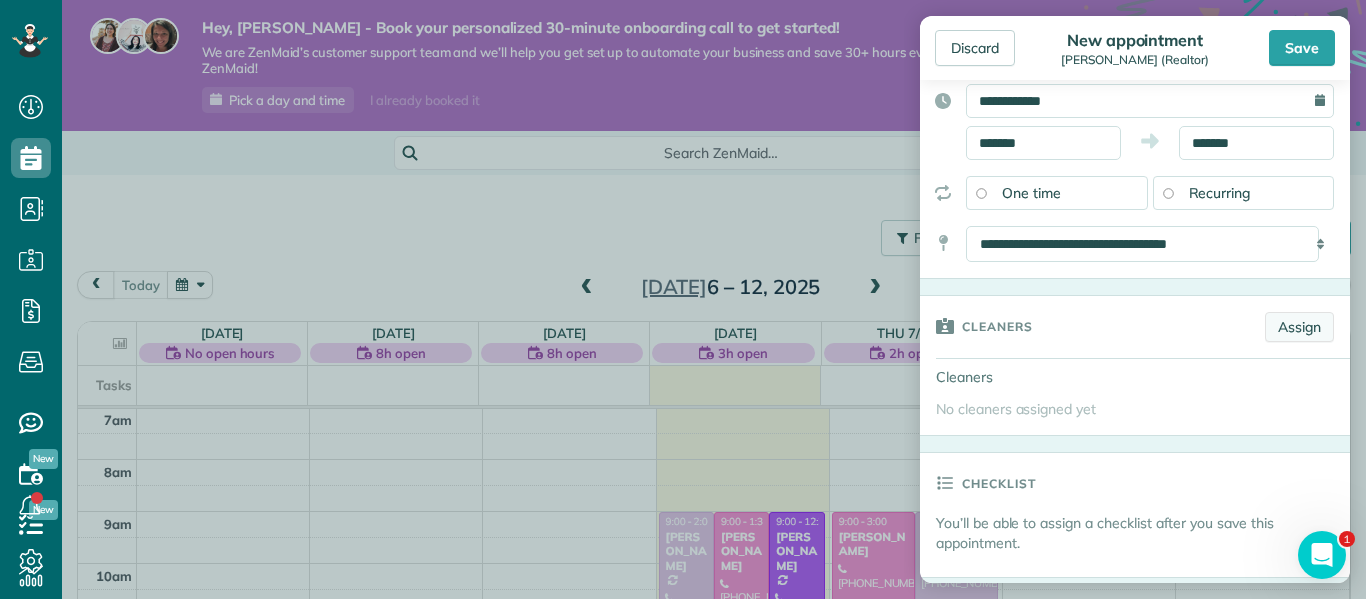 click on "Assign" at bounding box center (1299, 327) 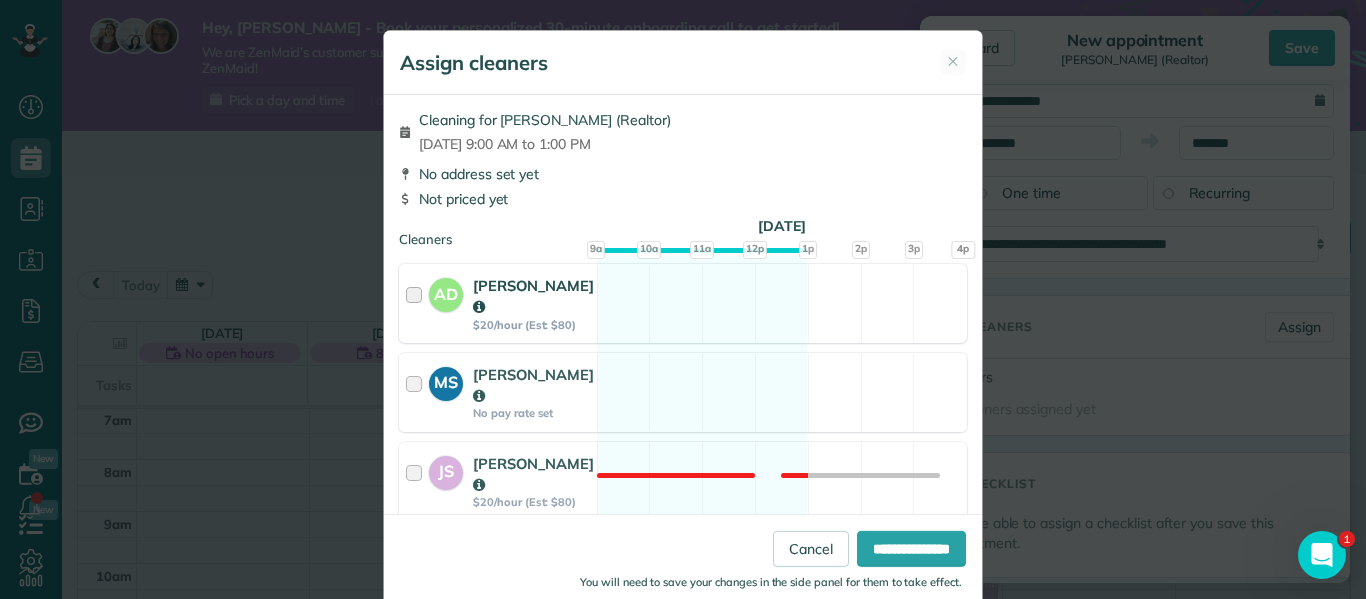 click at bounding box center (417, 303) 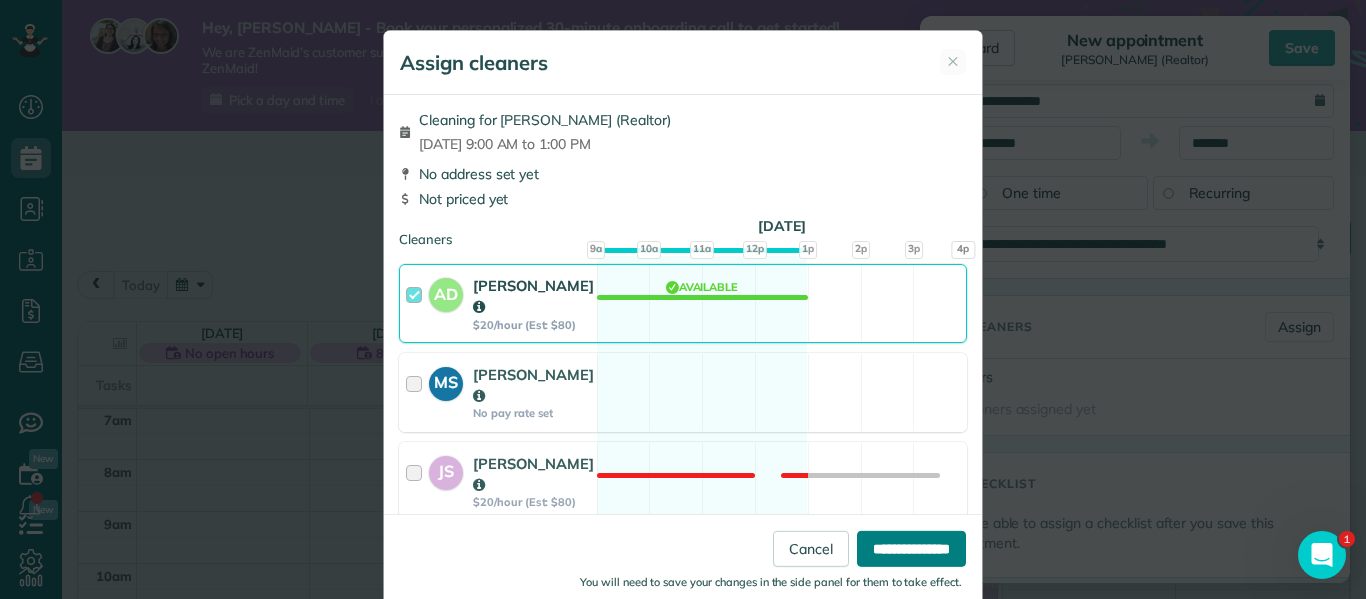 click on "**********" at bounding box center [911, 549] 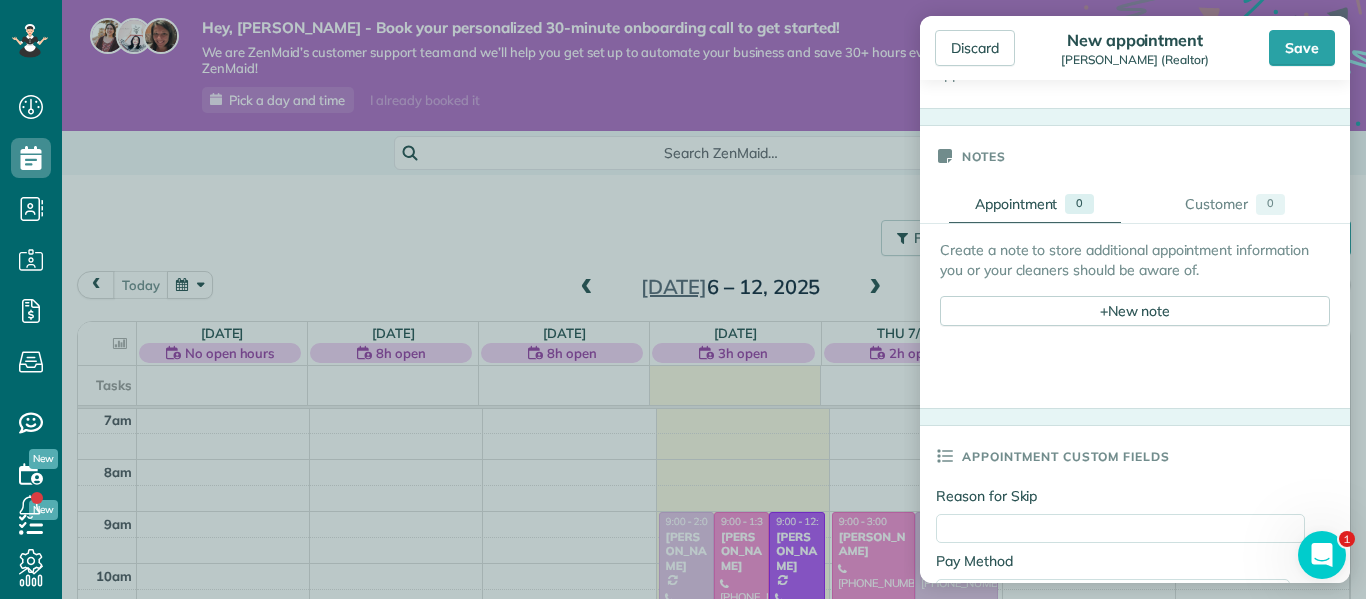 scroll, scrollTop: 716, scrollLeft: 0, axis: vertical 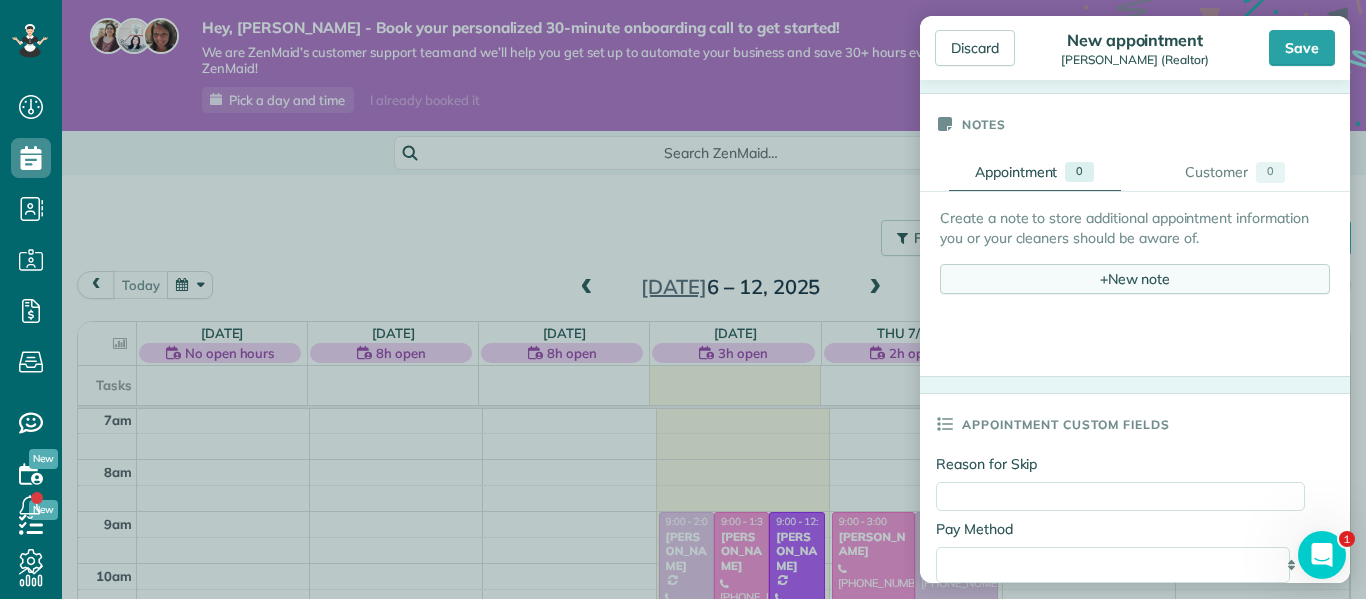 click on "+ New note" at bounding box center (1135, 279) 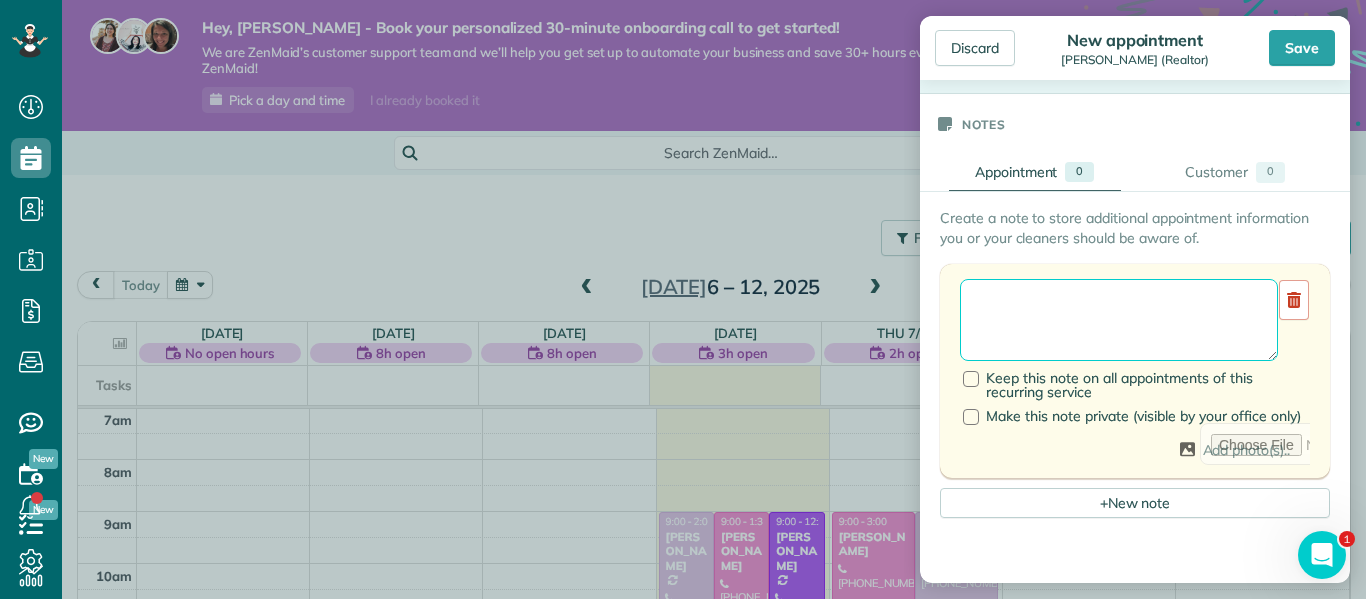click at bounding box center [1119, 320] 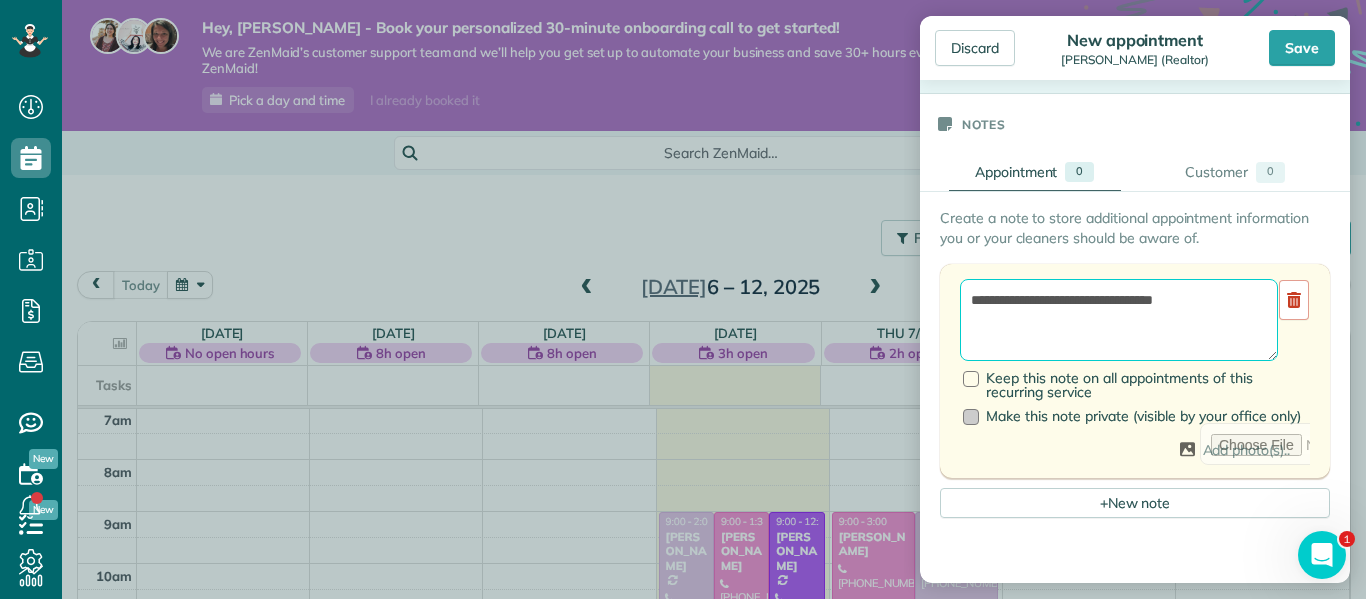 type on "**********" 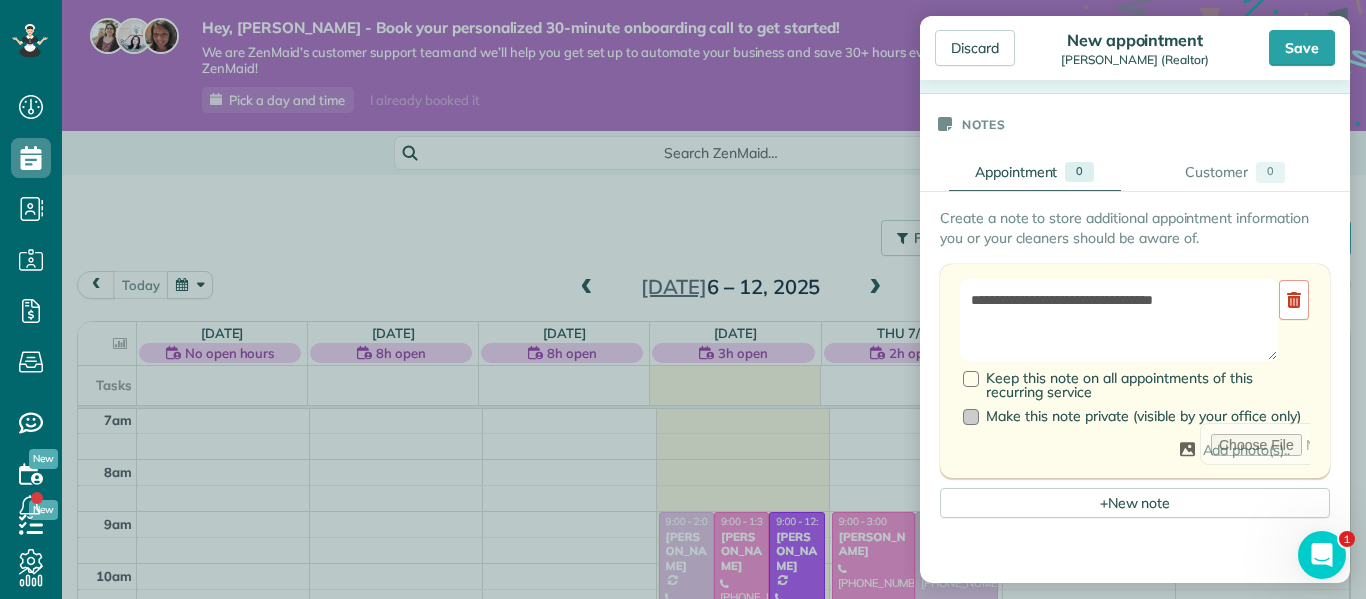 click at bounding box center (971, 417) 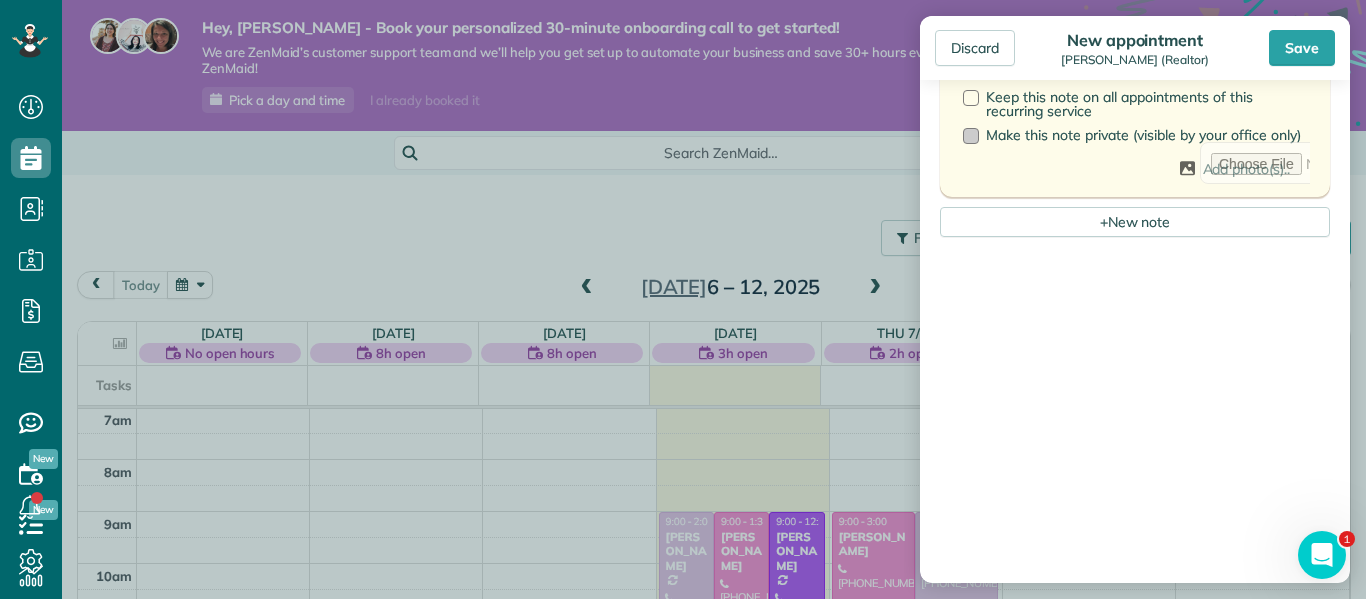 scroll, scrollTop: 1016, scrollLeft: 0, axis: vertical 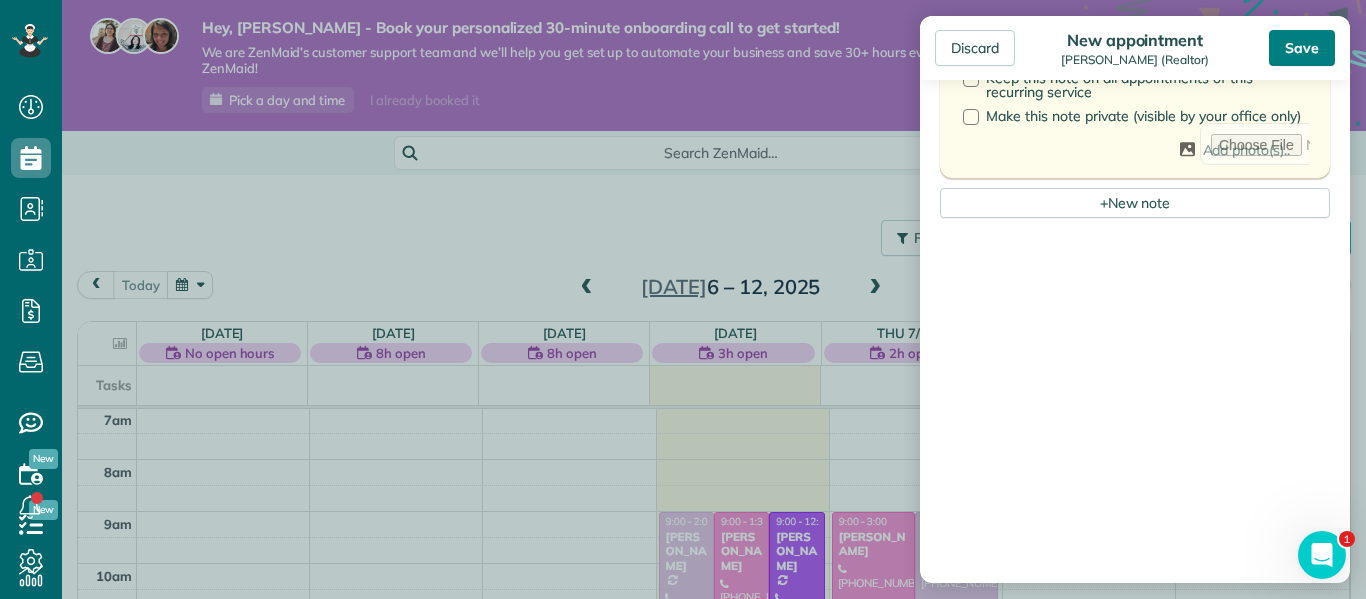 click on "Save" at bounding box center (1302, 48) 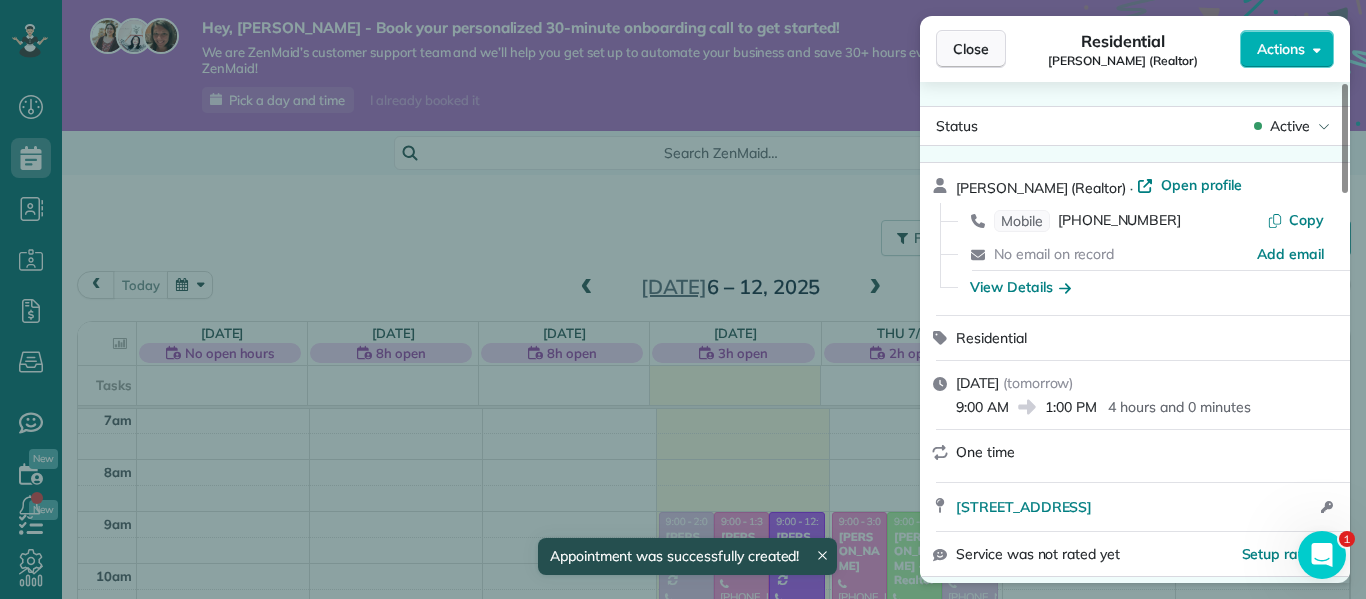 click on "Close" at bounding box center [971, 49] 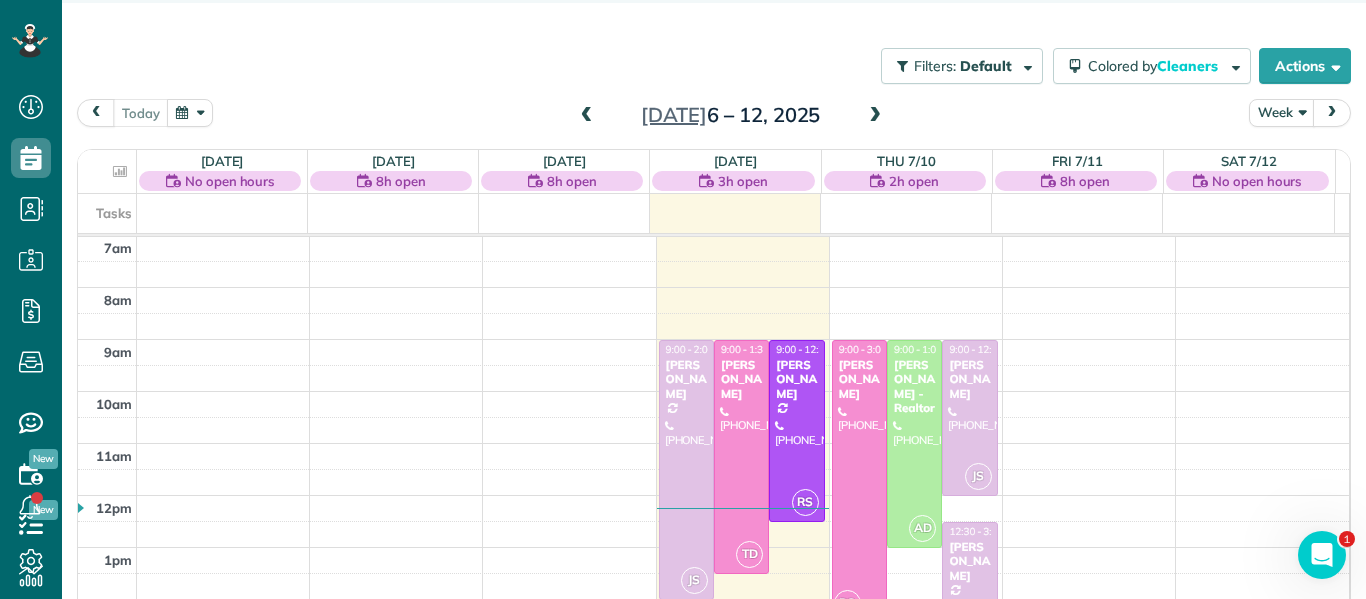 scroll, scrollTop: 187, scrollLeft: 0, axis: vertical 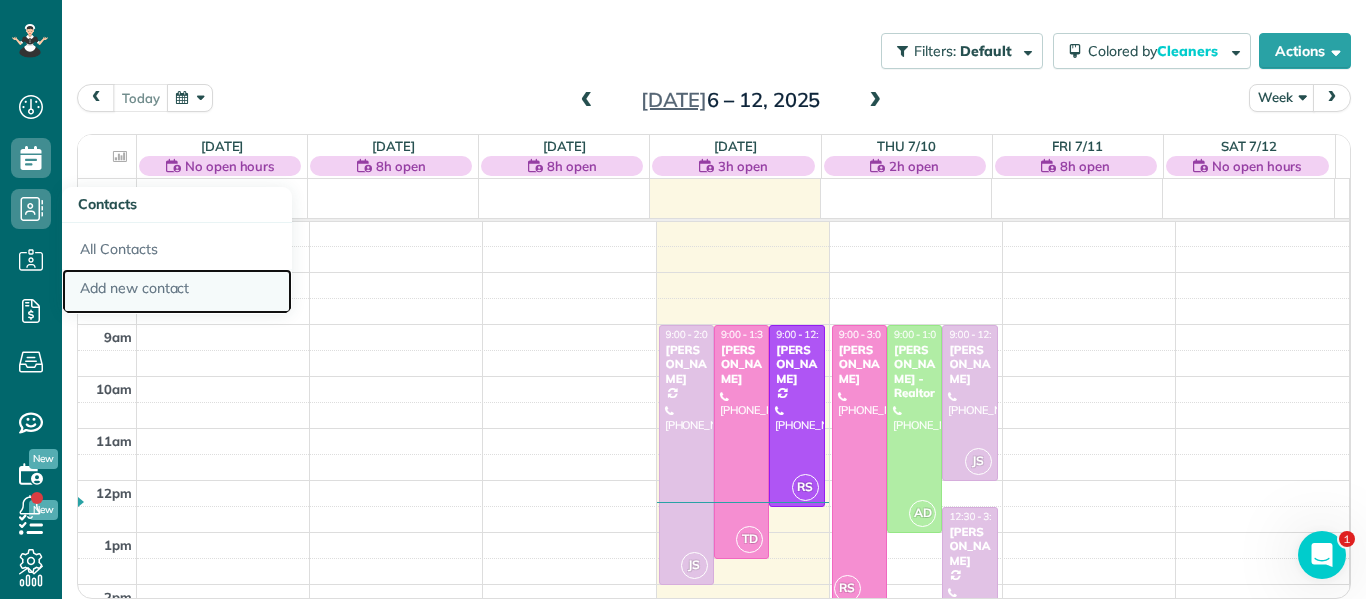 click on "Add new contact" at bounding box center [177, 292] 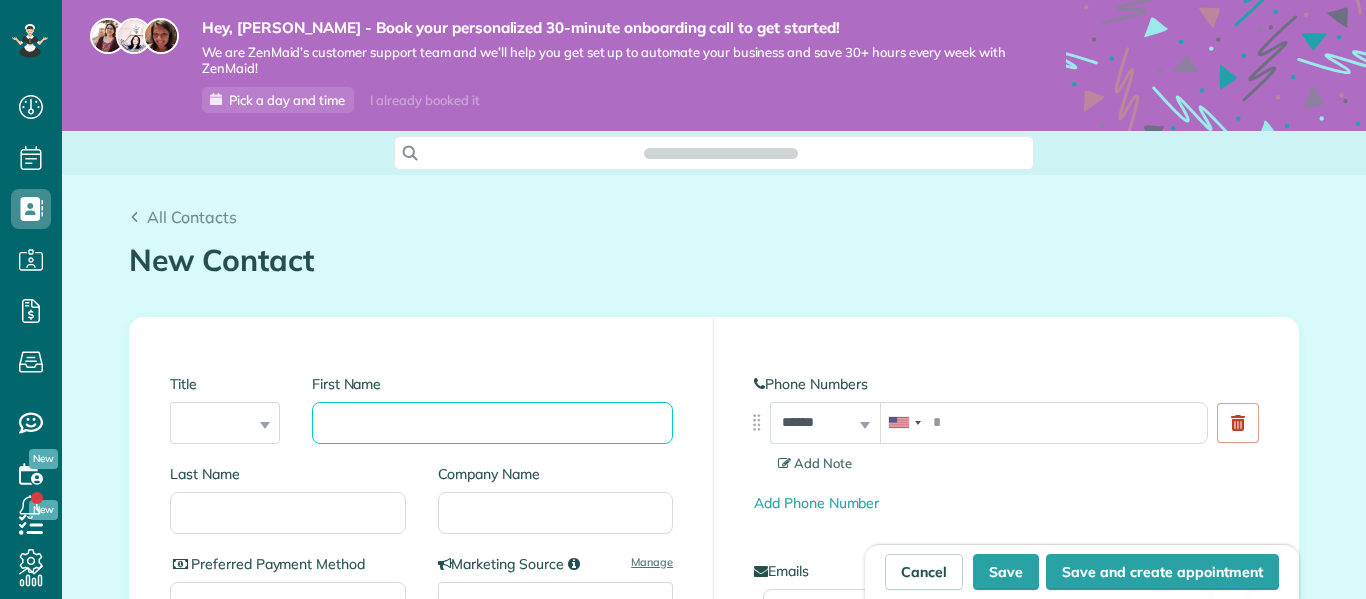 click on "First Name" at bounding box center [492, 423] 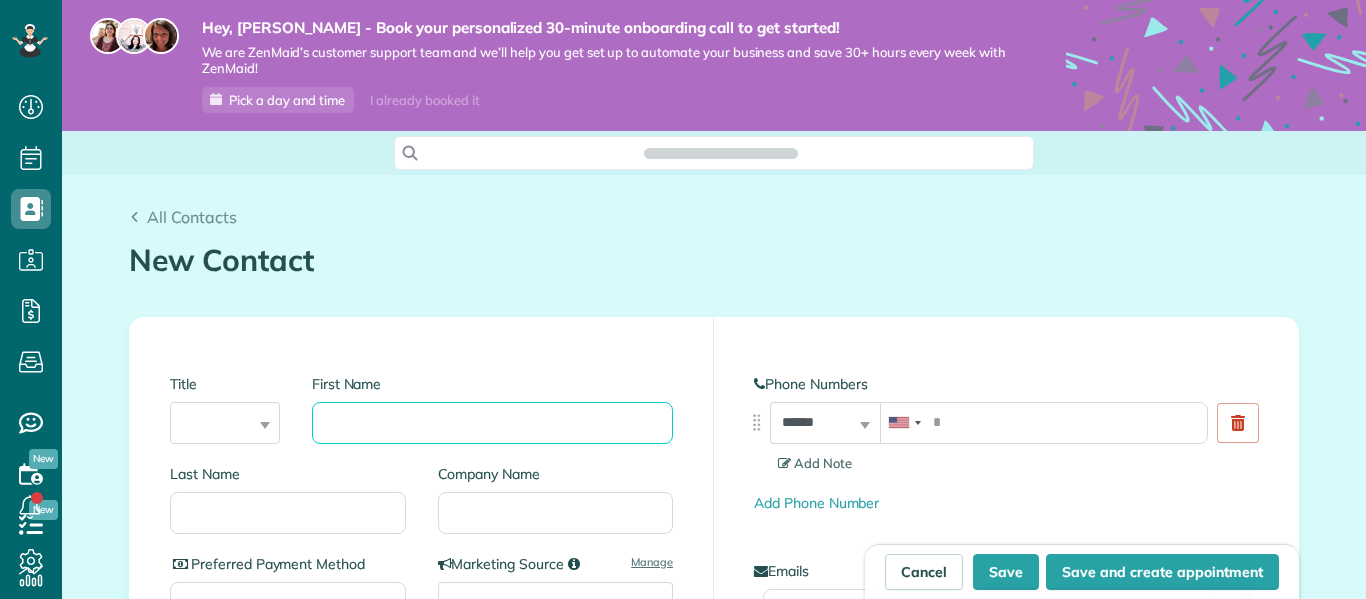 scroll, scrollTop: 0, scrollLeft: 0, axis: both 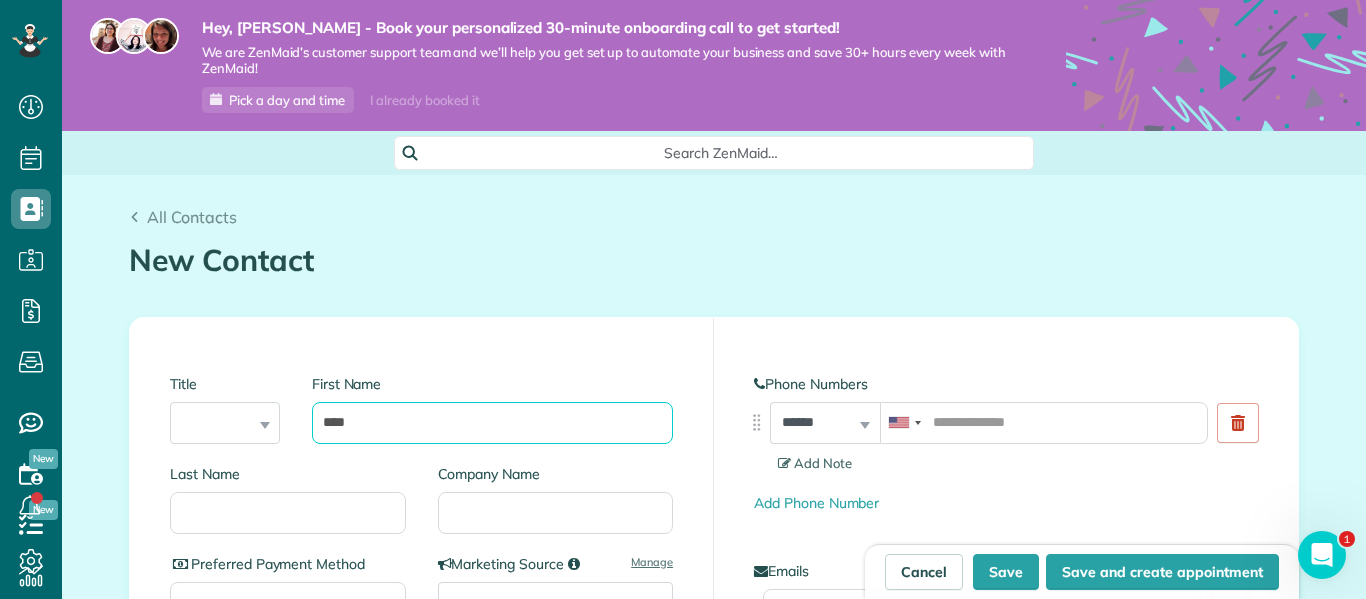 type on "****" 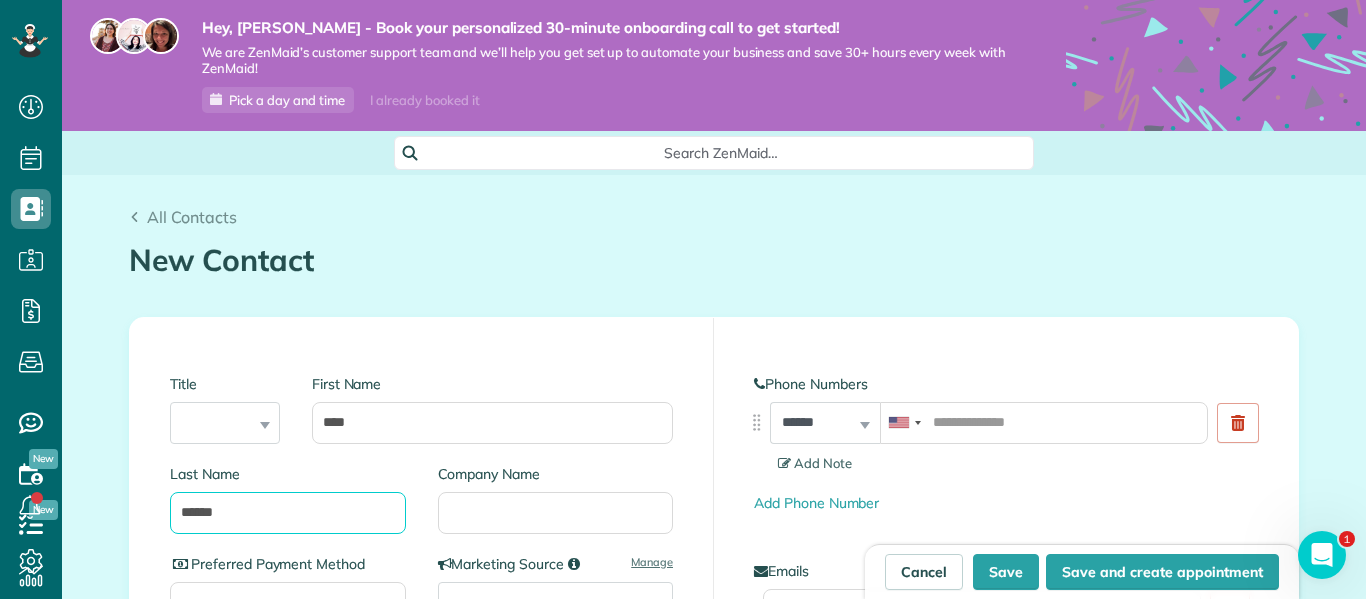 type on "******" 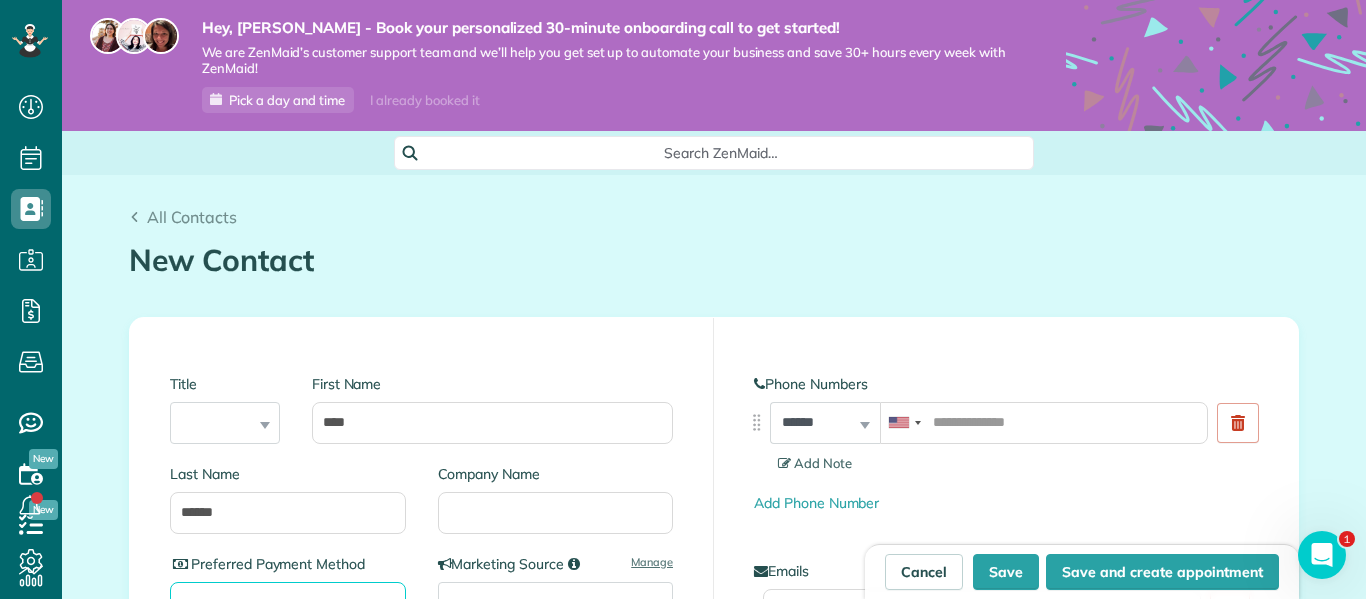 scroll, scrollTop: 25, scrollLeft: 0, axis: vertical 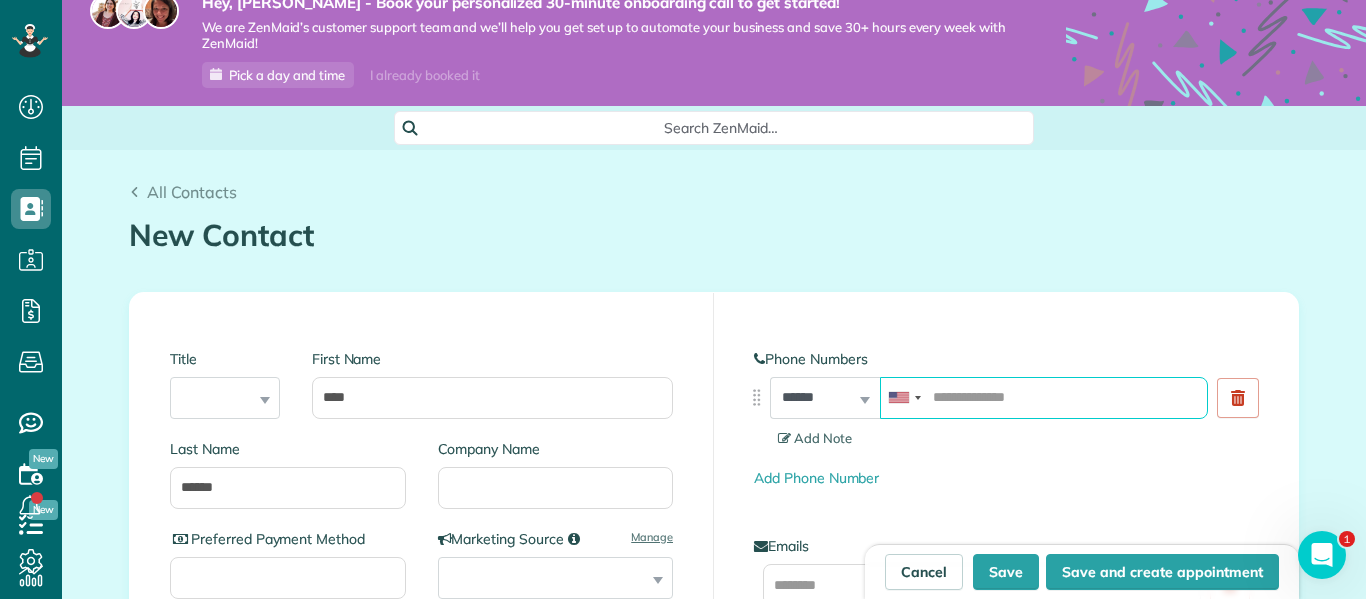 click at bounding box center (1044, 398) 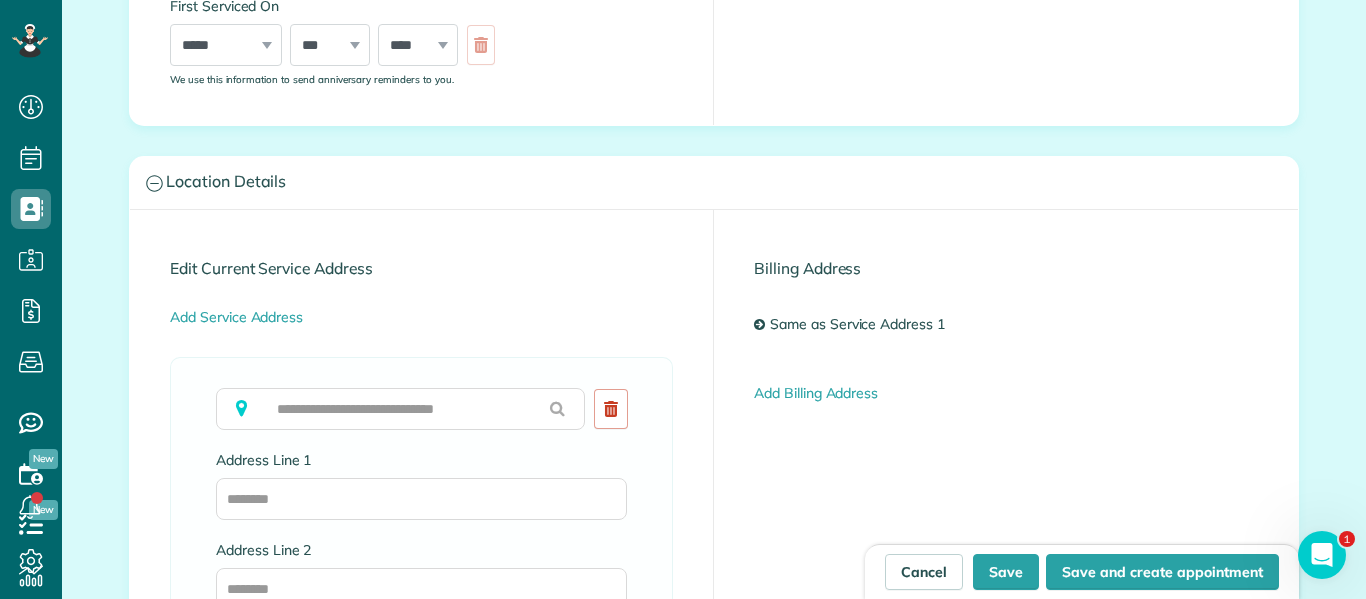 scroll, scrollTop: 905, scrollLeft: 0, axis: vertical 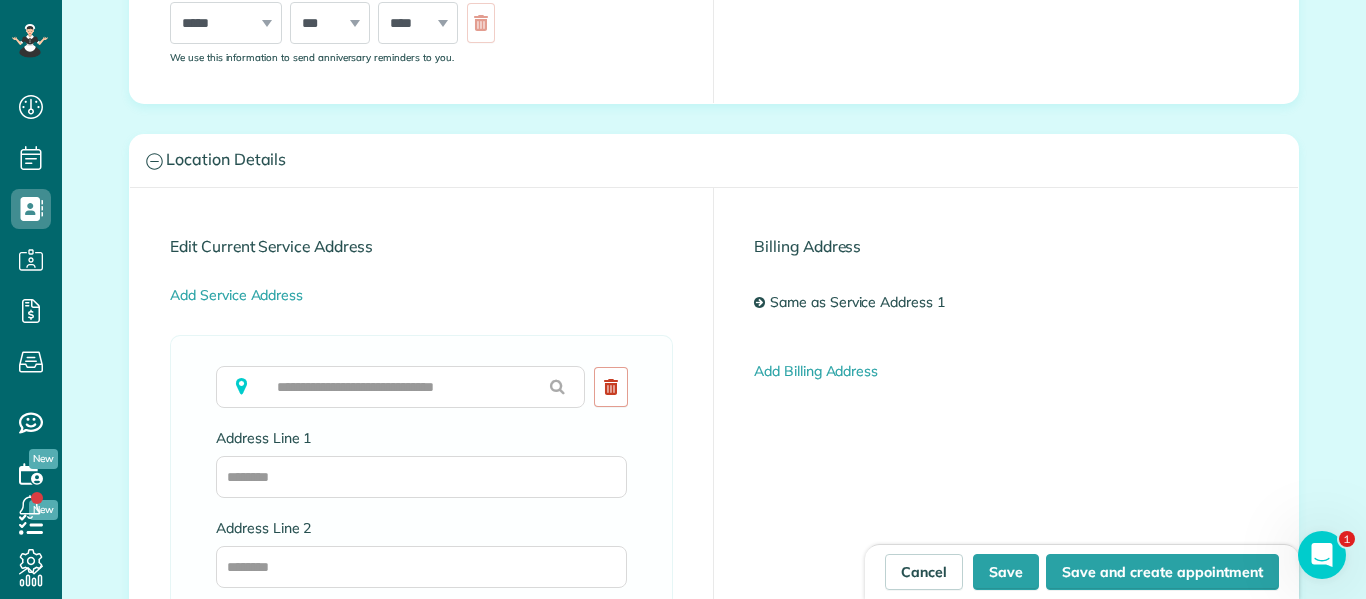 type on "**********" 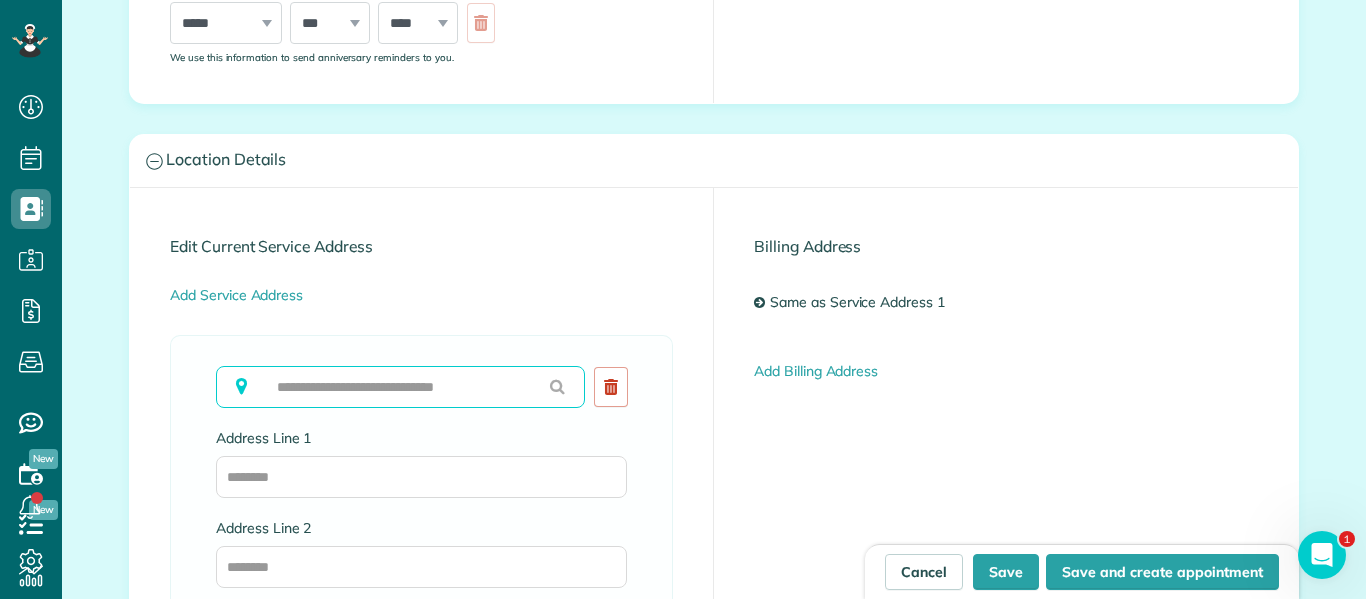 click at bounding box center [400, 387] 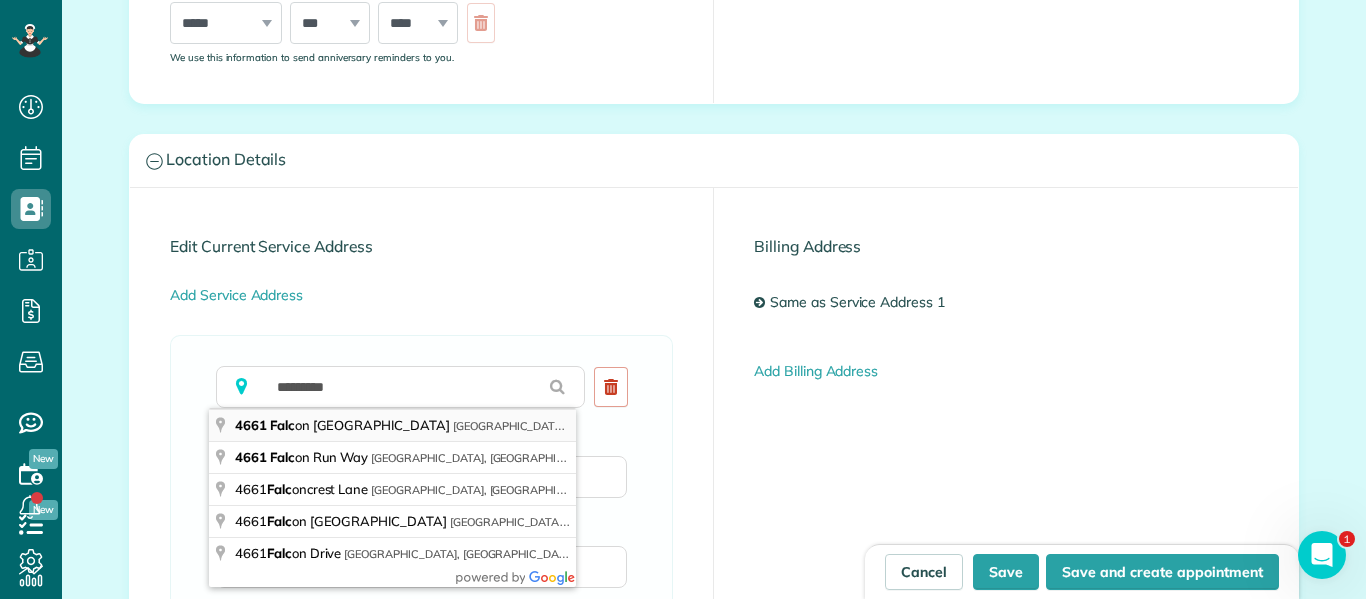 type on "**********" 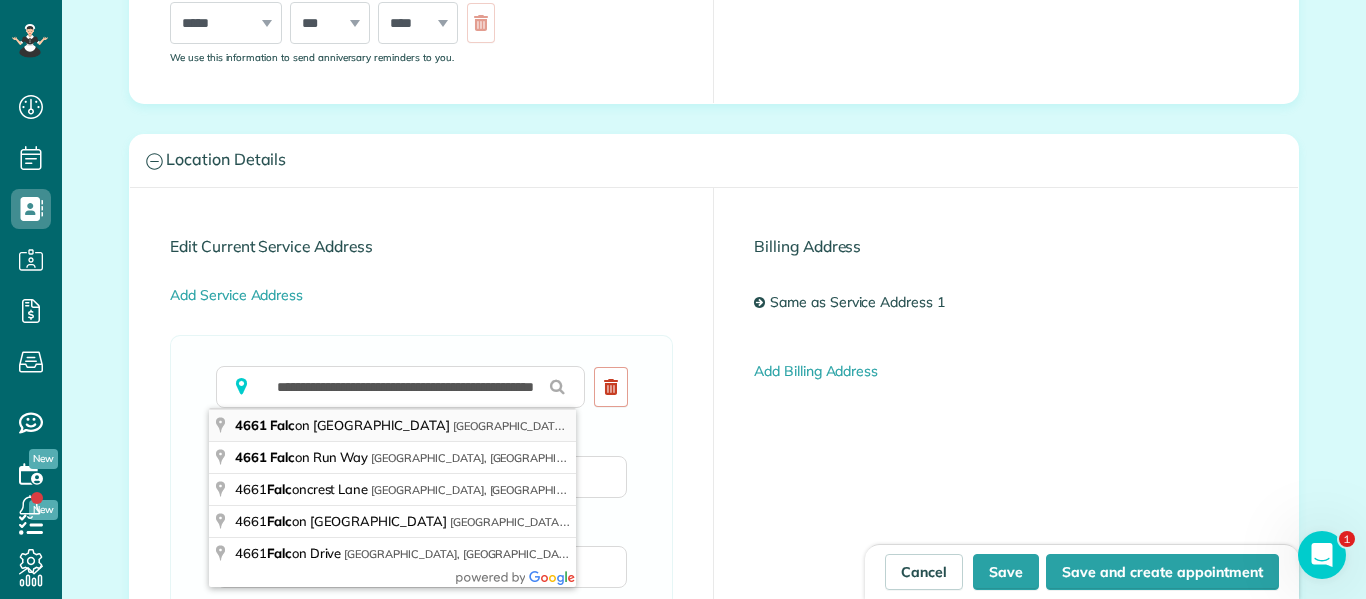 type on "**********" 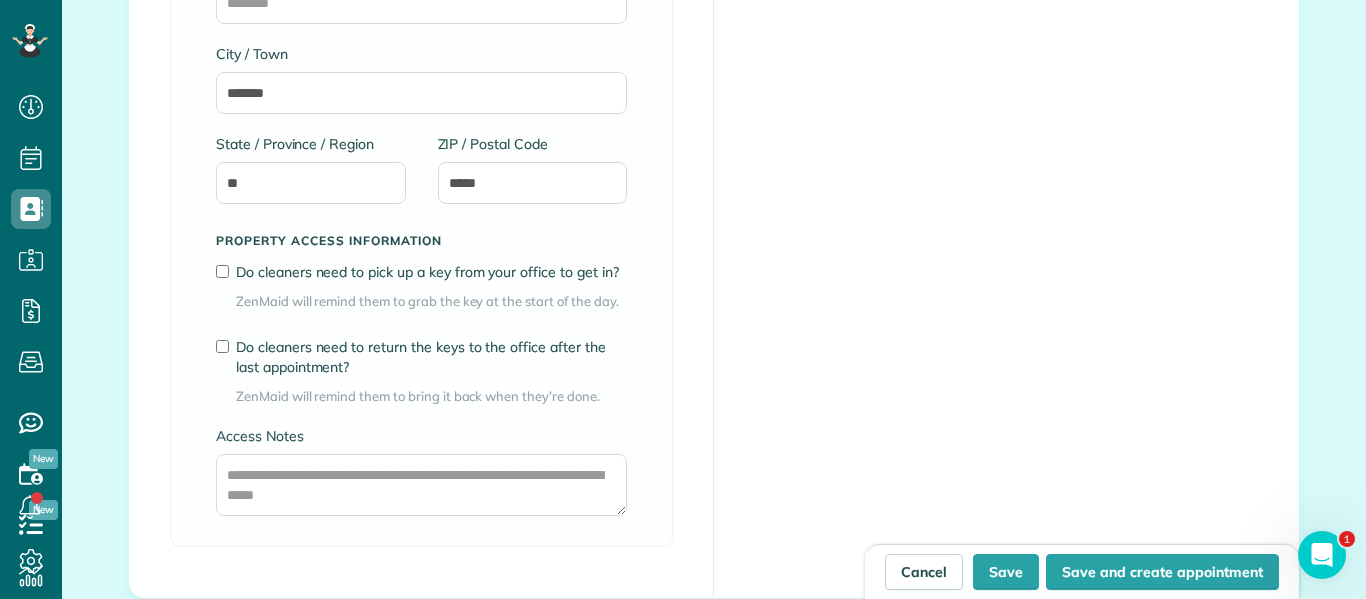 scroll, scrollTop: 1478, scrollLeft: 0, axis: vertical 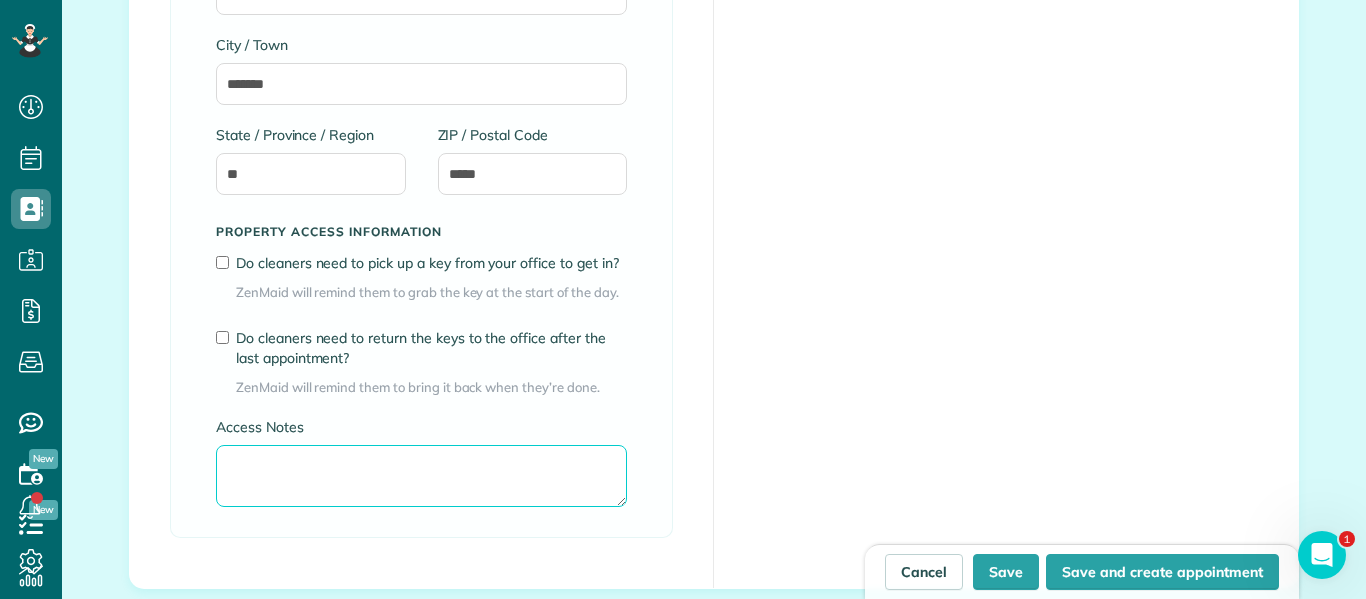click on "Access Notes" at bounding box center (421, 476) 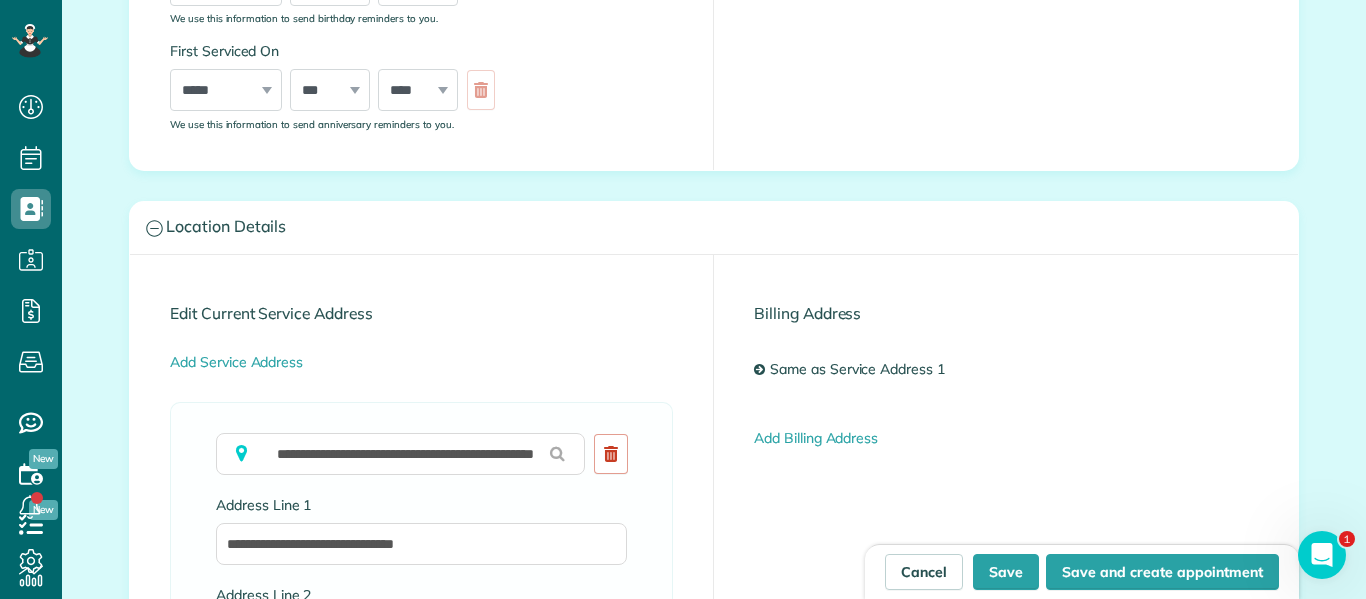 scroll, scrollTop: 828, scrollLeft: 0, axis: vertical 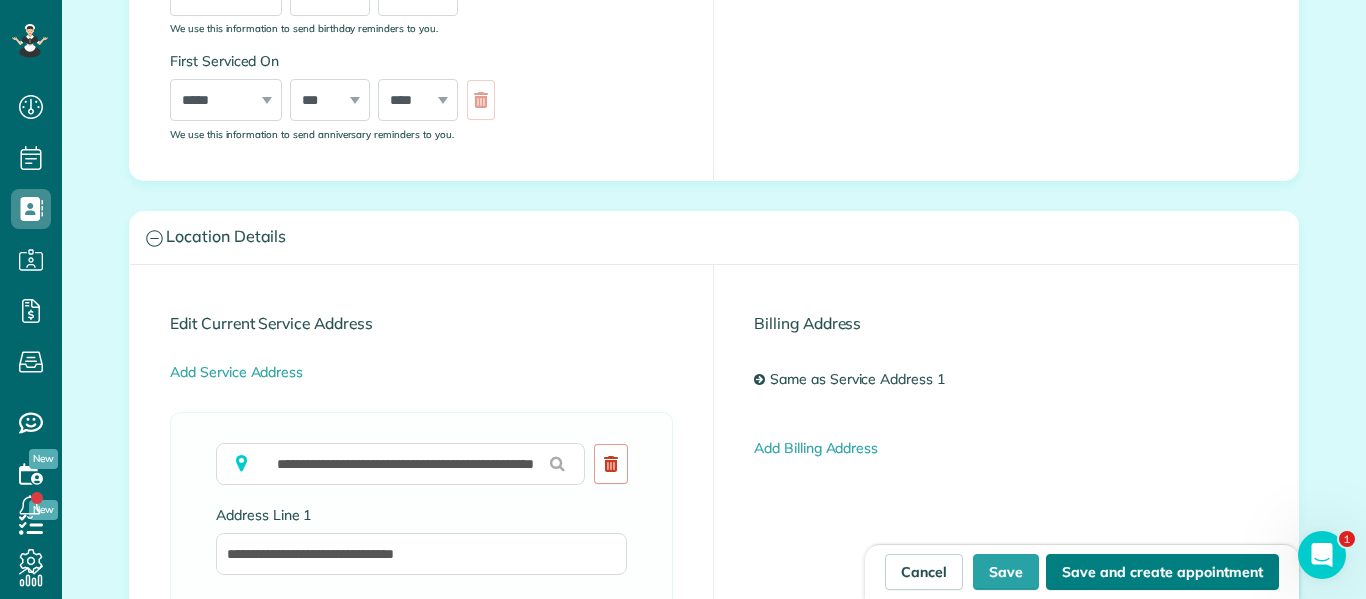type on "**********" 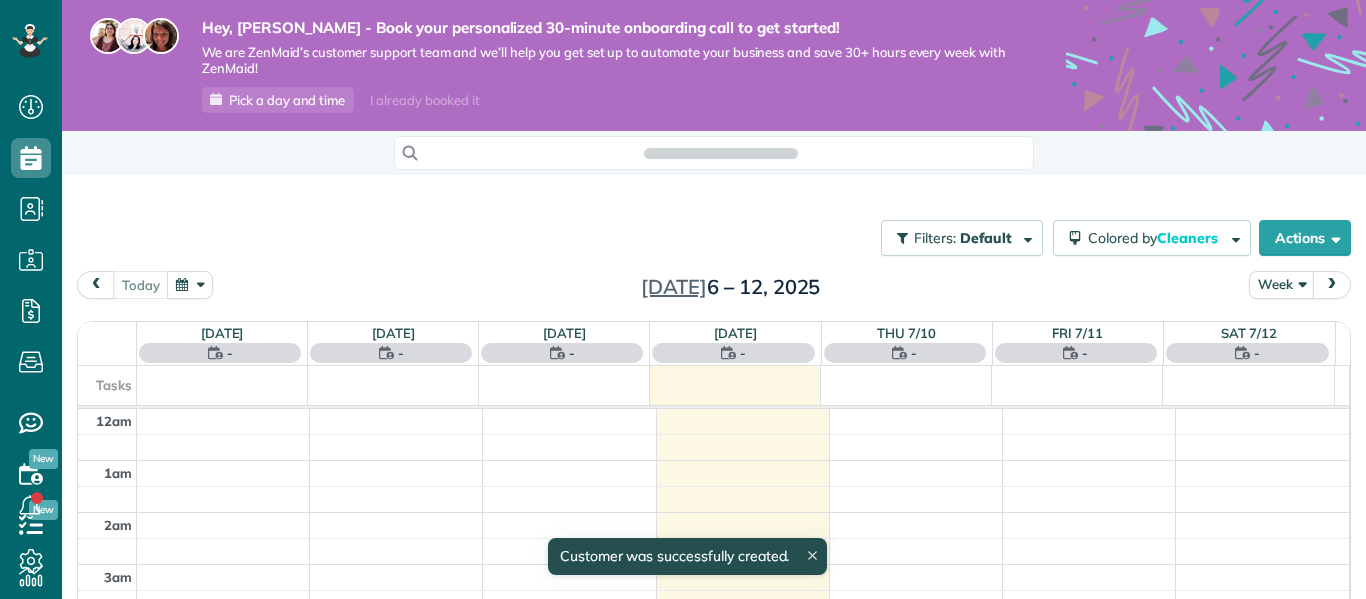 scroll, scrollTop: 0, scrollLeft: 0, axis: both 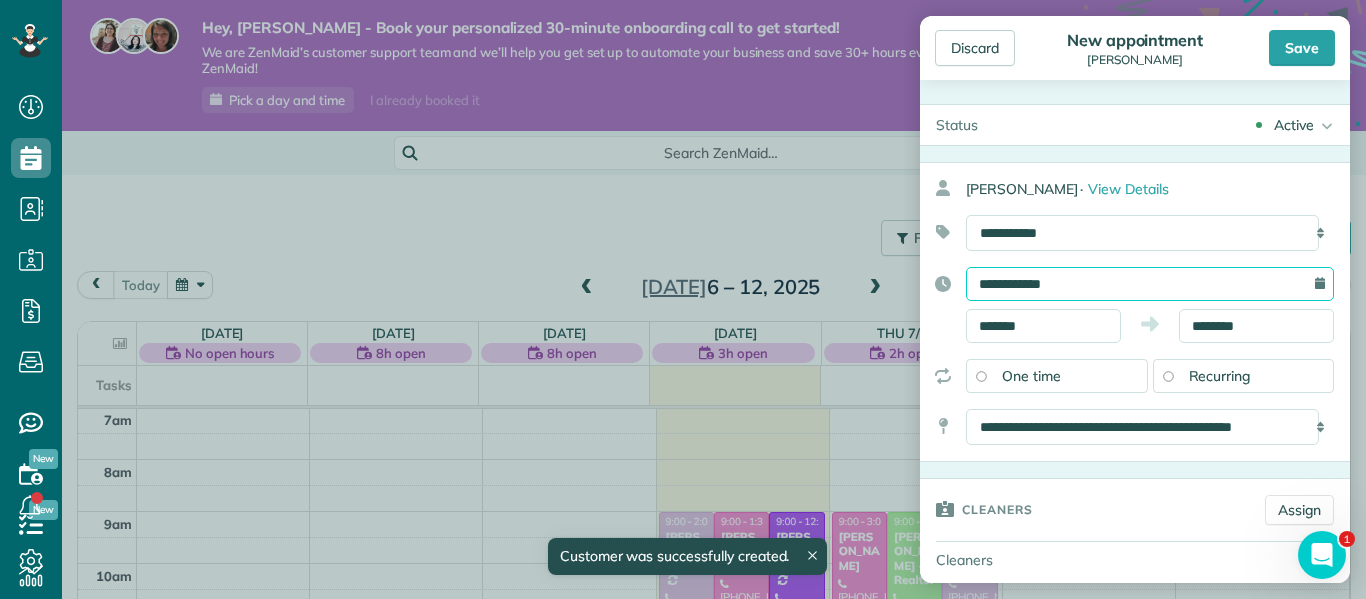 click on "**********" at bounding box center [1150, 284] 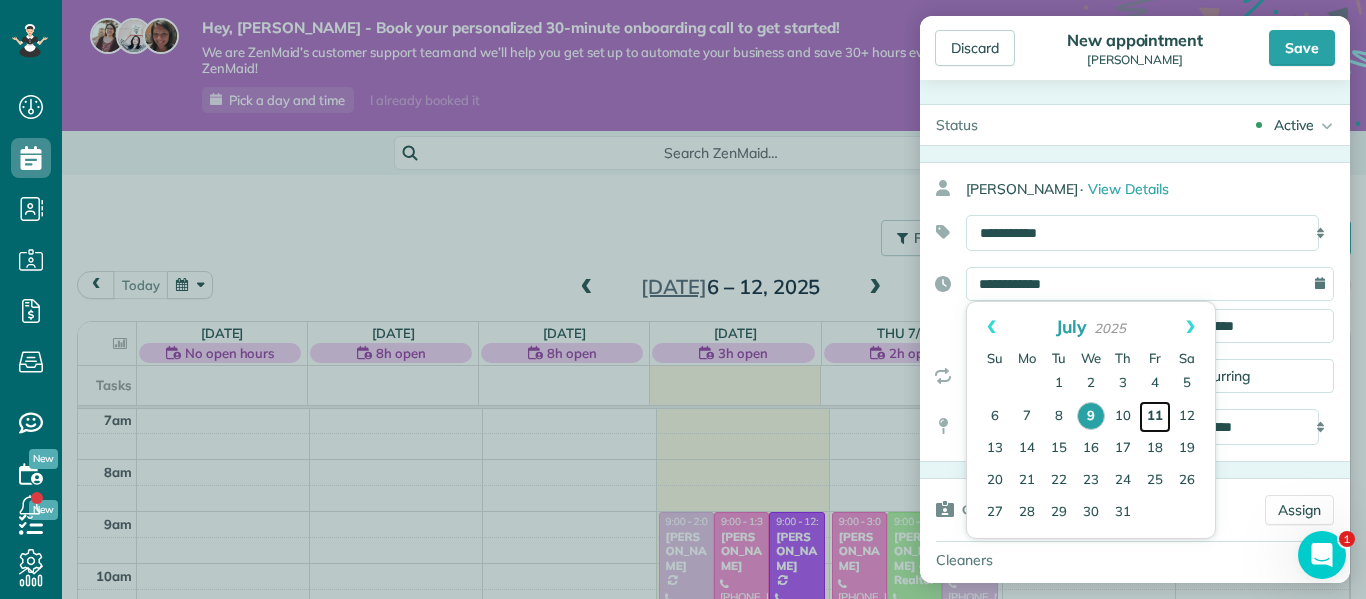 click on "11" at bounding box center (1155, 417) 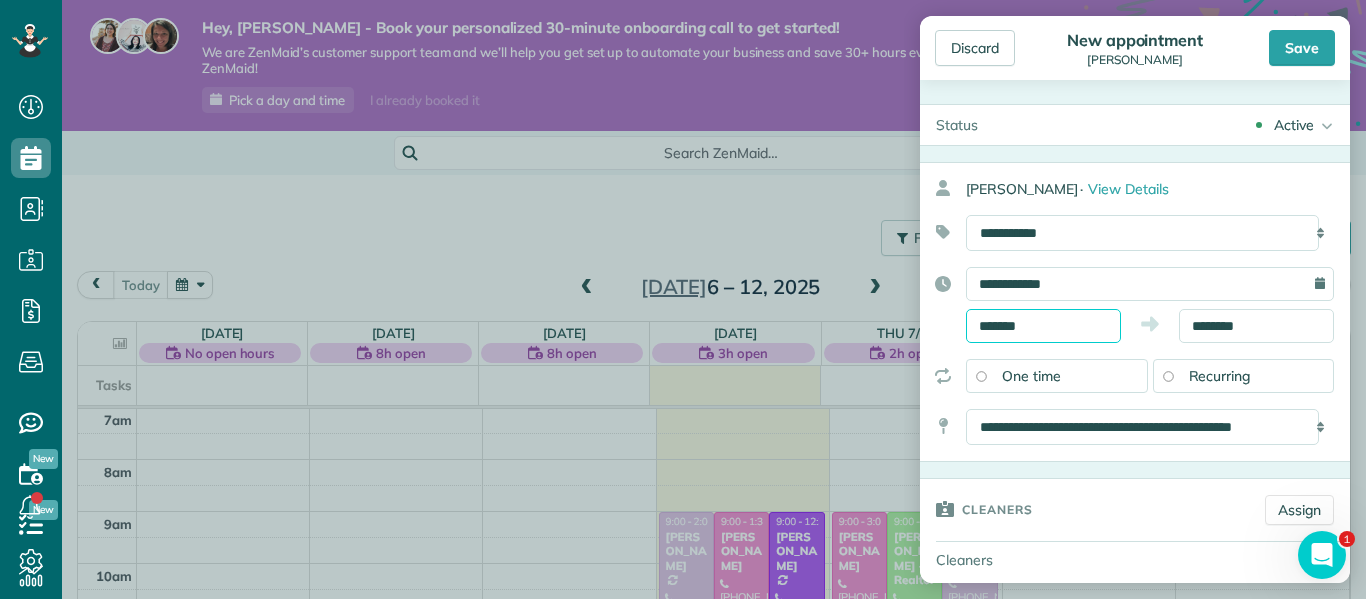 click on "Dashboard
Scheduling
Calendar View
List View
Dispatch View - Weekly scheduling (Beta)" at bounding box center (683, 299) 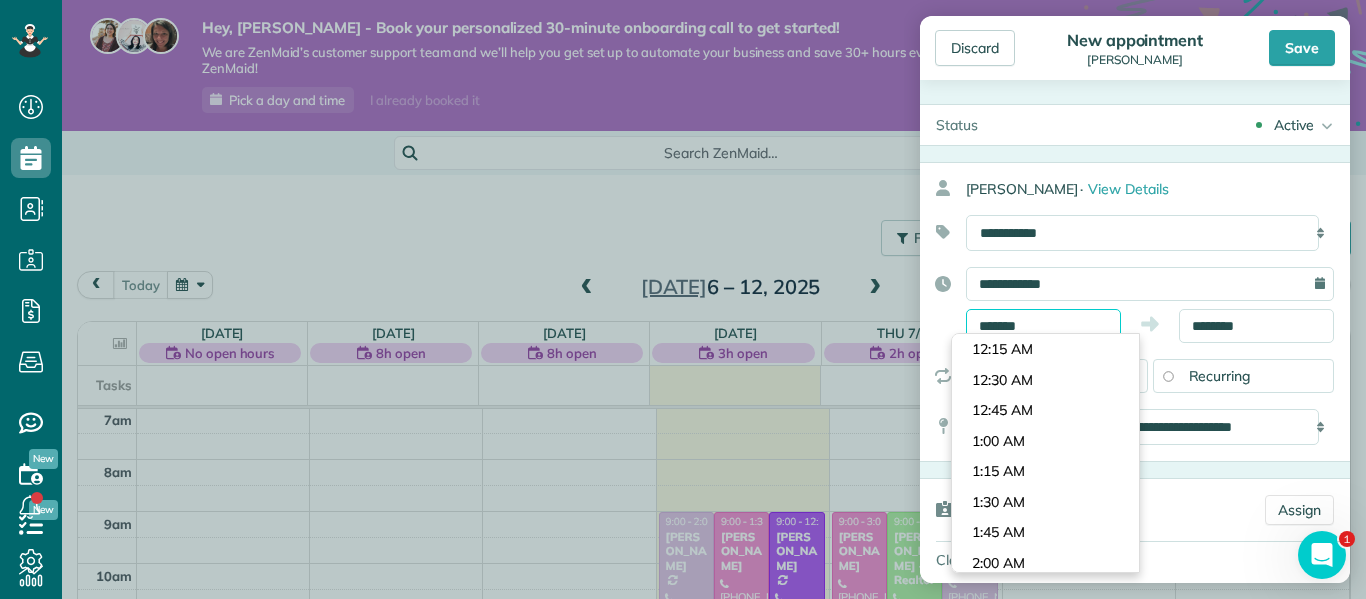 scroll, scrollTop: 1038, scrollLeft: 0, axis: vertical 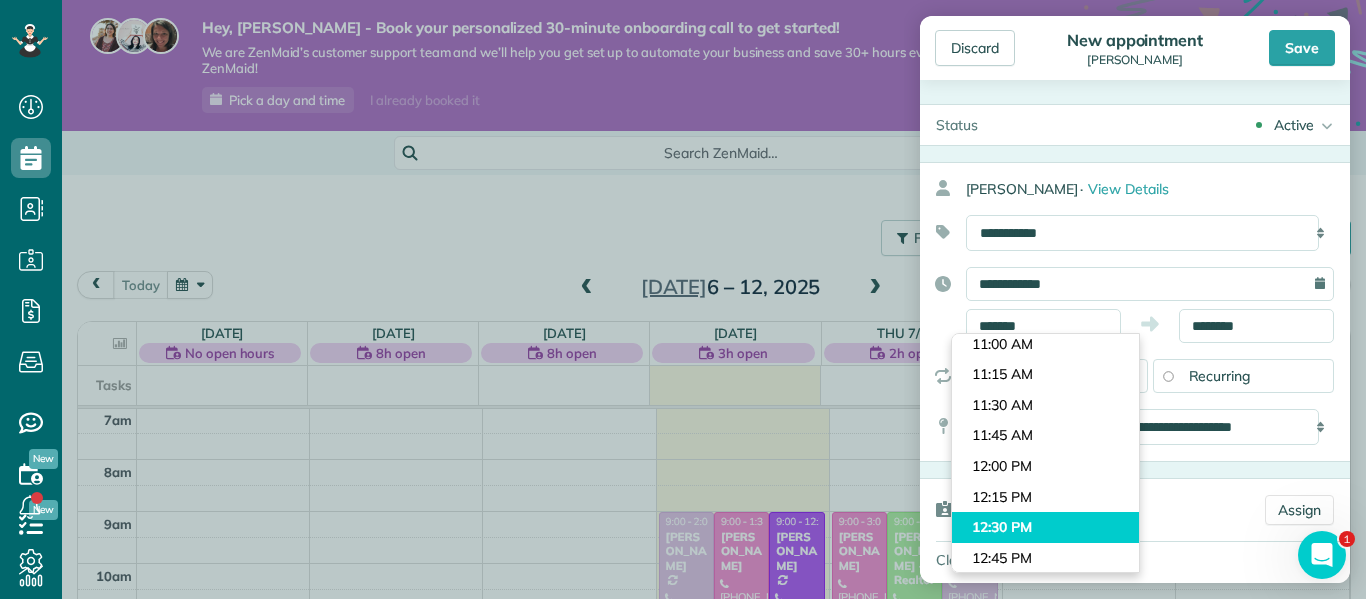 type on "********" 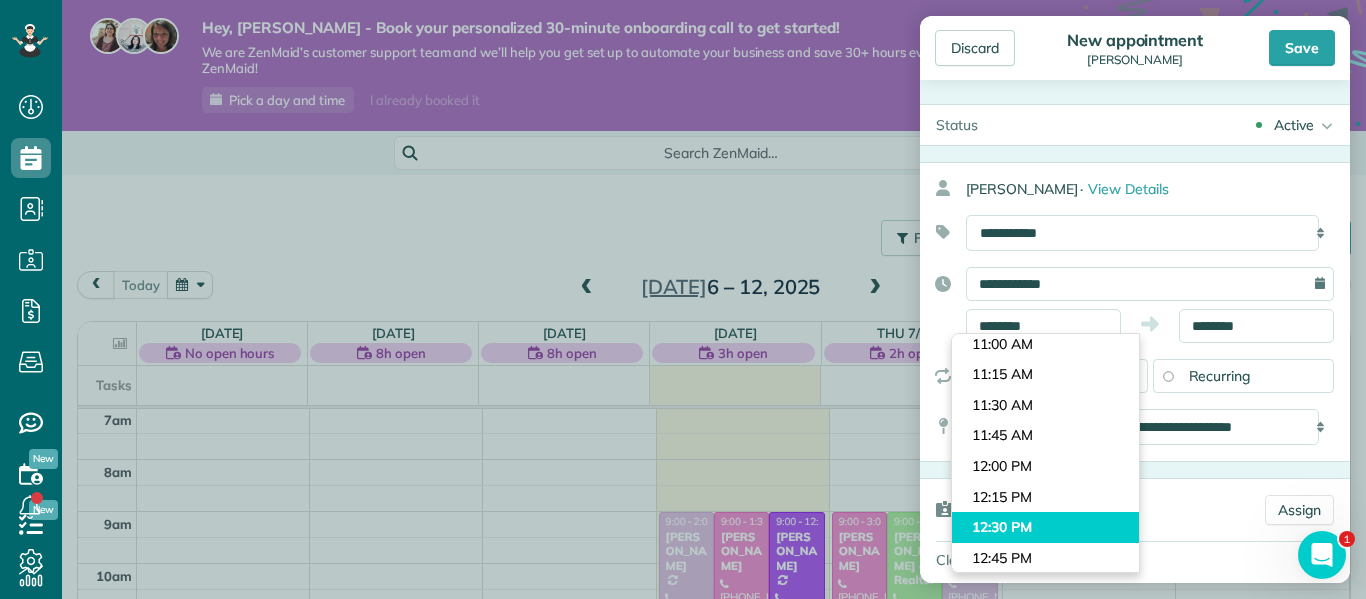 click on "Dashboard
Scheduling
Calendar View
List View
Dispatch View - Weekly scheduling (Beta)" at bounding box center (683, 299) 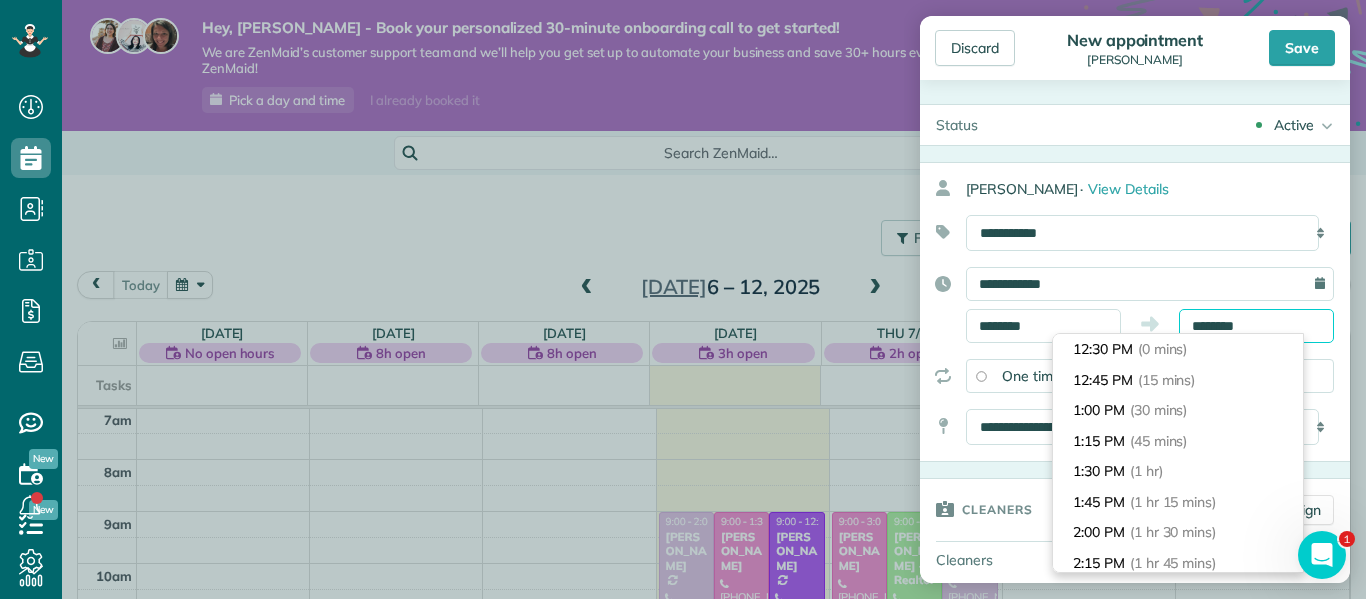 click on "********" at bounding box center (1256, 326) 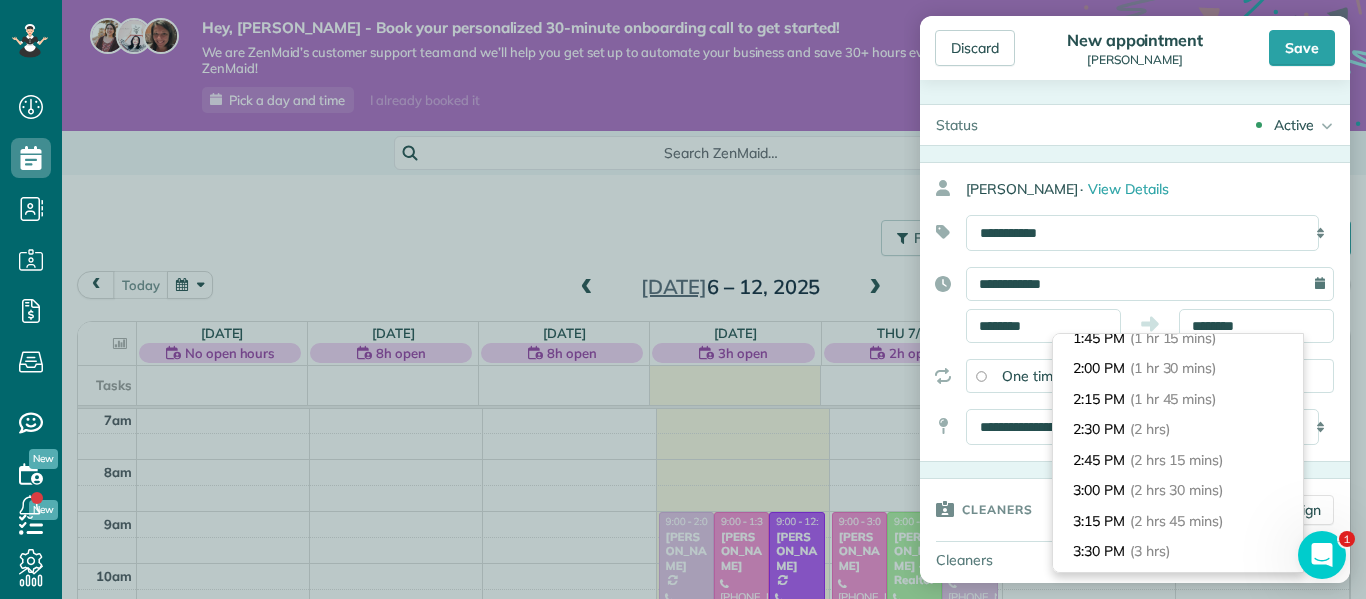 scroll, scrollTop: 185, scrollLeft: 0, axis: vertical 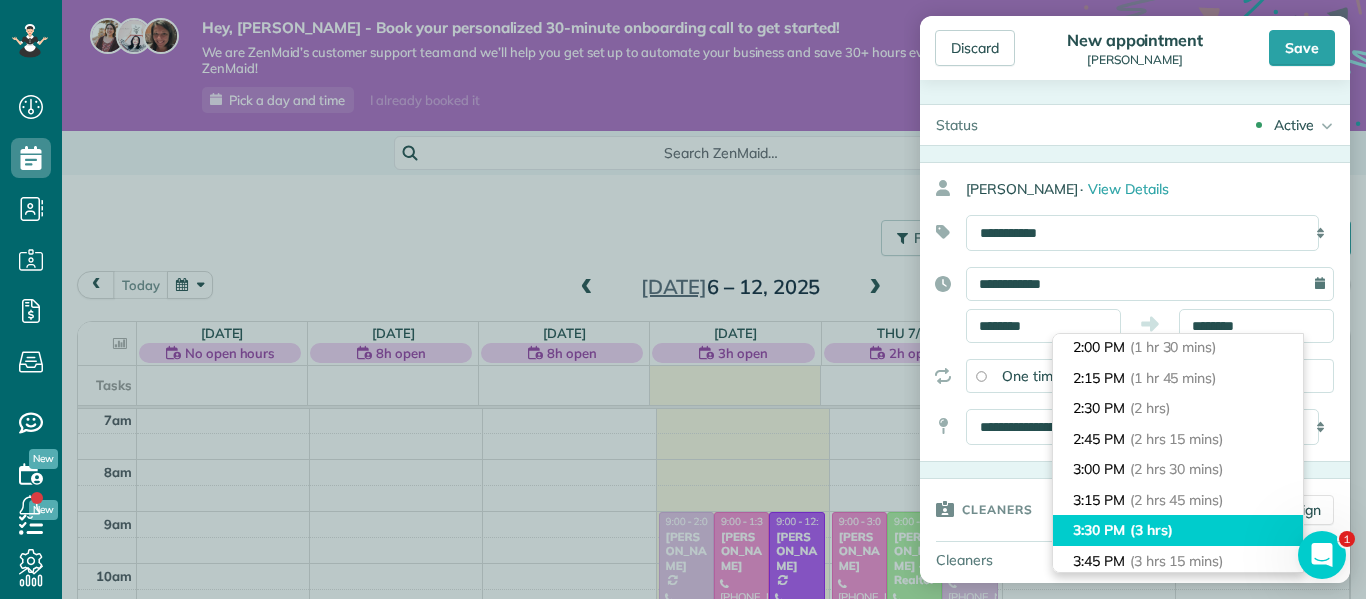 type on "*******" 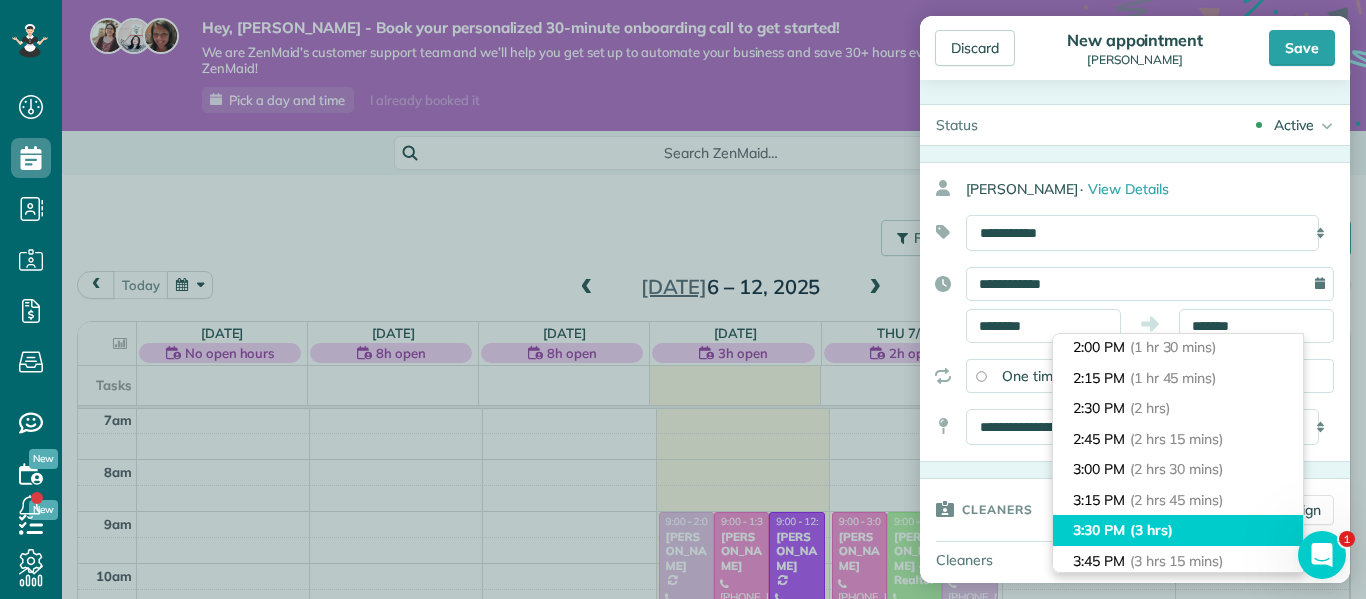 click on "3:30 PM  (3 hrs)" at bounding box center [1178, 530] 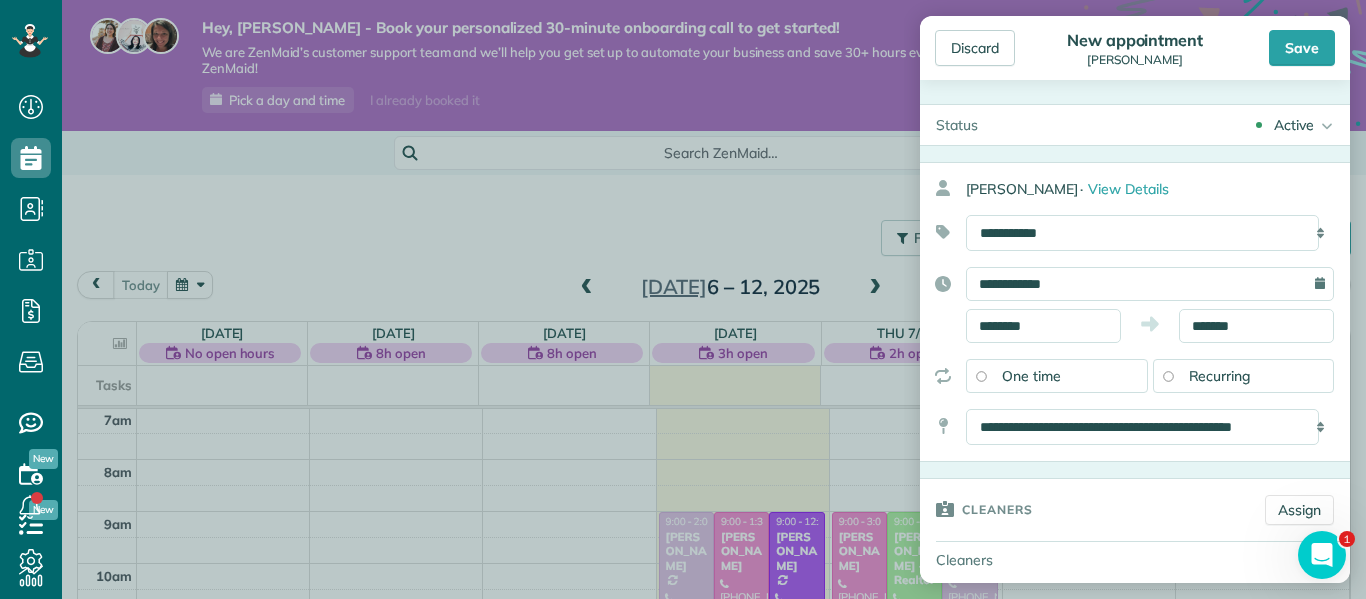 click on "Recurring" at bounding box center [1220, 376] 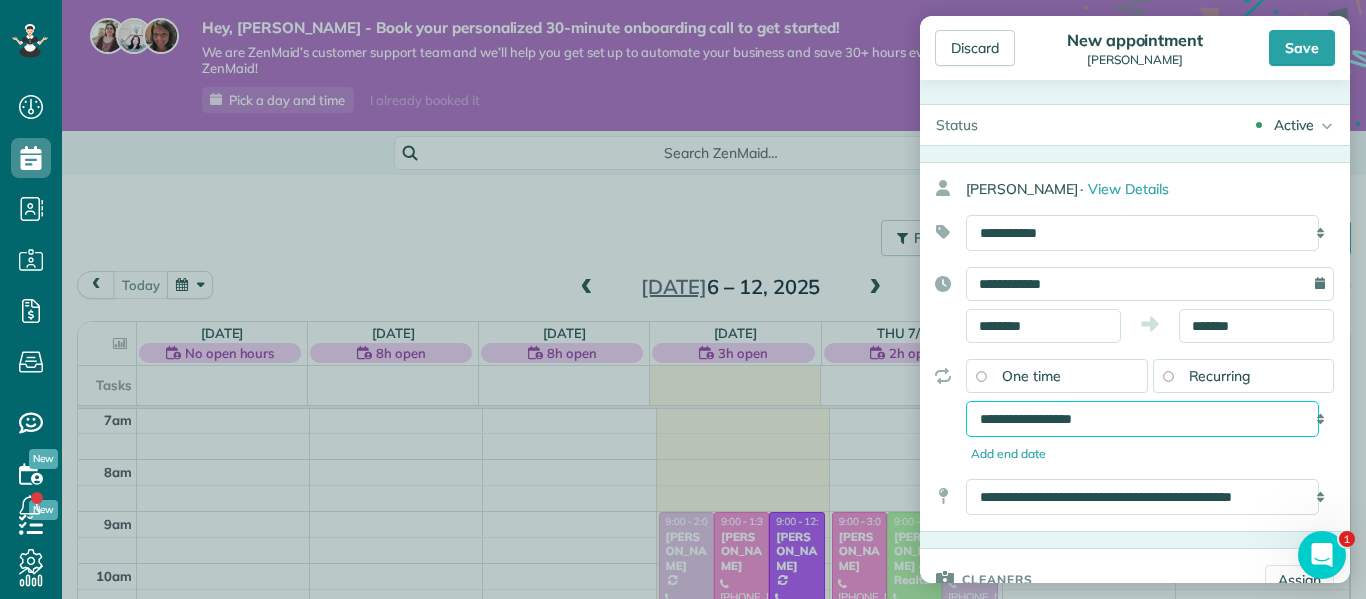 click on "**********" at bounding box center (1142, 419) 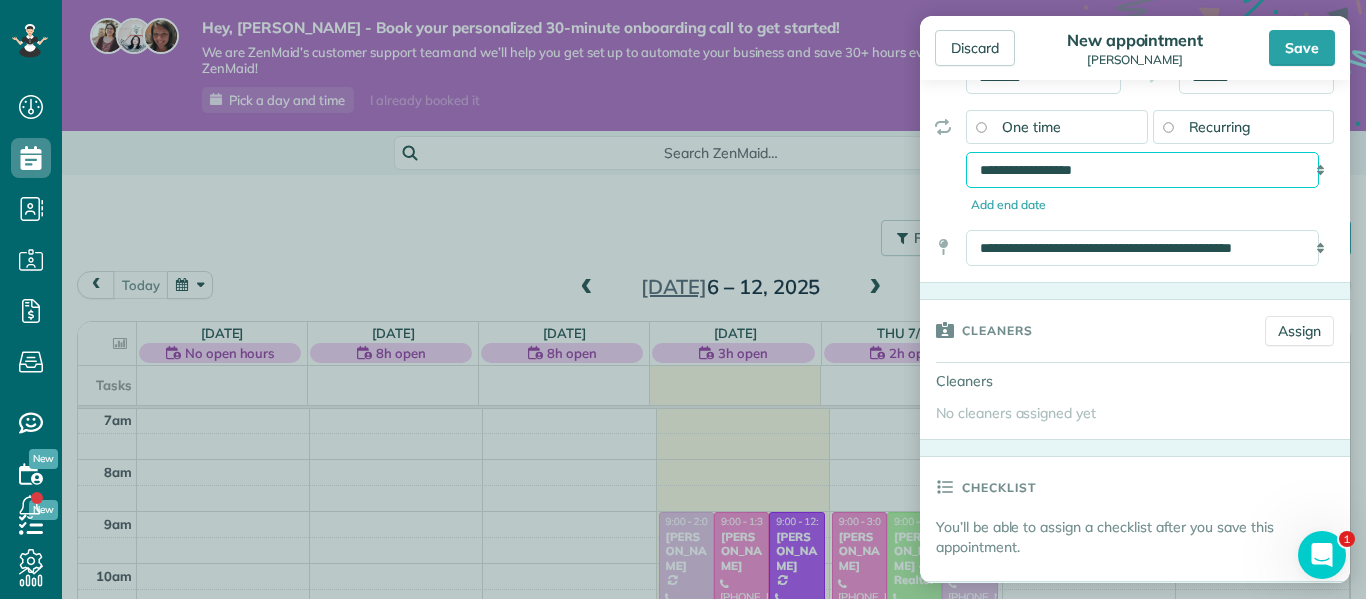 scroll, scrollTop: 286, scrollLeft: 0, axis: vertical 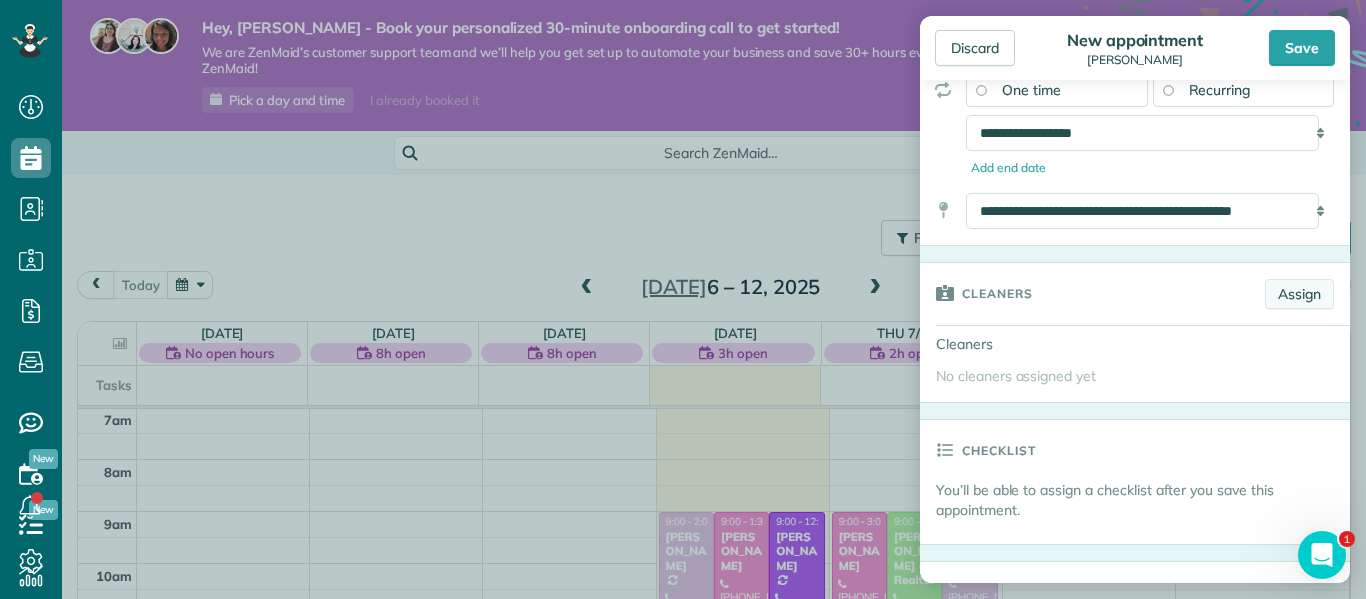 click on "Assign" at bounding box center [1299, 294] 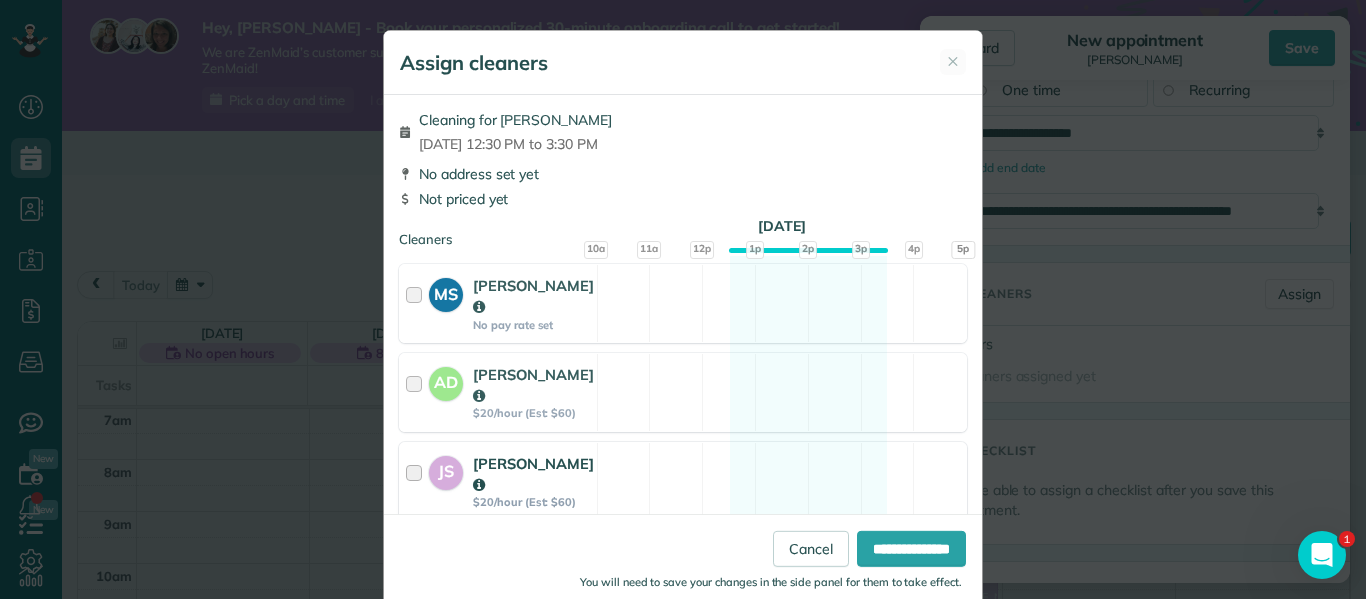 click at bounding box center (417, 481) 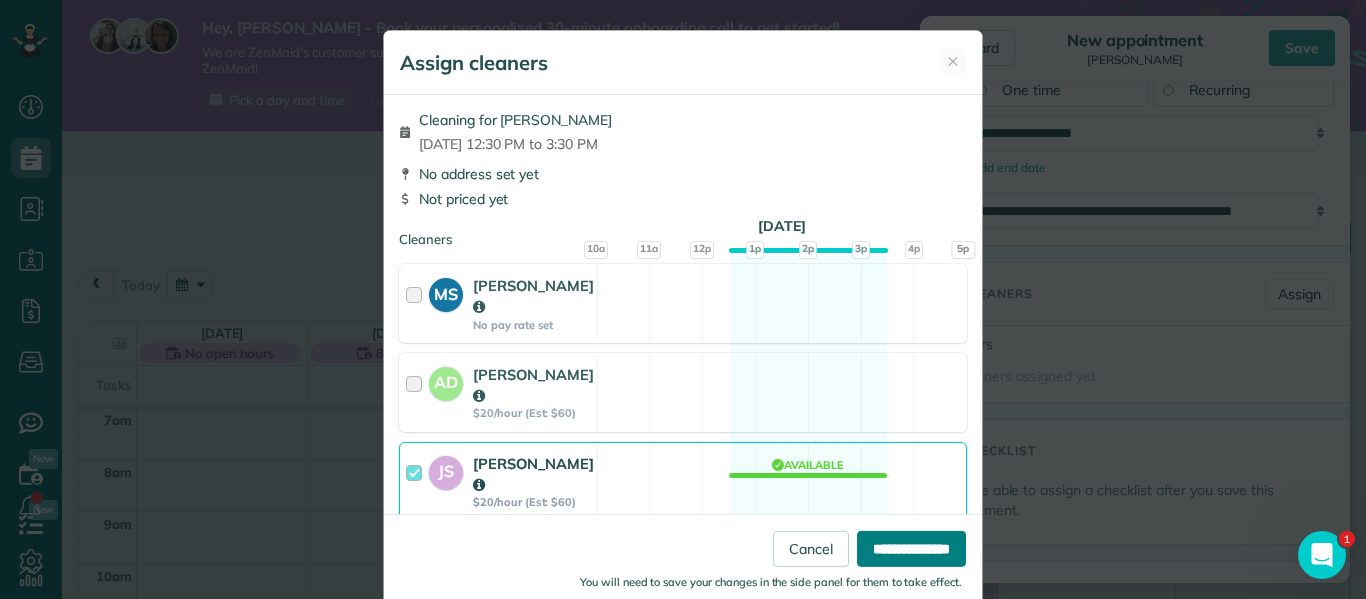click on "**********" at bounding box center (911, 549) 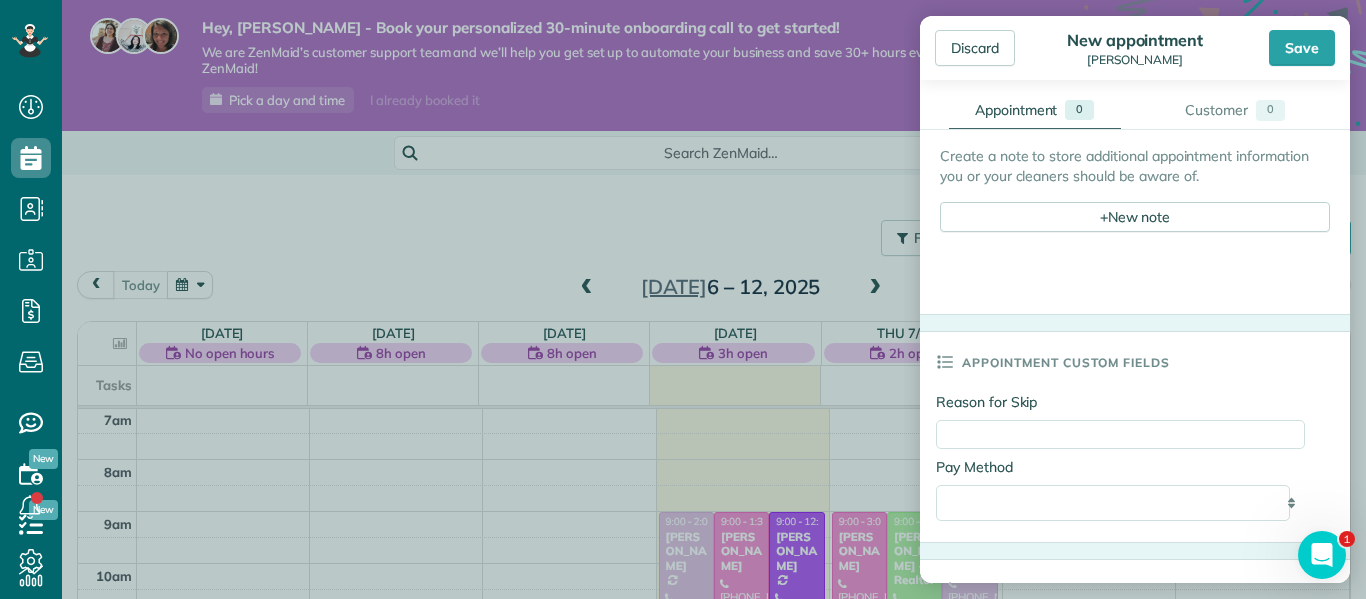 scroll, scrollTop: 853, scrollLeft: 0, axis: vertical 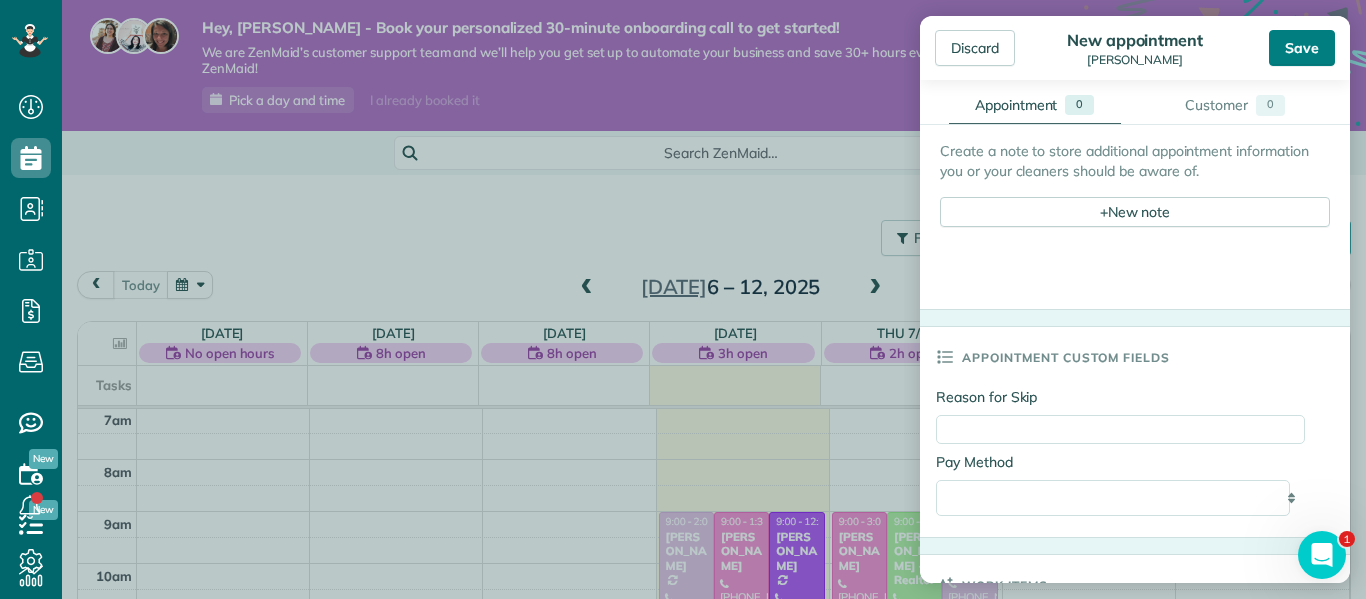 click on "Save" at bounding box center (1302, 48) 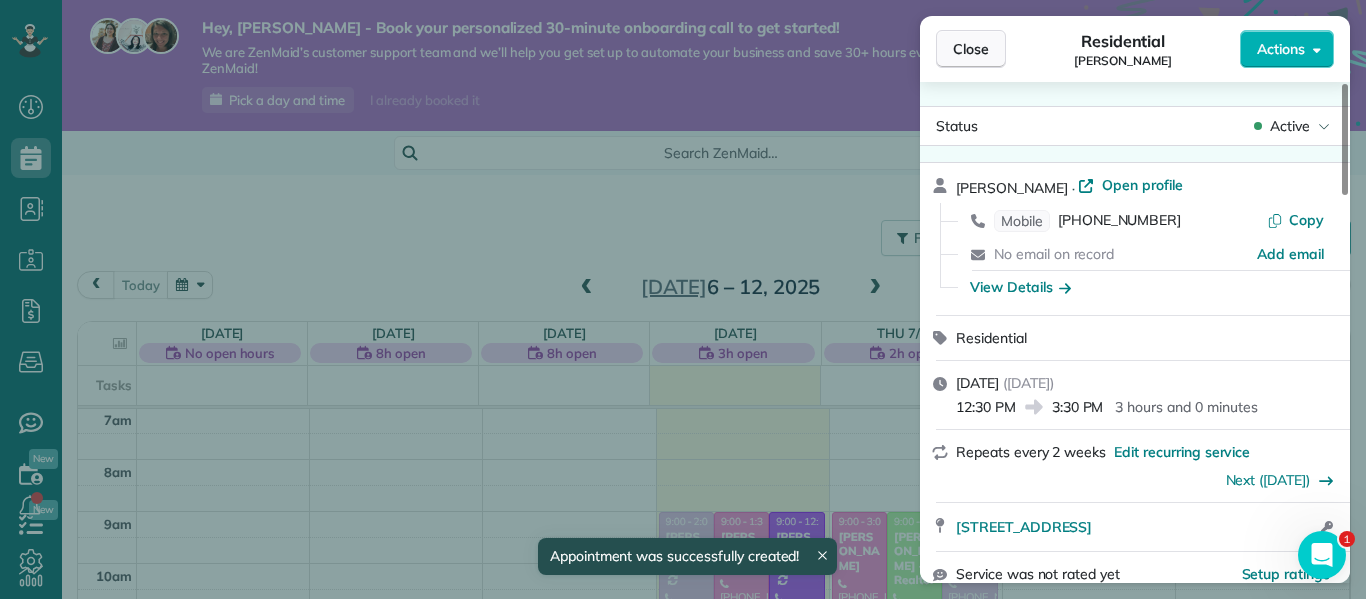 click on "Close" at bounding box center [971, 49] 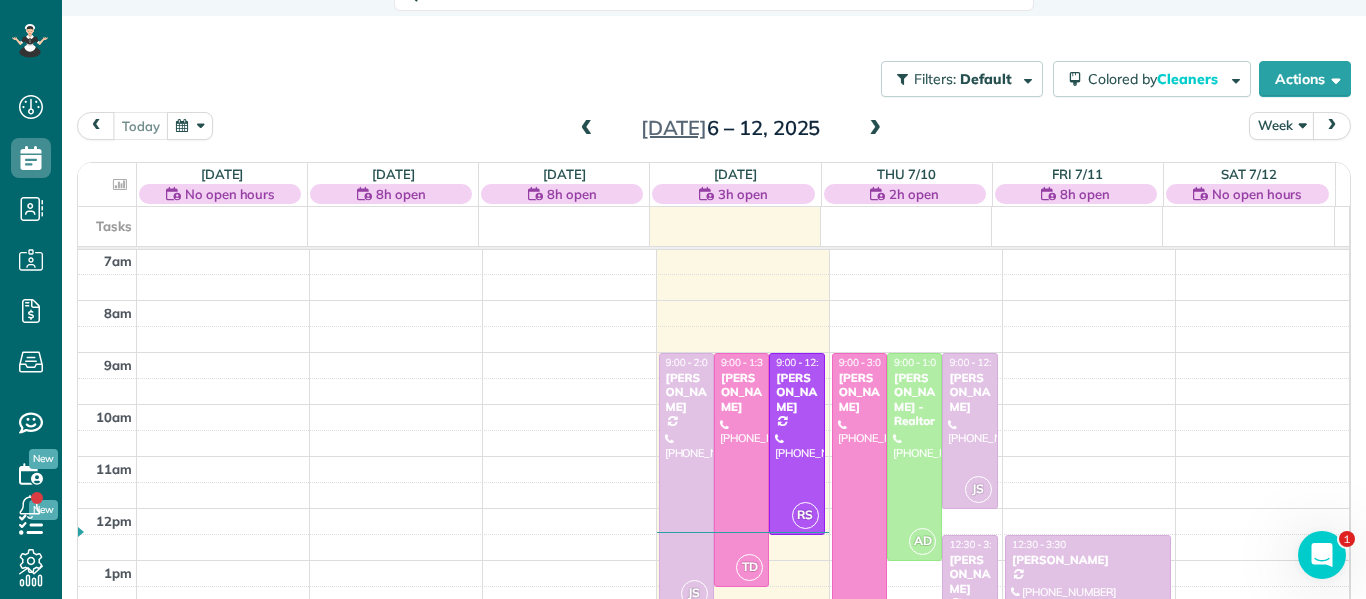 scroll, scrollTop: 187, scrollLeft: 0, axis: vertical 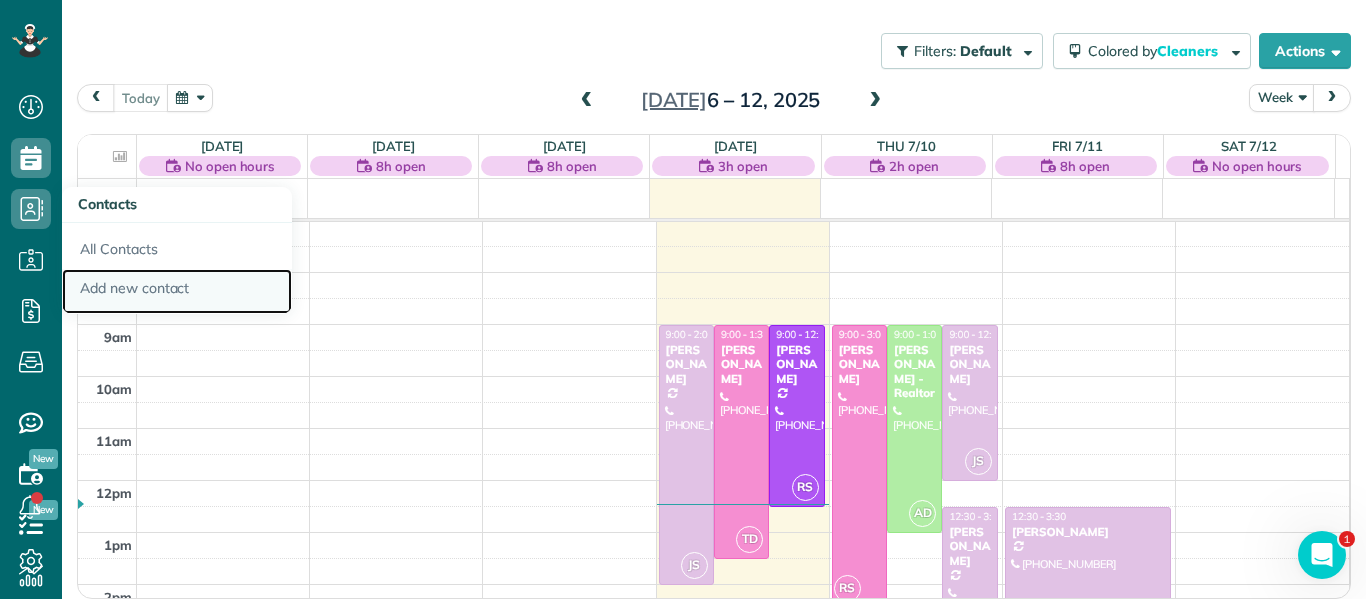 click on "Add new contact" at bounding box center (177, 292) 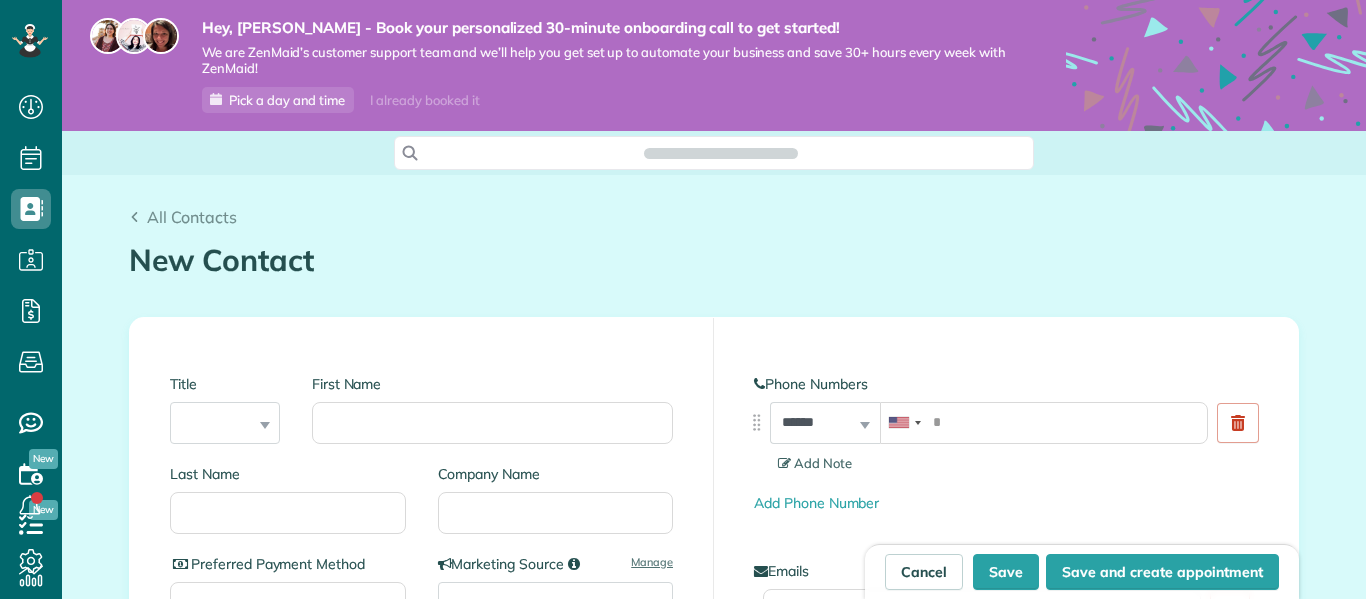scroll, scrollTop: 0, scrollLeft: 0, axis: both 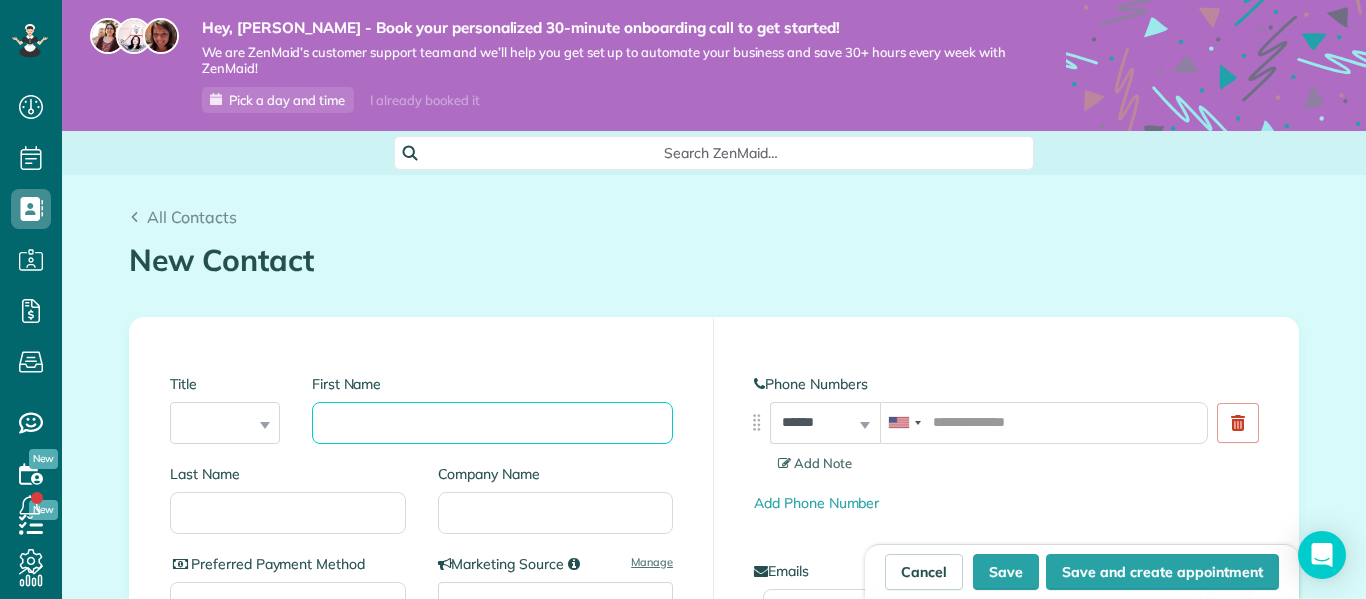 click on "First Name" at bounding box center (492, 423) 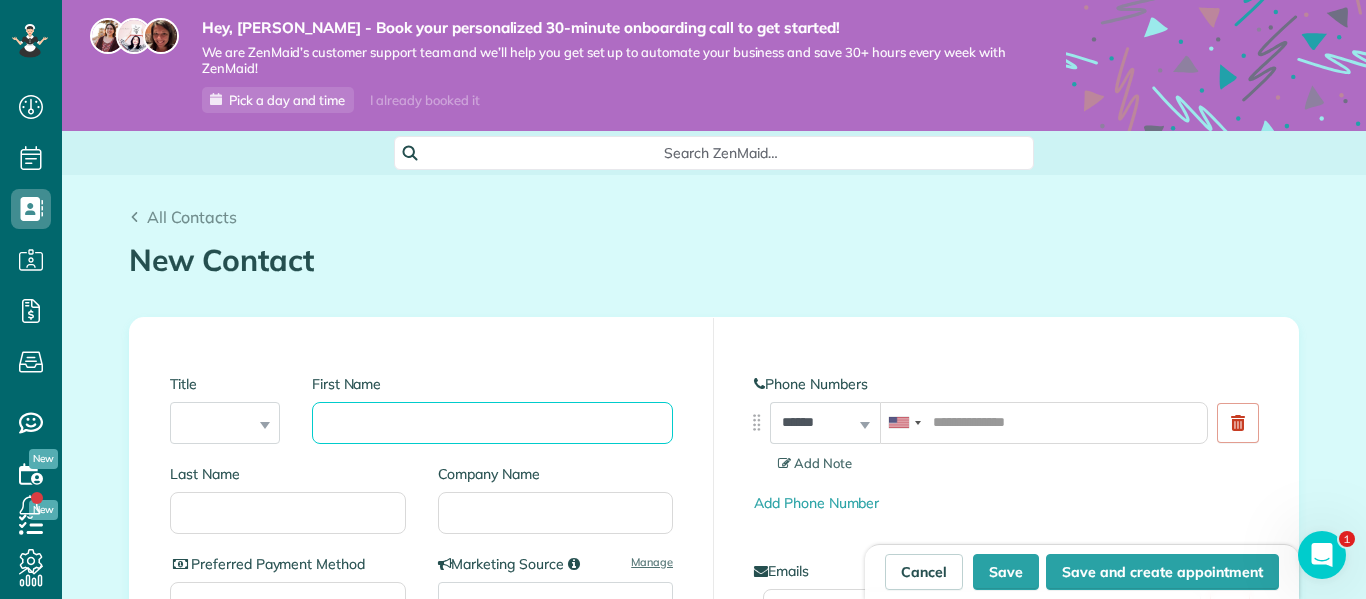 scroll, scrollTop: 0, scrollLeft: 0, axis: both 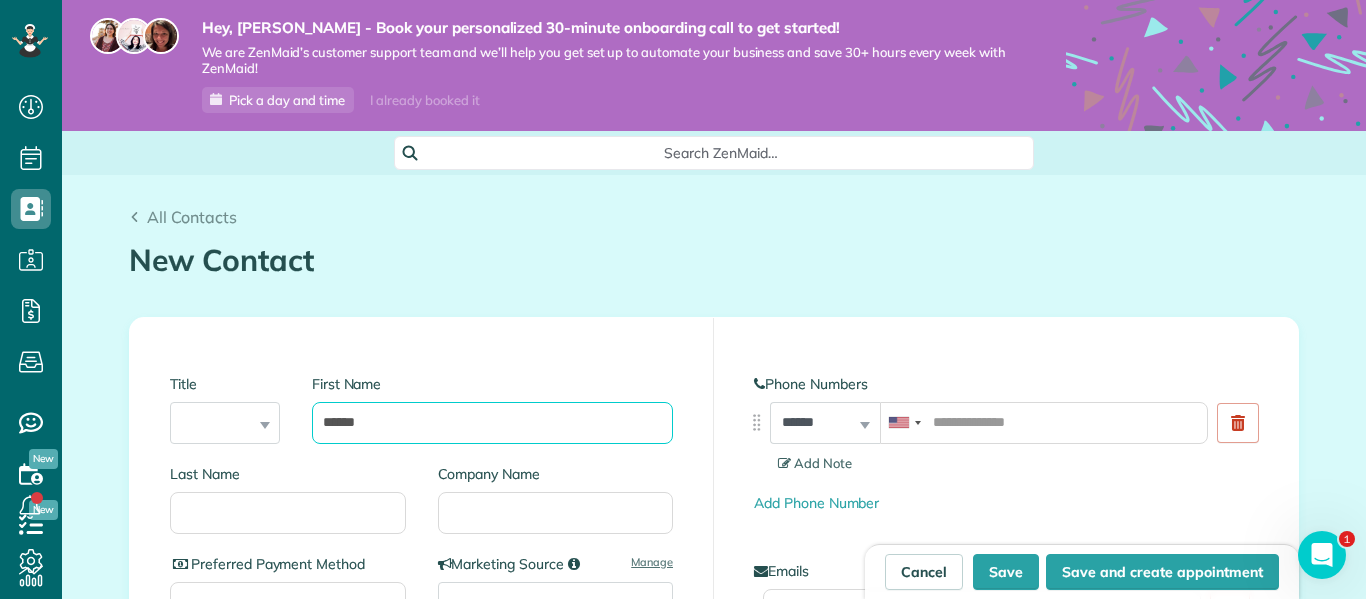 type on "******" 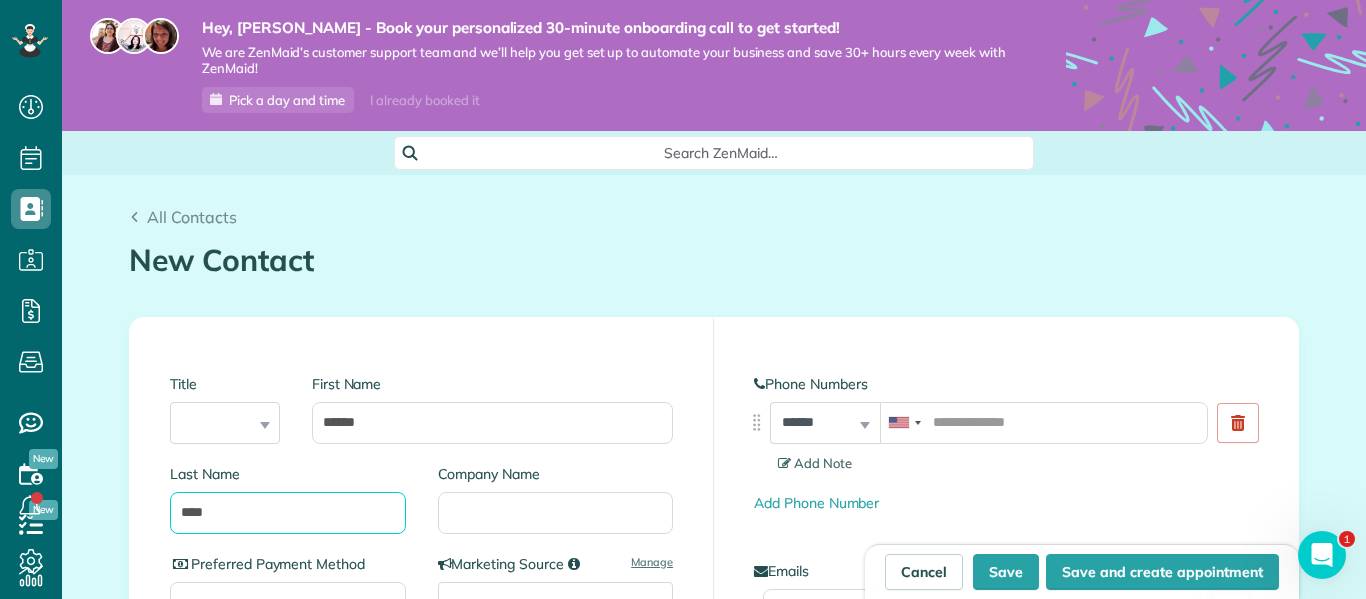 type on "****" 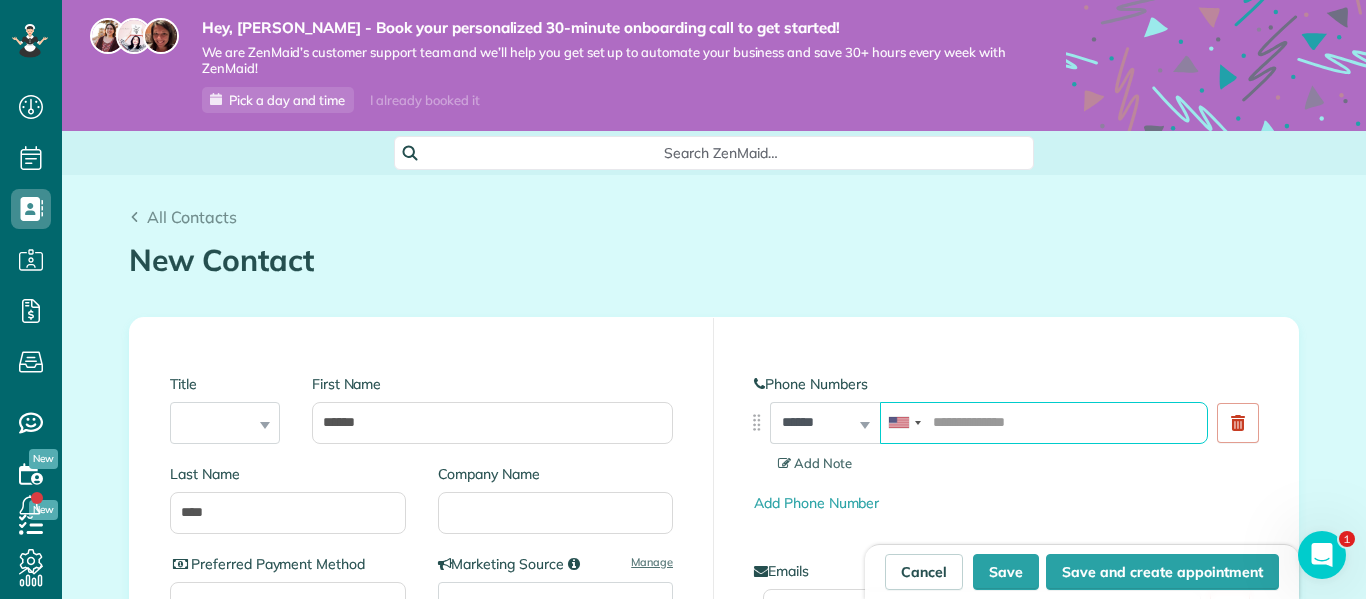 click at bounding box center [1044, 423] 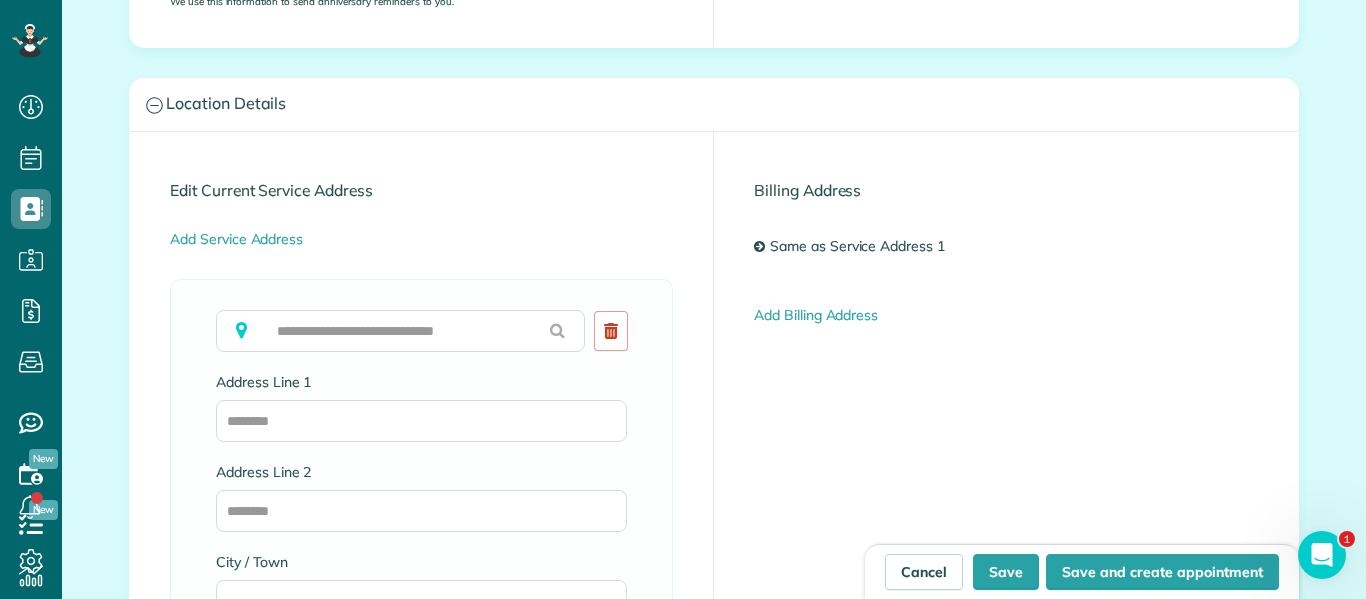 scroll, scrollTop: 980, scrollLeft: 0, axis: vertical 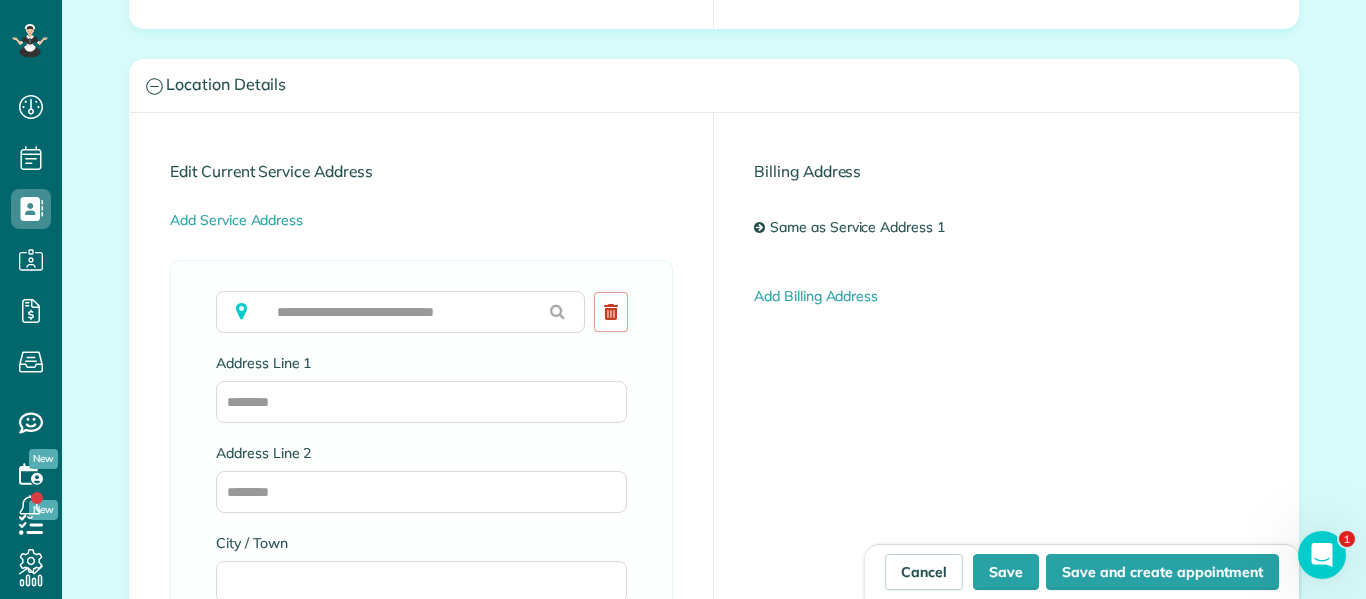 type on "**********" 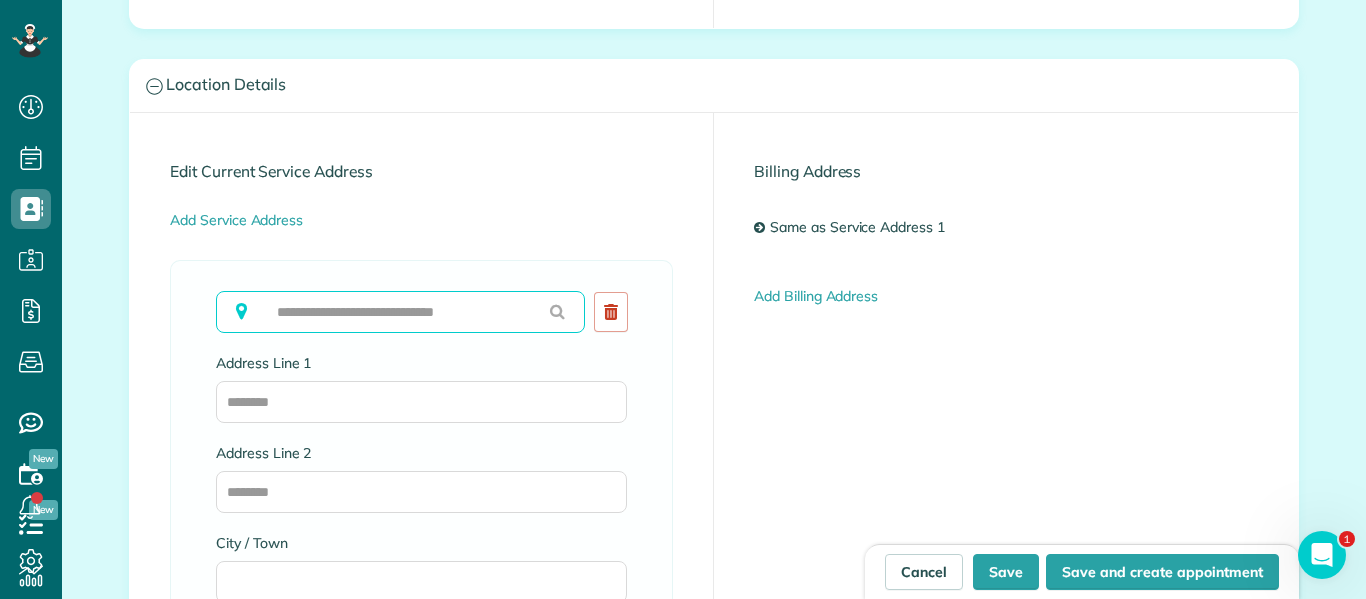 click at bounding box center [400, 312] 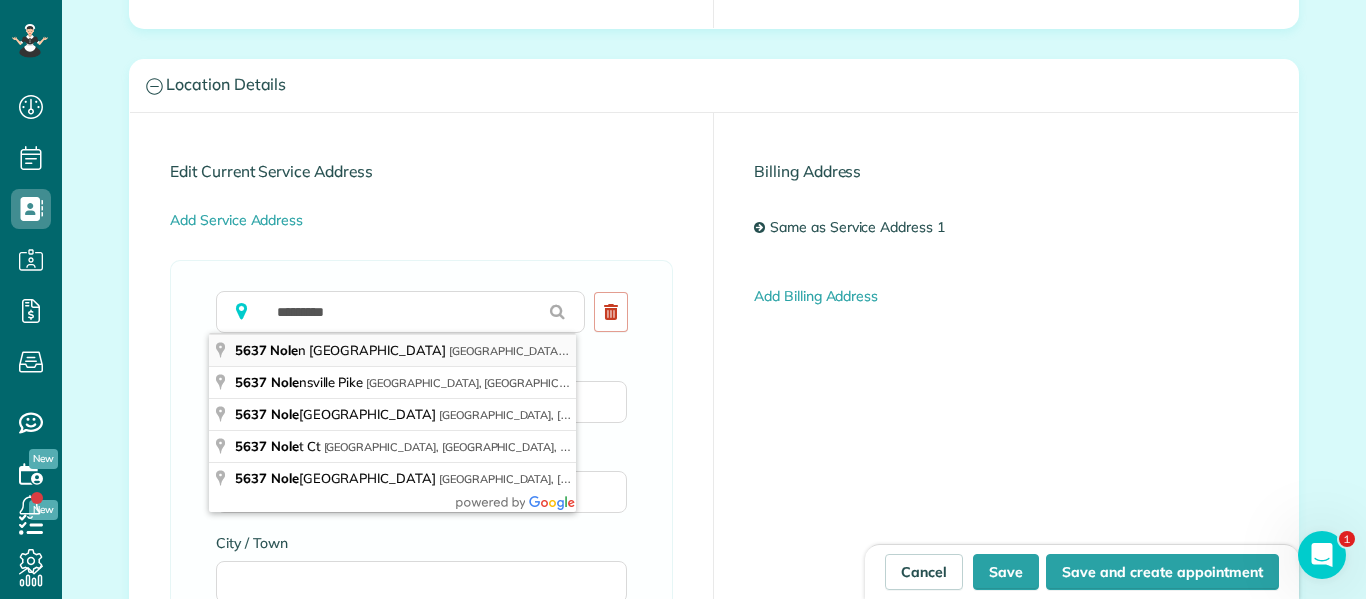 type on "**********" 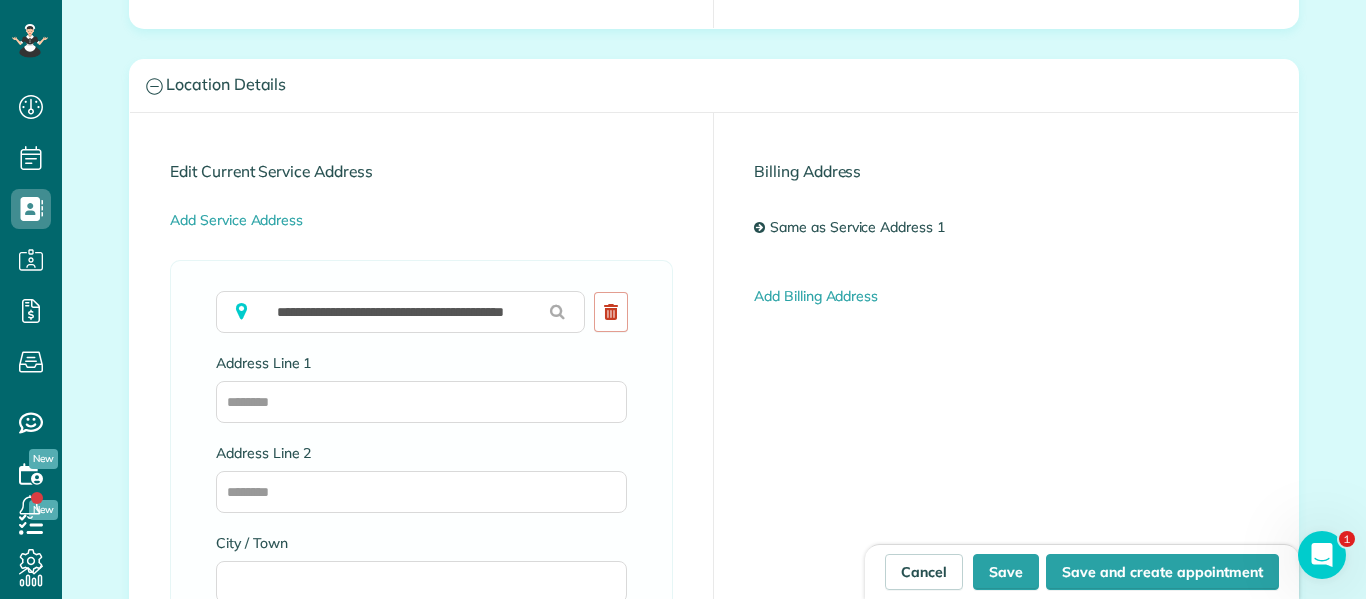 type on "**********" 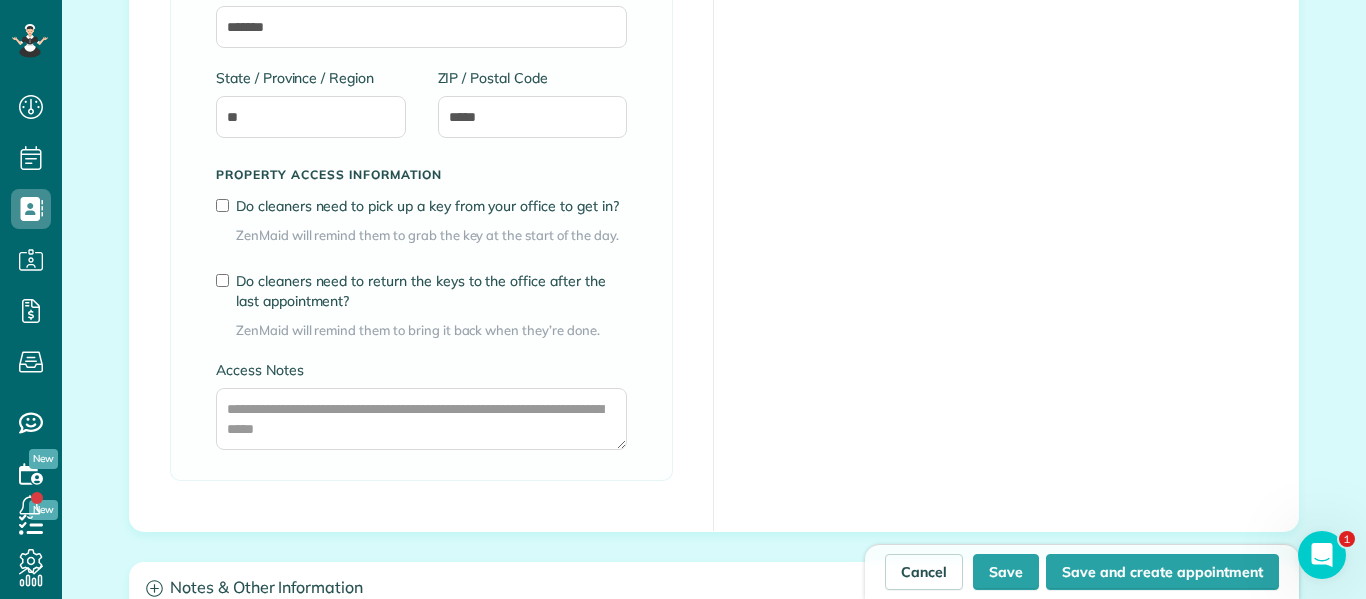scroll, scrollTop: 1544, scrollLeft: 0, axis: vertical 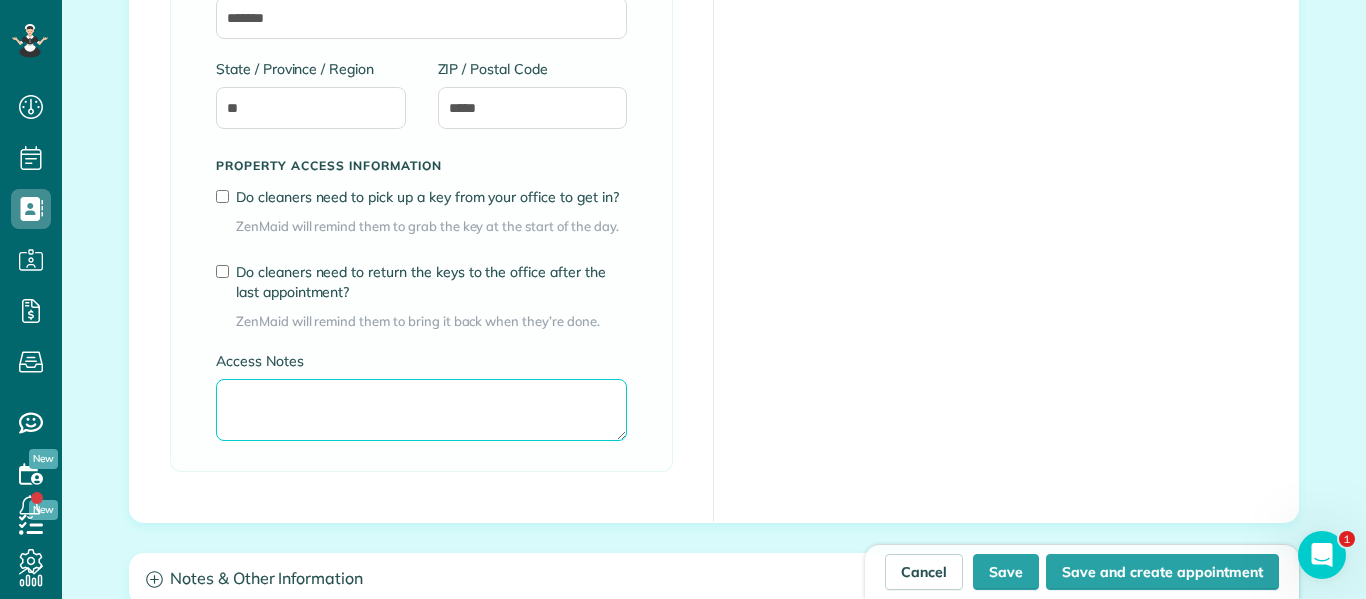 click on "Access Notes" at bounding box center [421, 410] 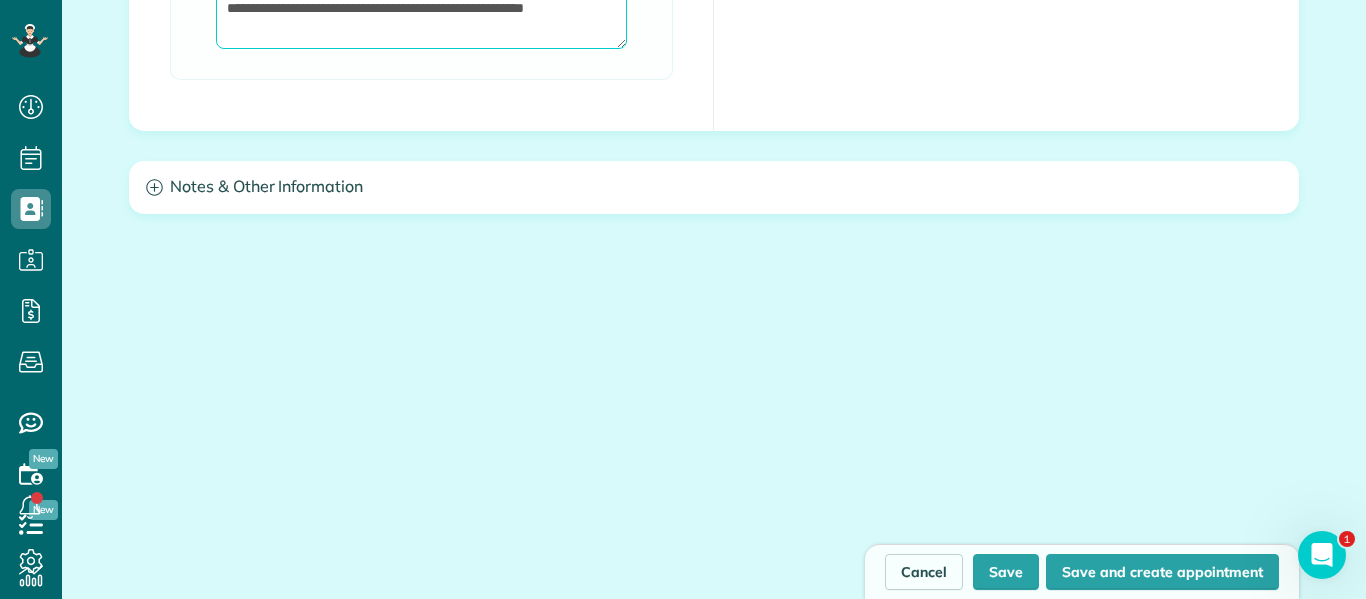 scroll, scrollTop: 1941, scrollLeft: 0, axis: vertical 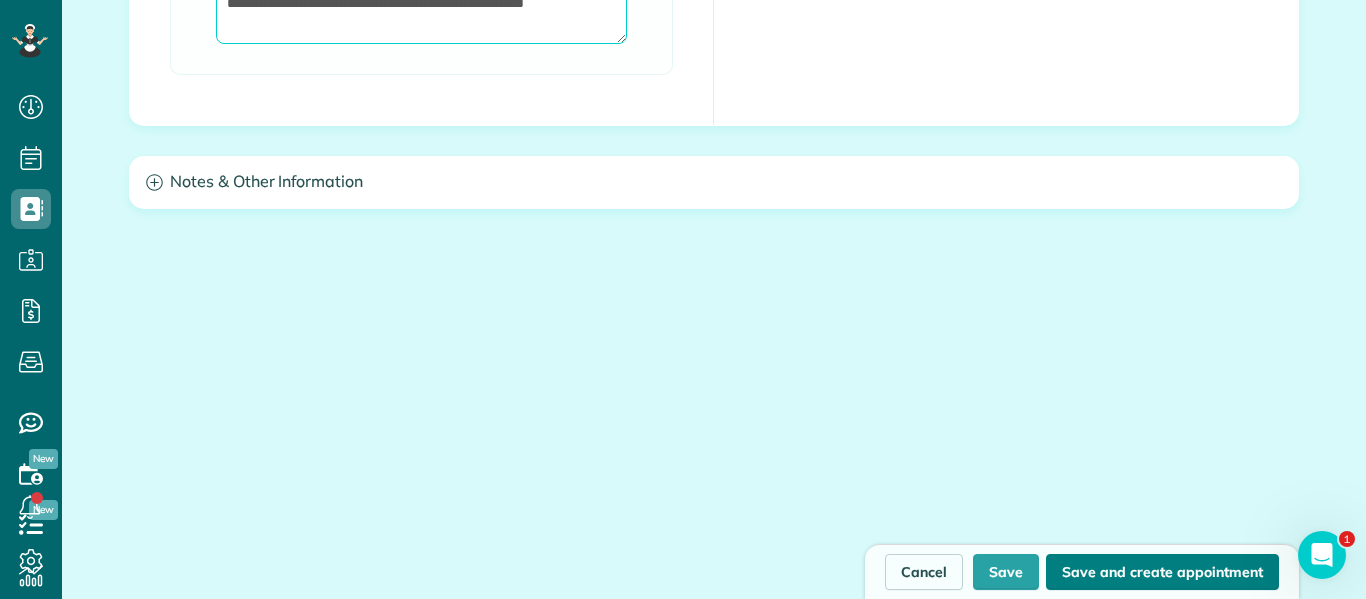 type on "**********" 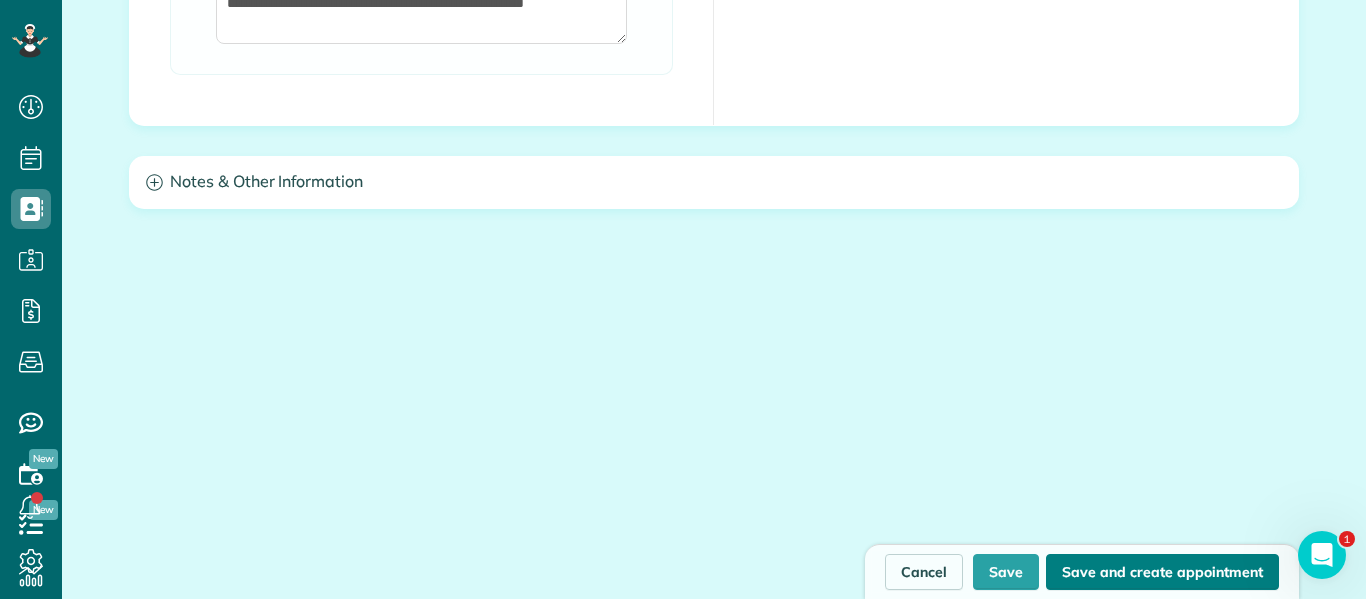 click on "Save and create appointment" at bounding box center (1162, 572) 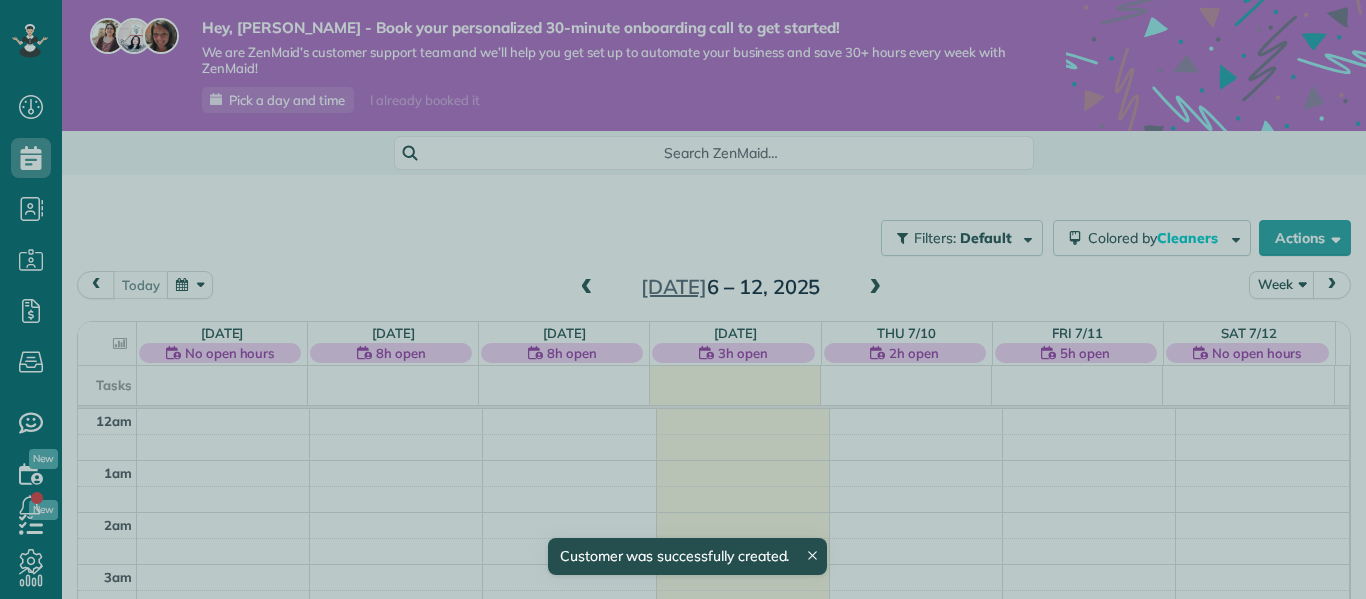scroll, scrollTop: 0, scrollLeft: 0, axis: both 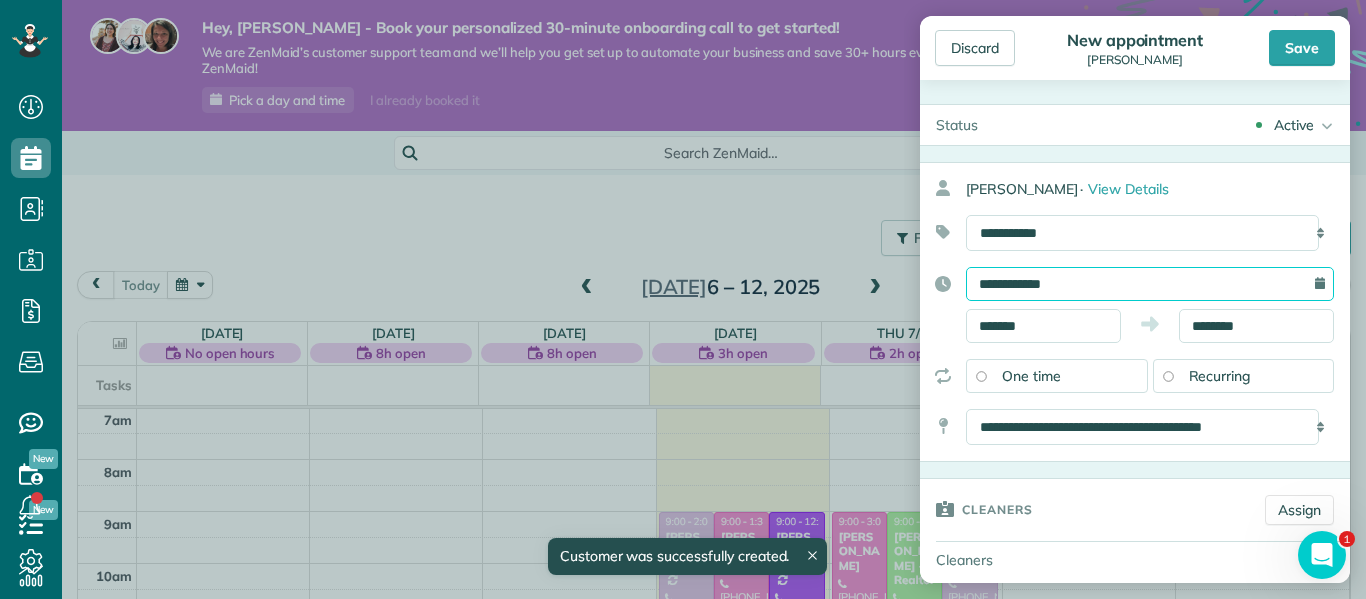 click on "**********" at bounding box center (1150, 284) 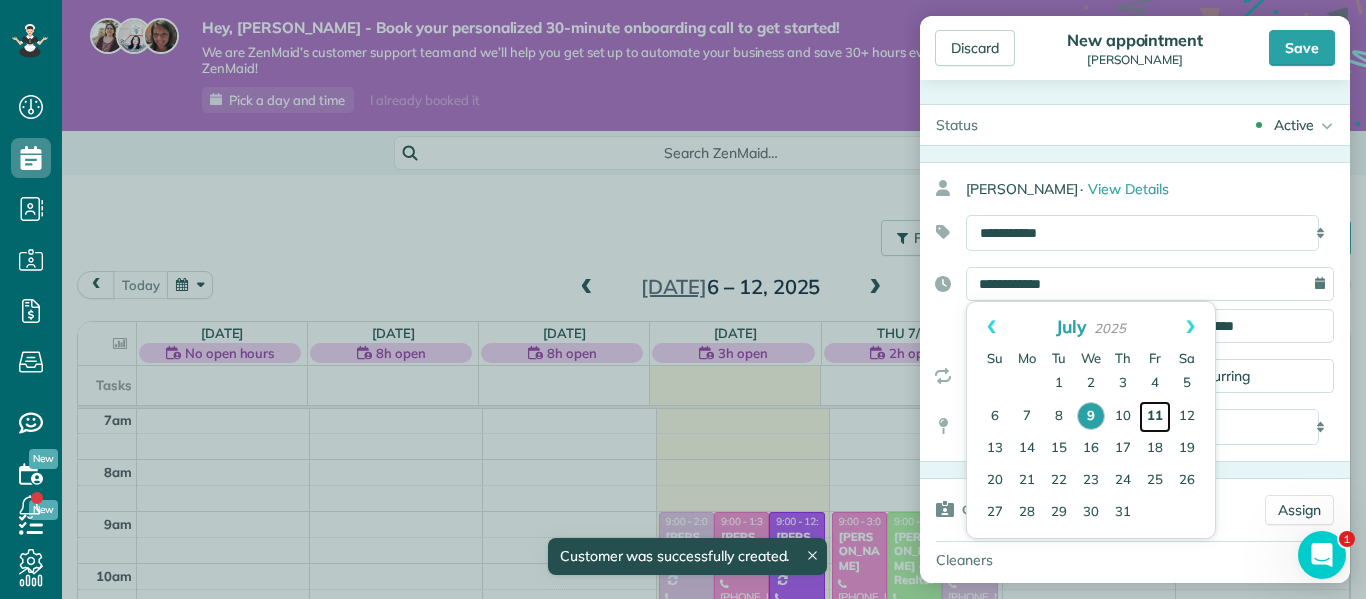 click on "11" at bounding box center [1155, 417] 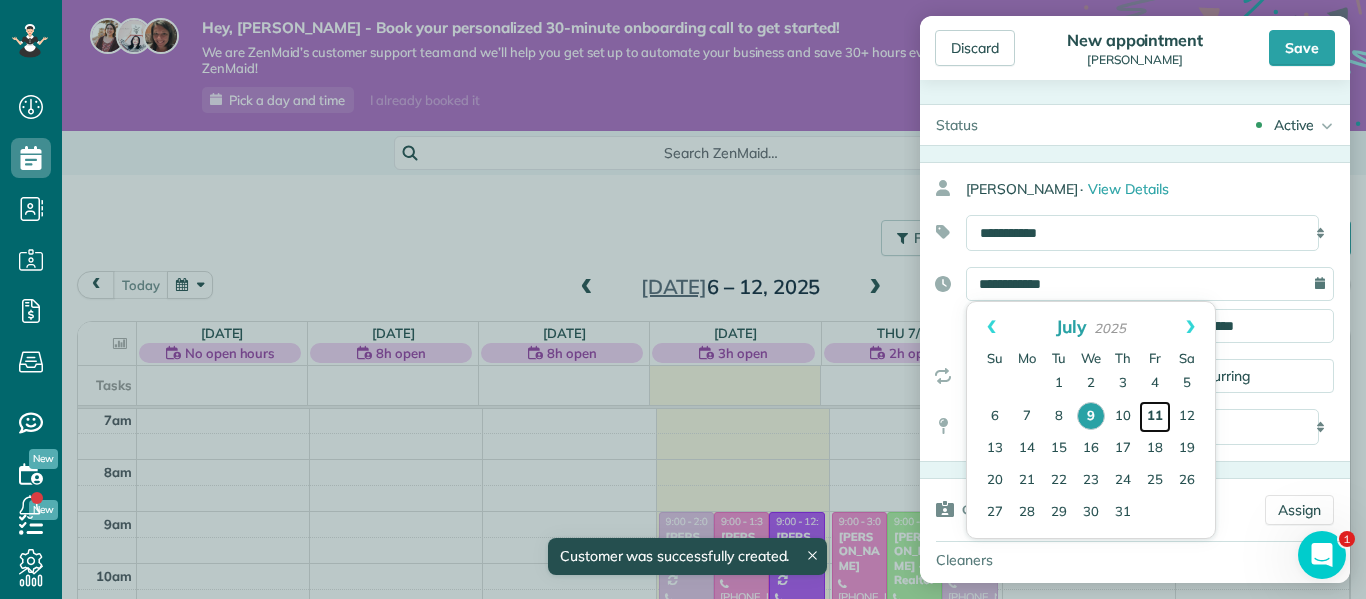 type on "**********" 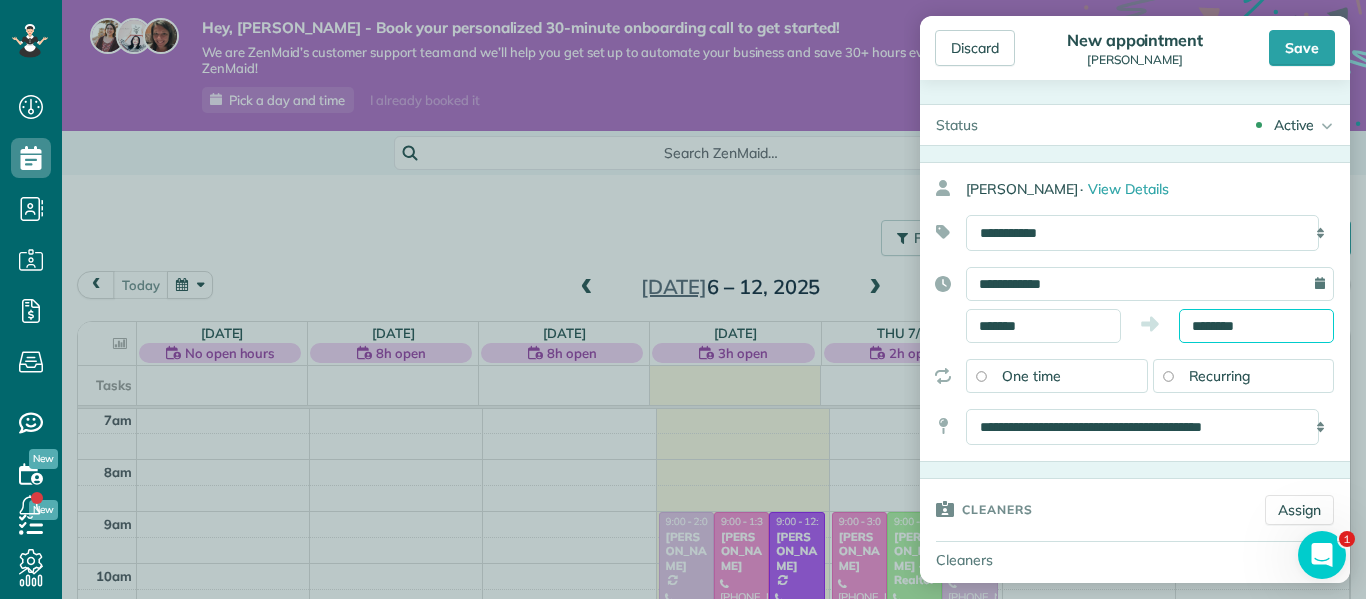 click on "********" at bounding box center [1256, 326] 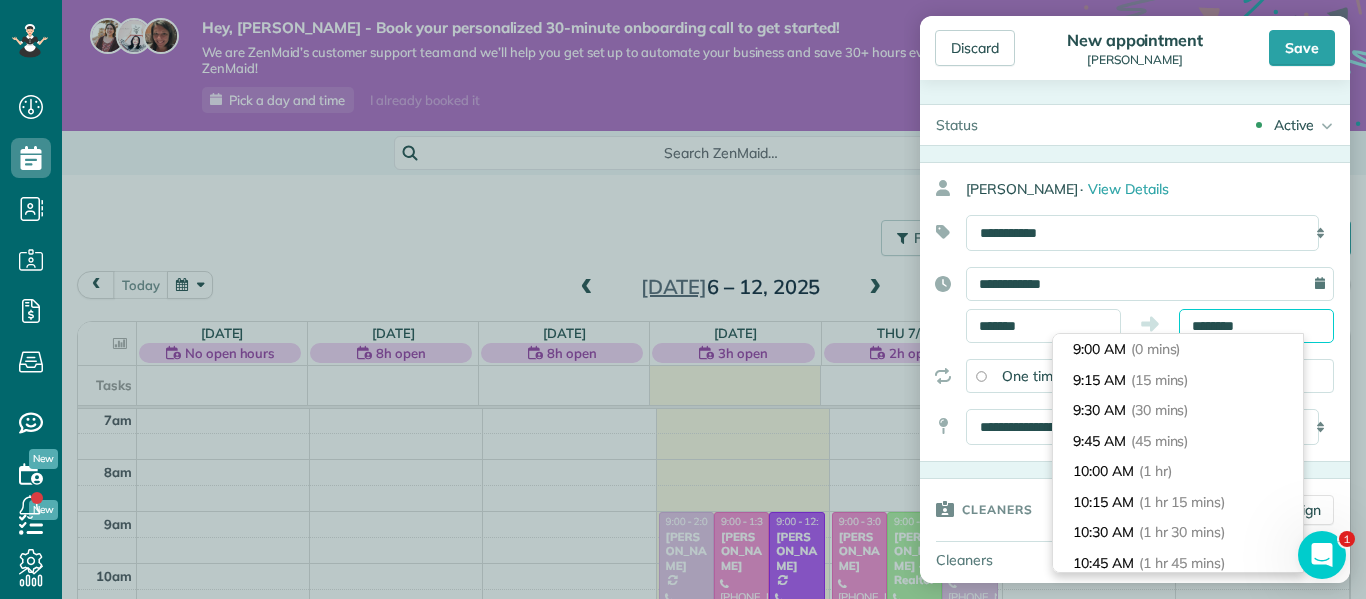 scroll, scrollTop: 214, scrollLeft: 0, axis: vertical 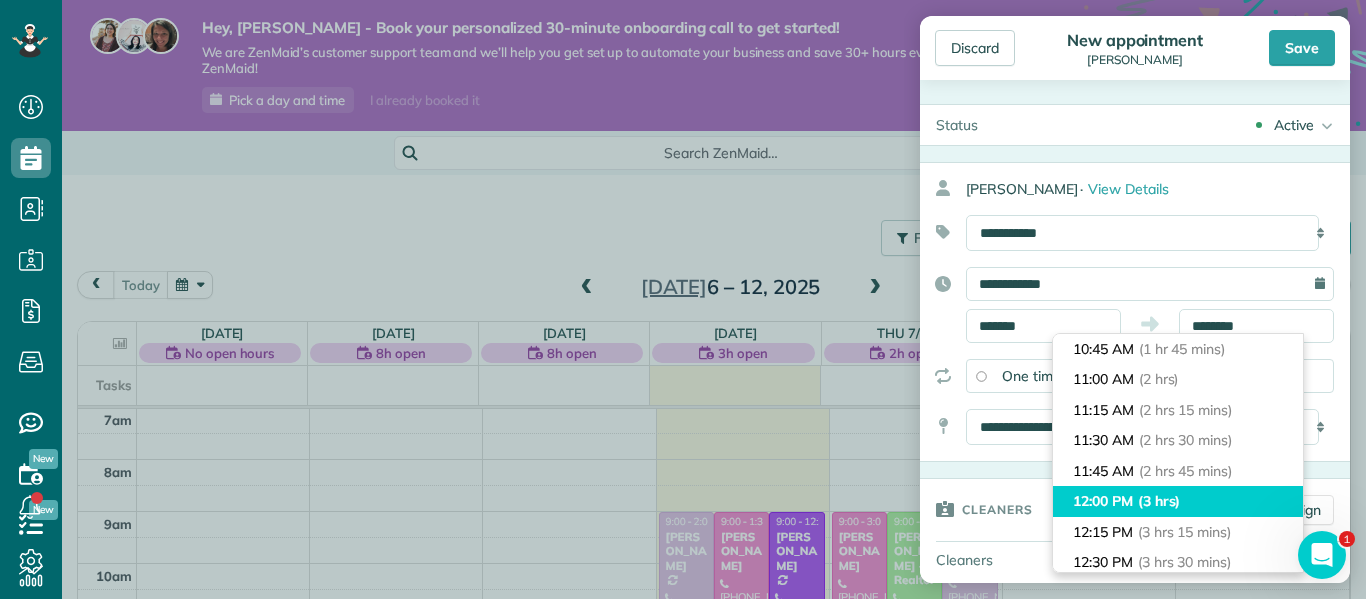 type on "********" 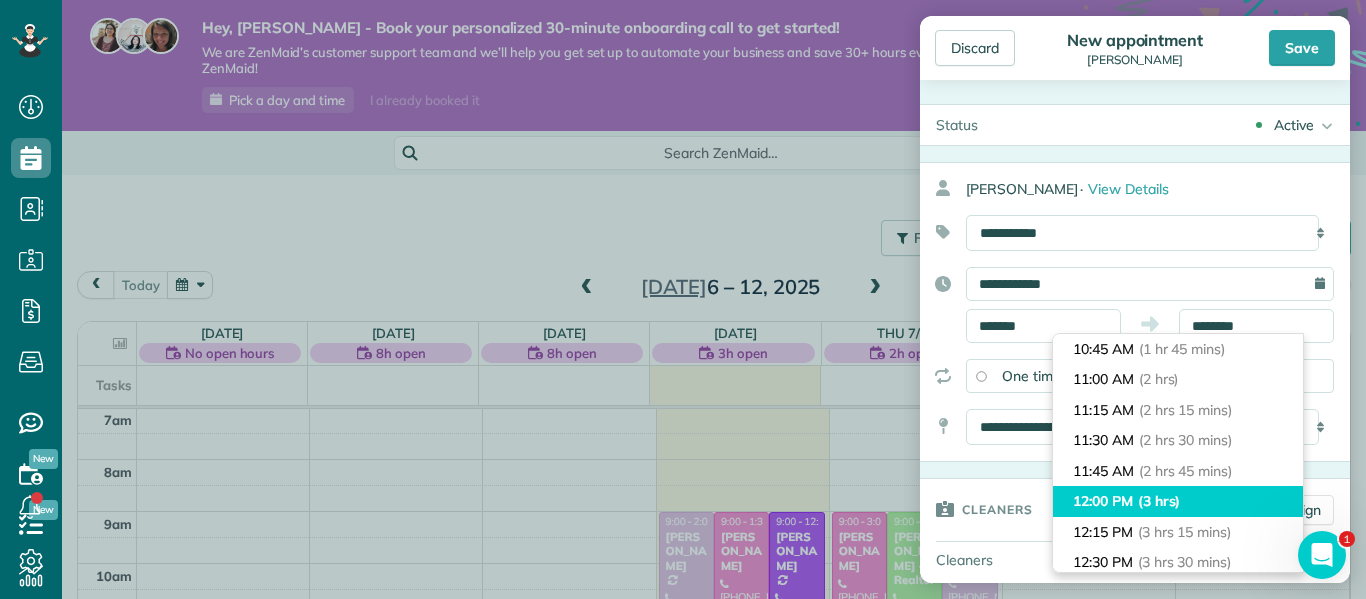 click on "(3 hrs)" at bounding box center (1159, 501) 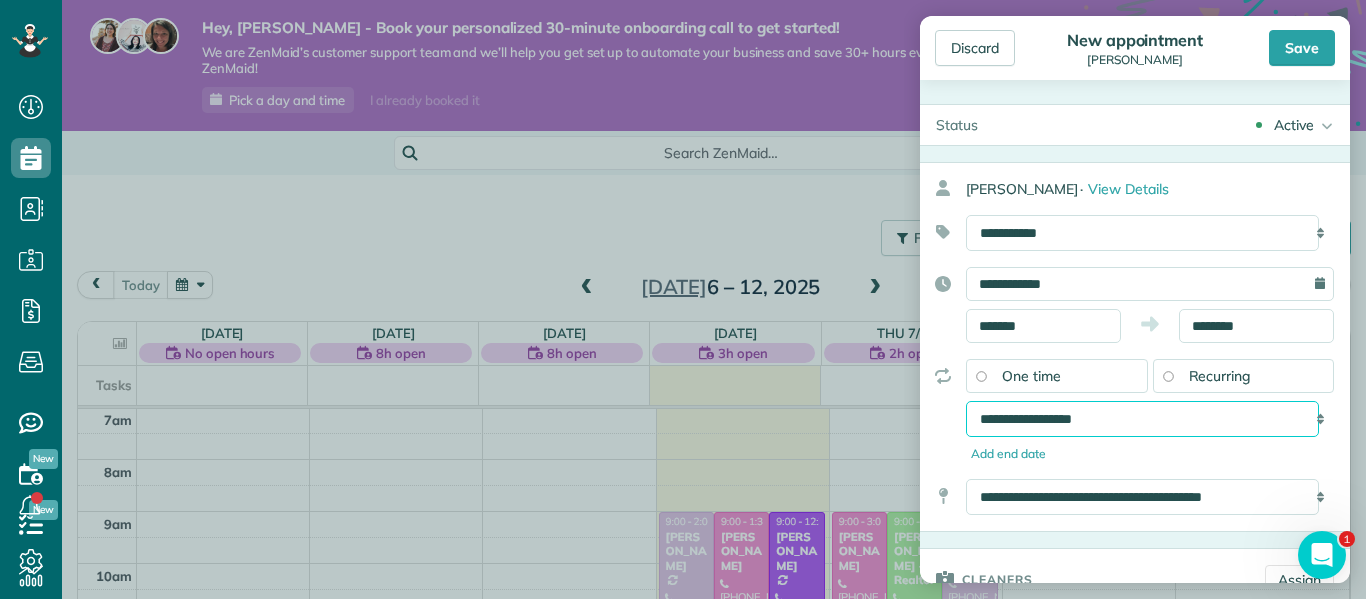 click on "**********" at bounding box center [1142, 419] 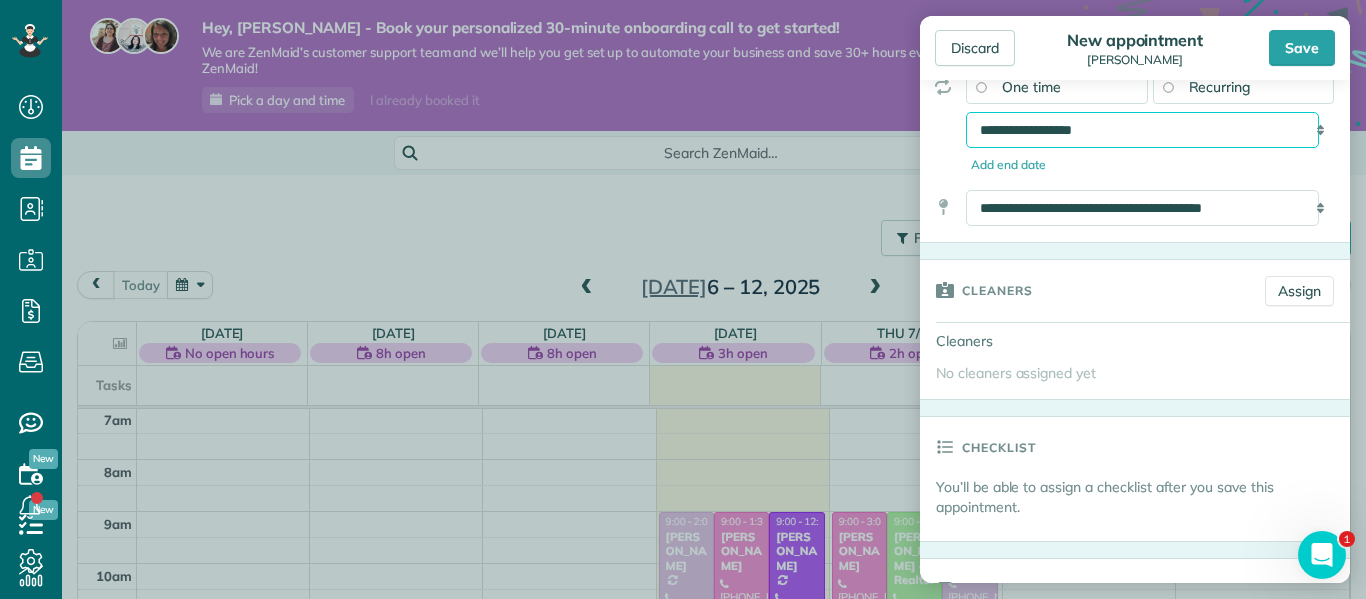 scroll, scrollTop: 293, scrollLeft: 0, axis: vertical 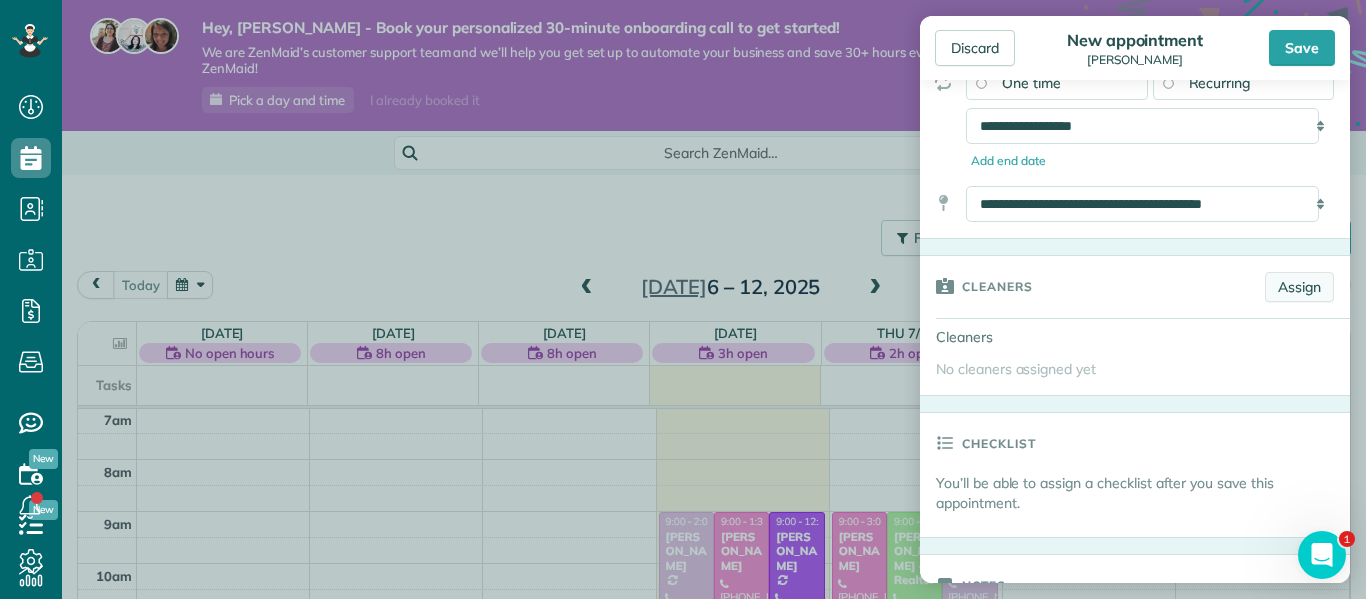 click on "Assign" at bounding box center [1299, 287] 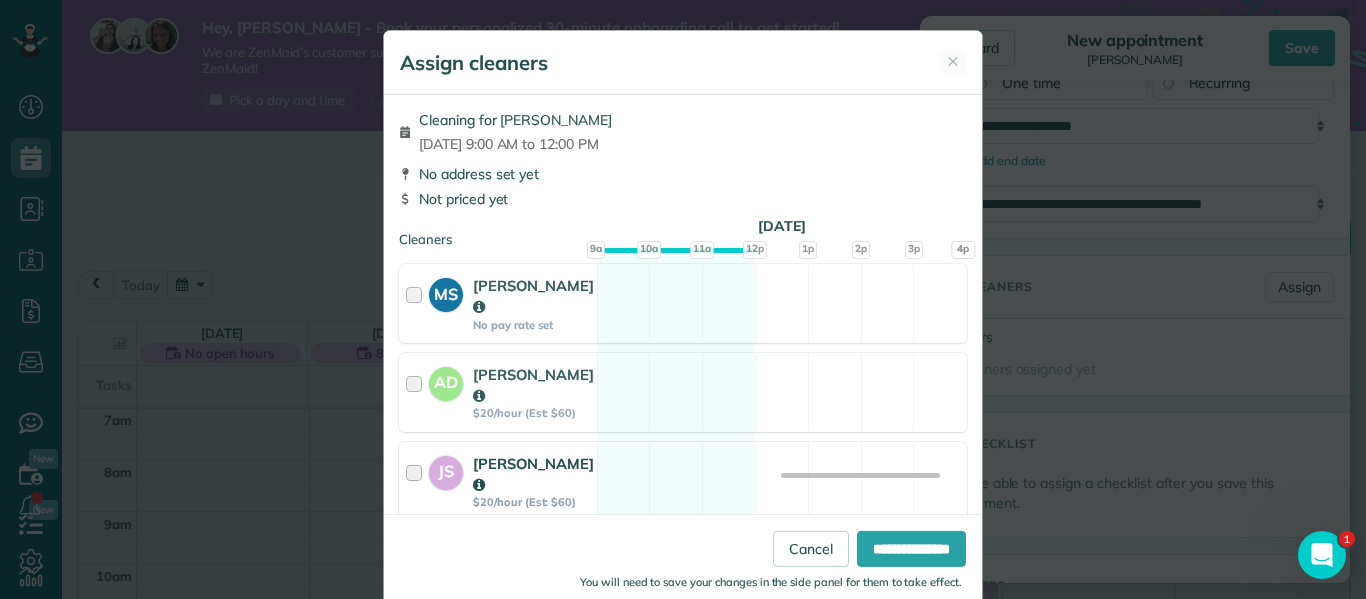 click at bounding box center [417, 481] 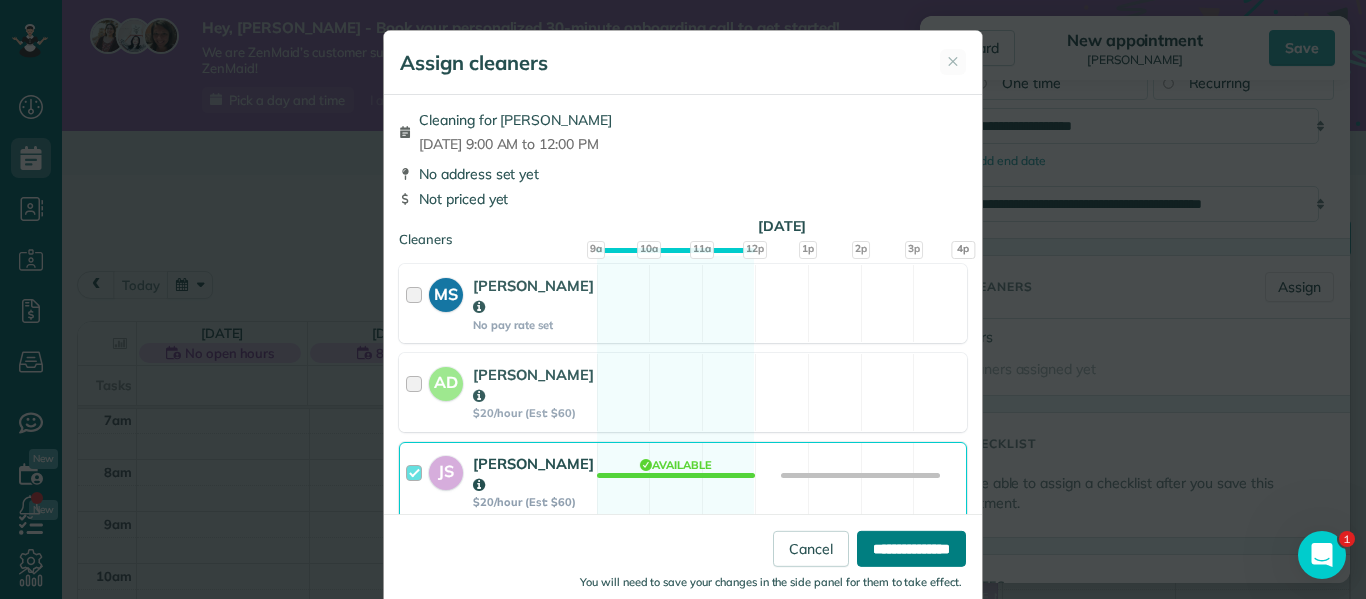 click on "**********" at bounding box center (911, 549) 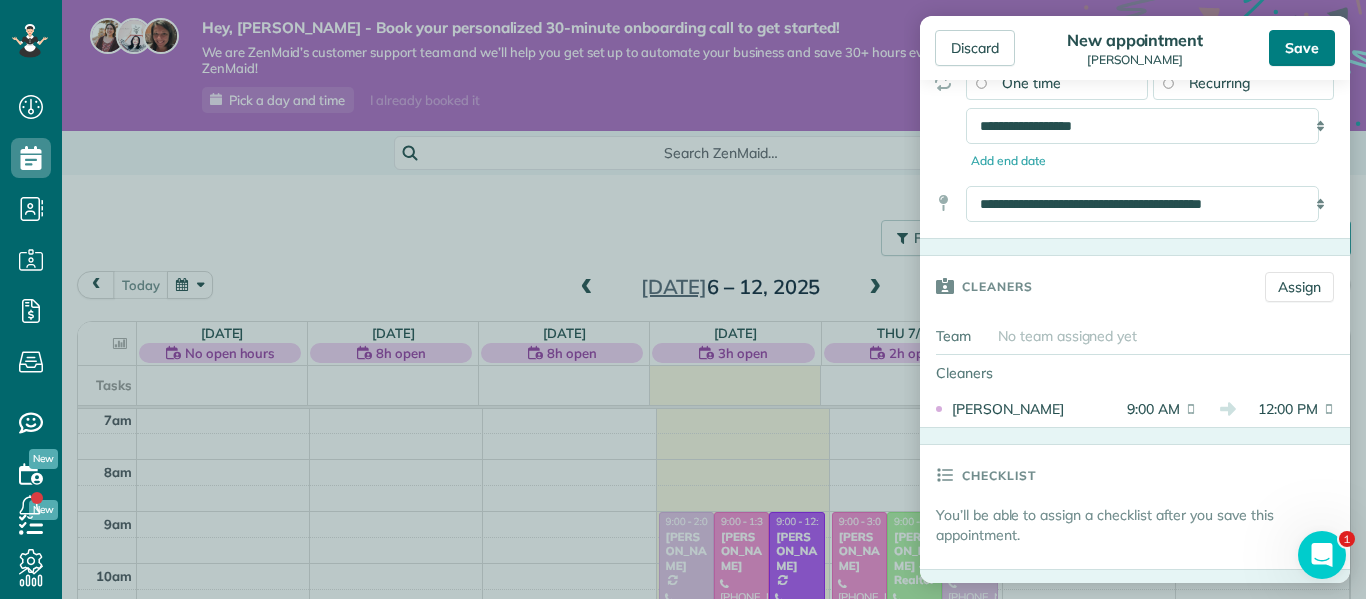 click on "Save" at bounding box center (1302, 48) 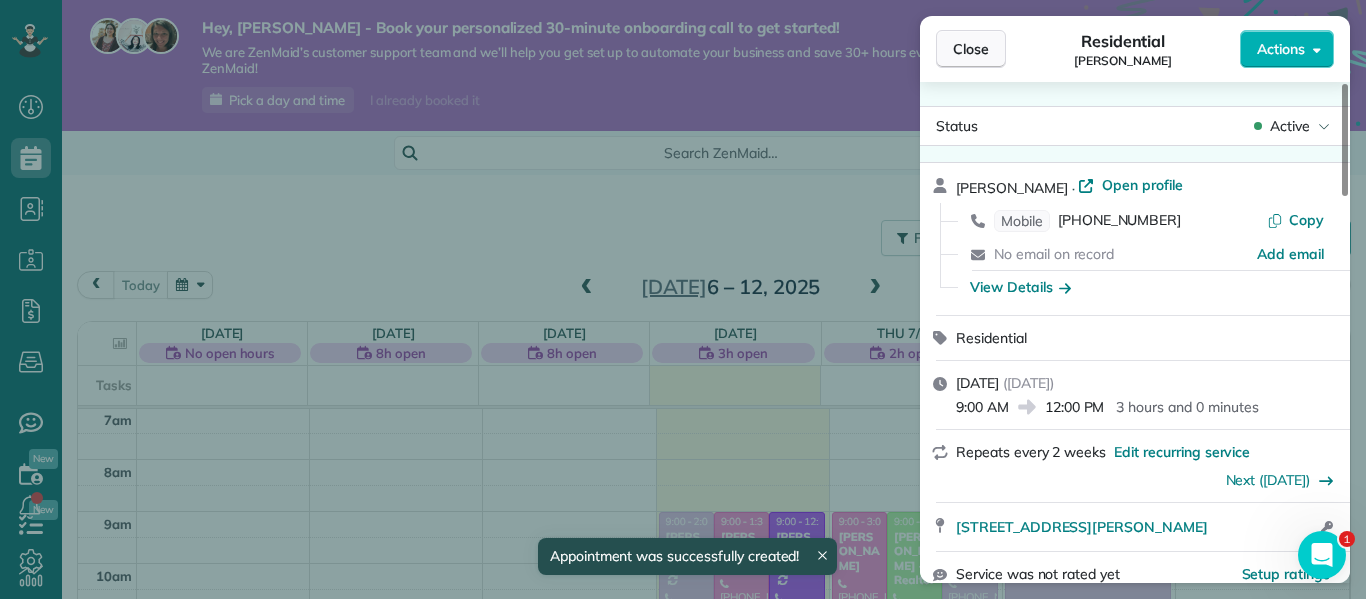 click on "Close" at bounding box center [971, 49] 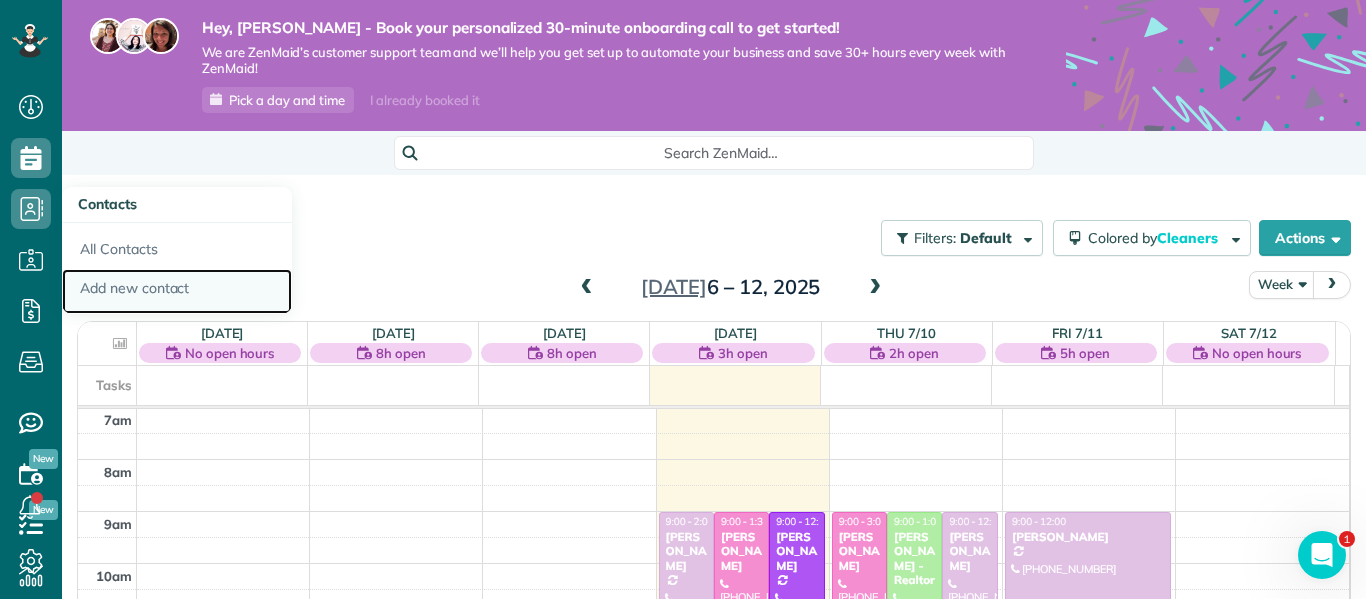 click on "Add new contact" at bounding box center [177, 292] 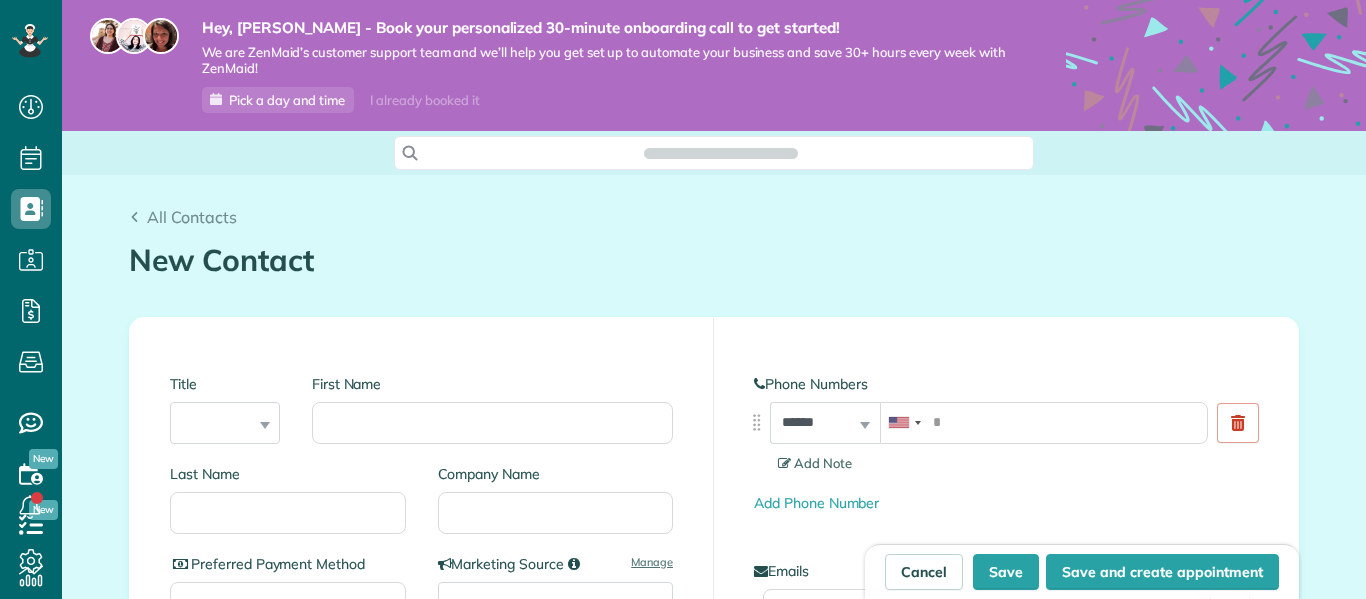 scroll, scrollTop: 0, scrollLeft: 0, axis: both 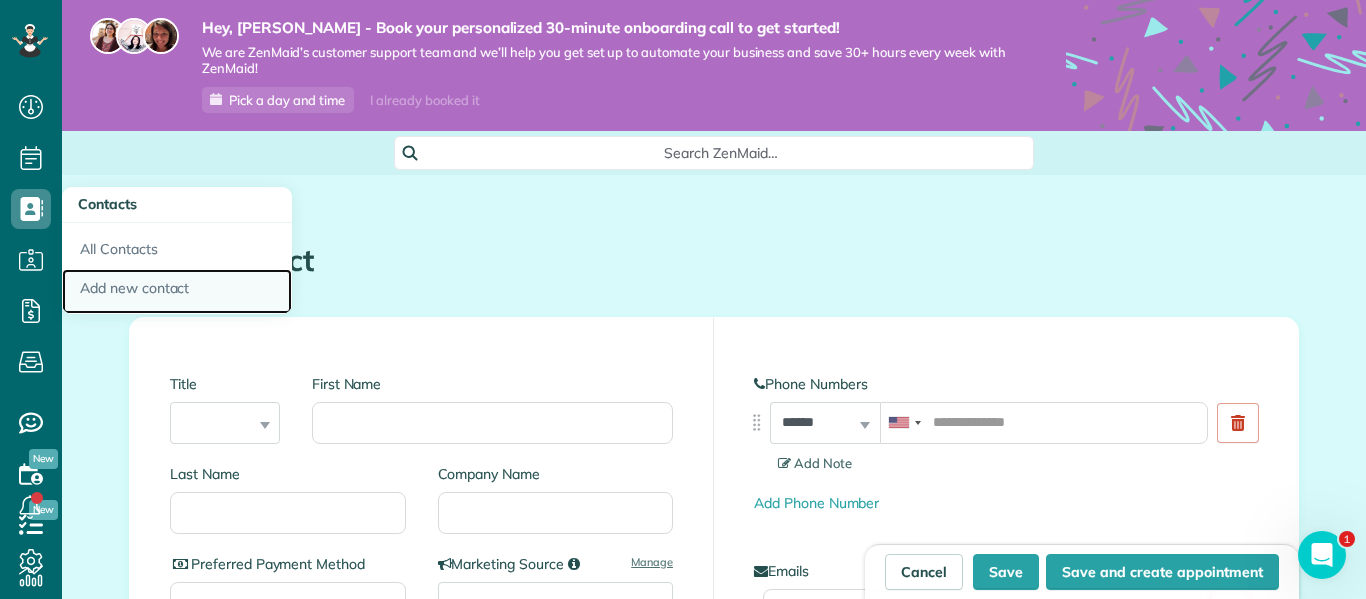 click on "Add new contact" at bounding box center [177, 292] 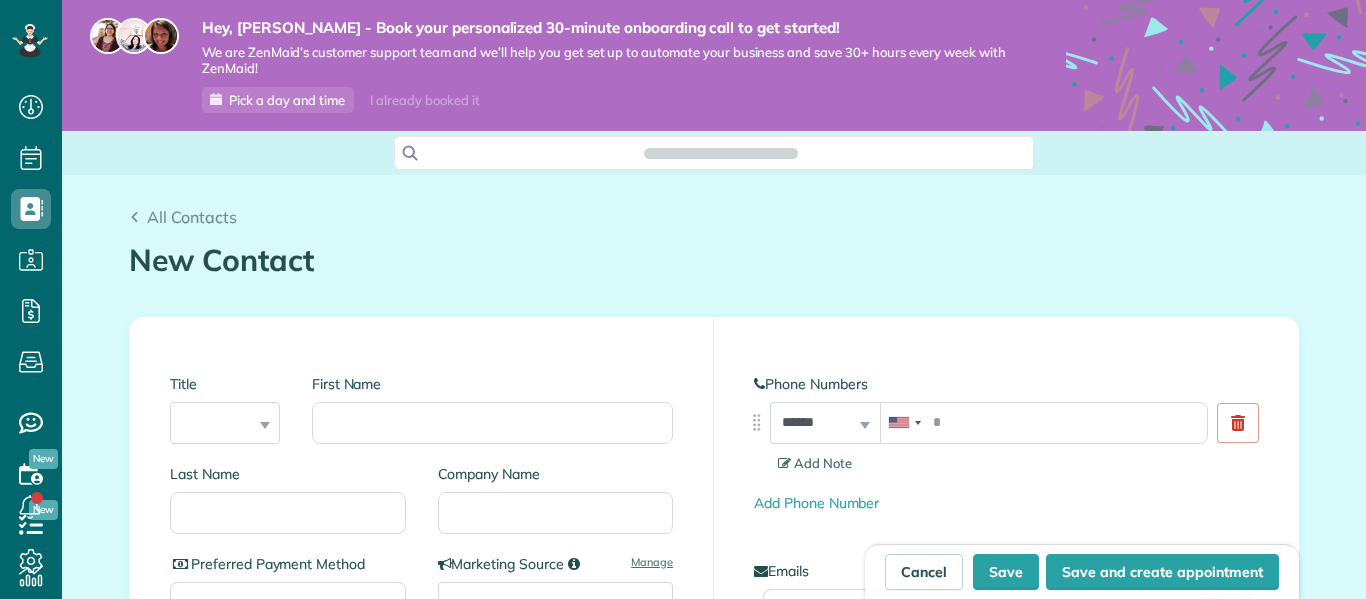 scroll, scrollTop: 0, scrollLeft: 0, axis: both 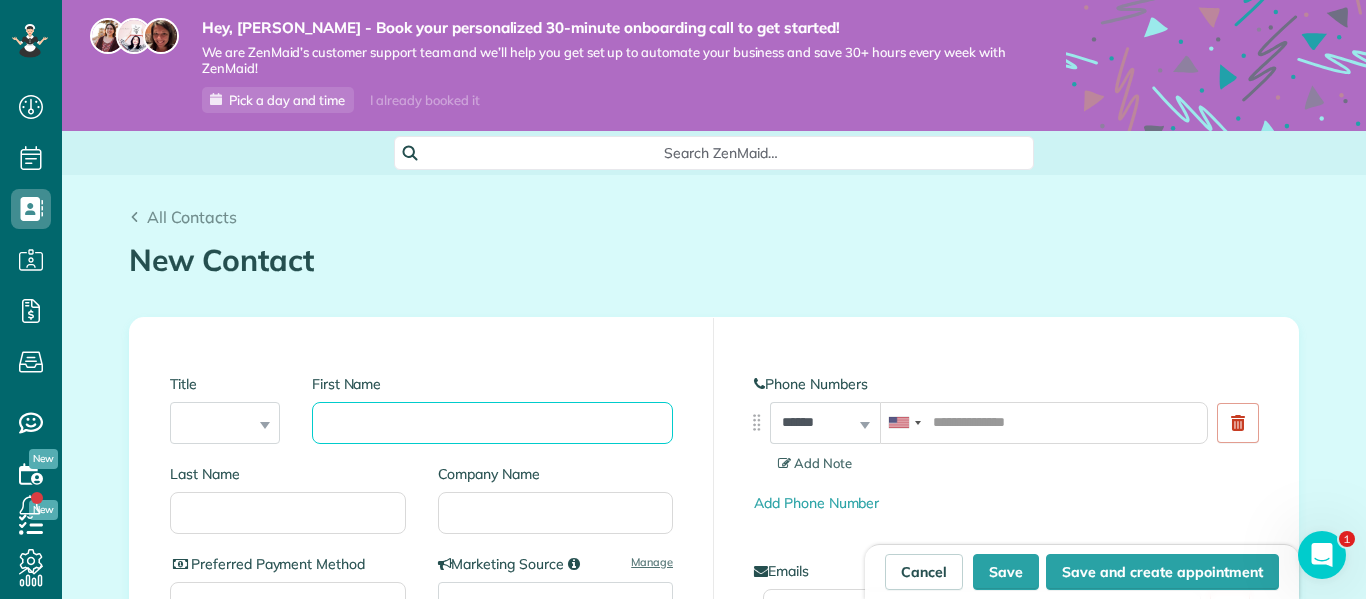 click on "First Name" at bounding box center [492, 423] 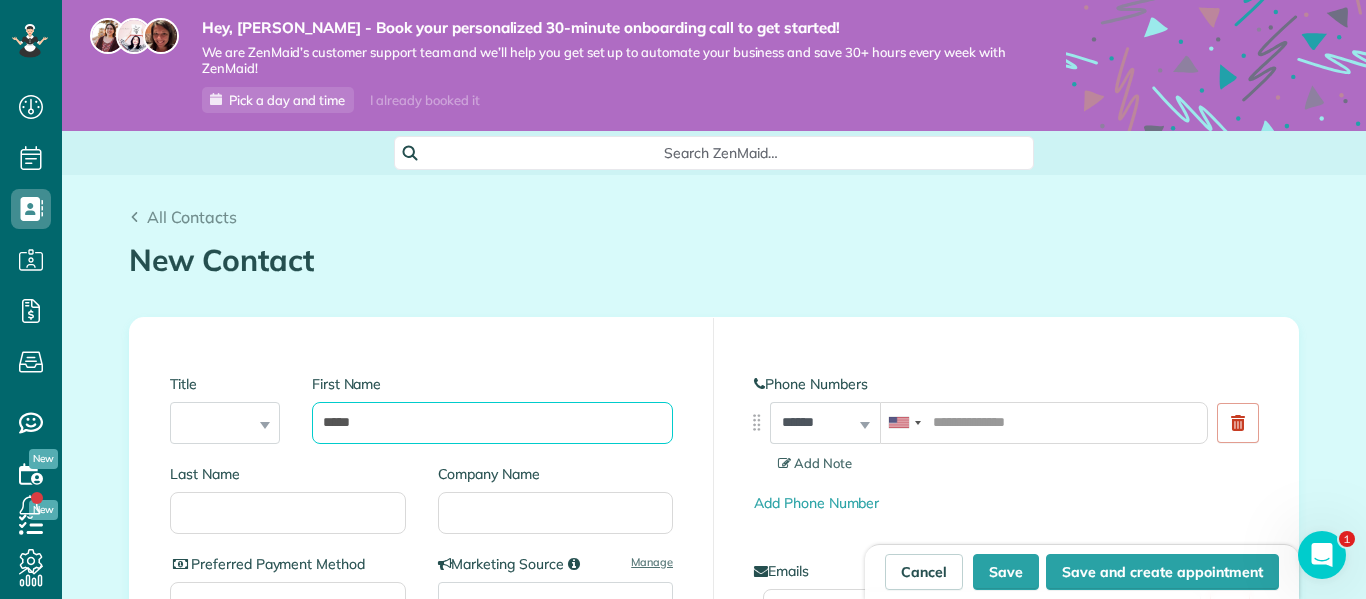 type on "*****" 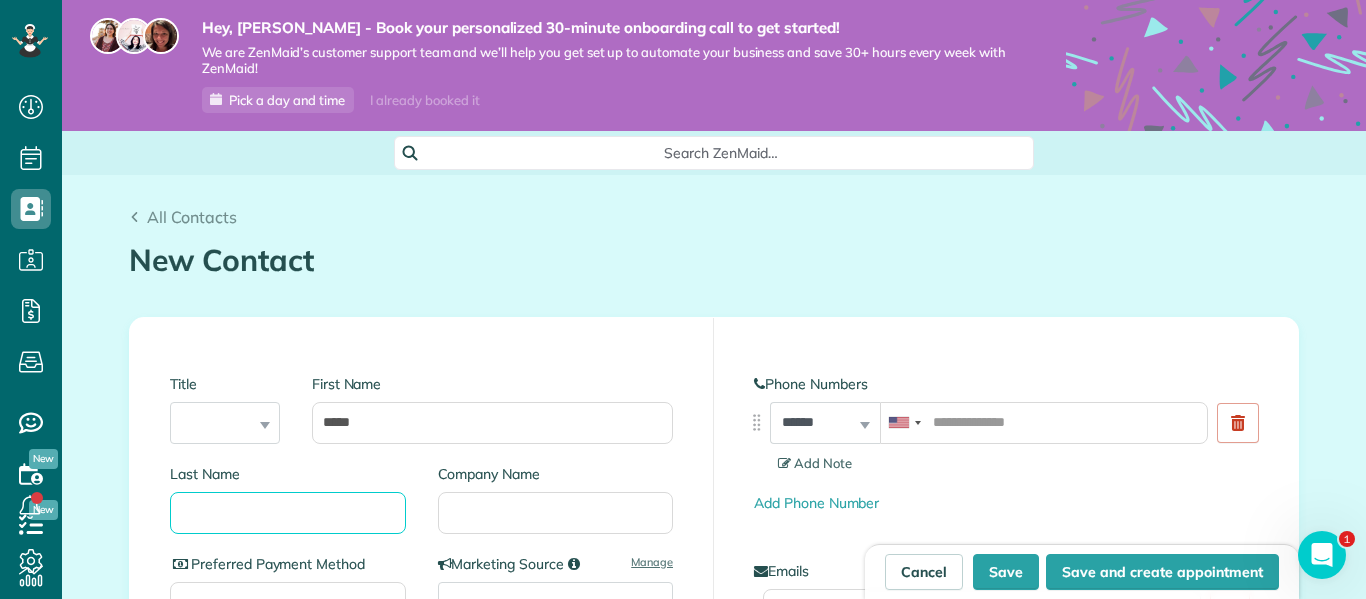 click on "Last Name" at bounding box center (288, 513) 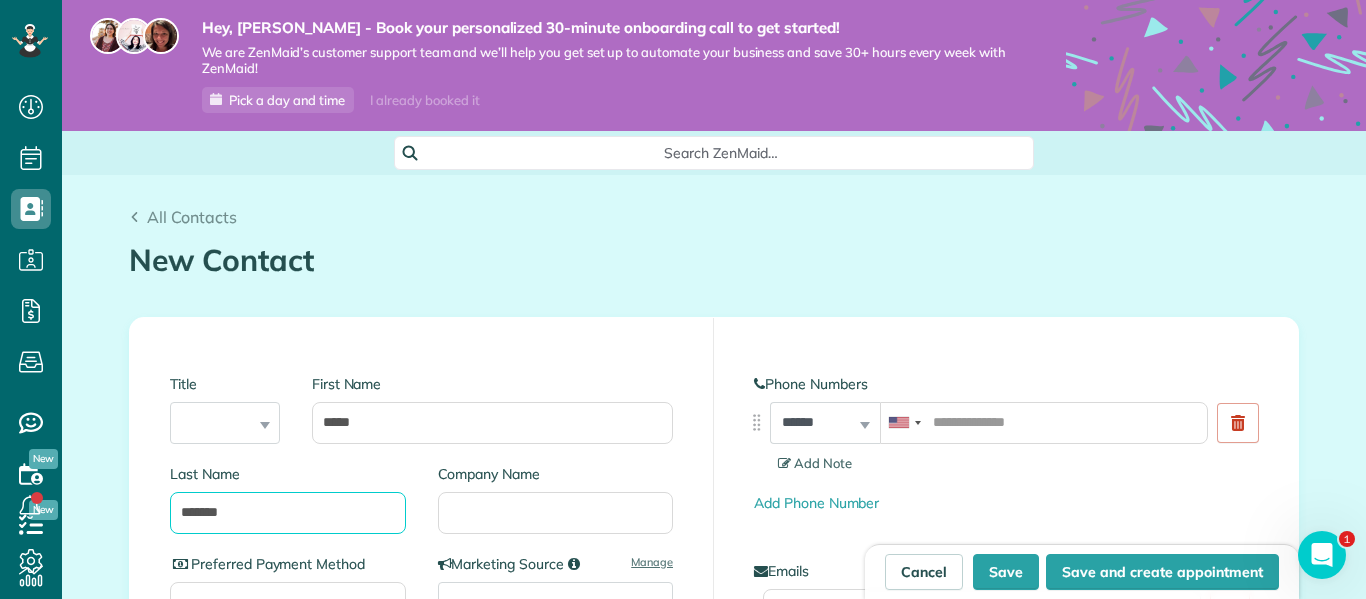 type on "*******" 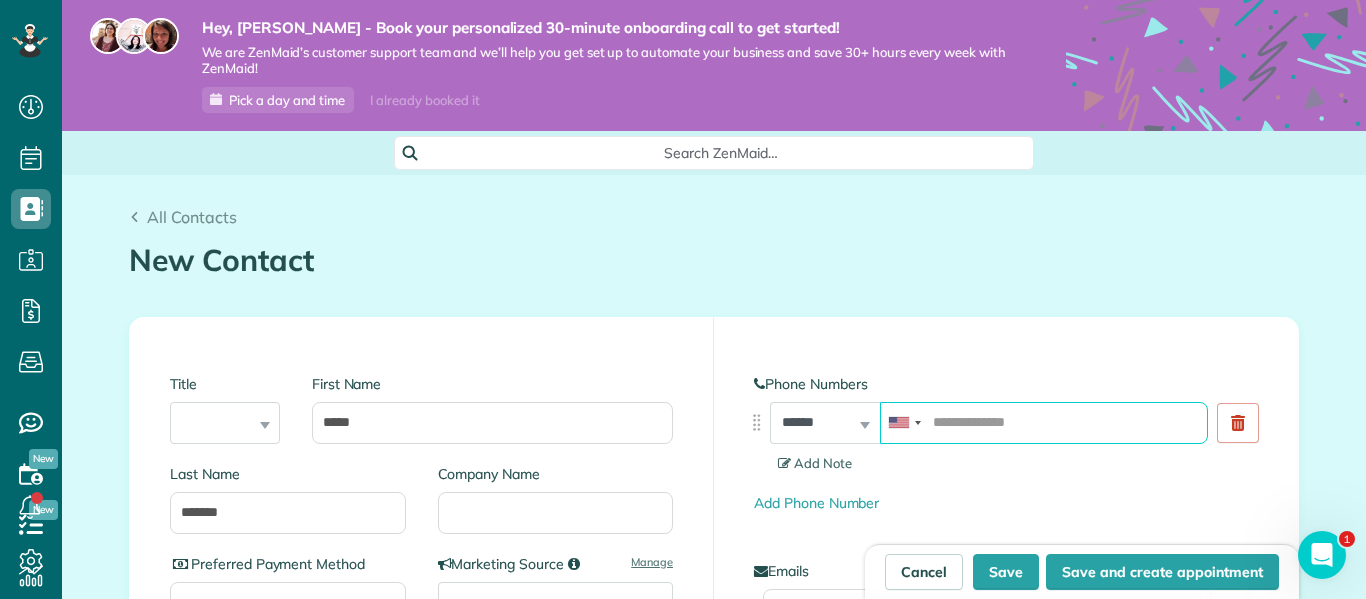 click at bounding box center [1044, 423] 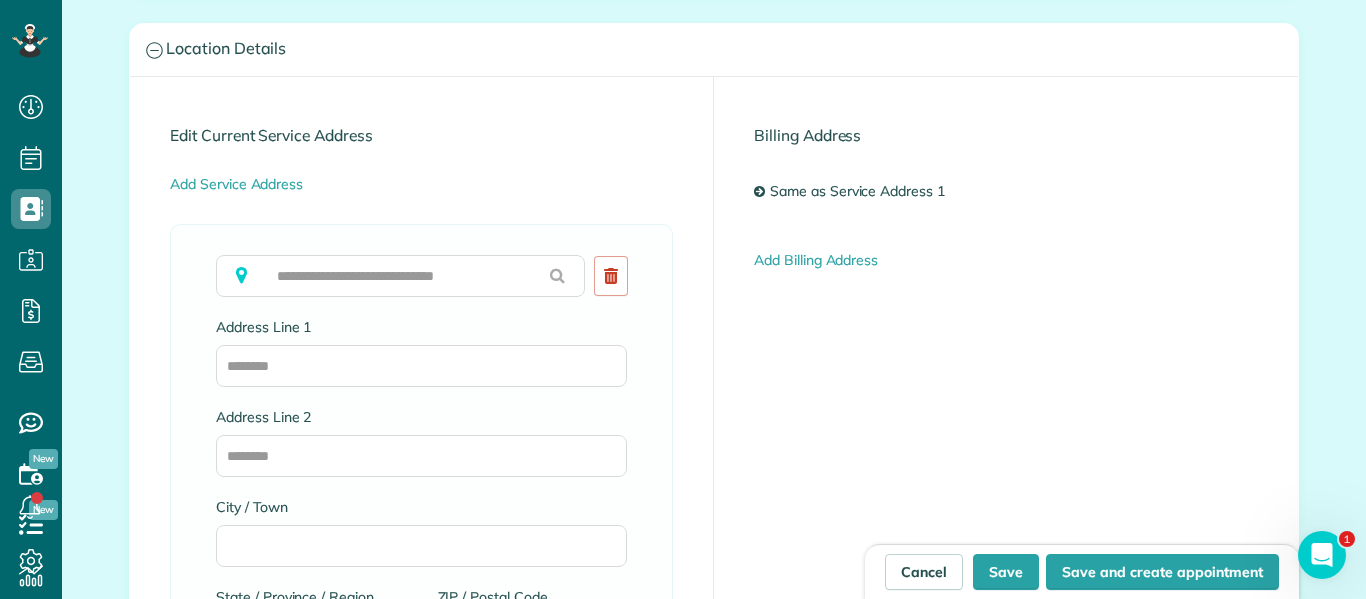 scroll, scrollTop: 1020, scrollLeft: 0, axis: vertical 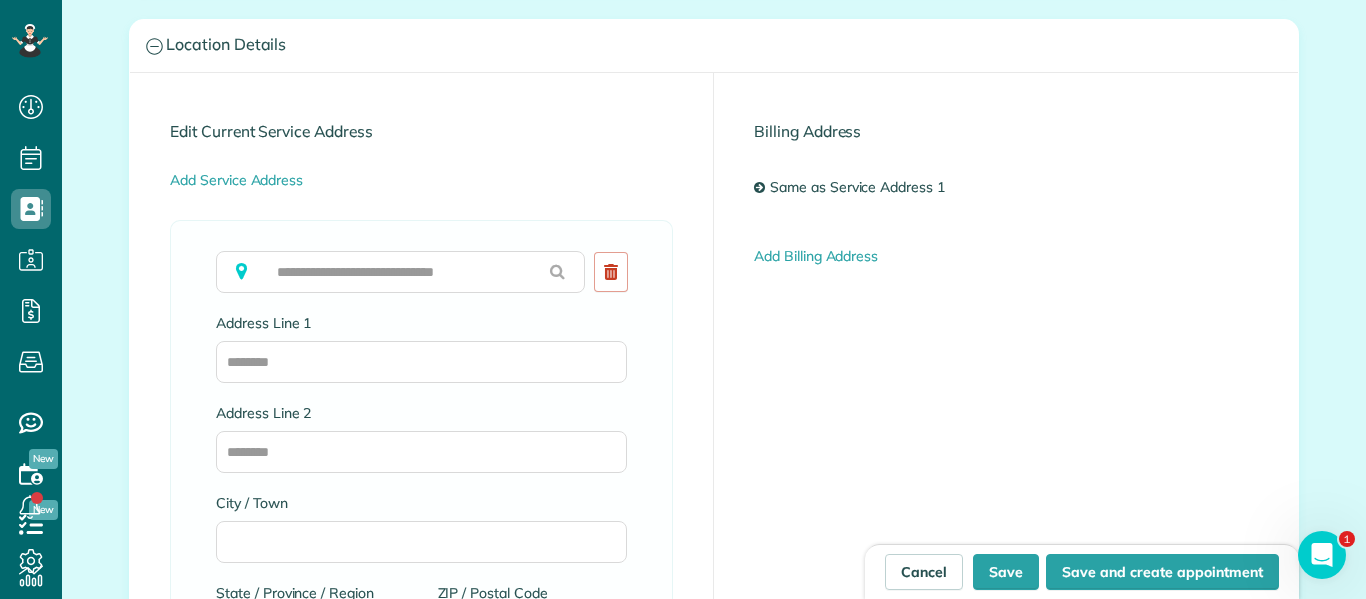 type on "**********" 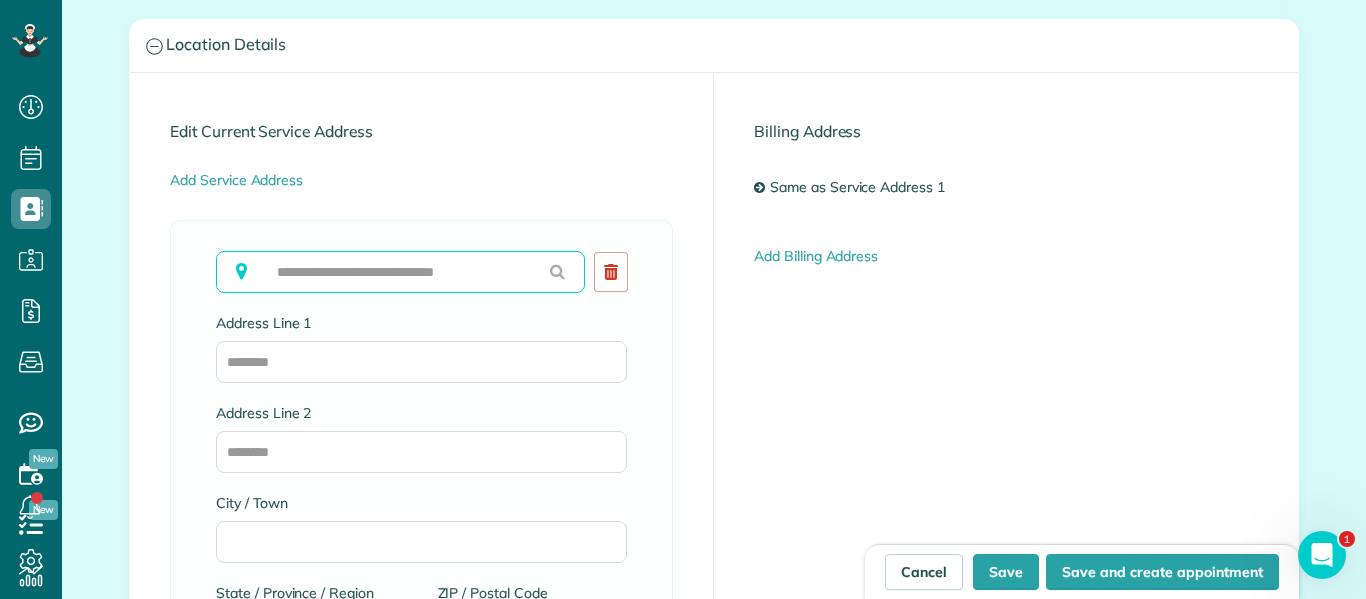 click at bounding box center (400, 272) 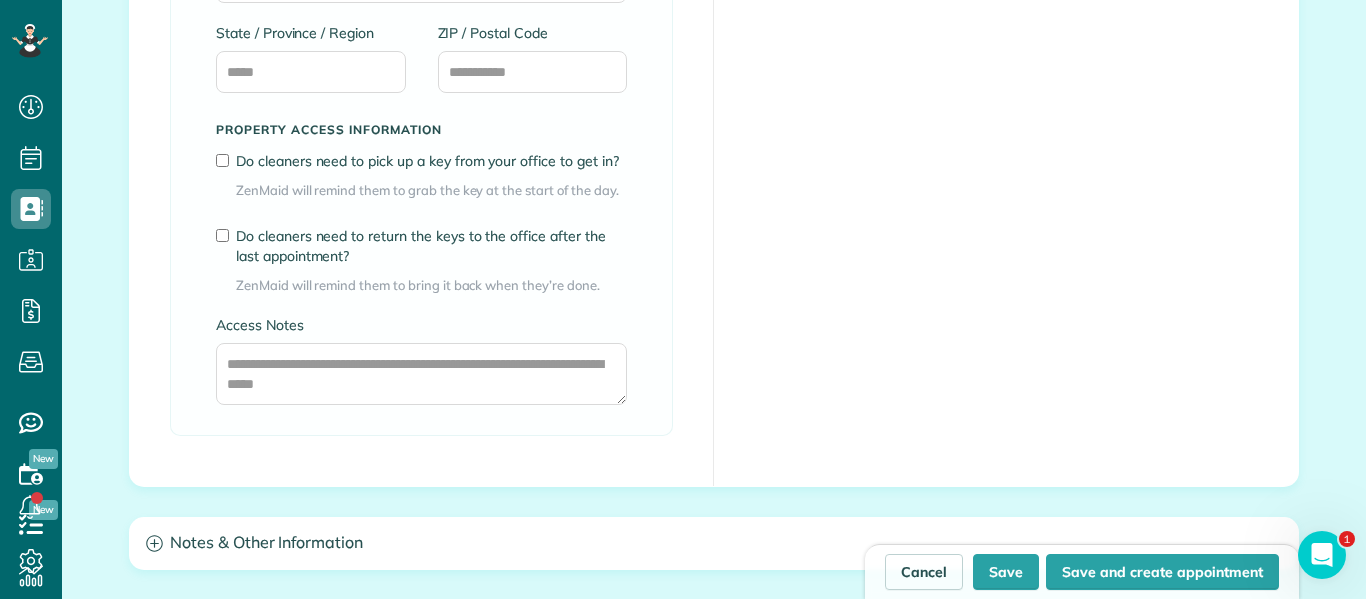 scroll, scrollTop: 1593, scrollLeft: 0, axis: vertical 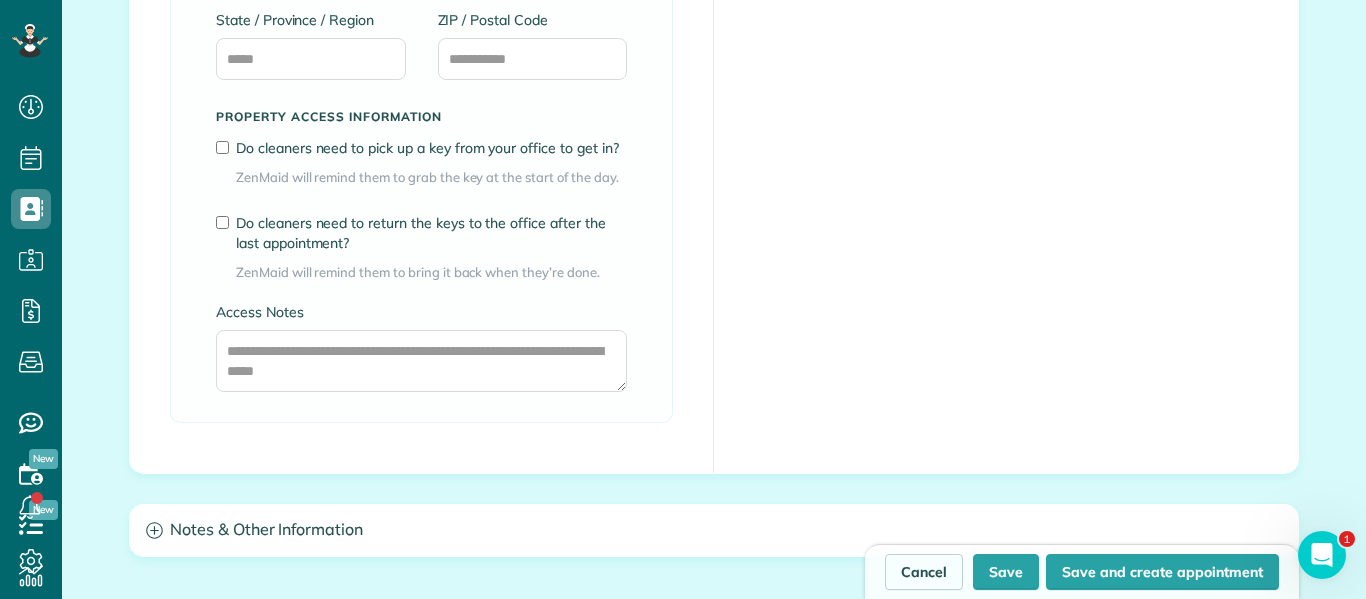 click on "Access Notes" at bounding box center [421, 357] 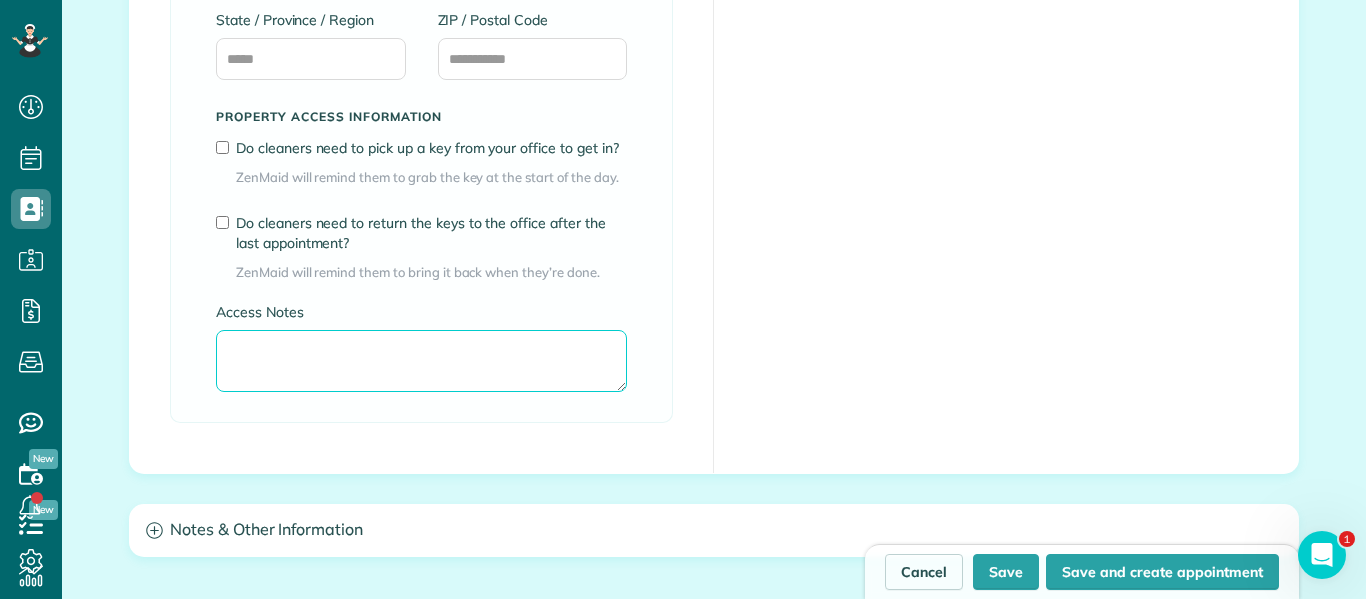 click on "Access Notes" at bounding box center (421, 361) 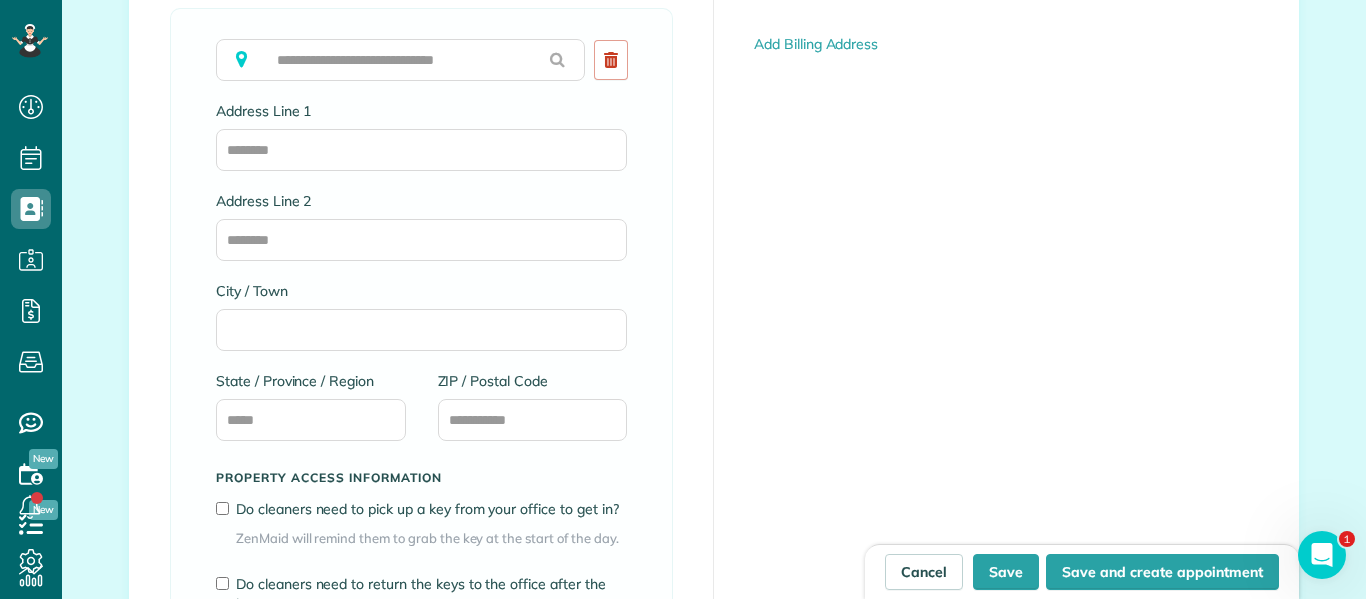 scroll, scrollTop: 1228, scrollLeft: 0, axis: vertical 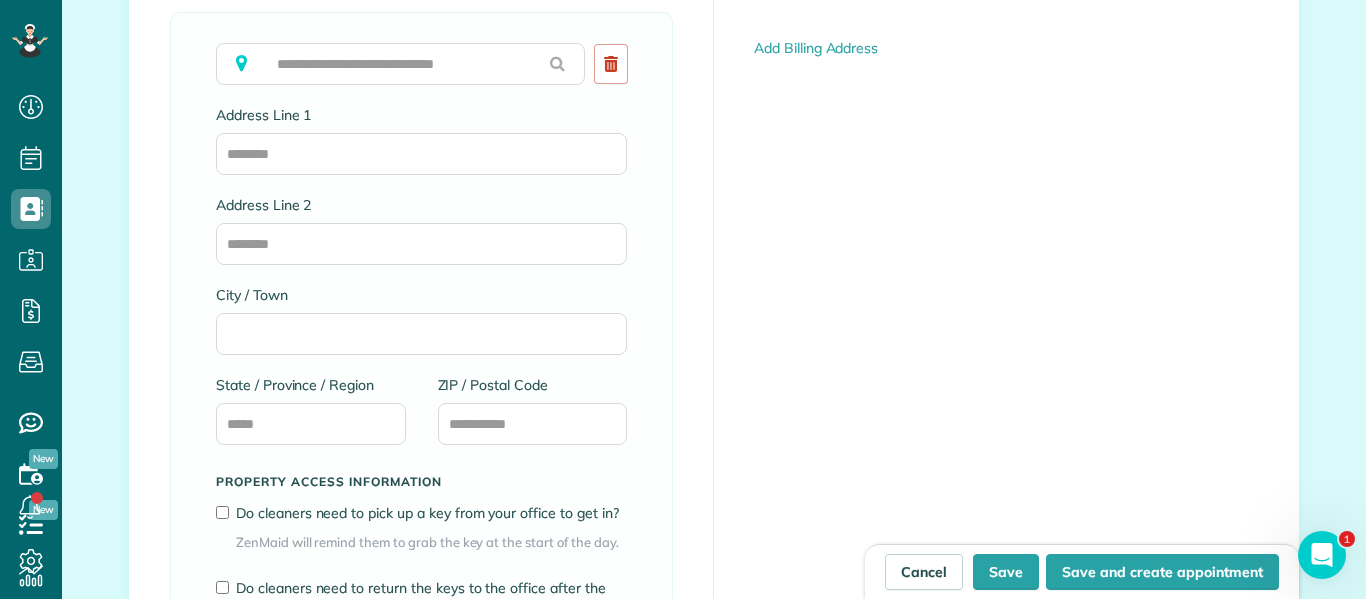type on "**********" 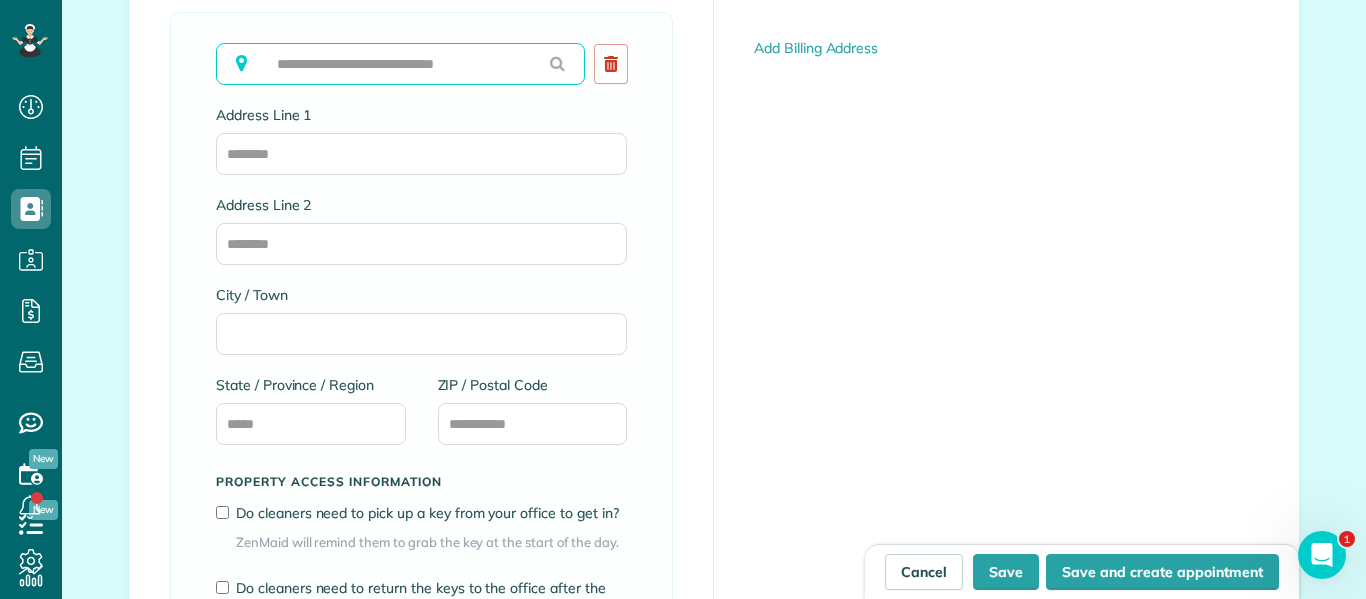 click at bounding box center (400, 64) 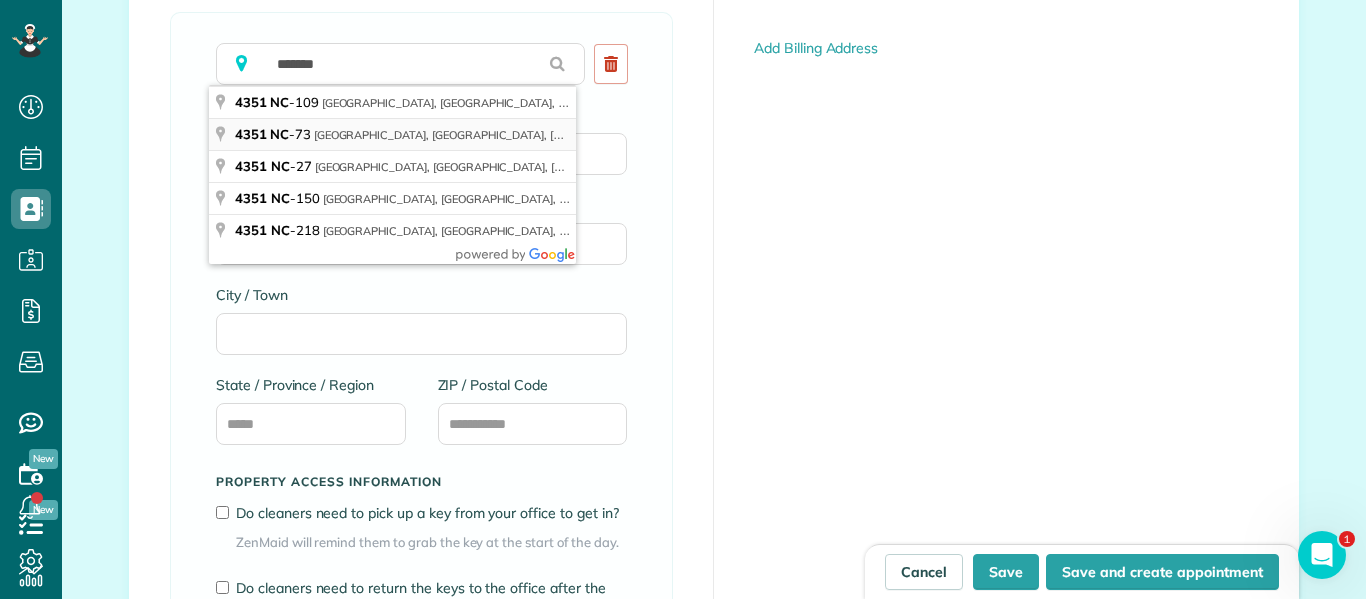 type on "**********" 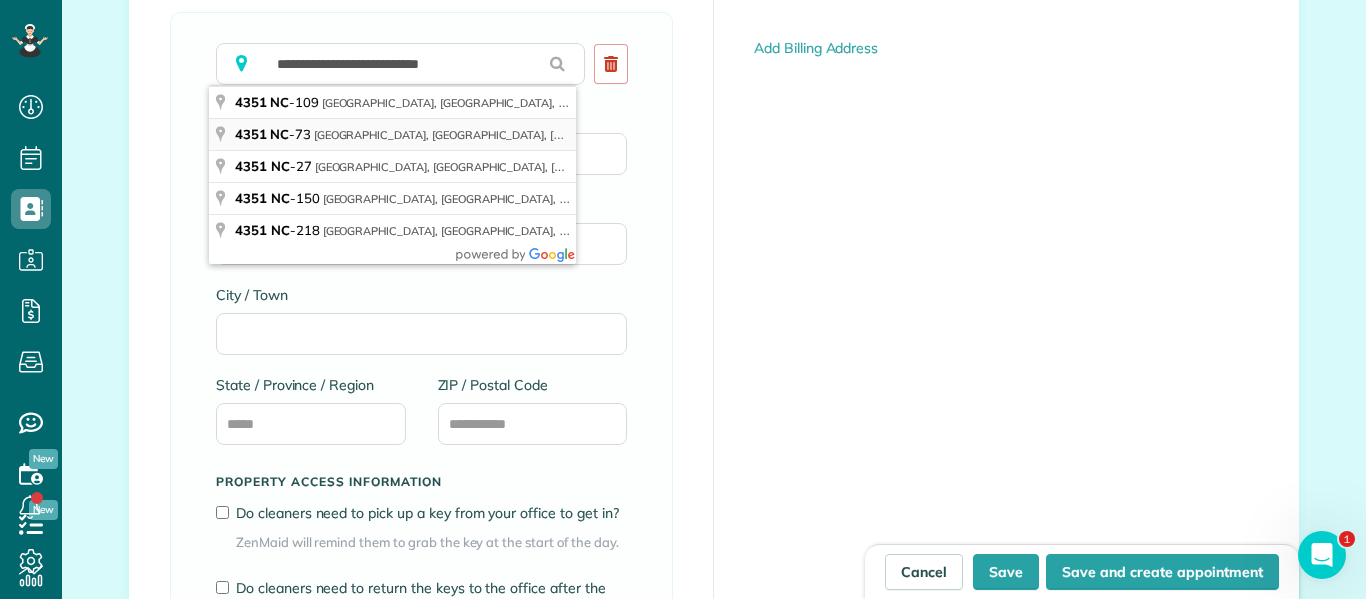 type on "**********" 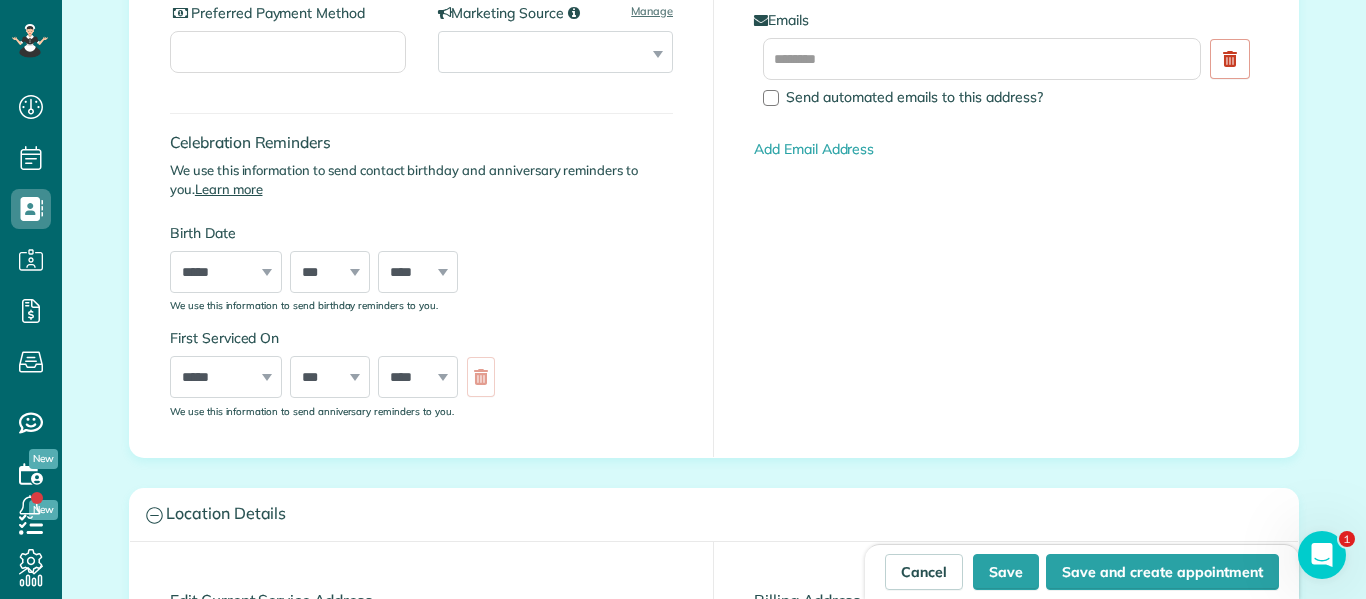 scroll, scrollTop: 533, scrollLeft: 0, axis: vertical 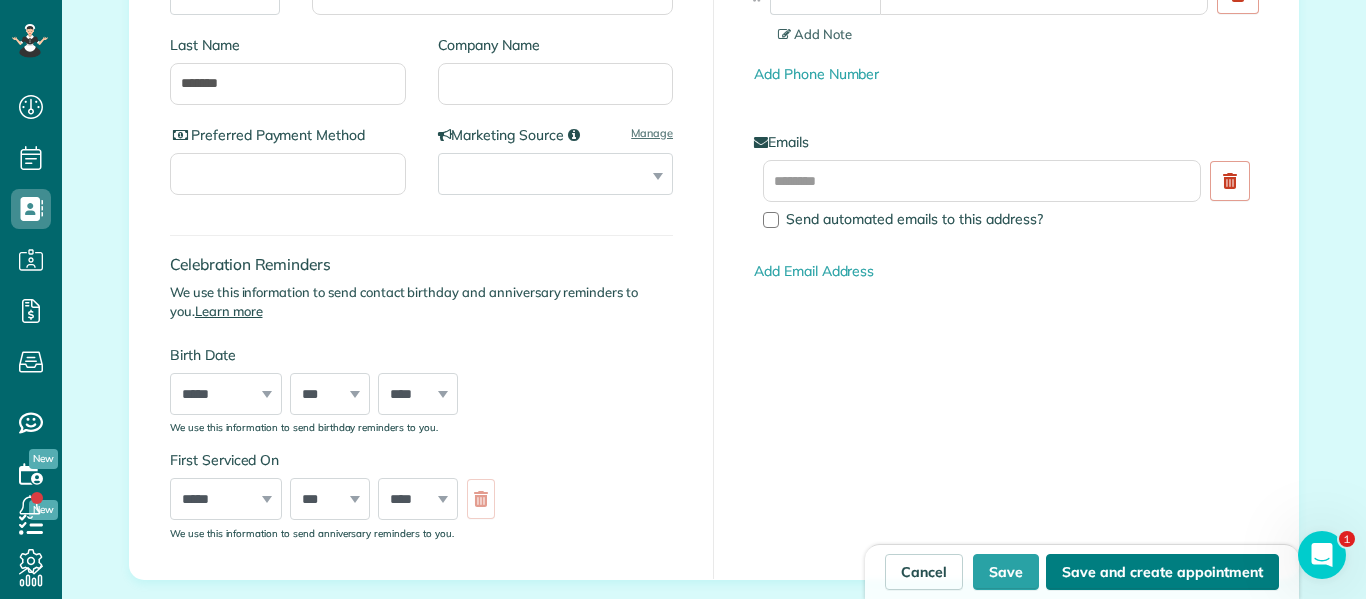 click on "Save and create appointment" at bounding box center [1162, 572] 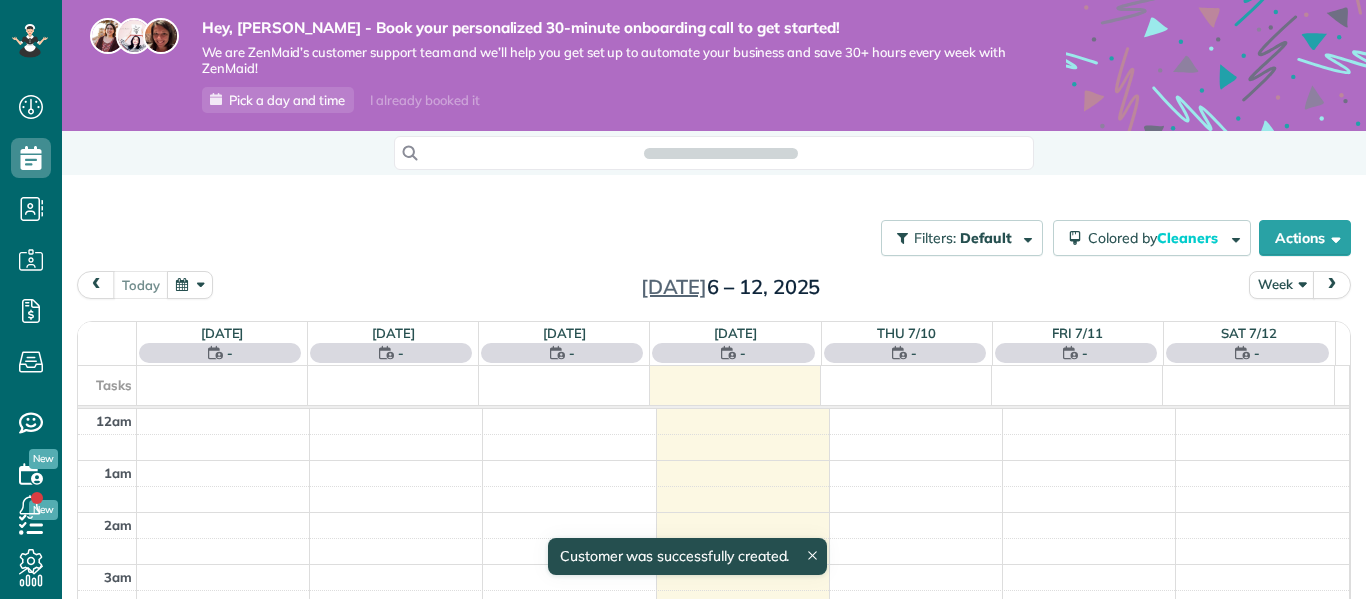 scroll, scrollTop: 0, scrollLeft: 0, axis: both 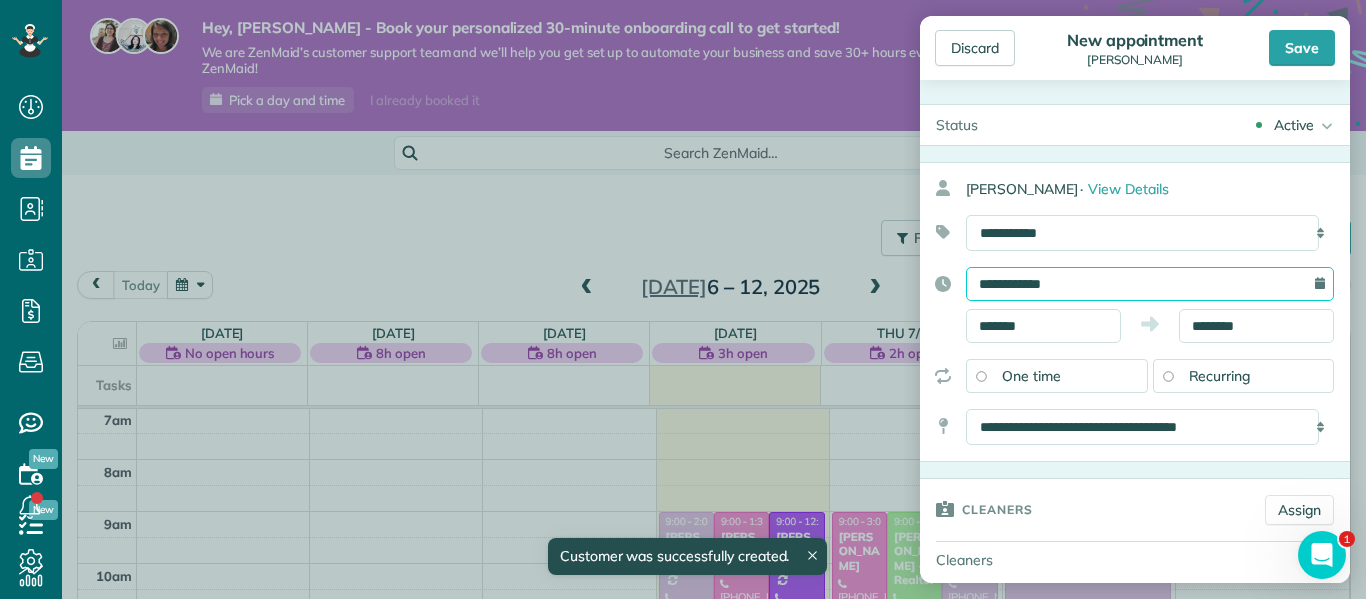 click on "**********" at bounding box center [1150, 284] 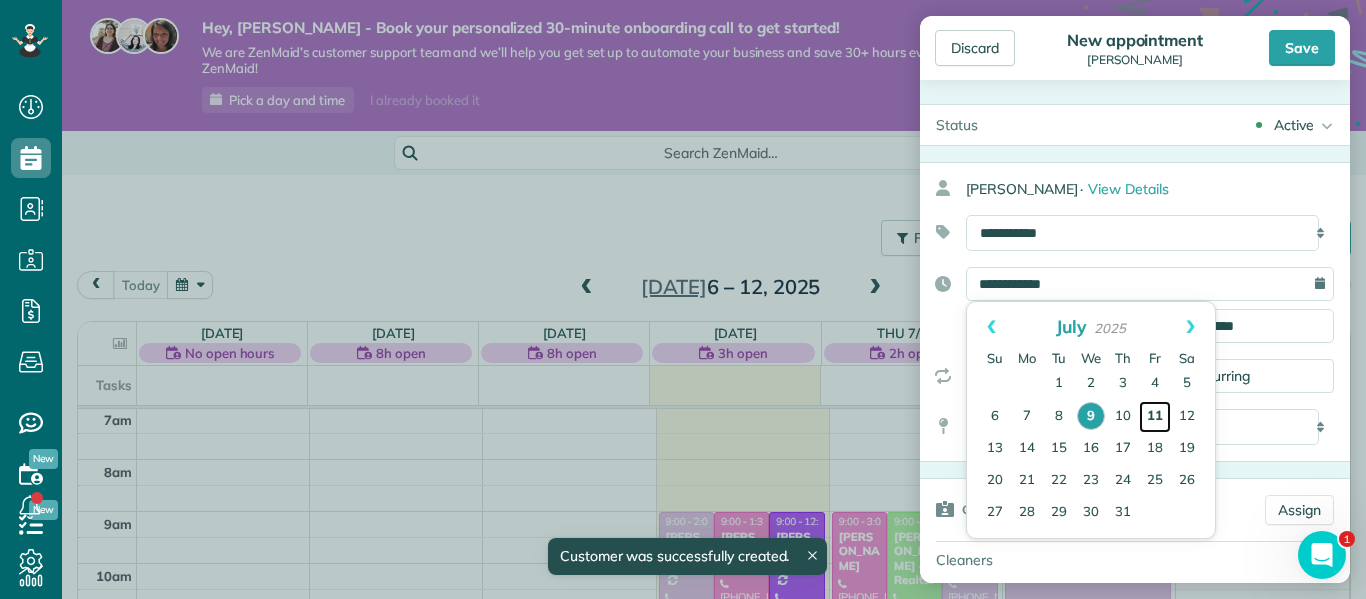 click on "11" at bounding box center (1155, 417) 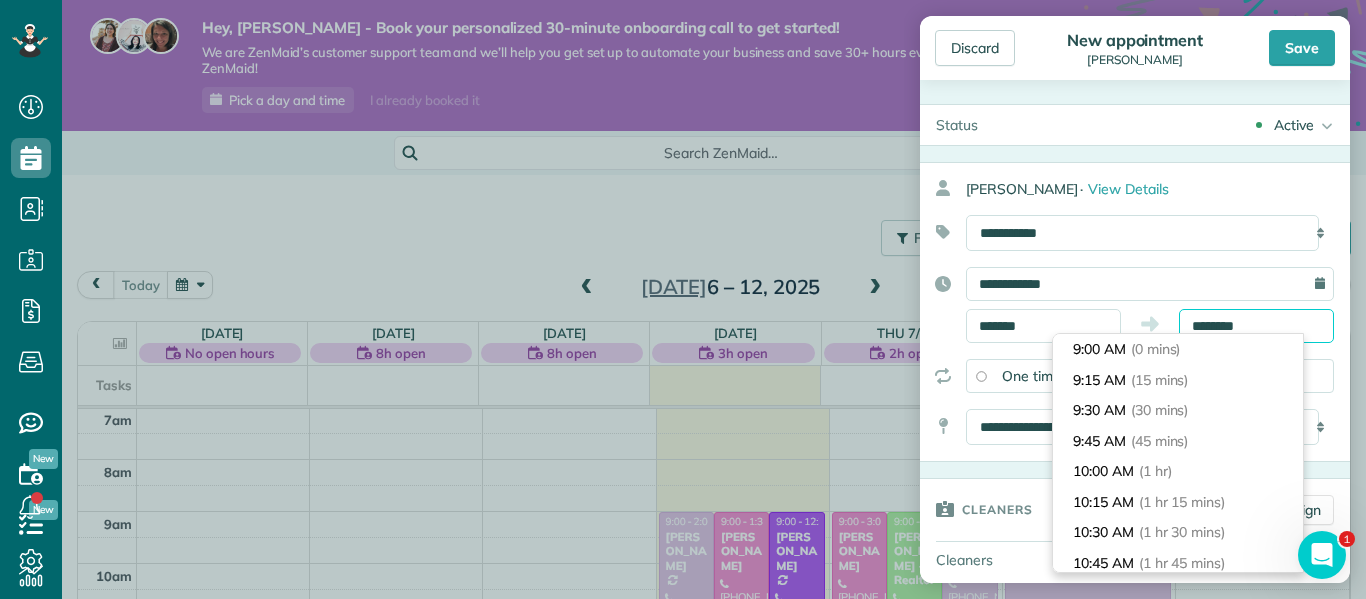 click on "********" at bounding box center [1256, 326] 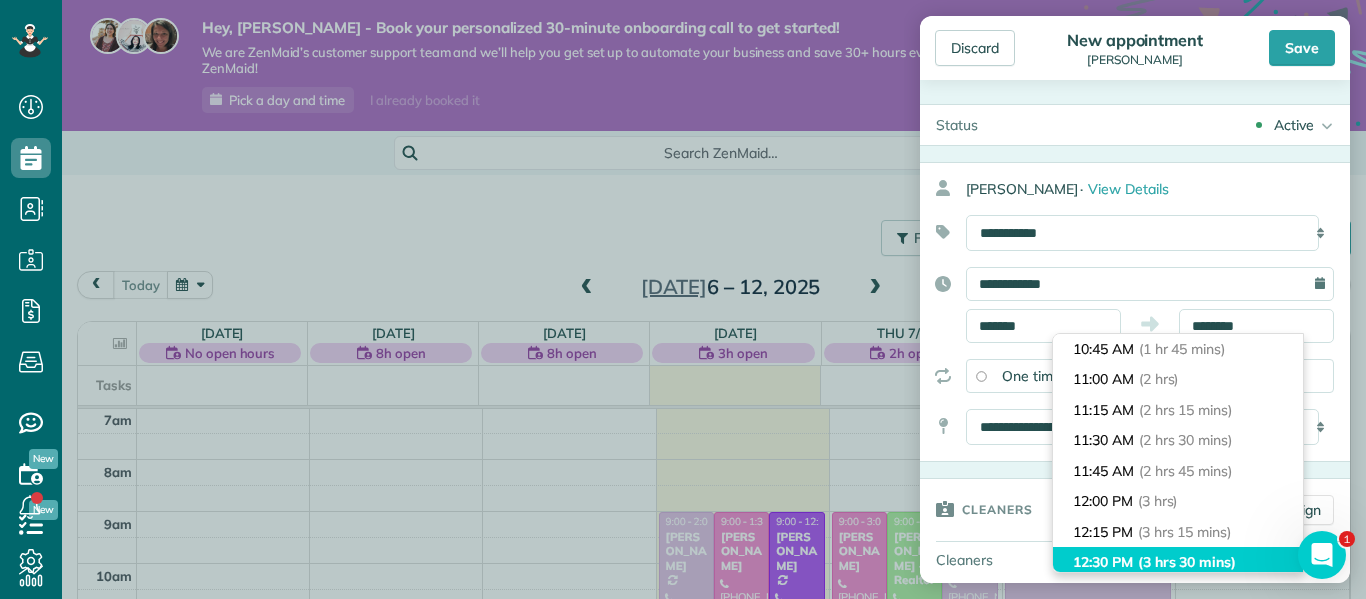 type on "********" 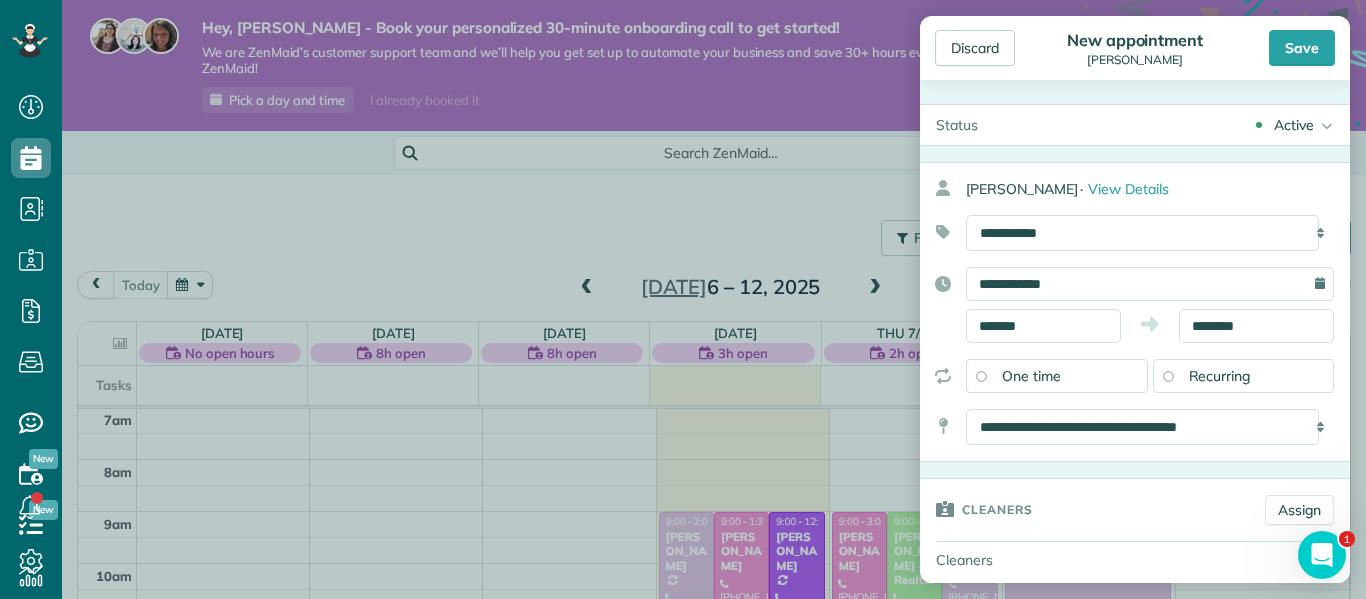 click on "Recurring" at bounding box center [1220, 376] 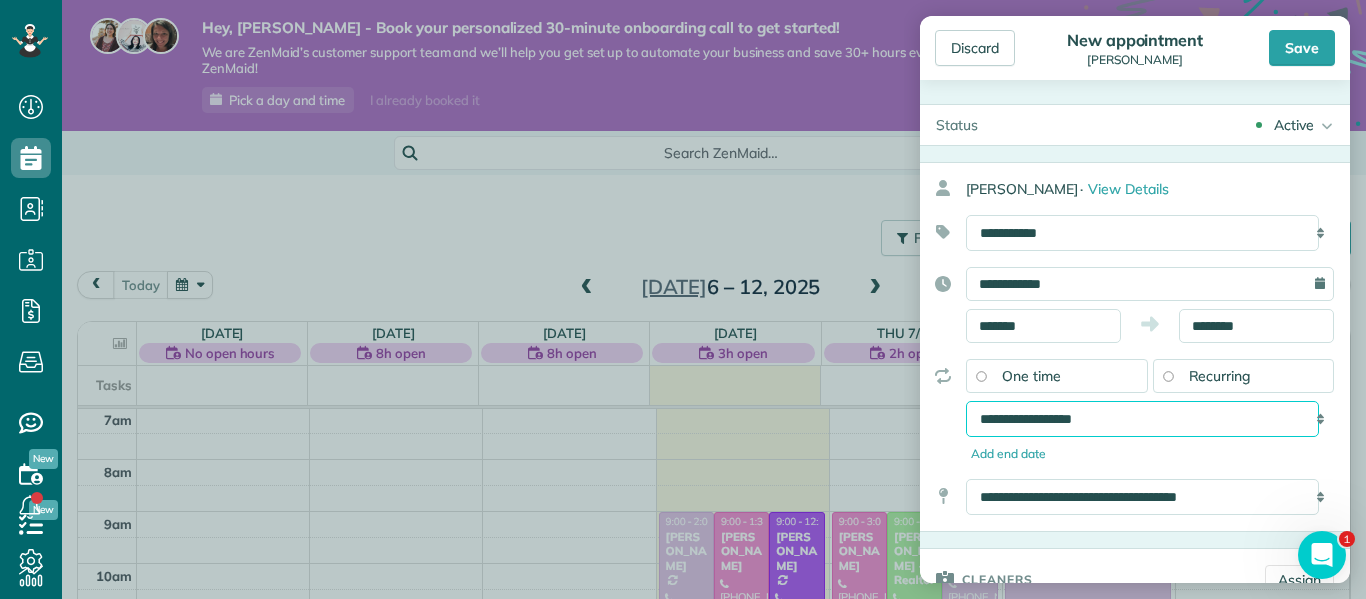 click on "**********" at bounding box center (1142, 419) 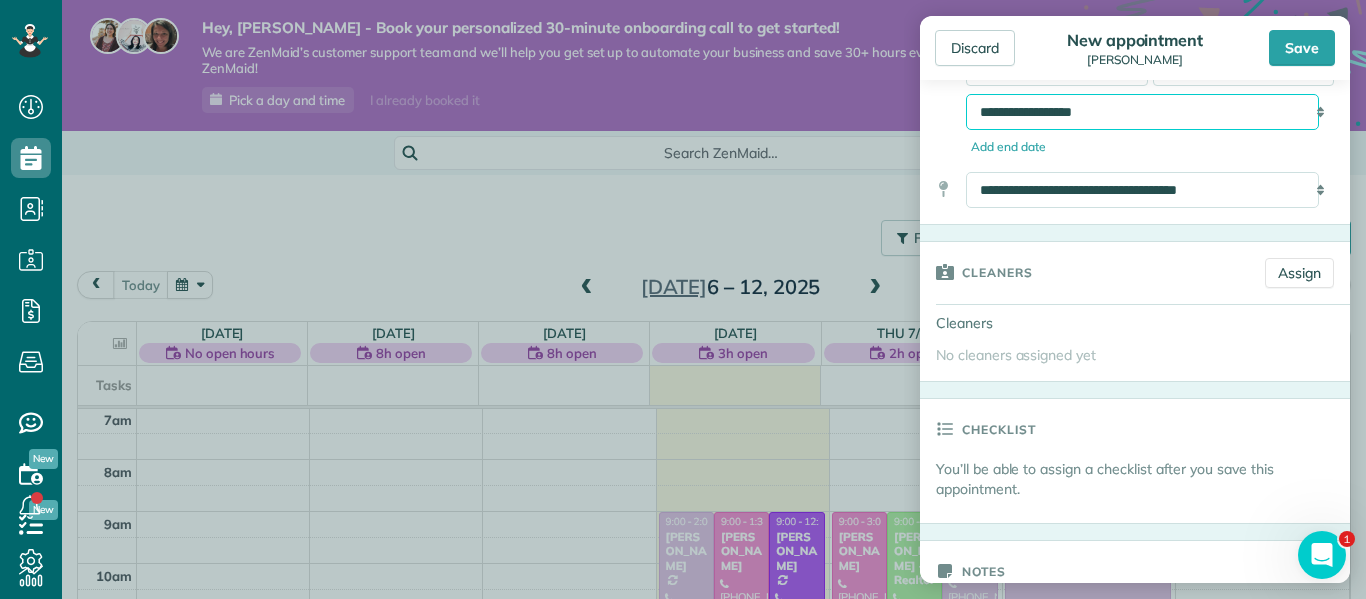 scroll, scrollTop: 315, scrollLeft: 0, axis: vertical 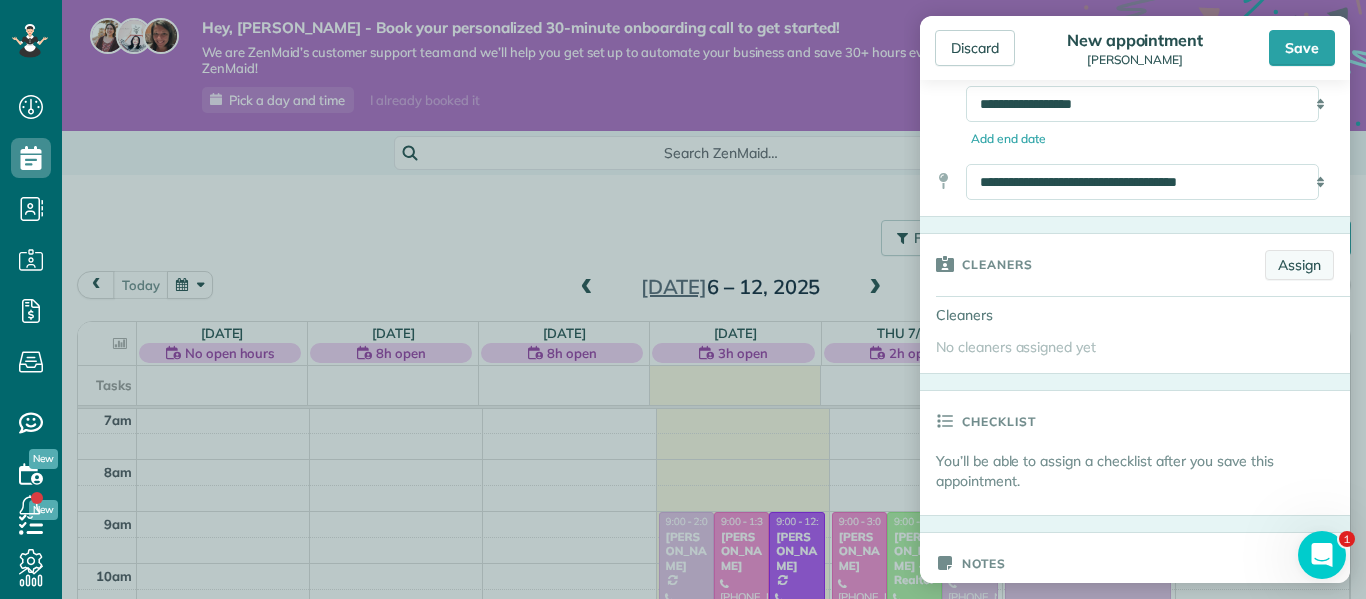 click on "Assign" at bounding box center [1299, 265] 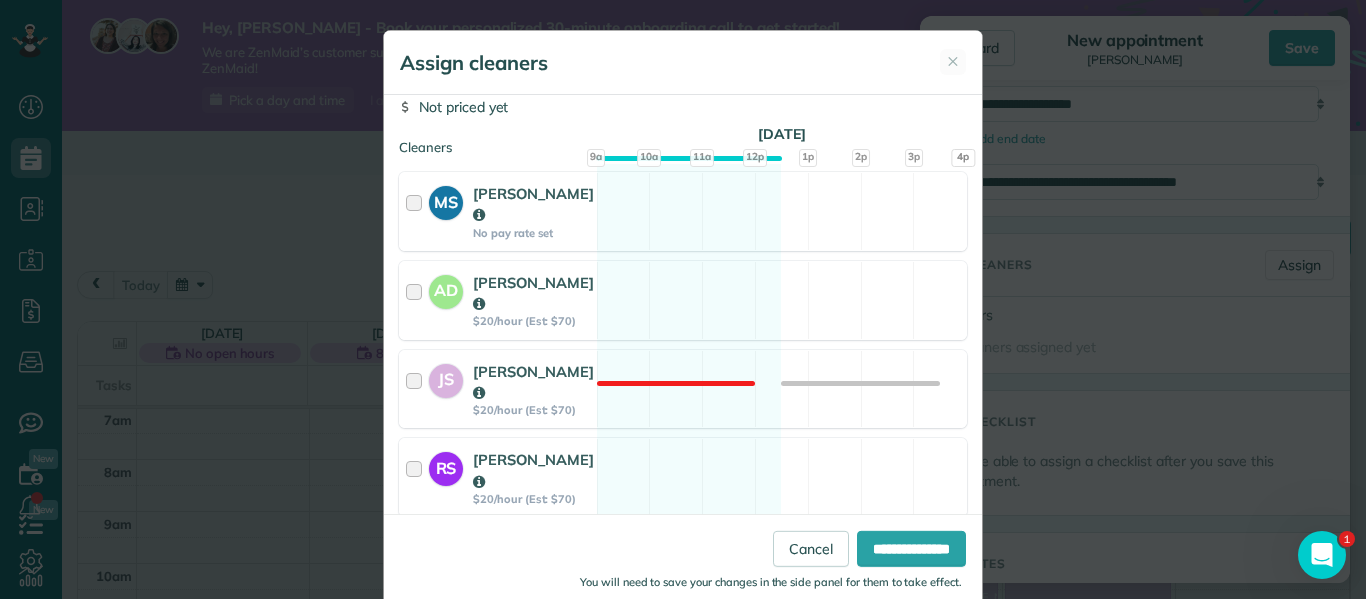 scroll, scrollTop: 100, scrollLeft: 0, axis: vertical 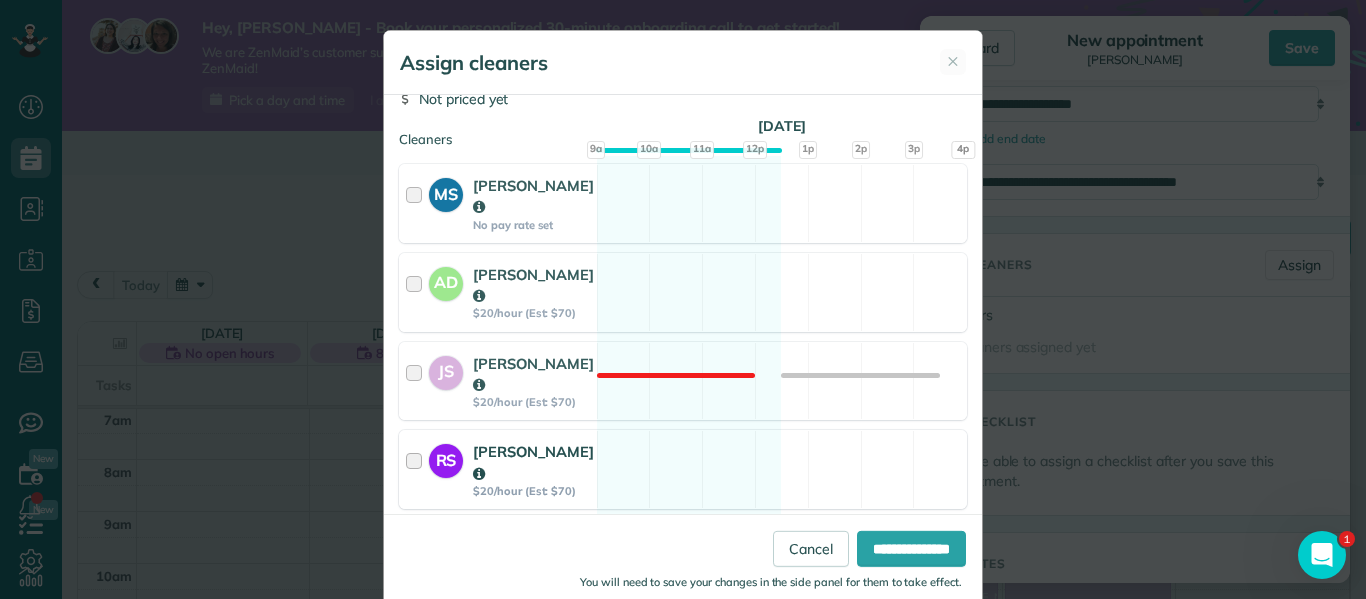 click at bounding box center [417, 469] 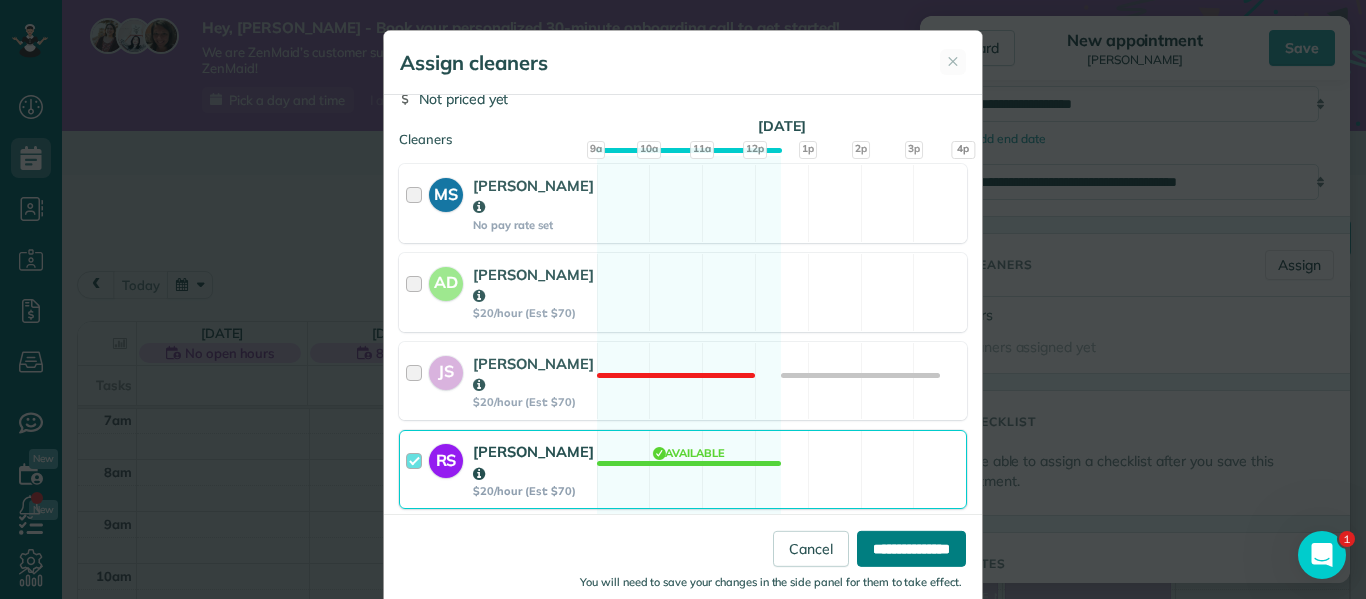 click on "**********" at bounding box center (911, 549) 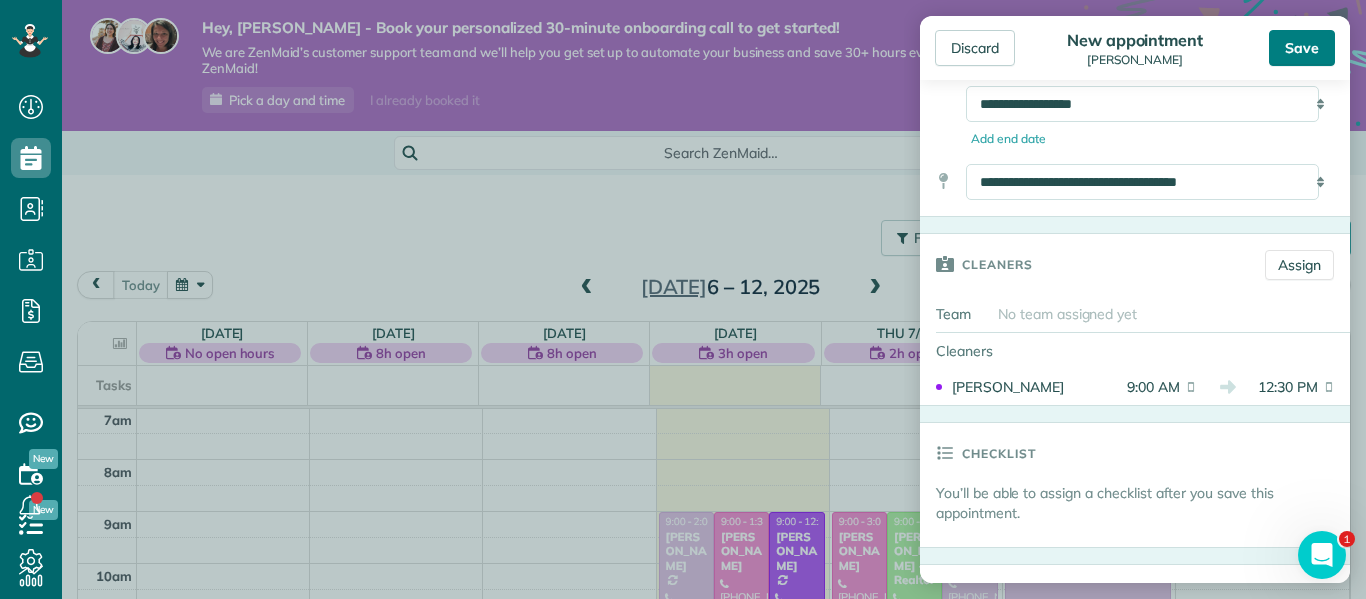 click on "Save" at bounding box center (1302, 48) 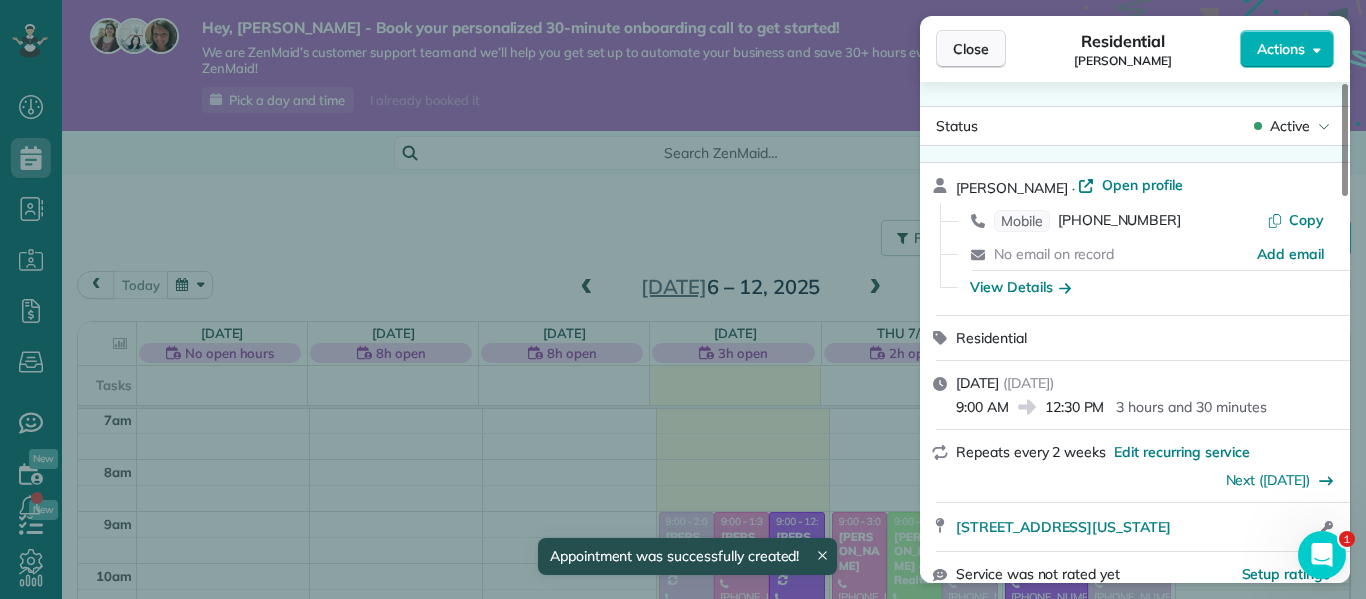 click on "Close" at bounding box center [971, 49] 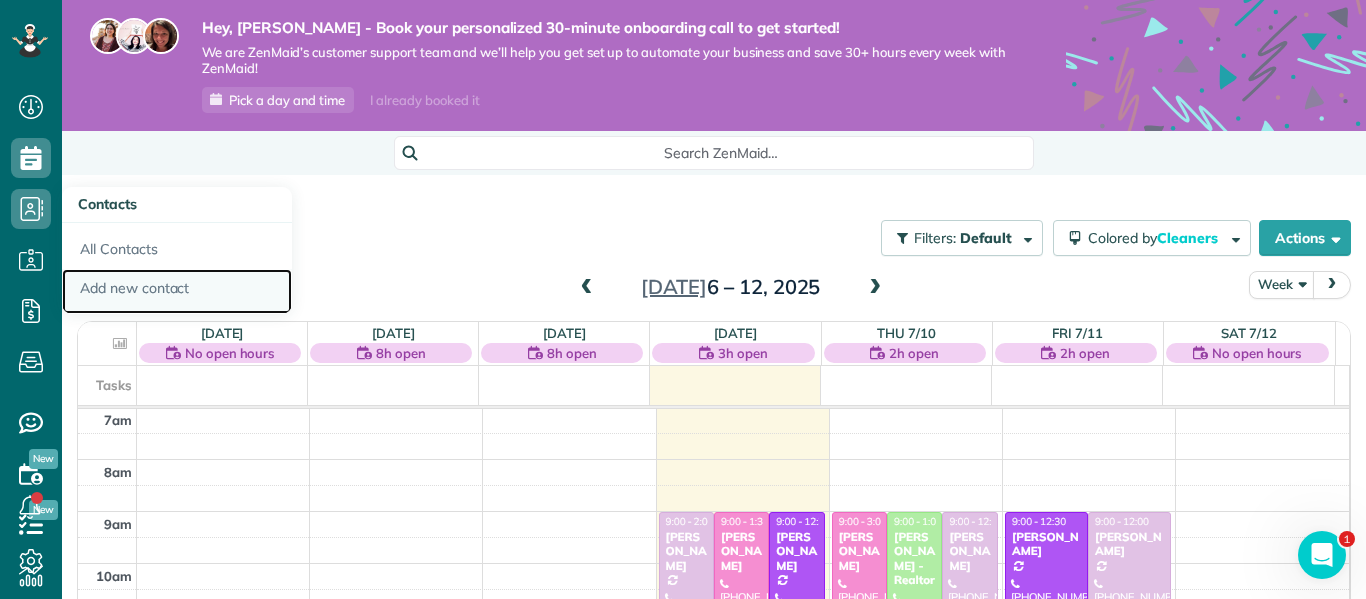 click on "Add new contact" at bounding box center [177, 292] 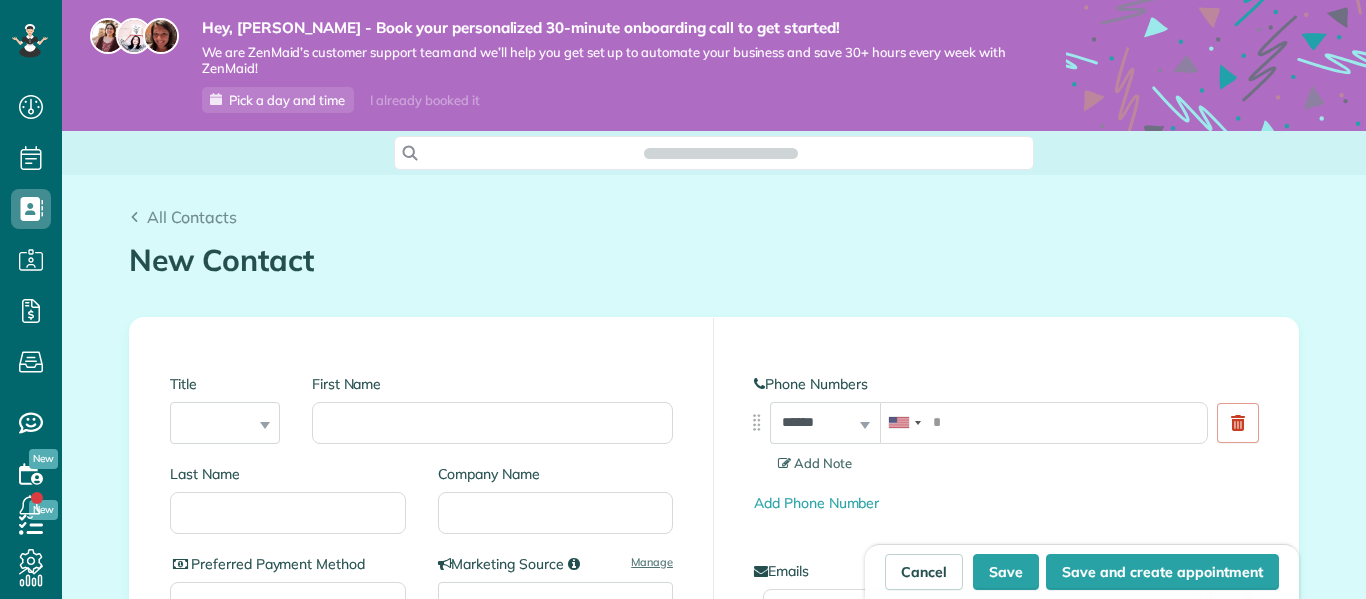 scroll, scrollTop: 0, scrollLeft: 0, axis: both 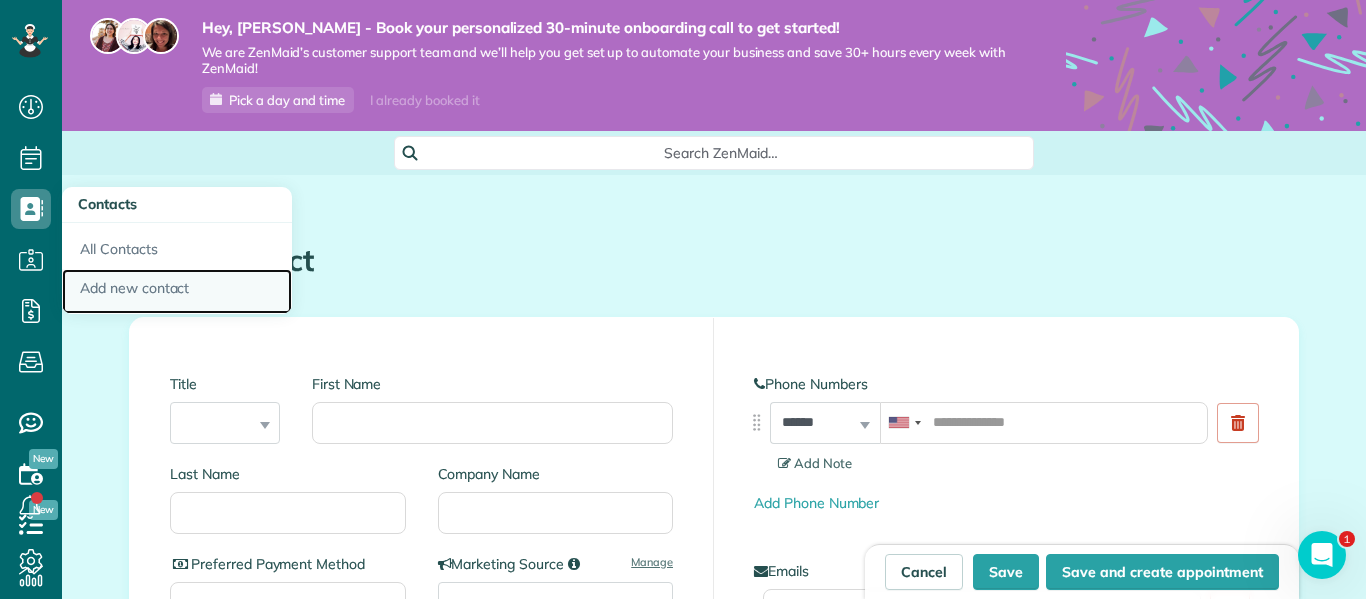 click on "Add new contact" at bounding box center [177, 292] 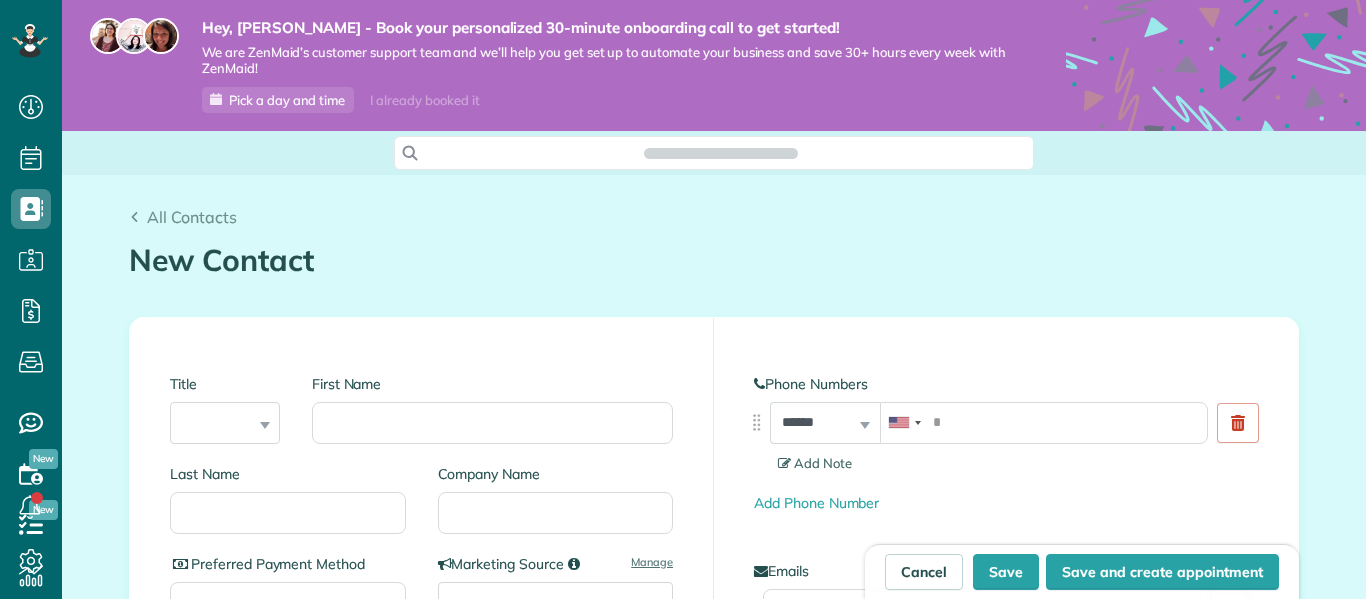 scroll, scrollTop: 0, scrollLeft: 0, axis: both 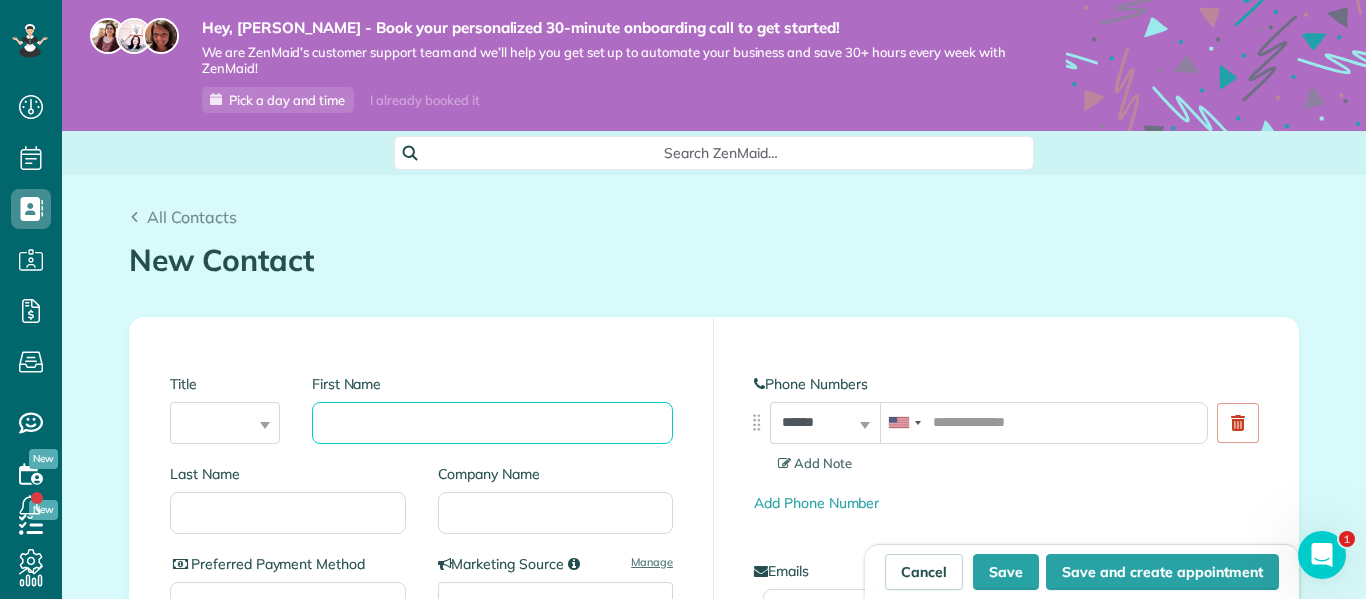 click on "First Name" at bounding box center [492, 423] 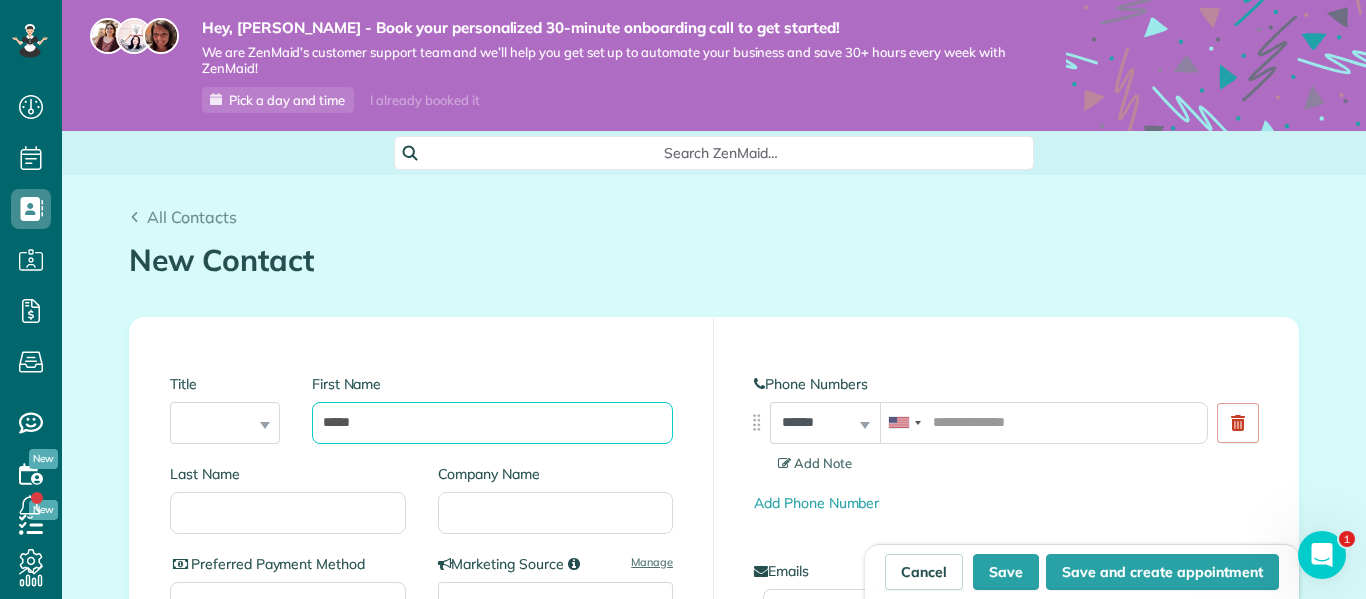 type on "*****" 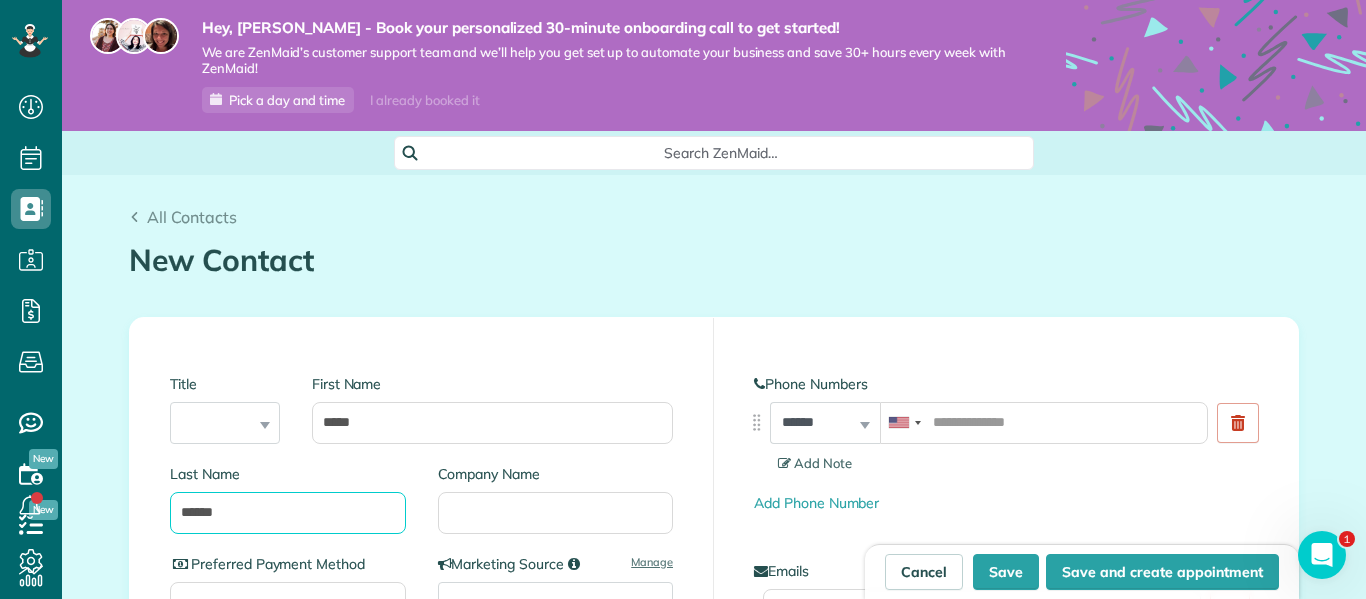 type on "******" 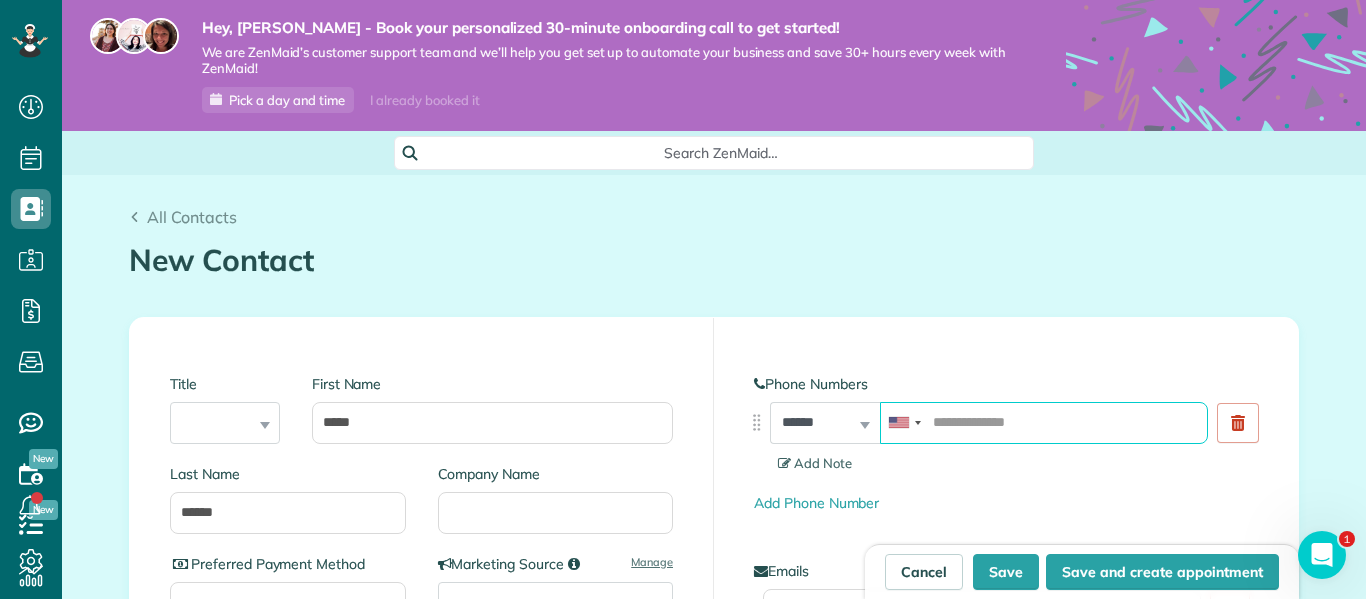 click at bounding box center (1044, 423) 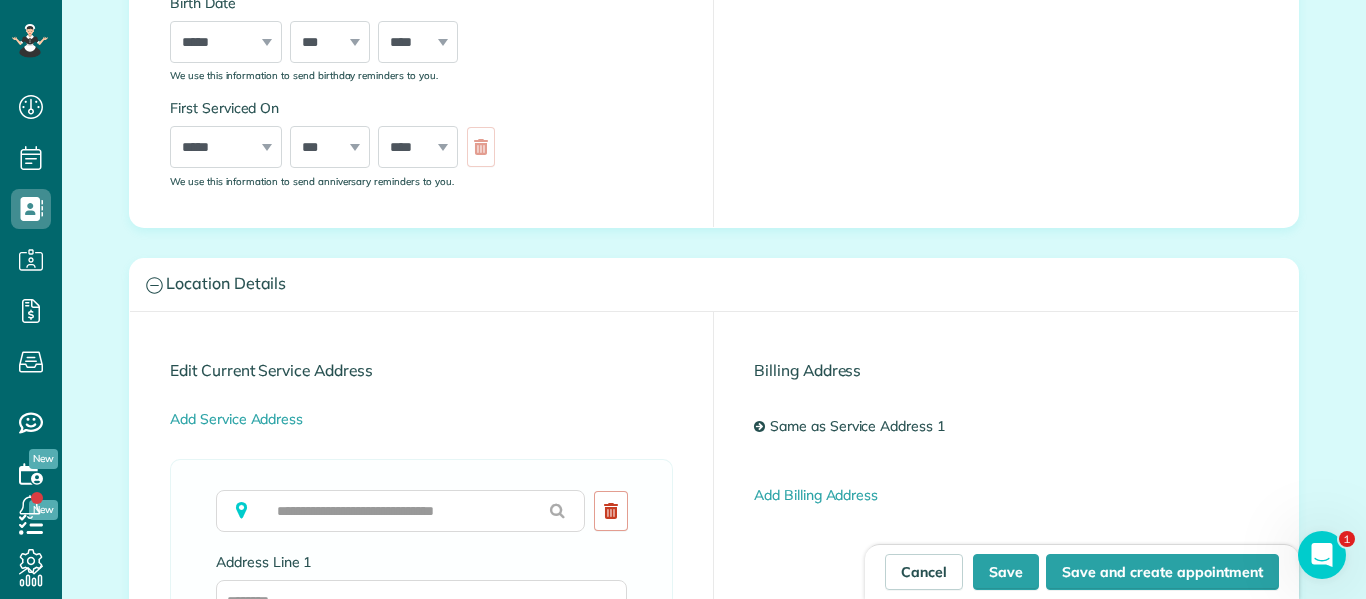 scroll, scrollTop: 808, scrollLeft: 0, axis: vertical 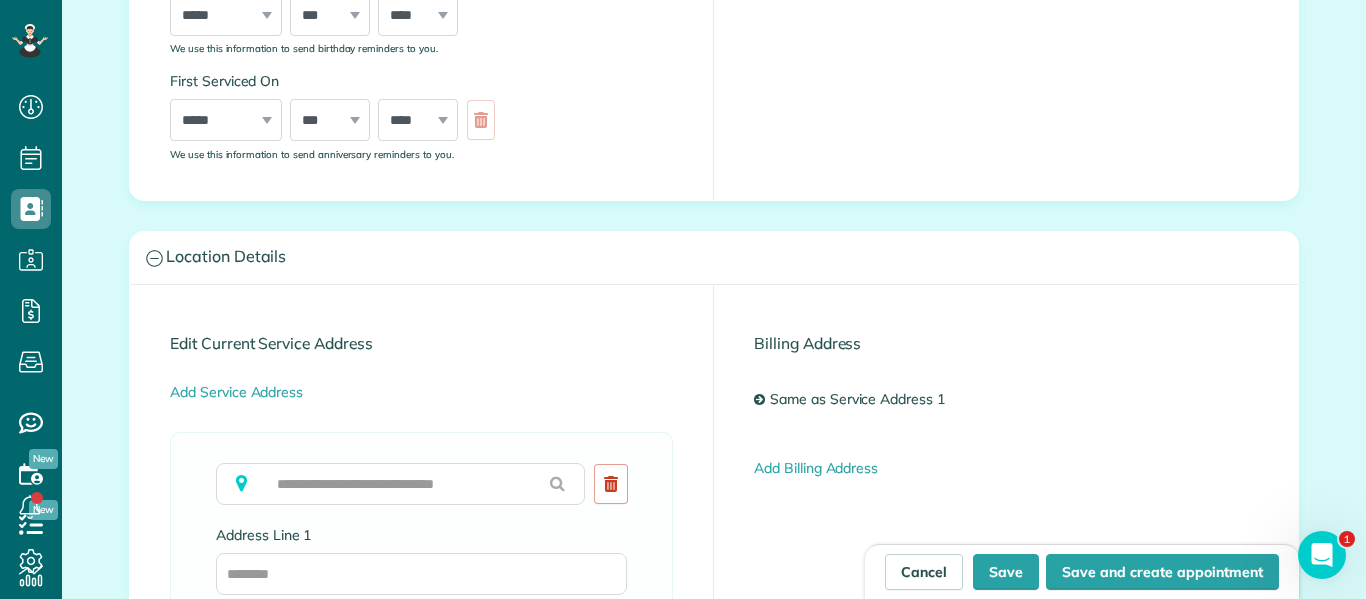 type on "**********" 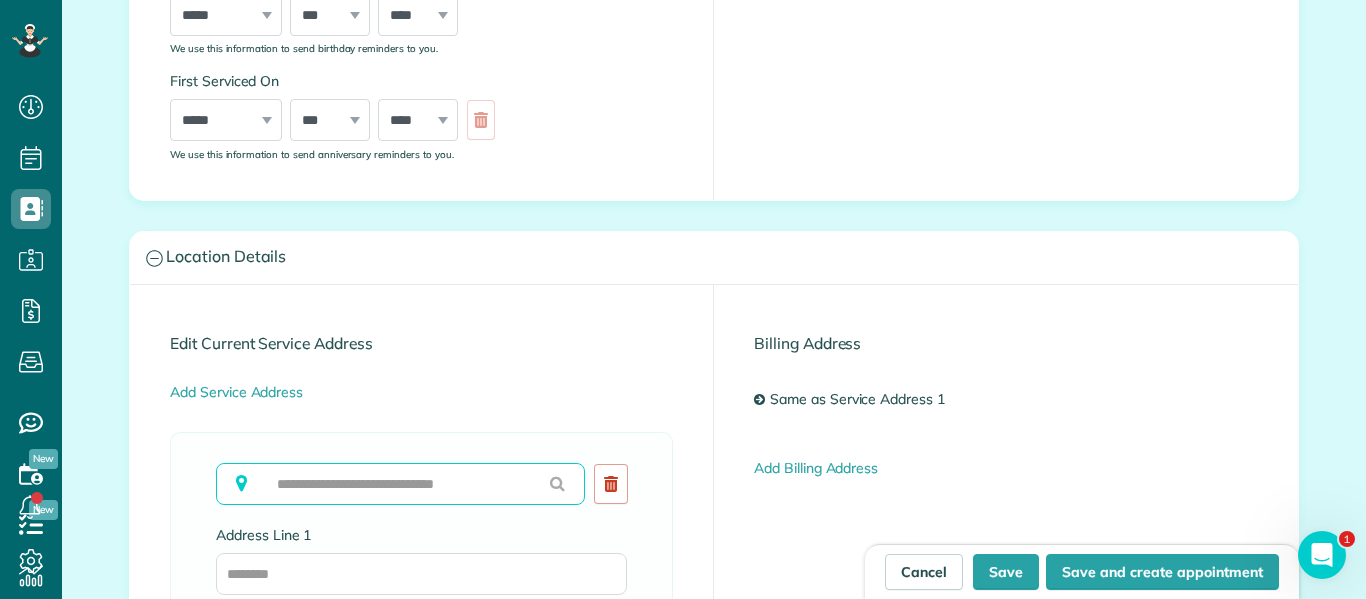 click at bounding box center (400, 484) 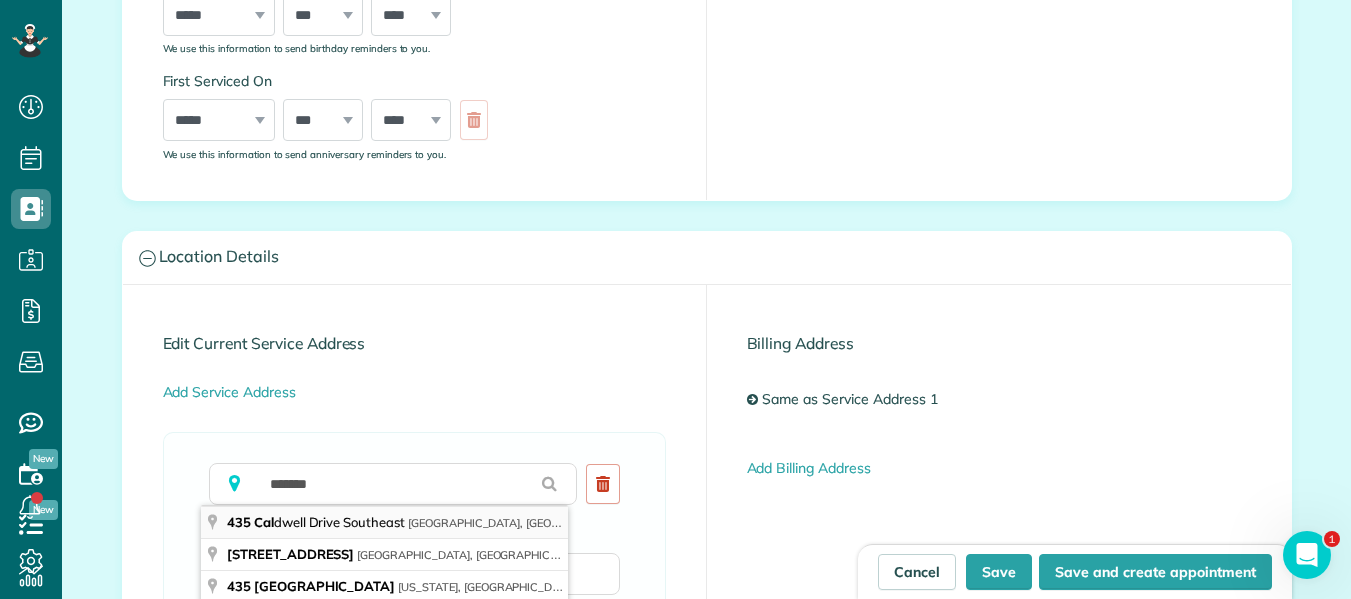 type on "**********" 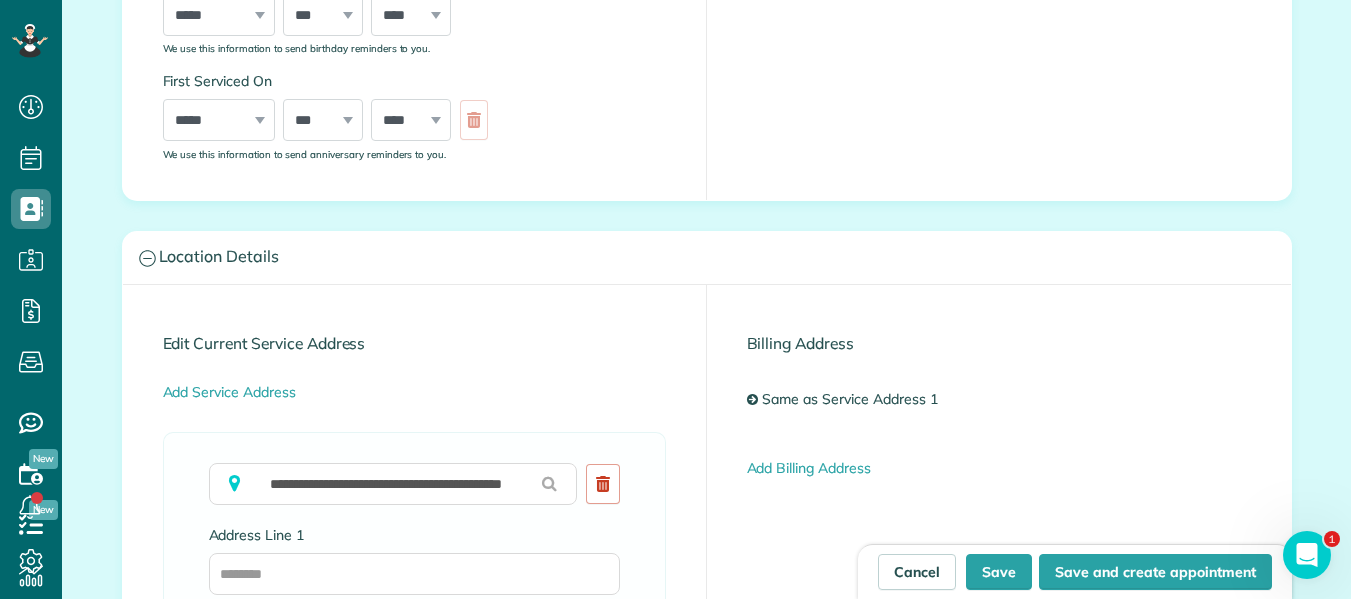 type on "**********" 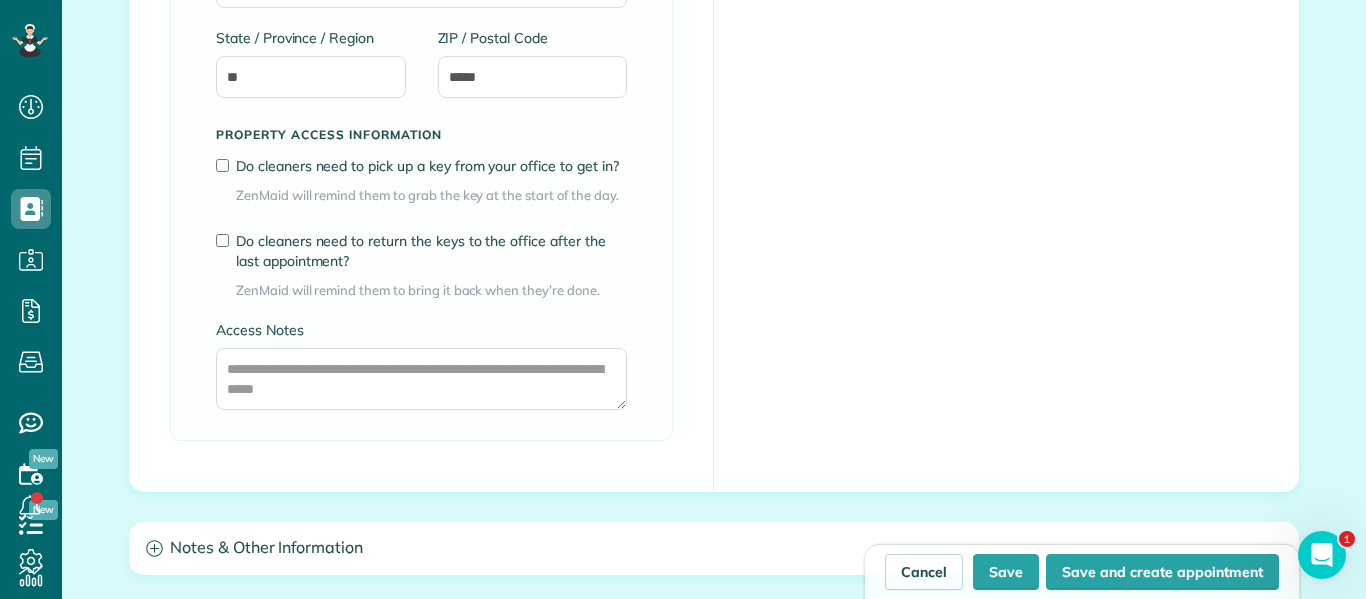 scroll, scrollTop: 1589, scrollLeft: 0, axis: vertical 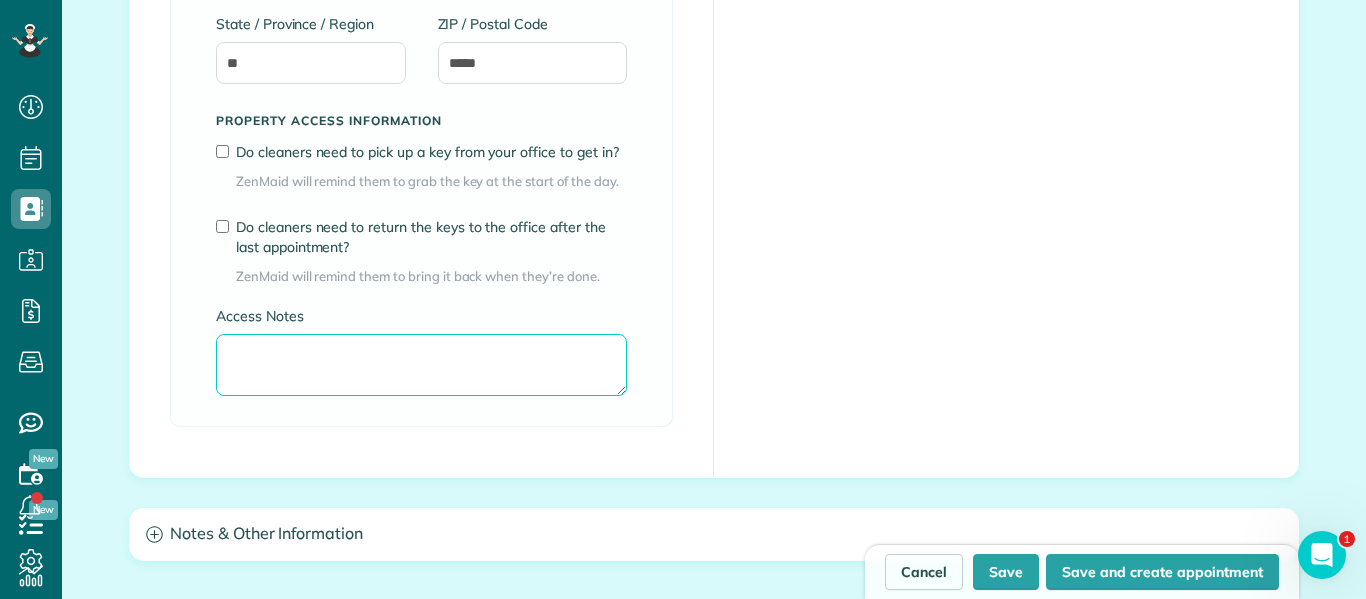 click on "Access Notes" at bounding box center (421, 365) 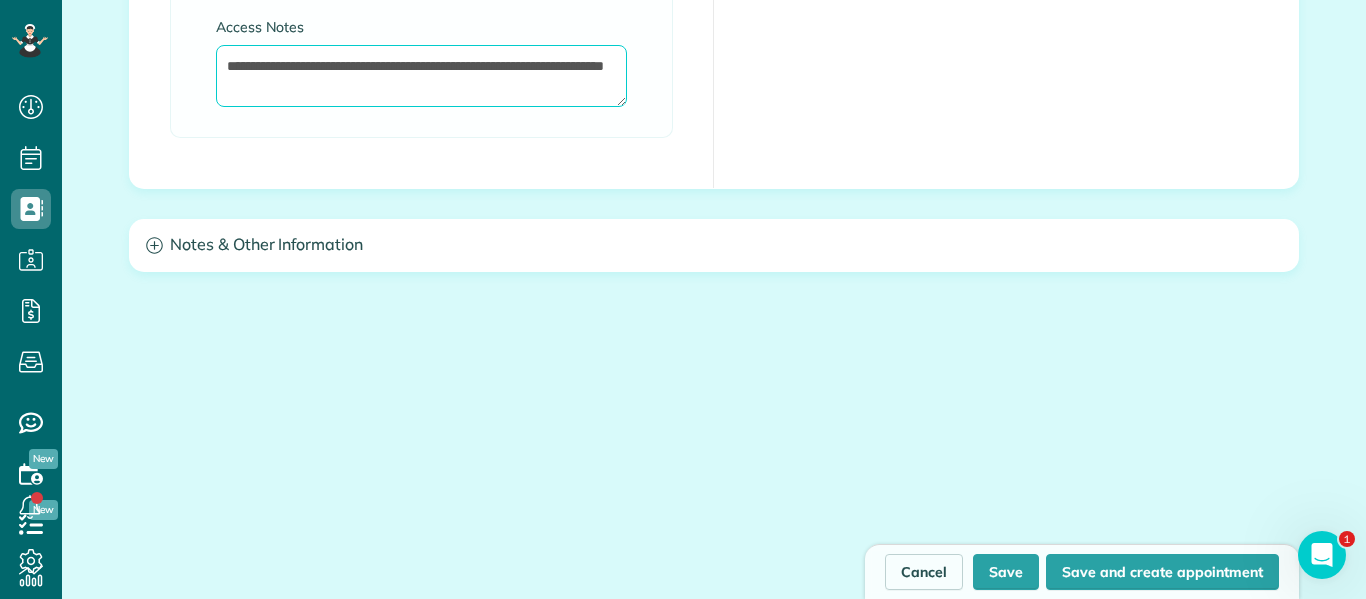 scroll, scrollTop: 1882, scrollLeft: 0, axis: vertical 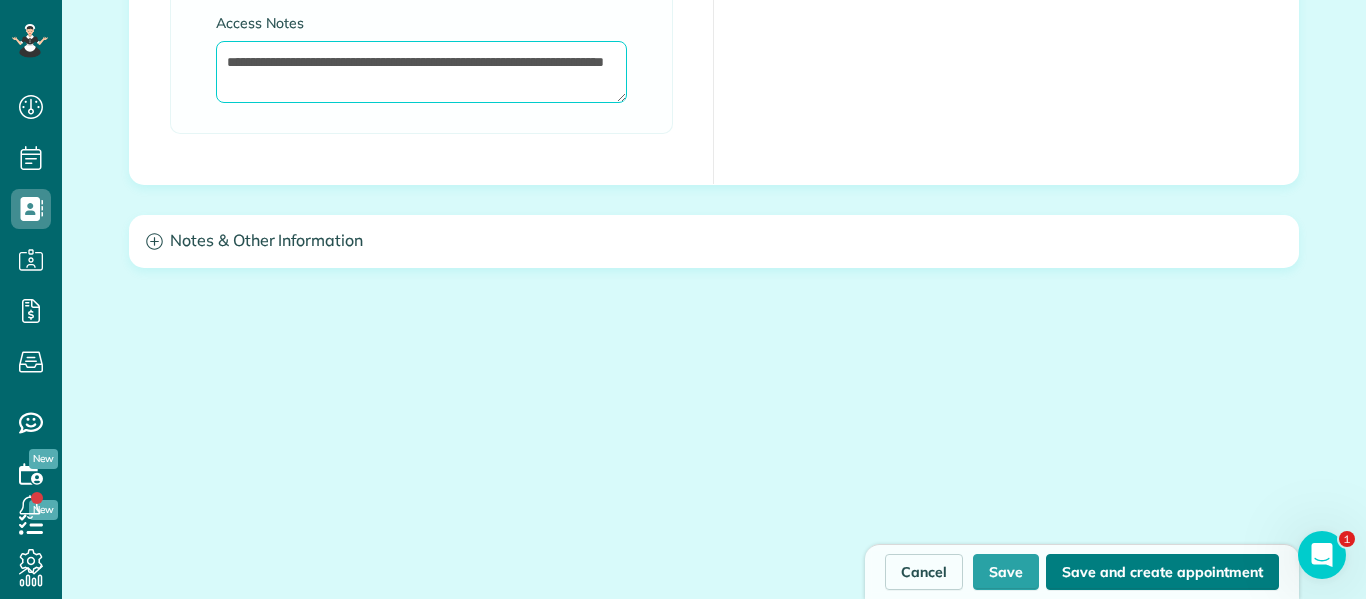 type on "**********" 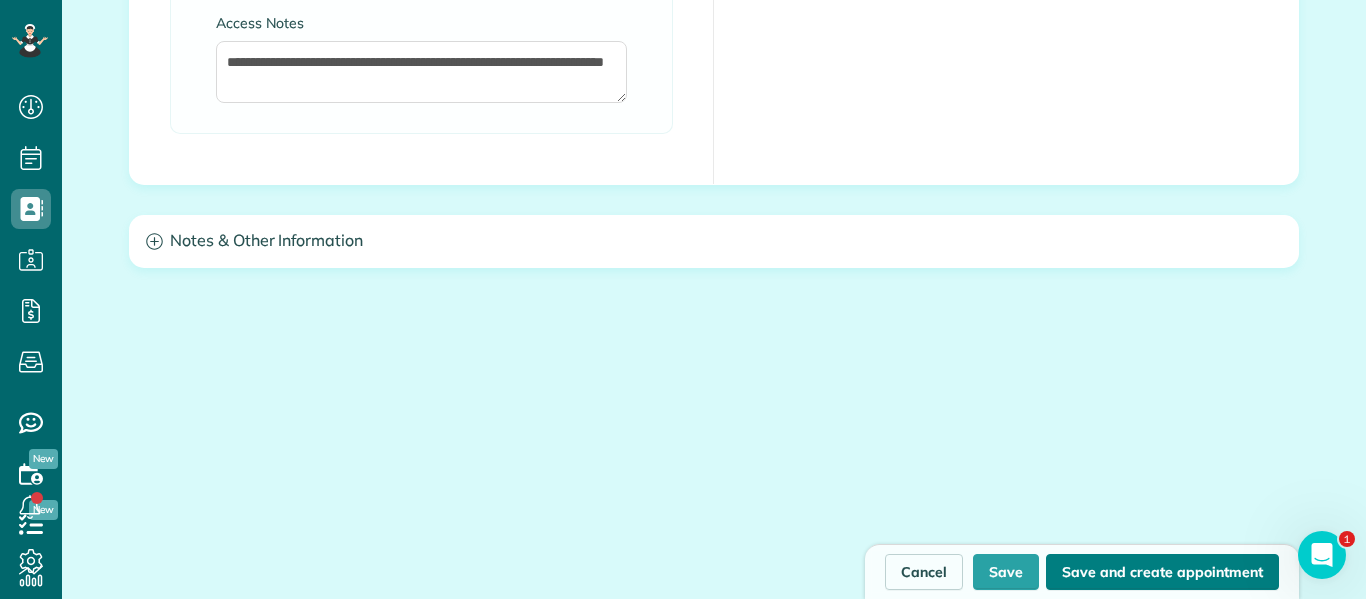 click on "Save and create appointment" at bounding box center (1162, 572) 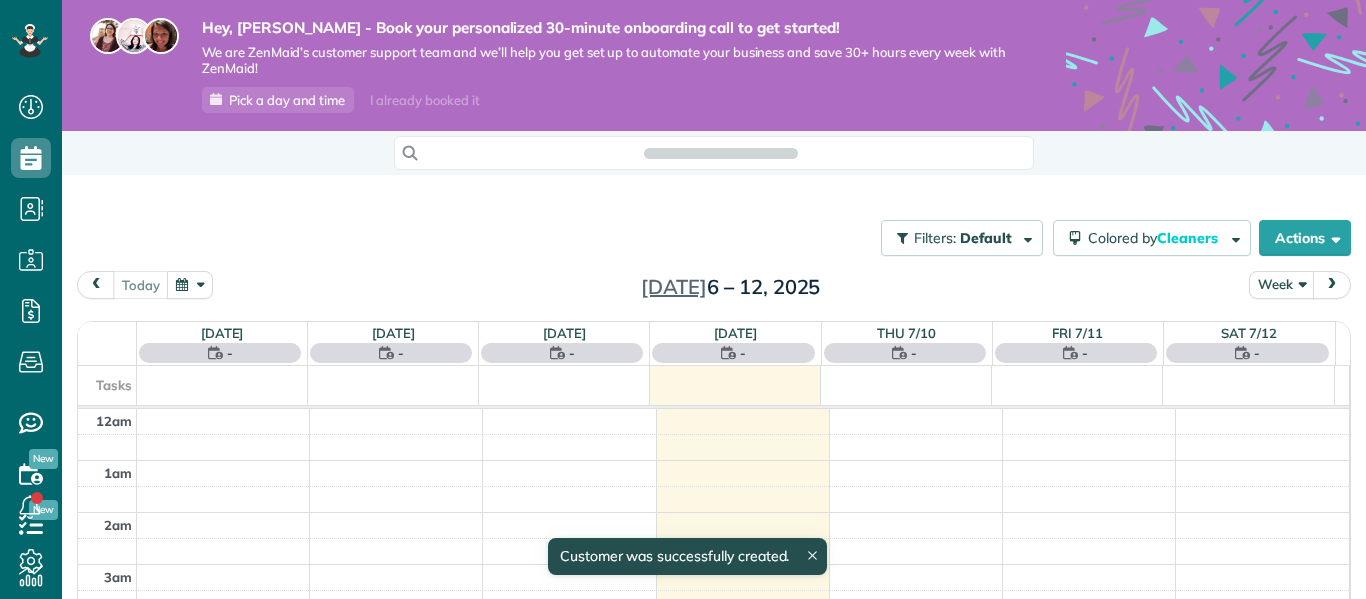 scroll, scrollTop: 0, scrollLeft: 0, axis: both 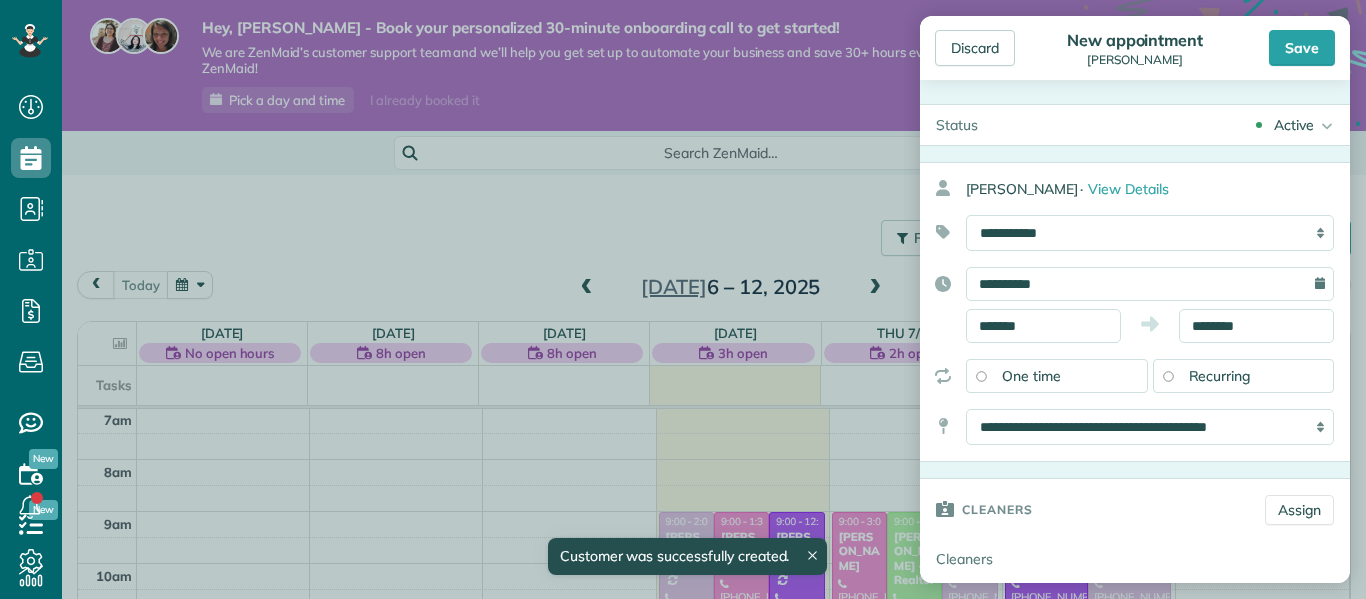 type on "**********" 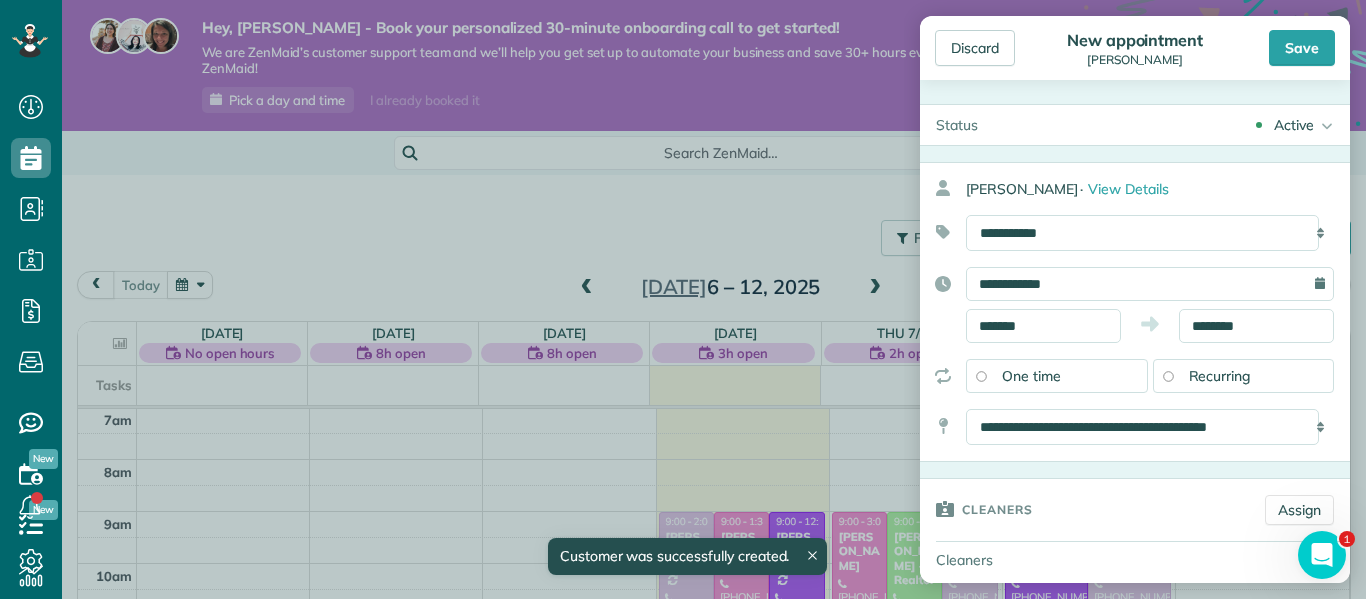 scroll, scrollTop: 0, scrollLeft: 0, axis: both 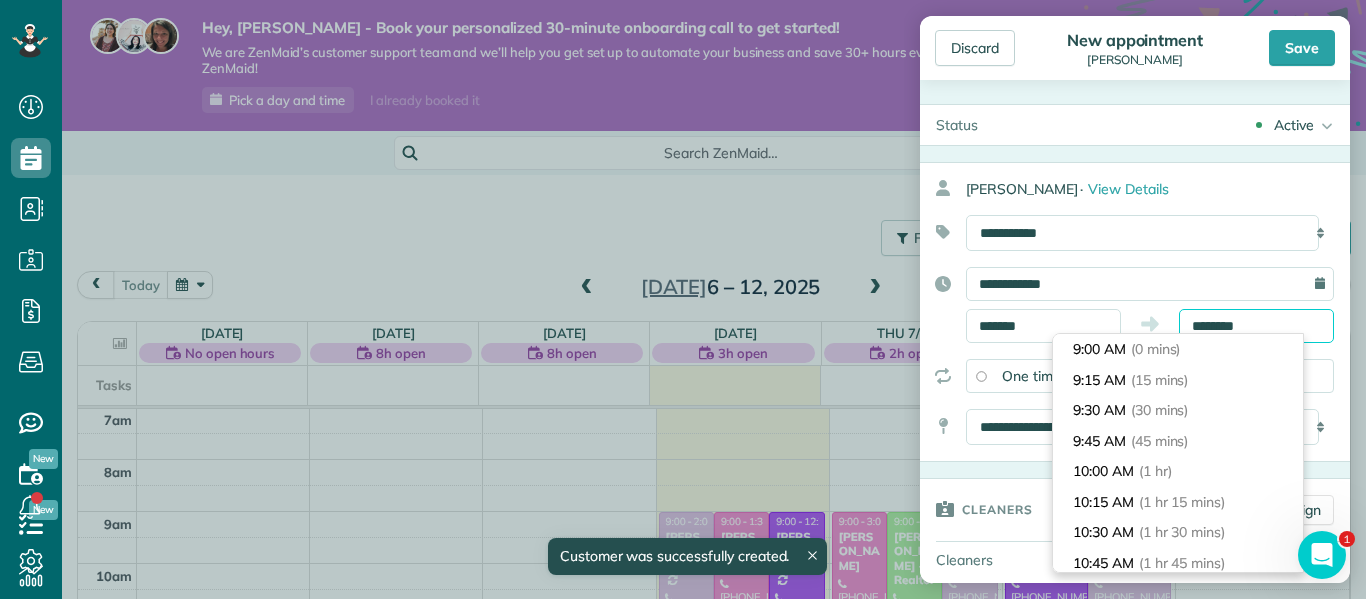 click on "********" at bounding box center [1256, 326] 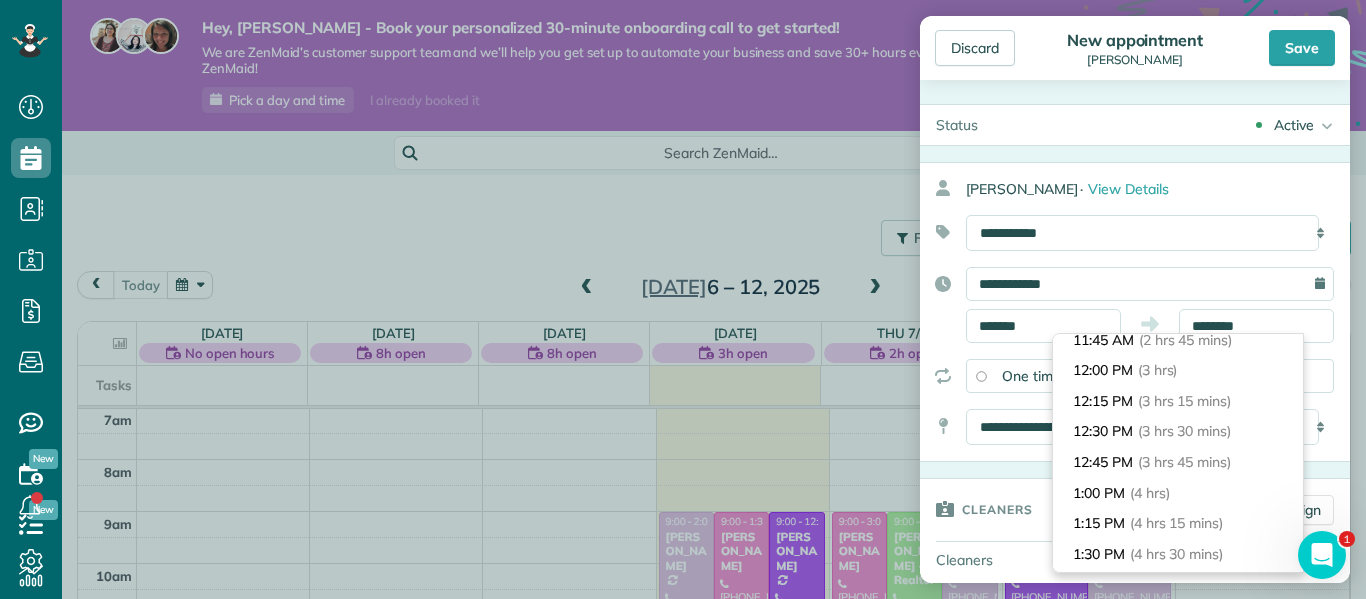 scroll, scrollTop: 374, scrollLeft: 0, axis: vertical 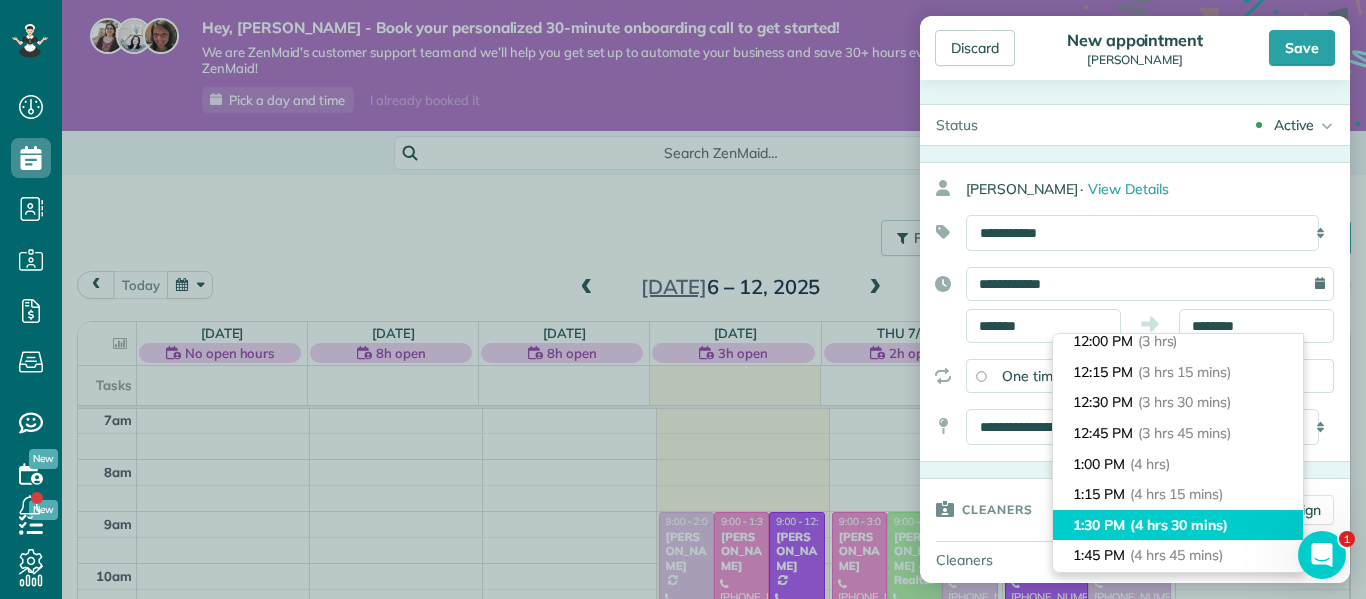 type on "*******" 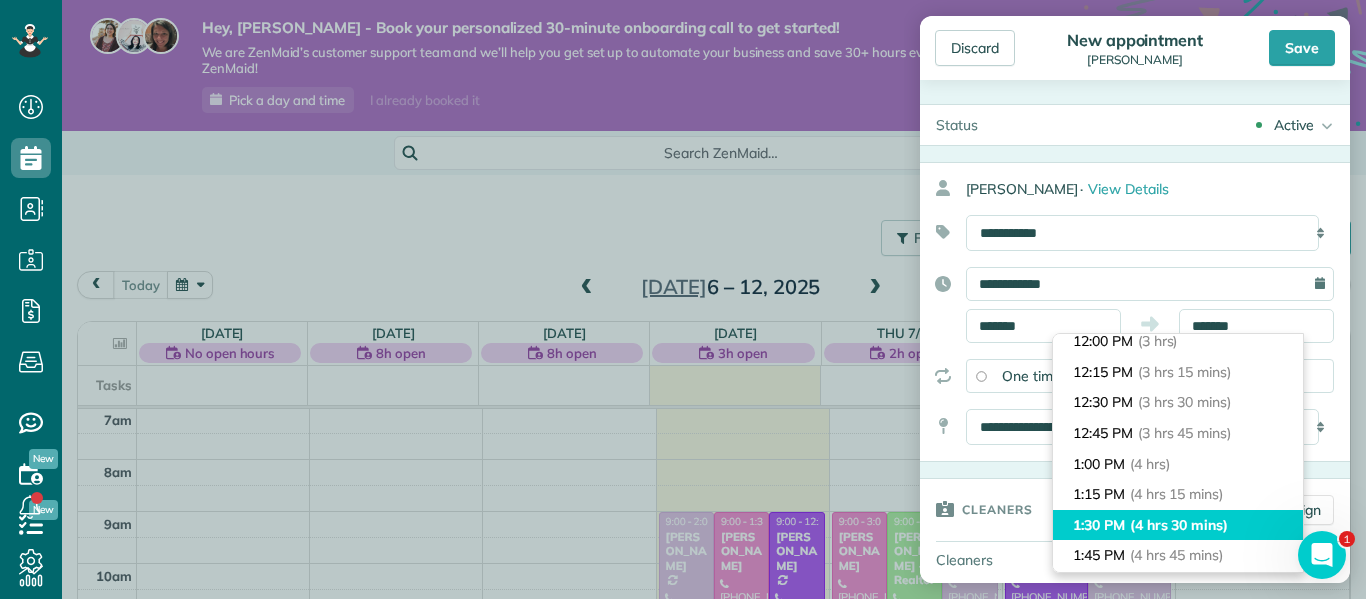 click on "(4 hrs 30 mins)" at bounding box center (1179, 525) 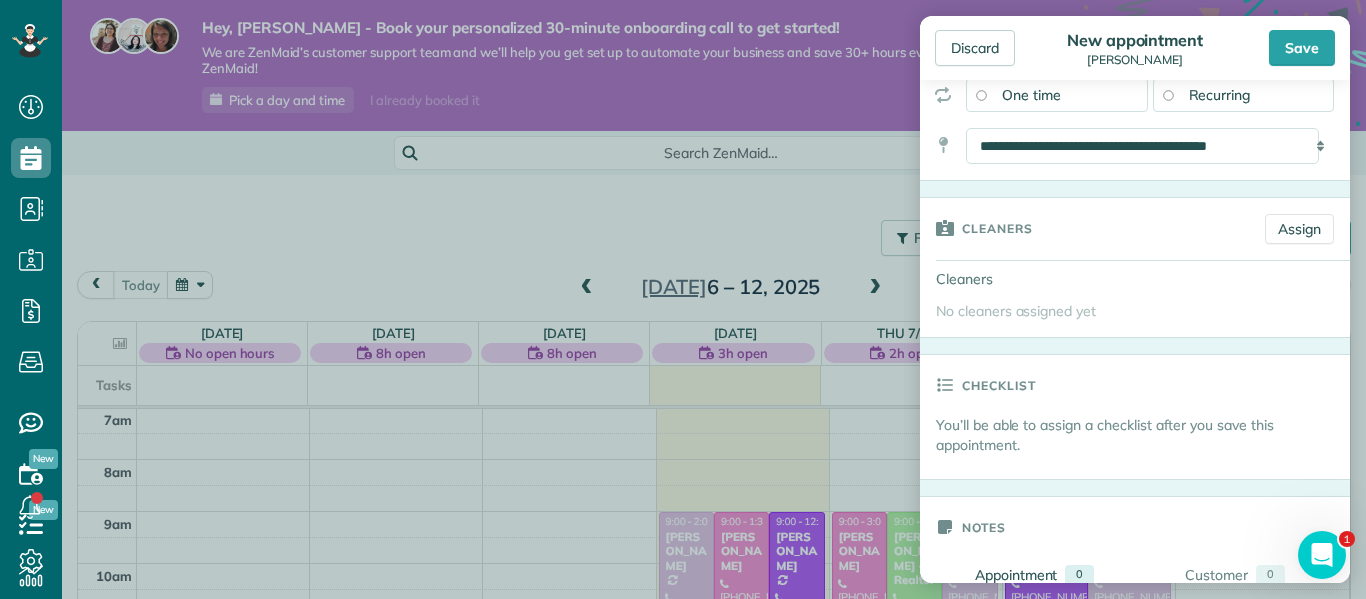 scroll, scrollTop: 292, scrollLeft: 0, axis: vertical 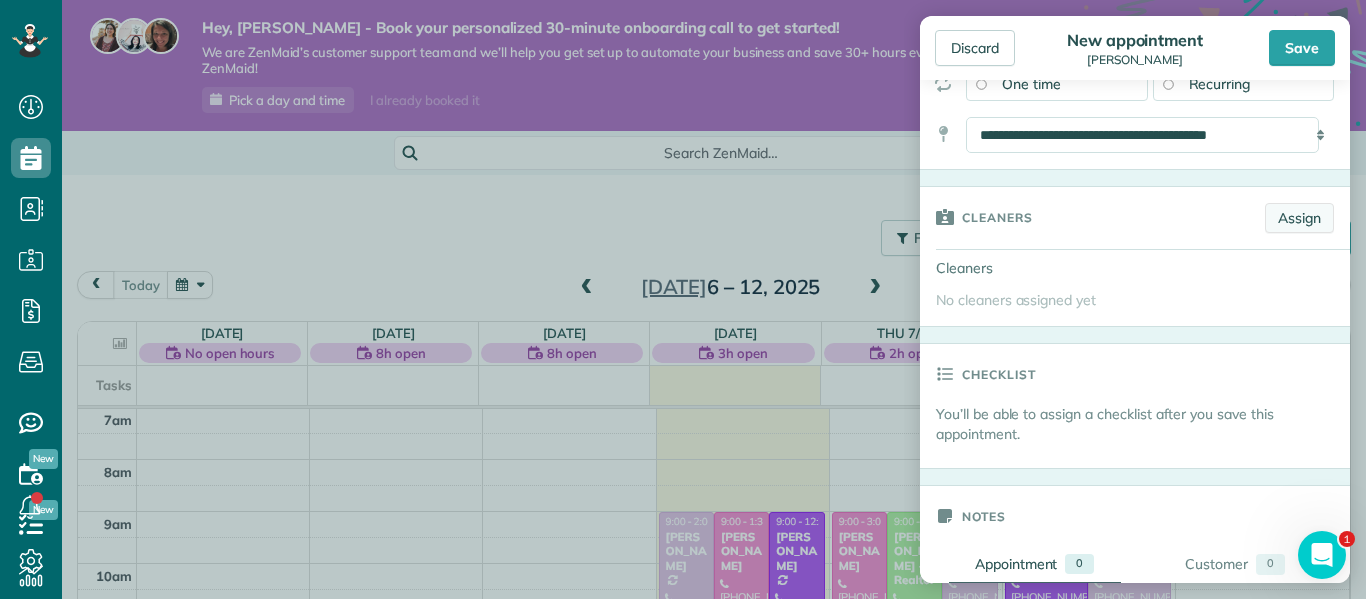 click on "Assign" at bounding box center (1299, 218) 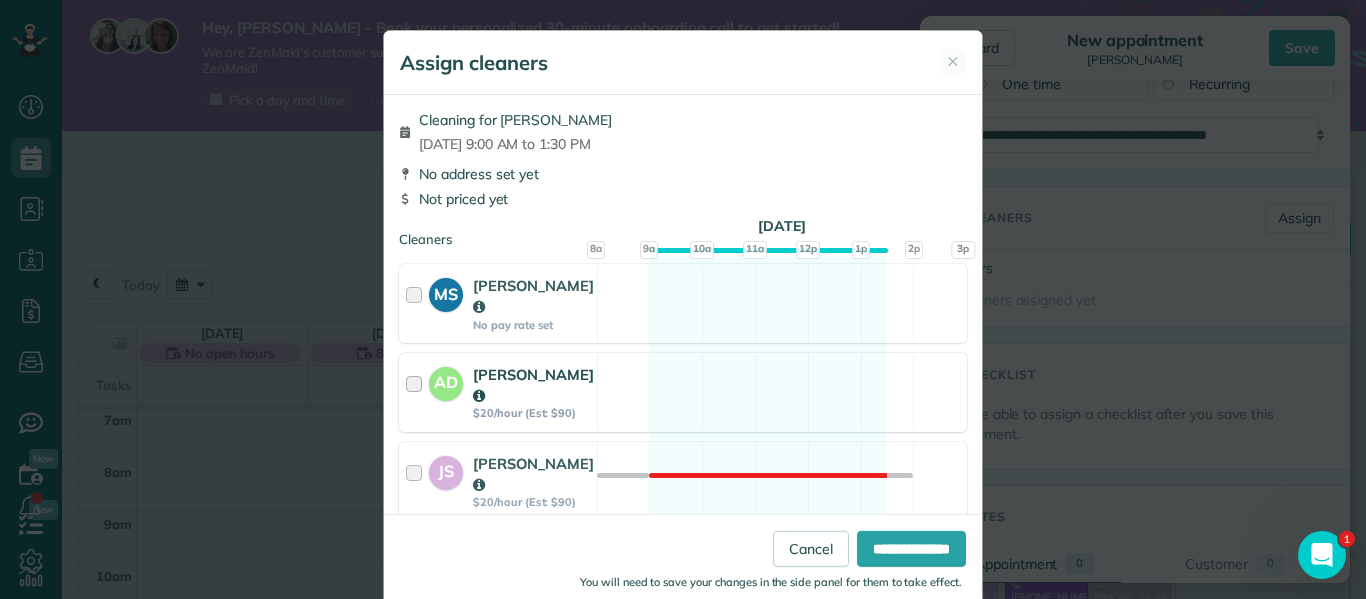 click at bounding box center [417, 392] 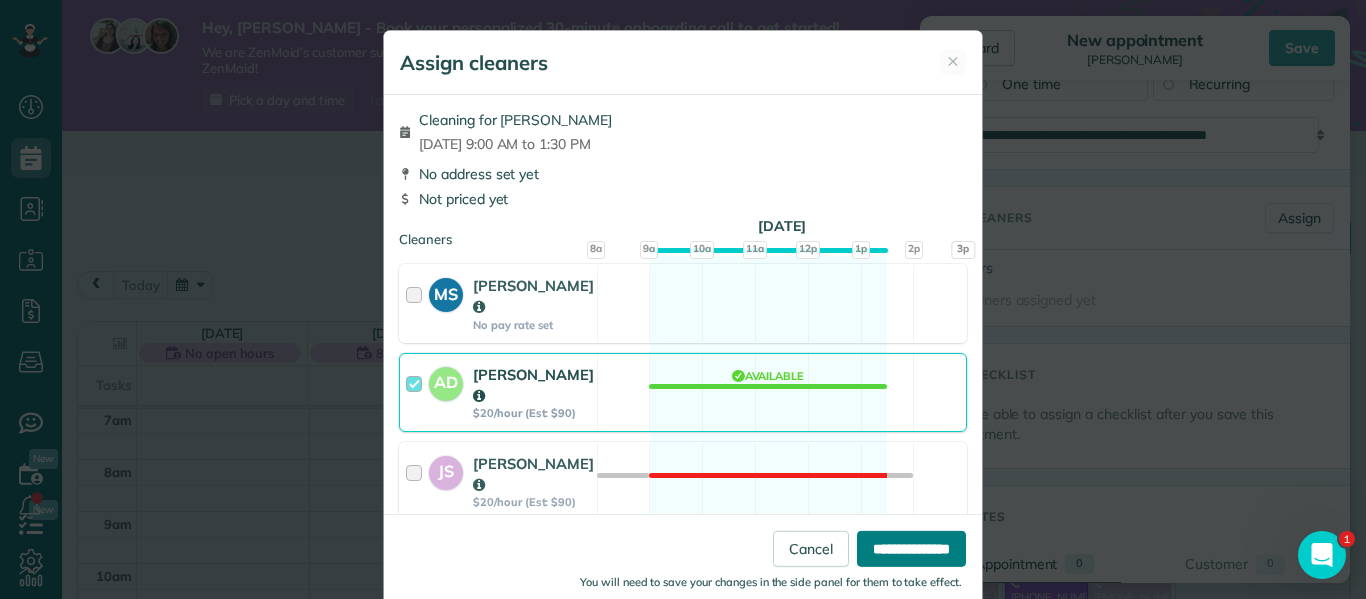 click on "**********" at bounding box center [911, 549] 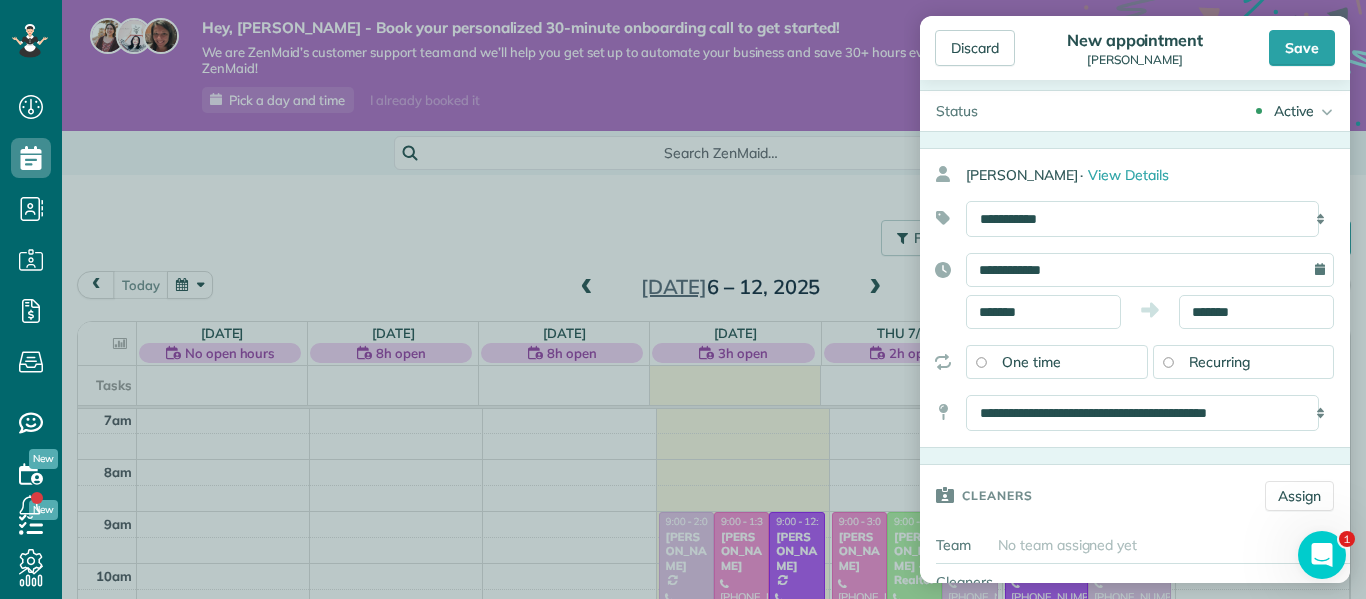 scroll, scrollTop: 0, scrollLeft: 0, axis: both 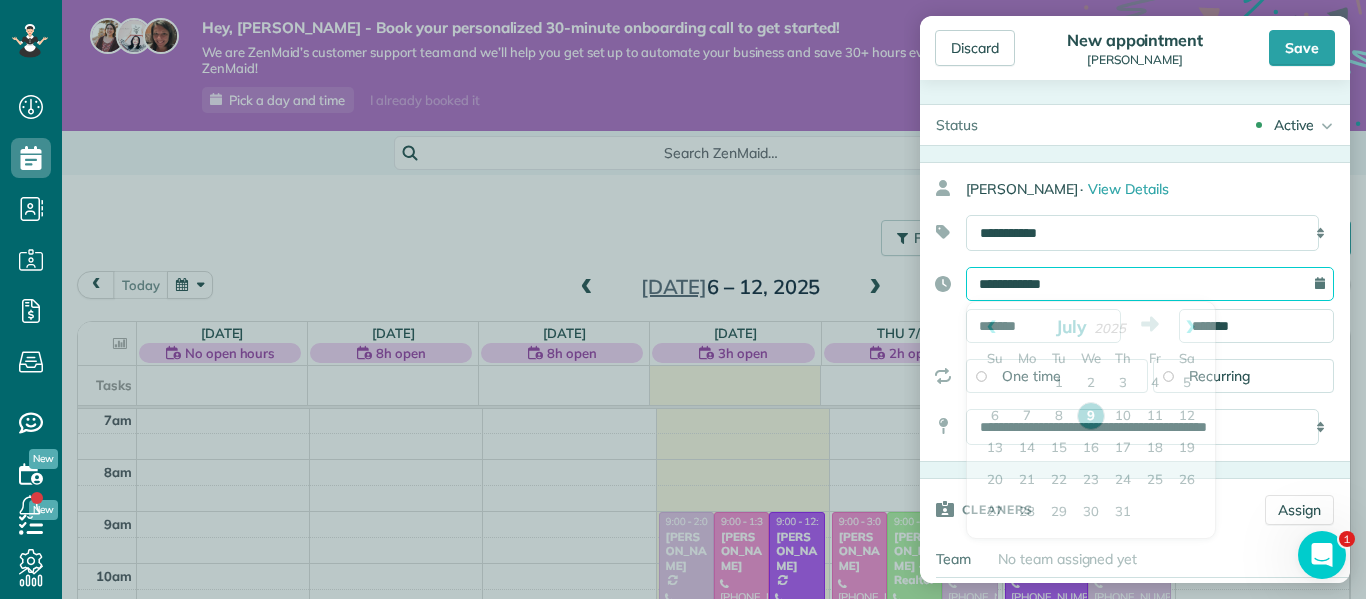 click on "**********" at bounding box center (1150, 284) 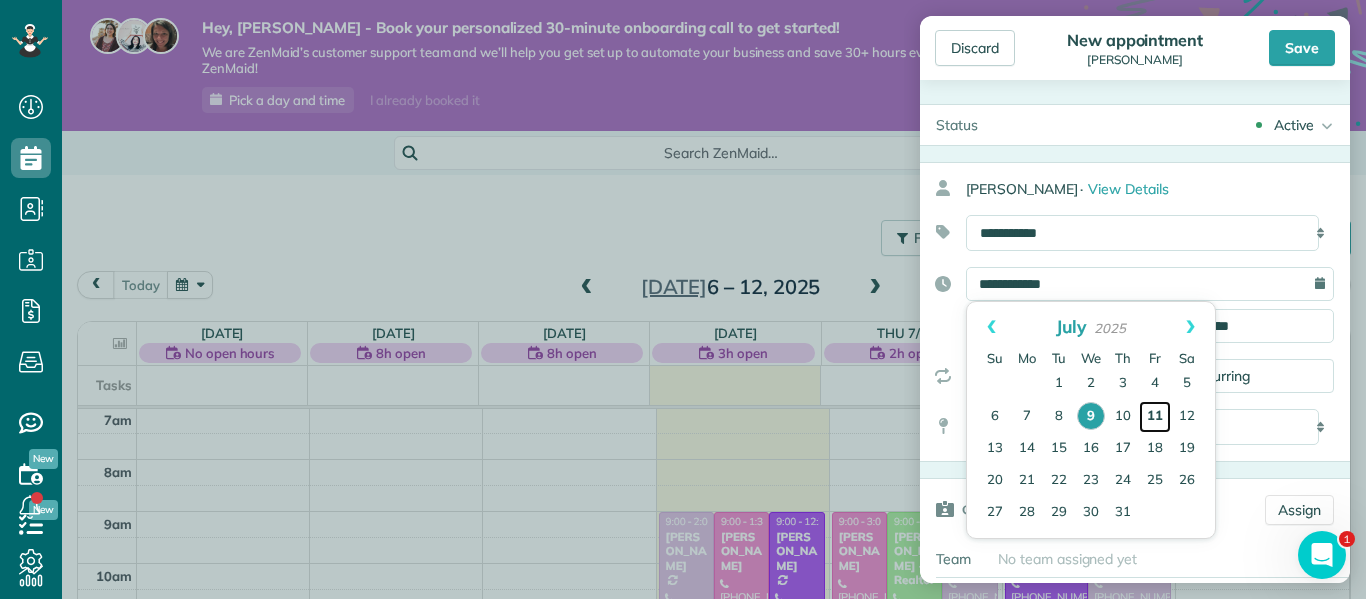 click on "11" at bounding box center [1155, 417] 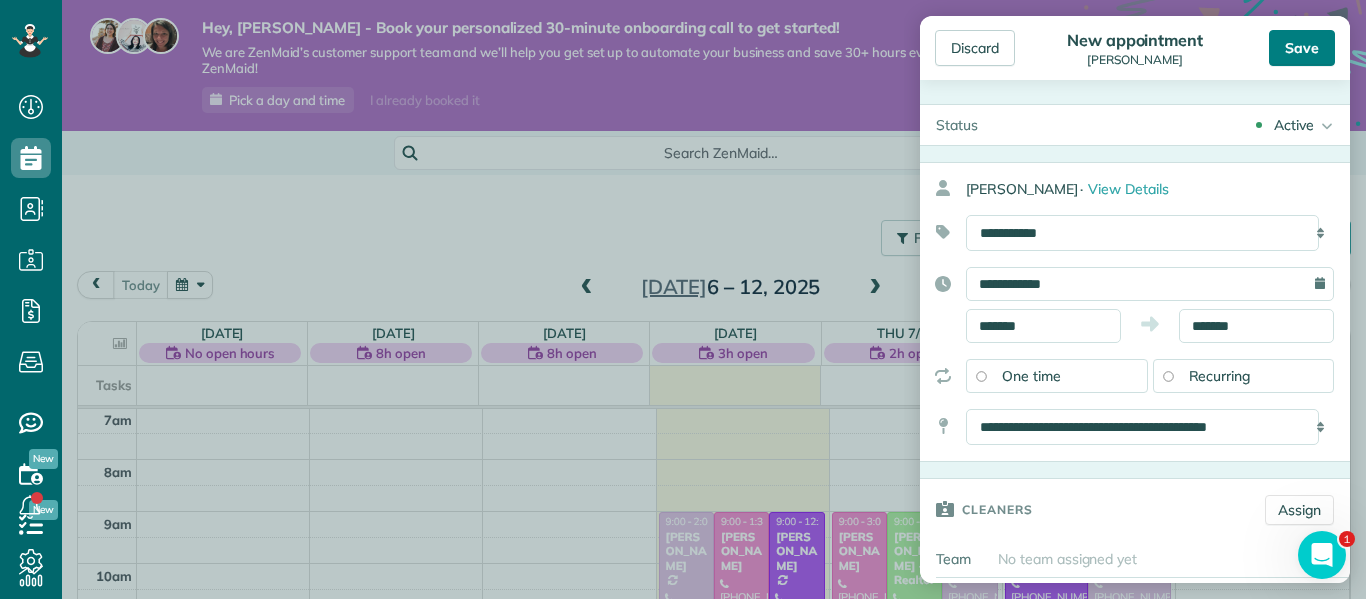 click on "Save" at bounding box center [1302, 48] 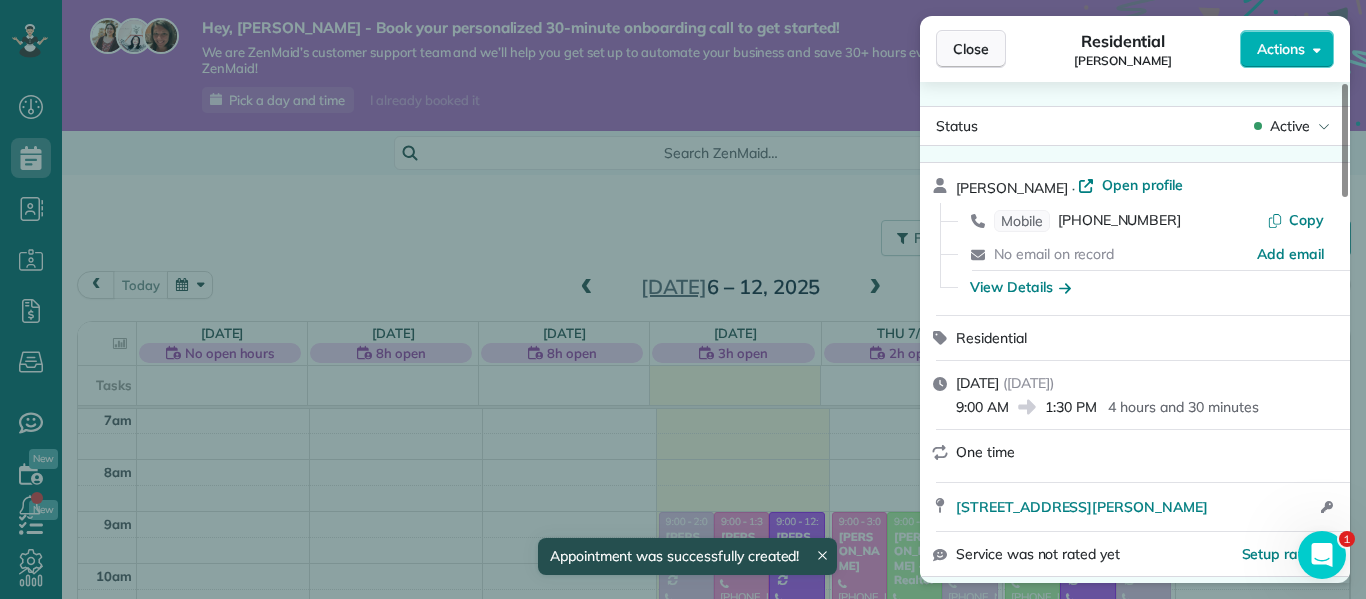 click on "Close" at bounding box center [971, 49] 